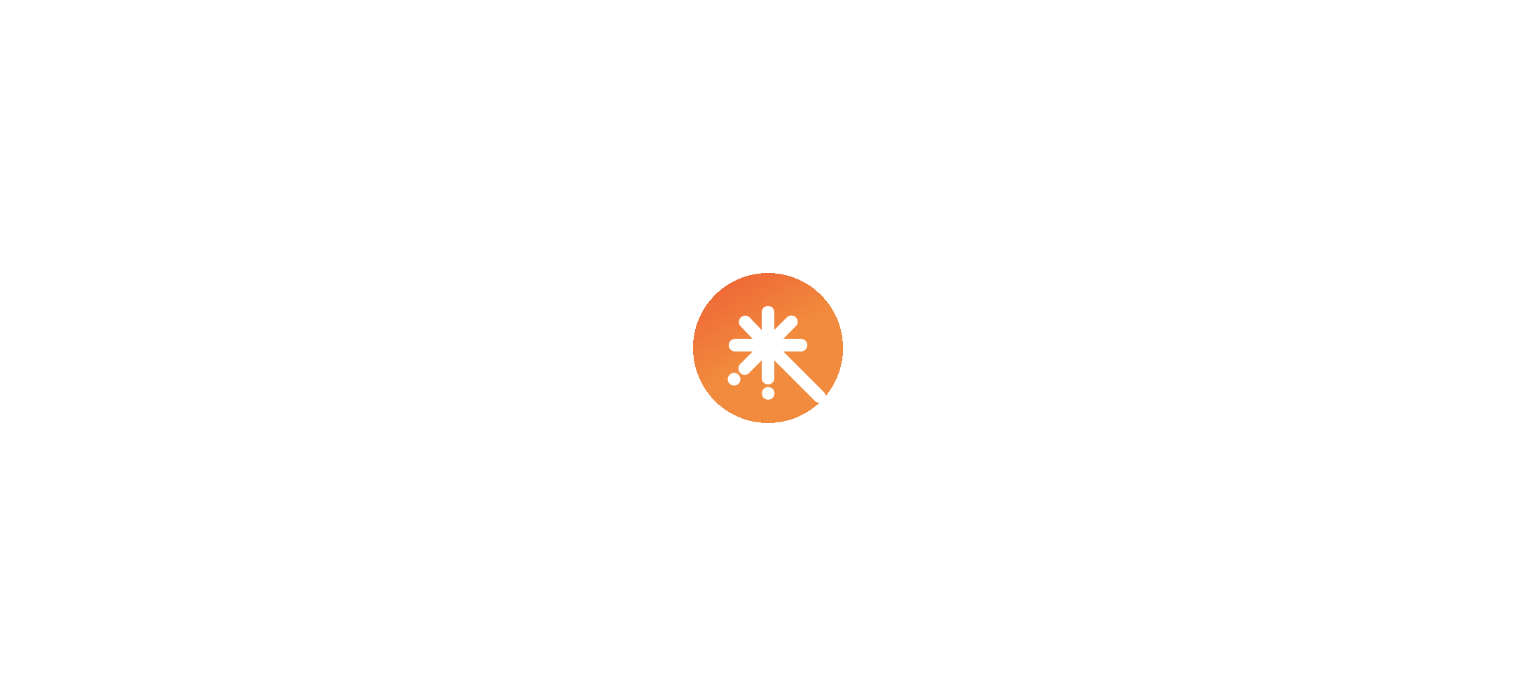 scroll, scrollTop: 0, scrollLeft: 0, axis: both 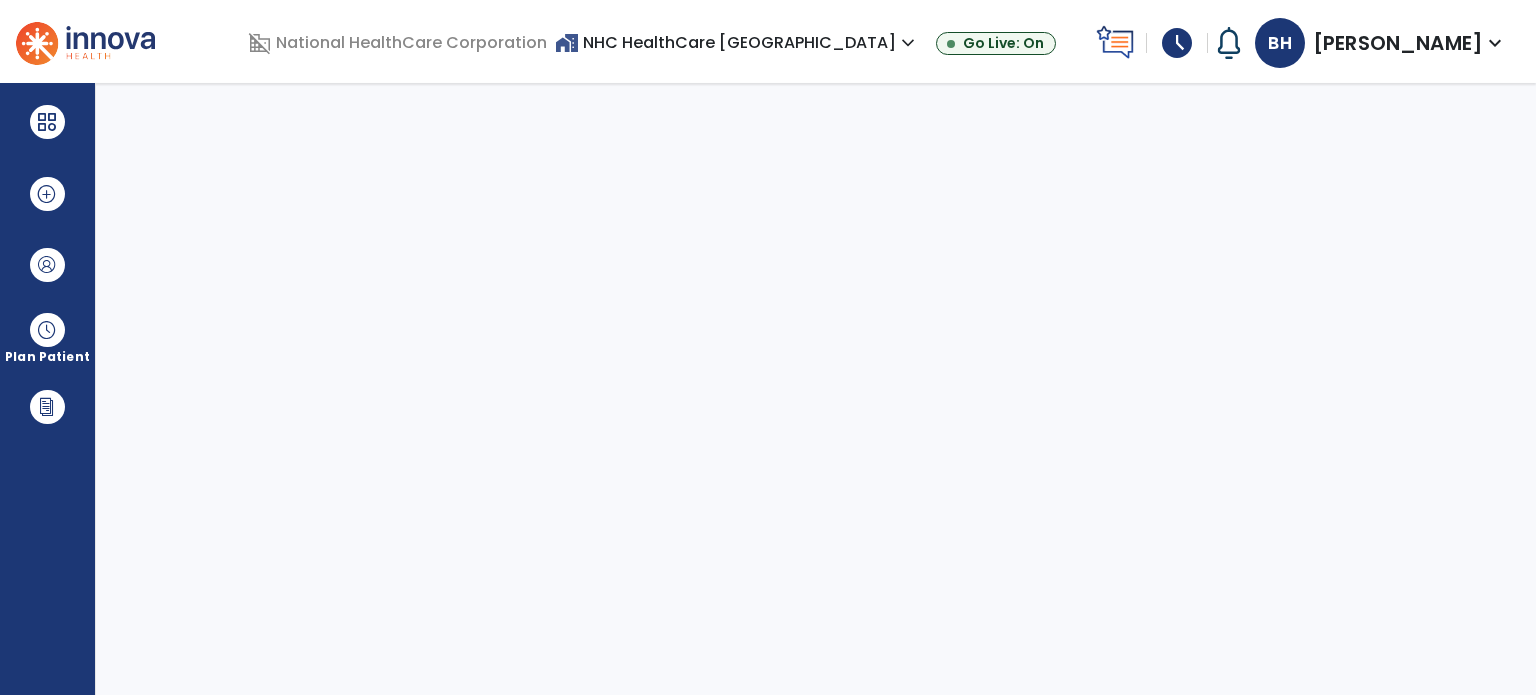 select on "****" 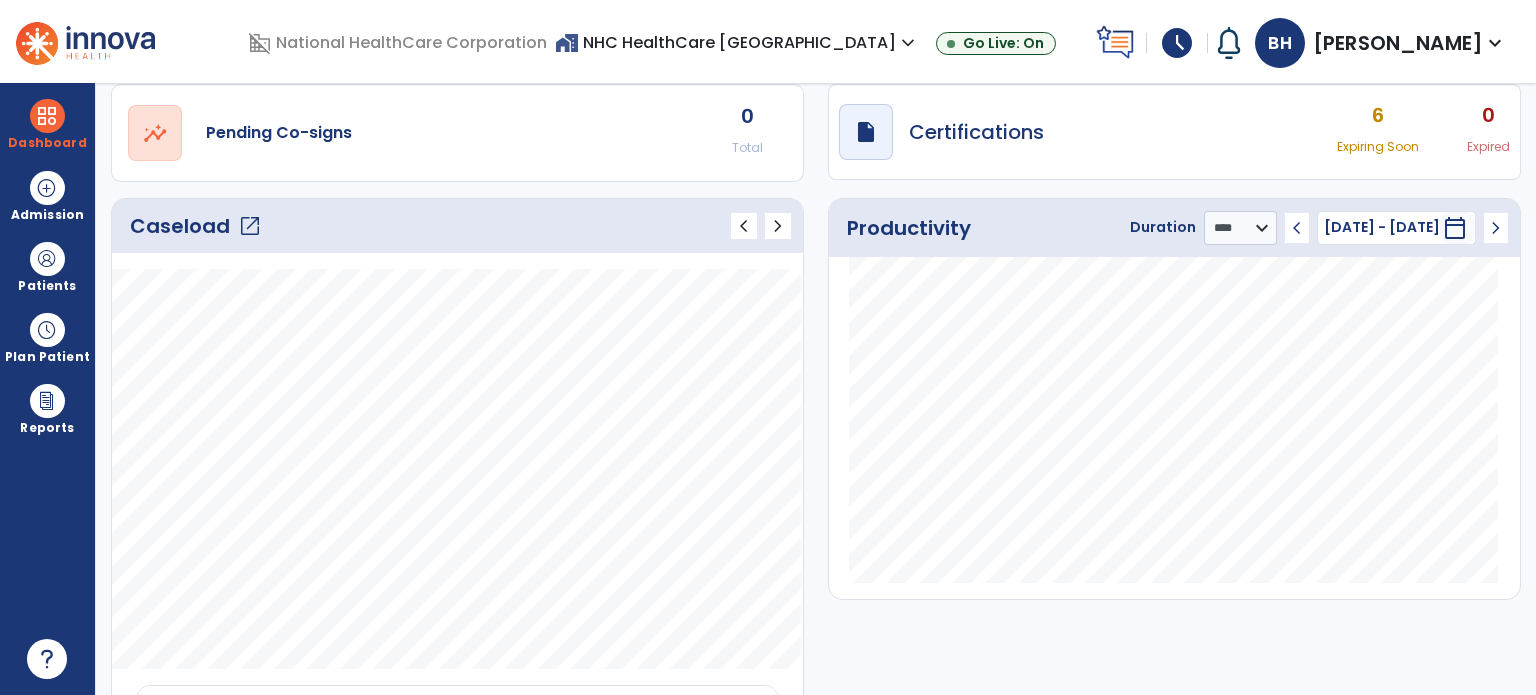 scroll, scrollTop: 200, scrollLeft: 0, axis: vertical 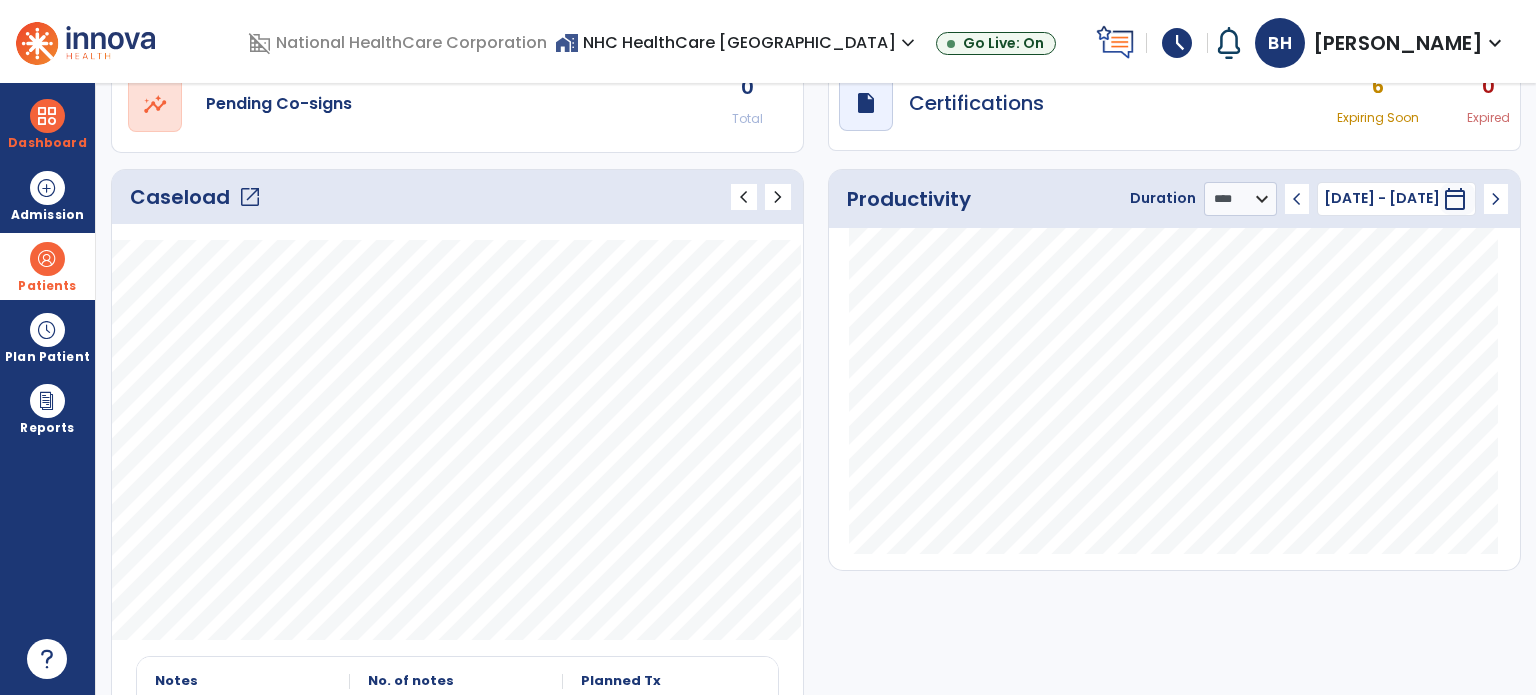 click on "Patients" at bounding box center (47, 266) 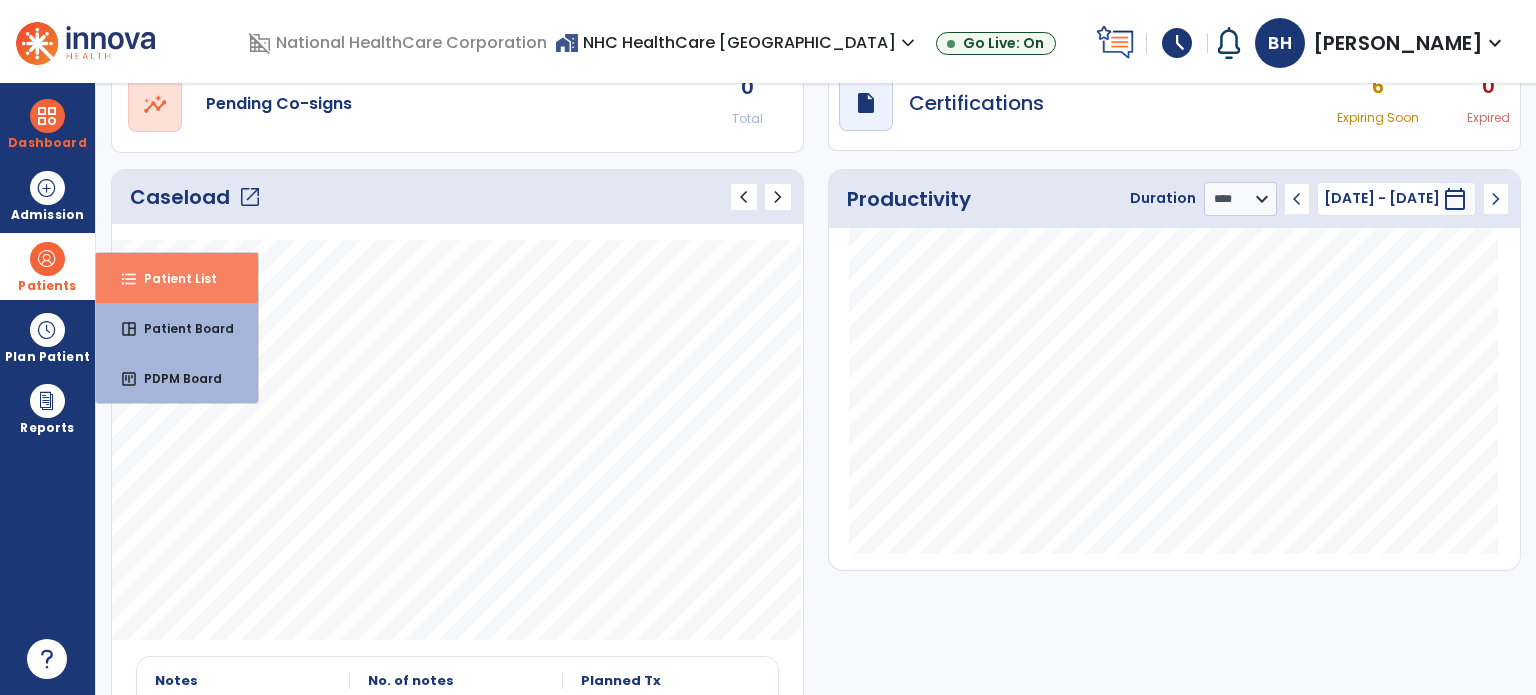 click on "format_list_bulleted" at bounding box center (129, 279) 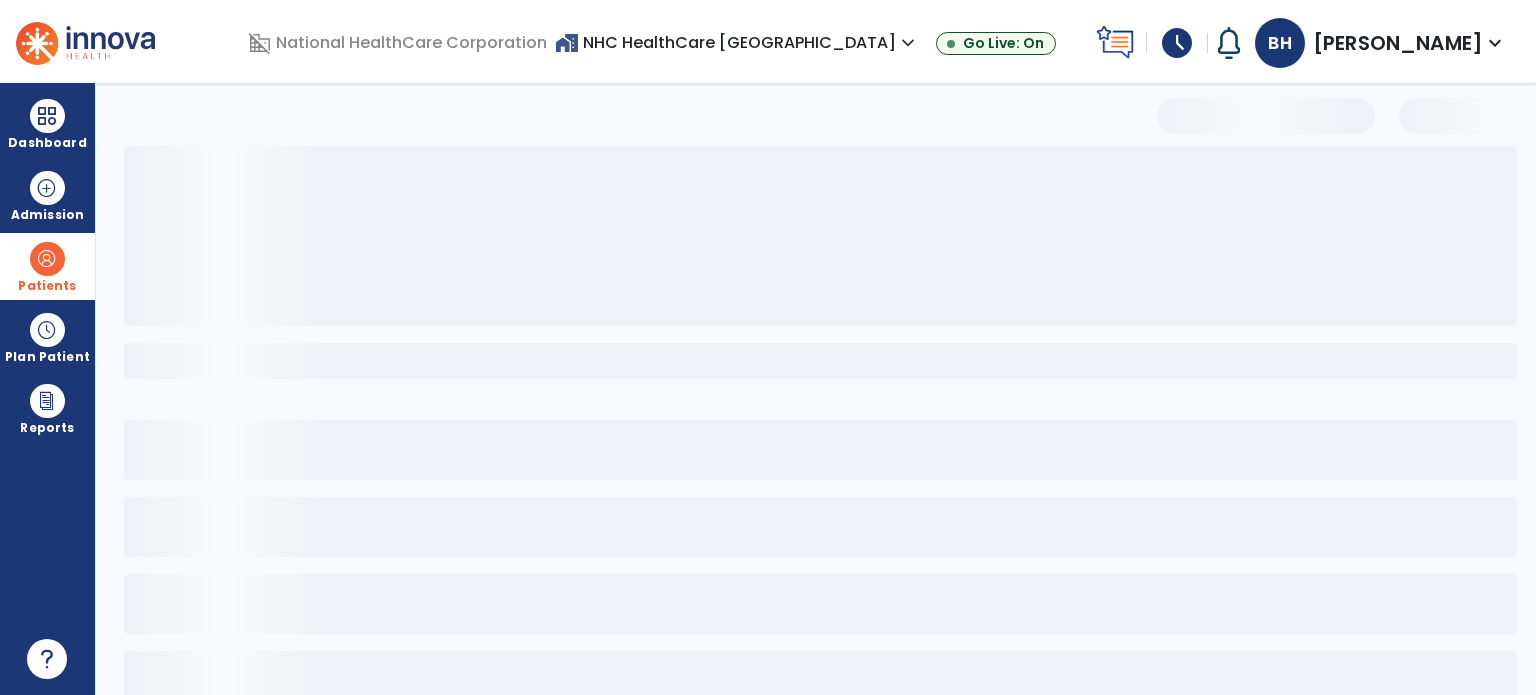 scroll, scrollTop: 46, scrollLeft: 0, axis: vertical 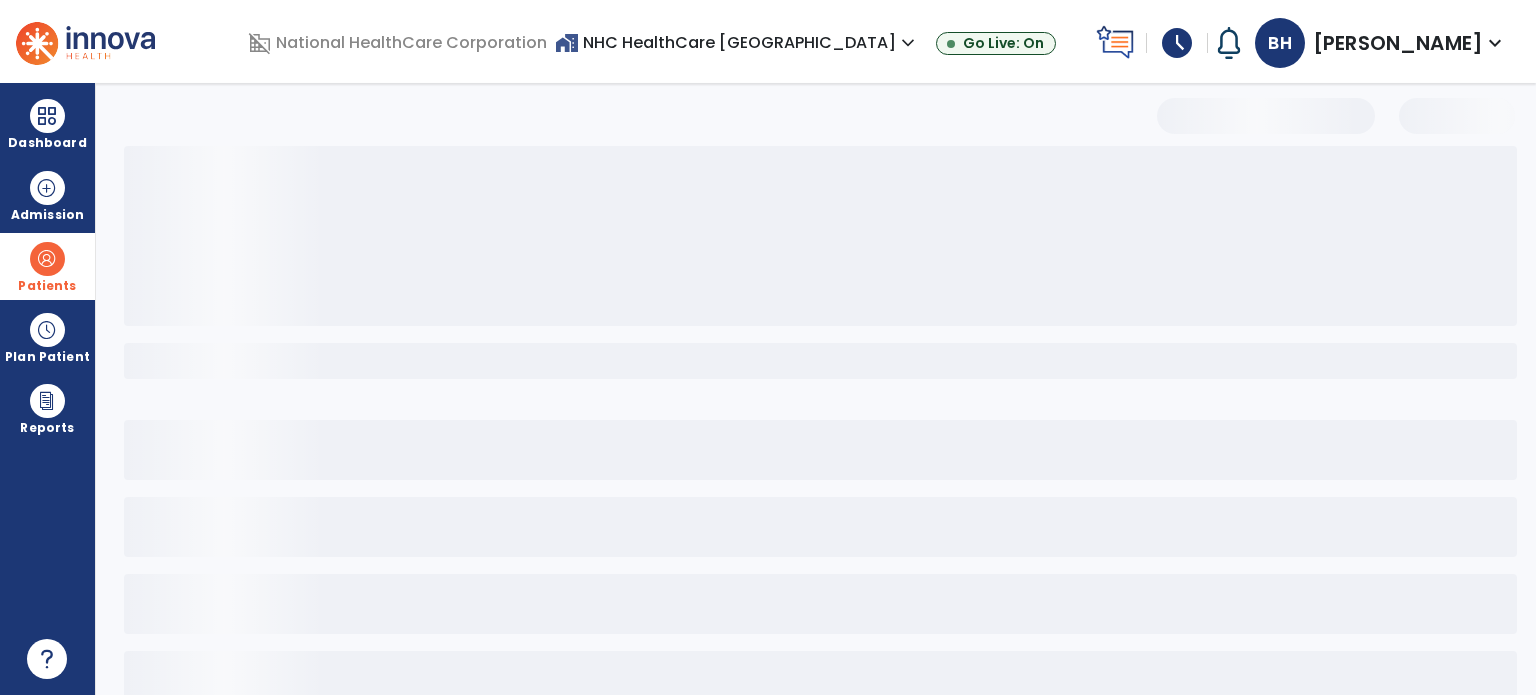 select on "***" 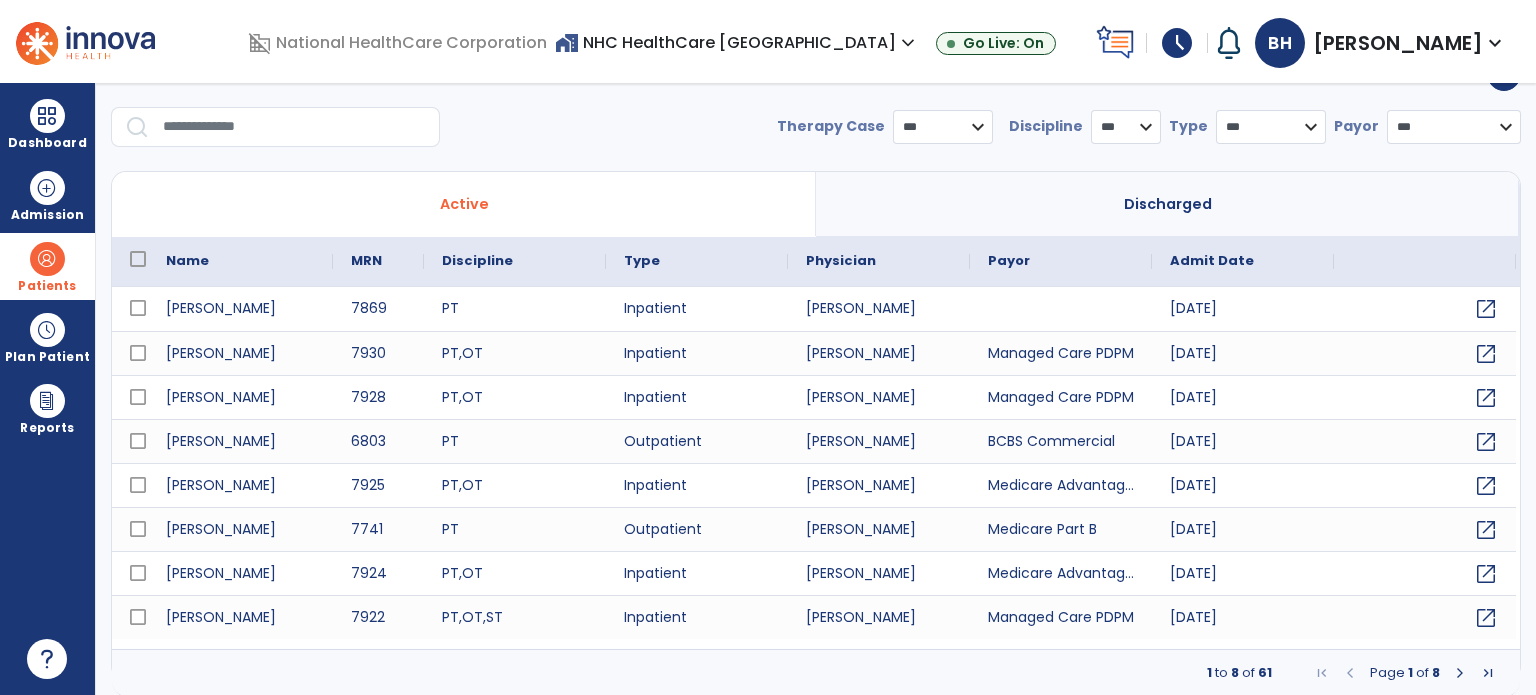 click at bounding box center [294, 127] 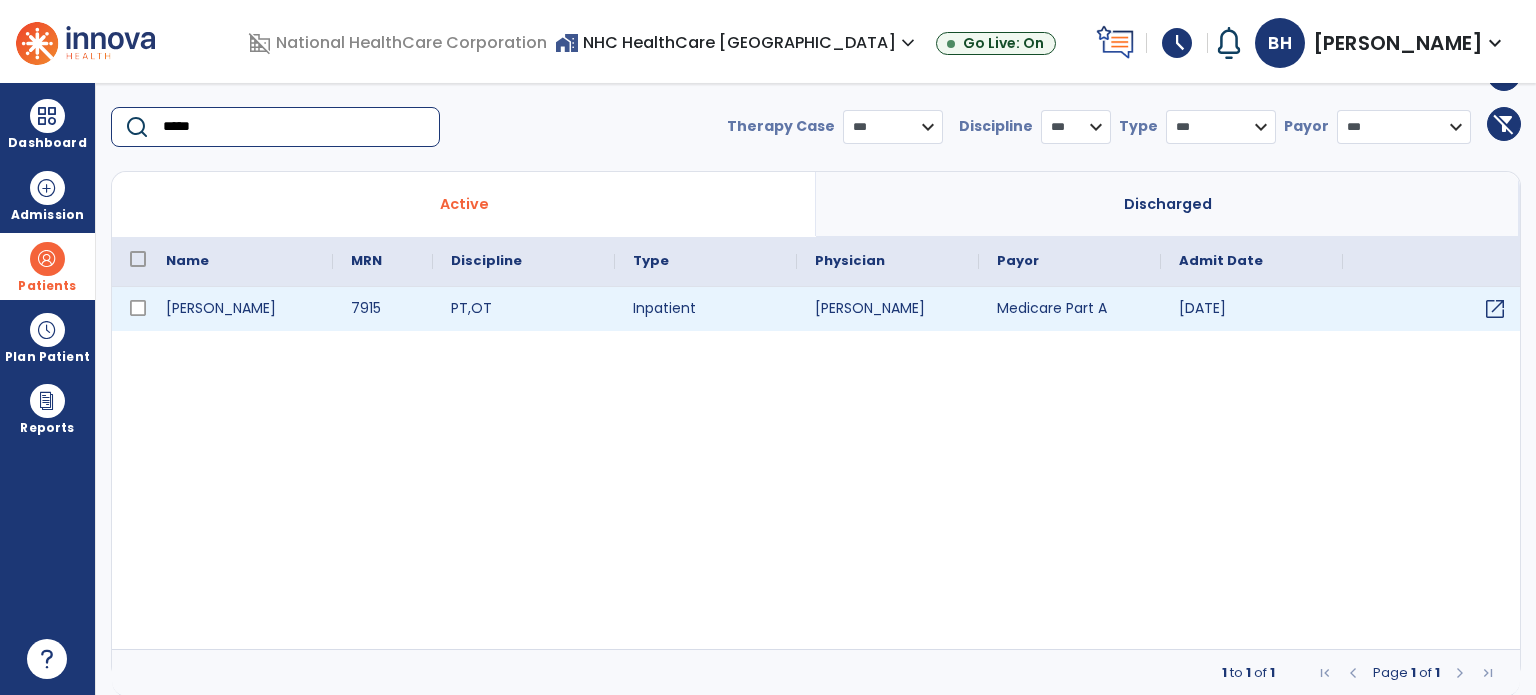 type on "*****" 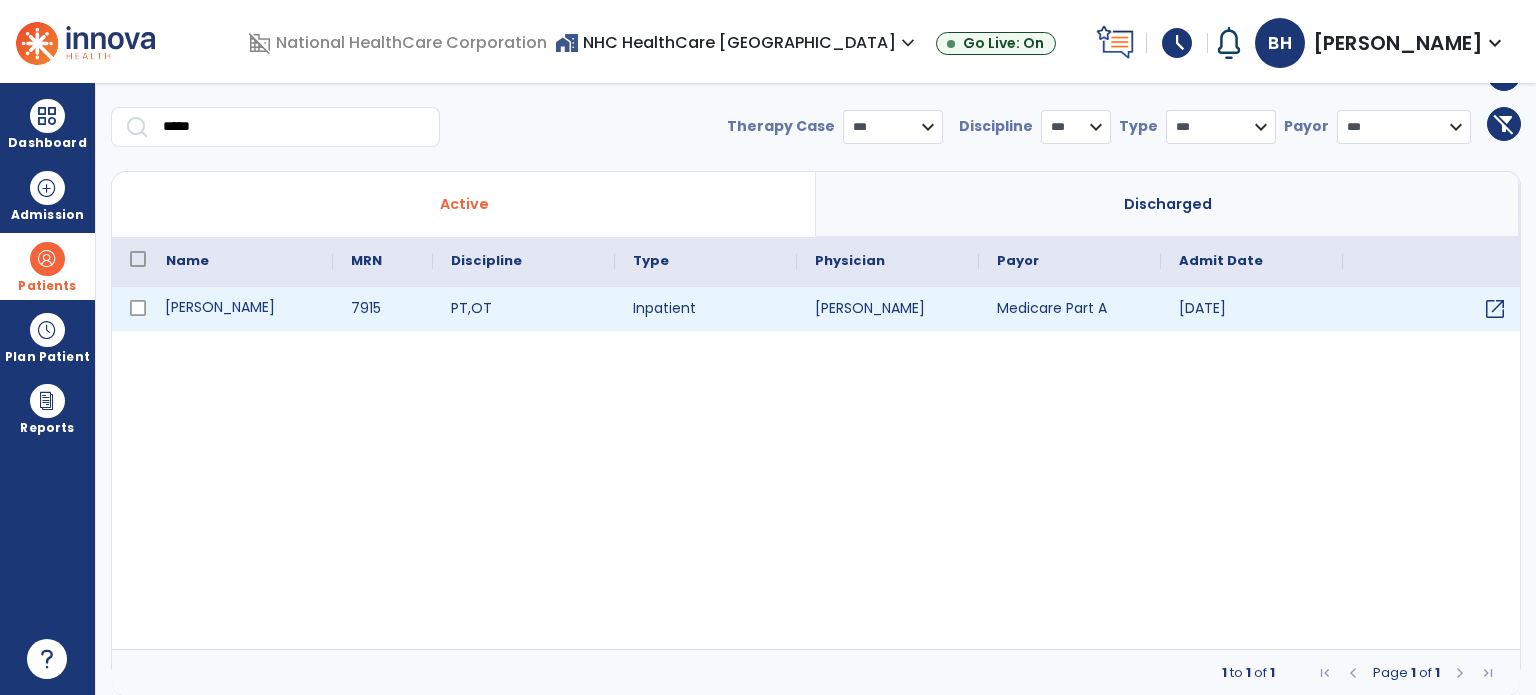 click on "[PERSON_NAME]" at bounding box center [240, 309] 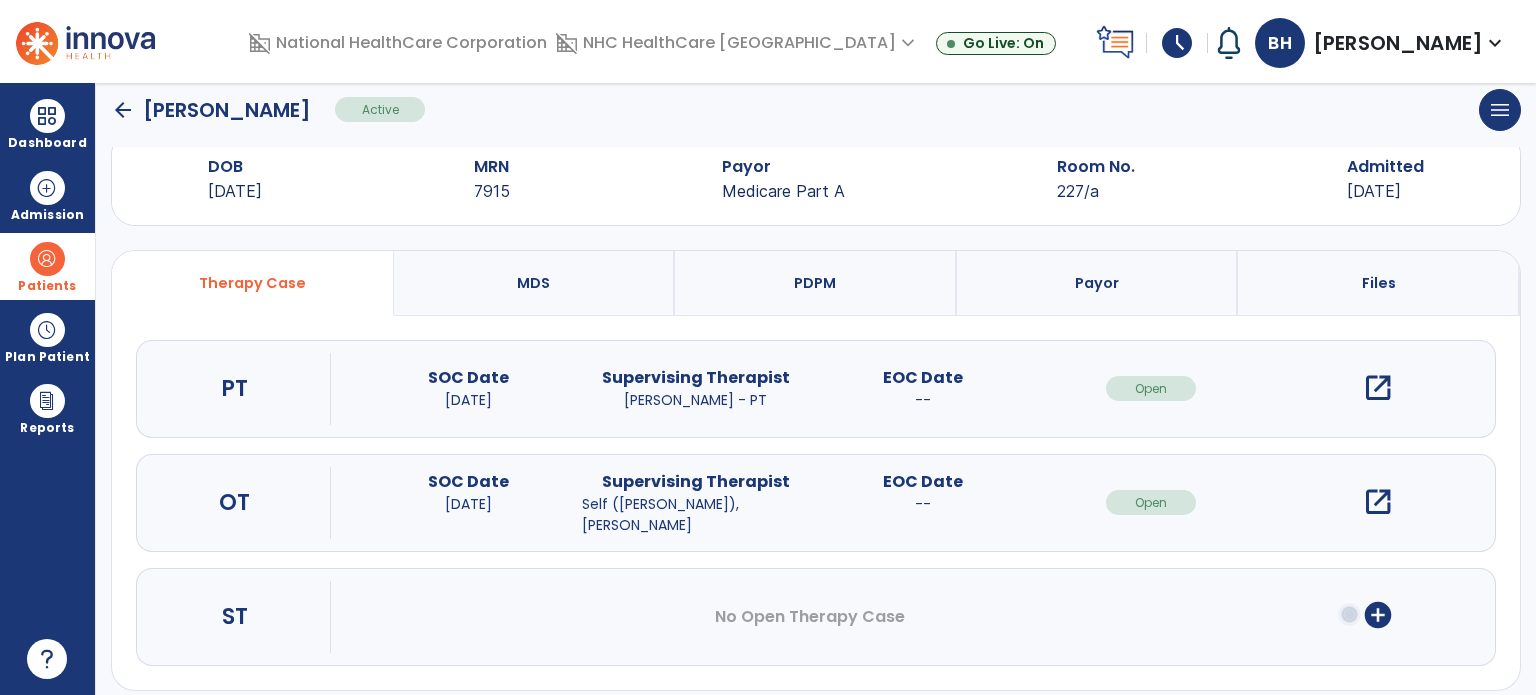click on "open_in_new" at bounding box center (1378, 502) 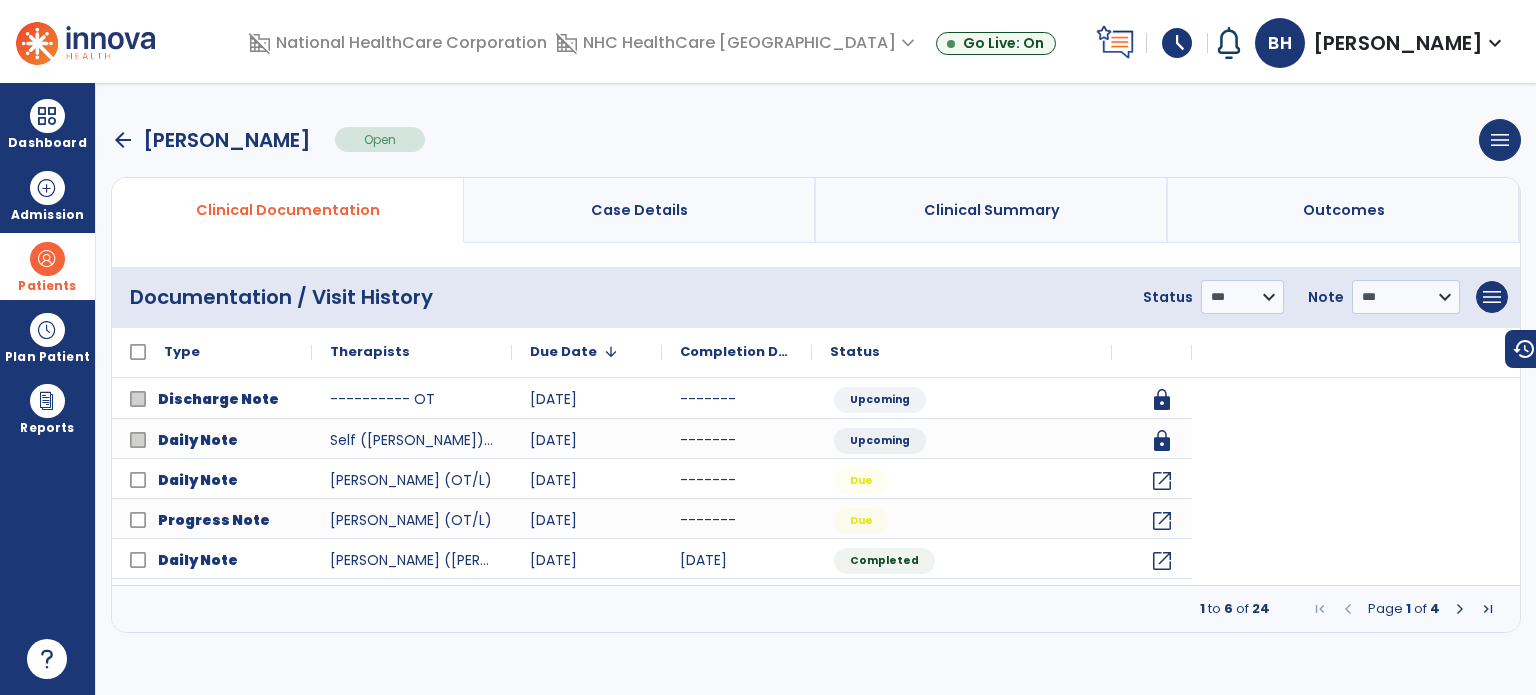 scroll, scrollTop: 0, scrollLeft: 0, axis: both 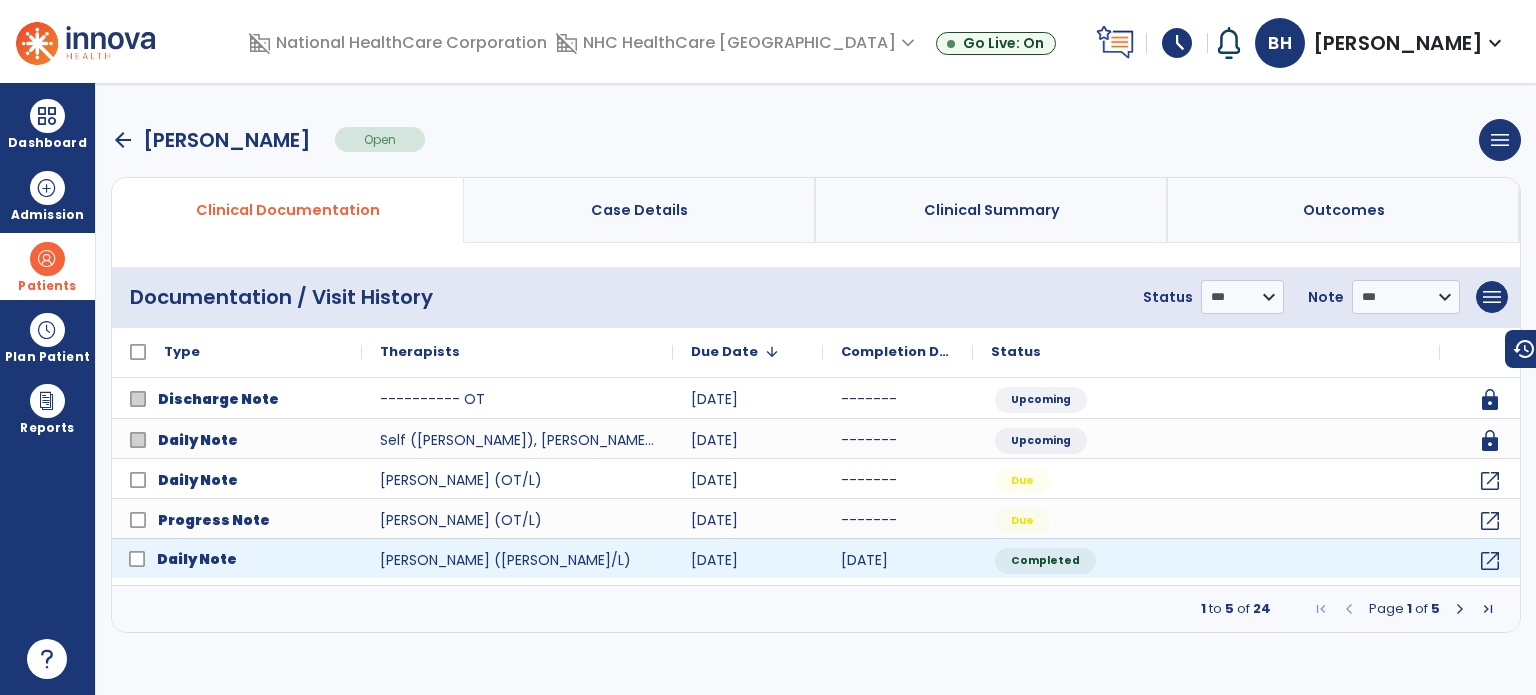 click on "Daily Note" 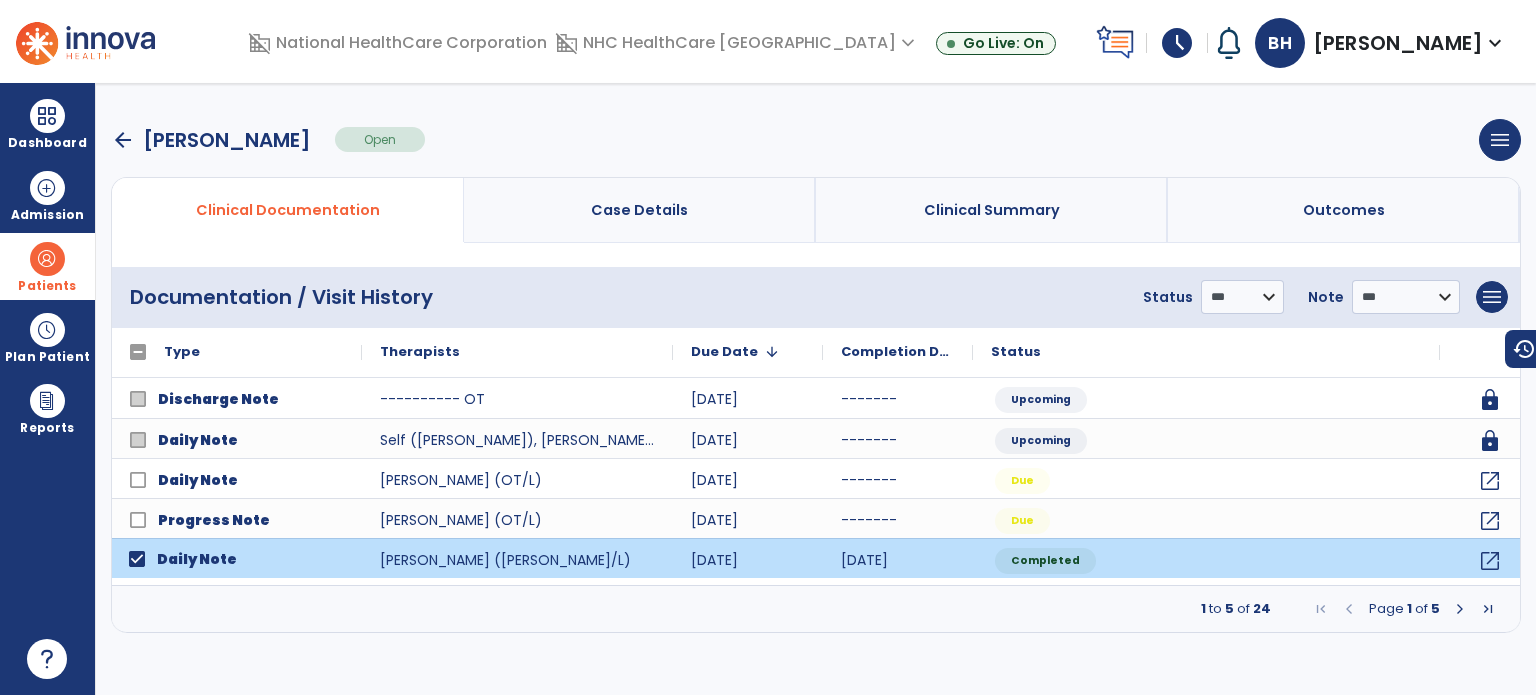 click at bounding box center (1460, 609) 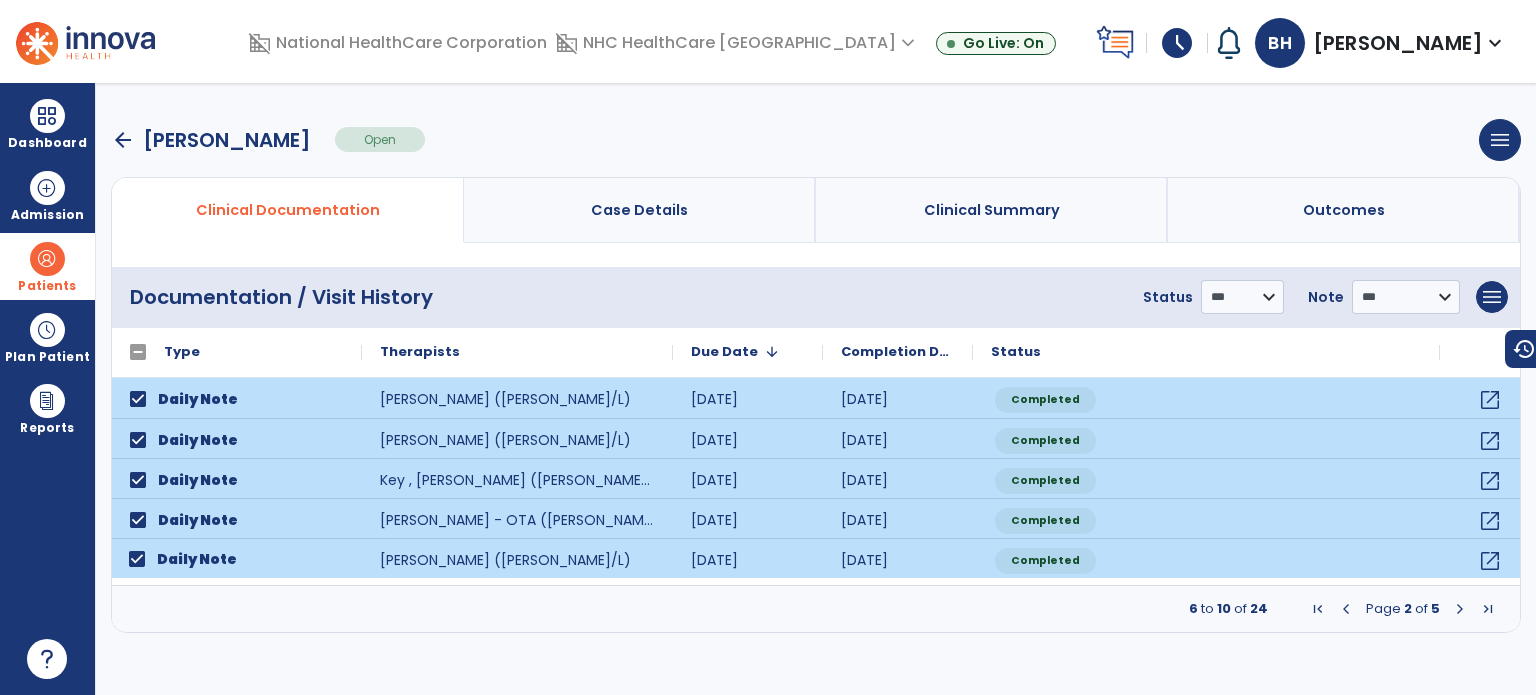 click at bounding box center [1460, 609] 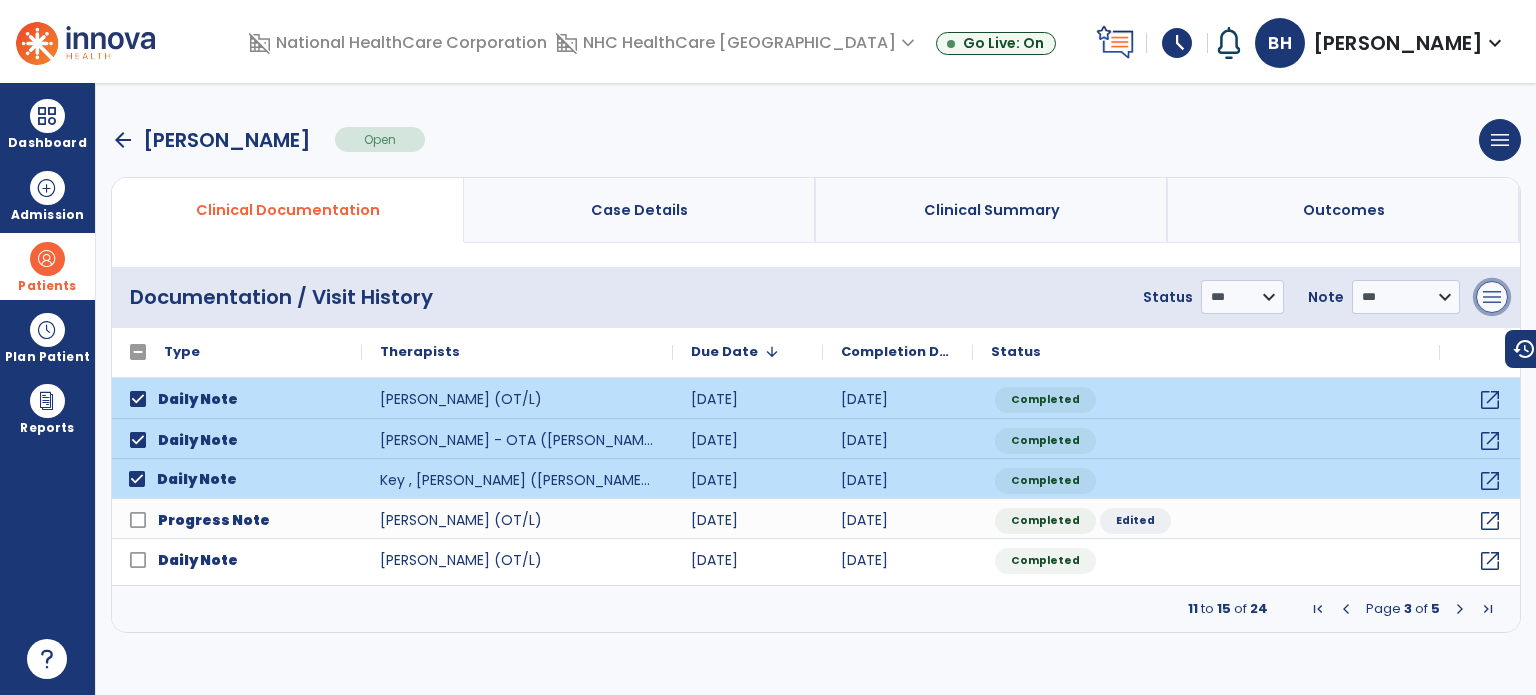 click on "menu" at bounding box center (1492, 297) 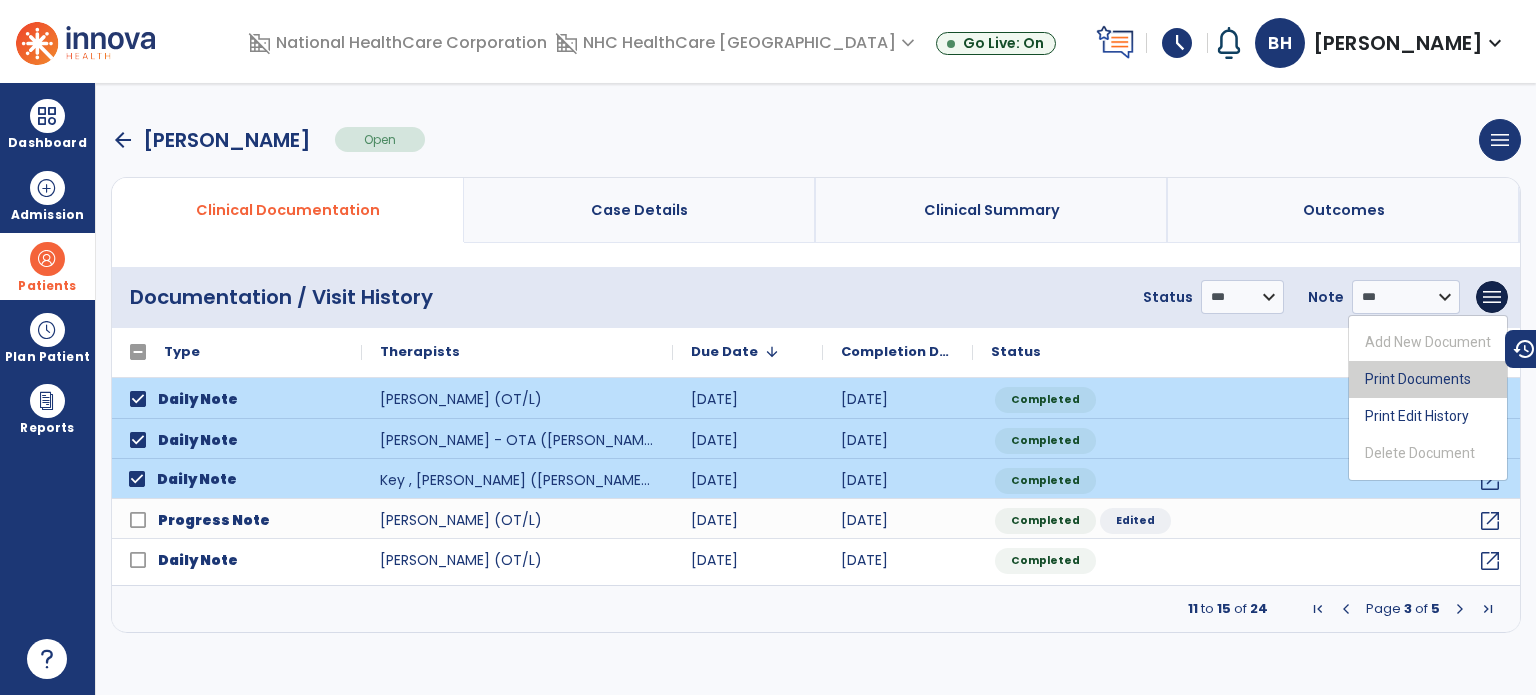 click on "Print Documents" at bounding box center (1428, 379) 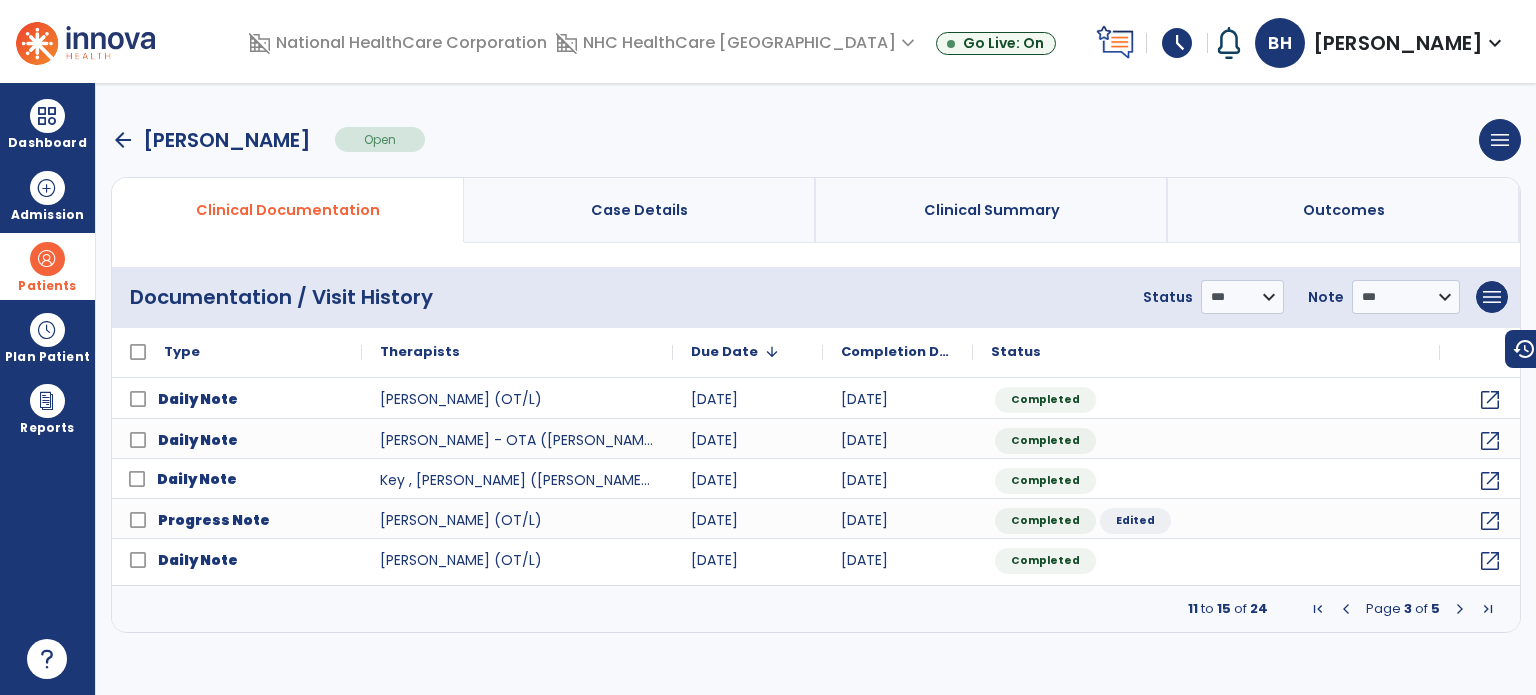 click on "arrow_back" at bounding box center (123, 140) 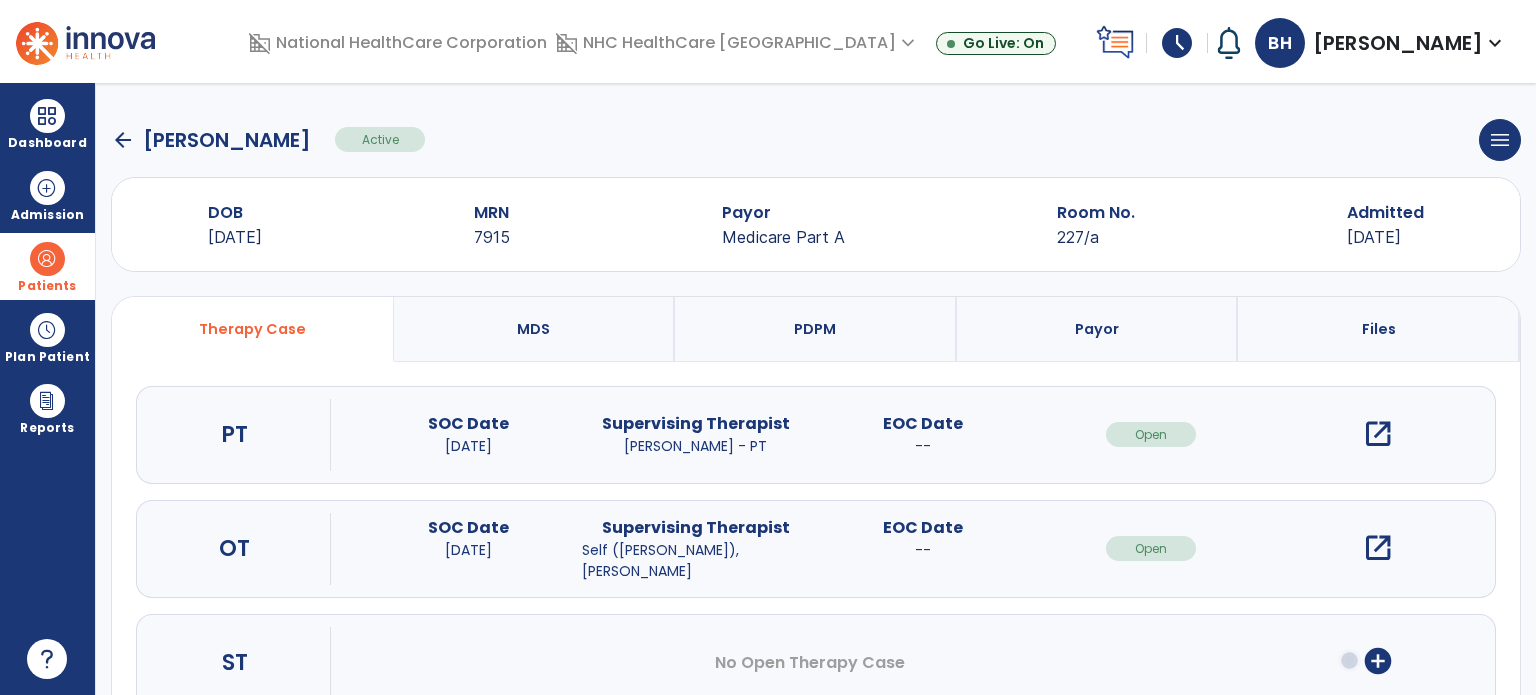 click on "arrow_back" 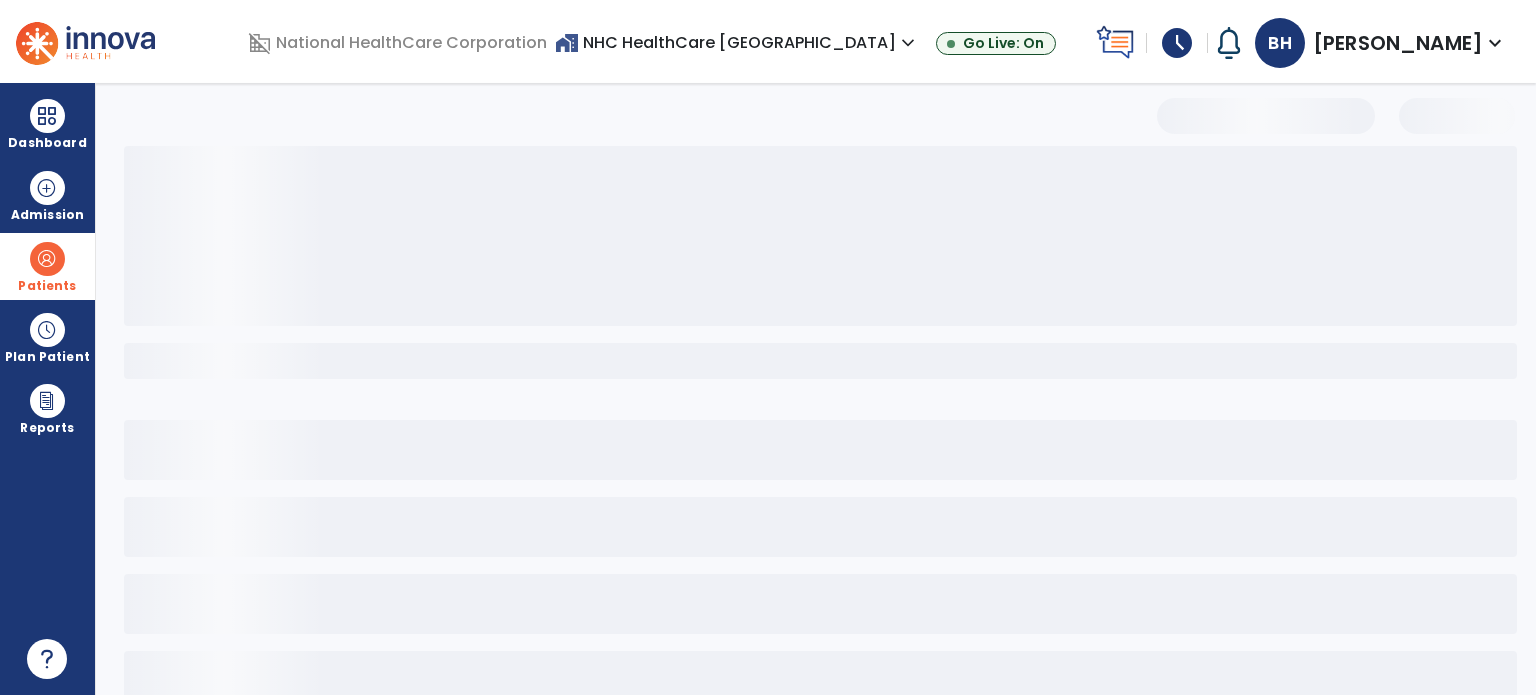 select on "***" 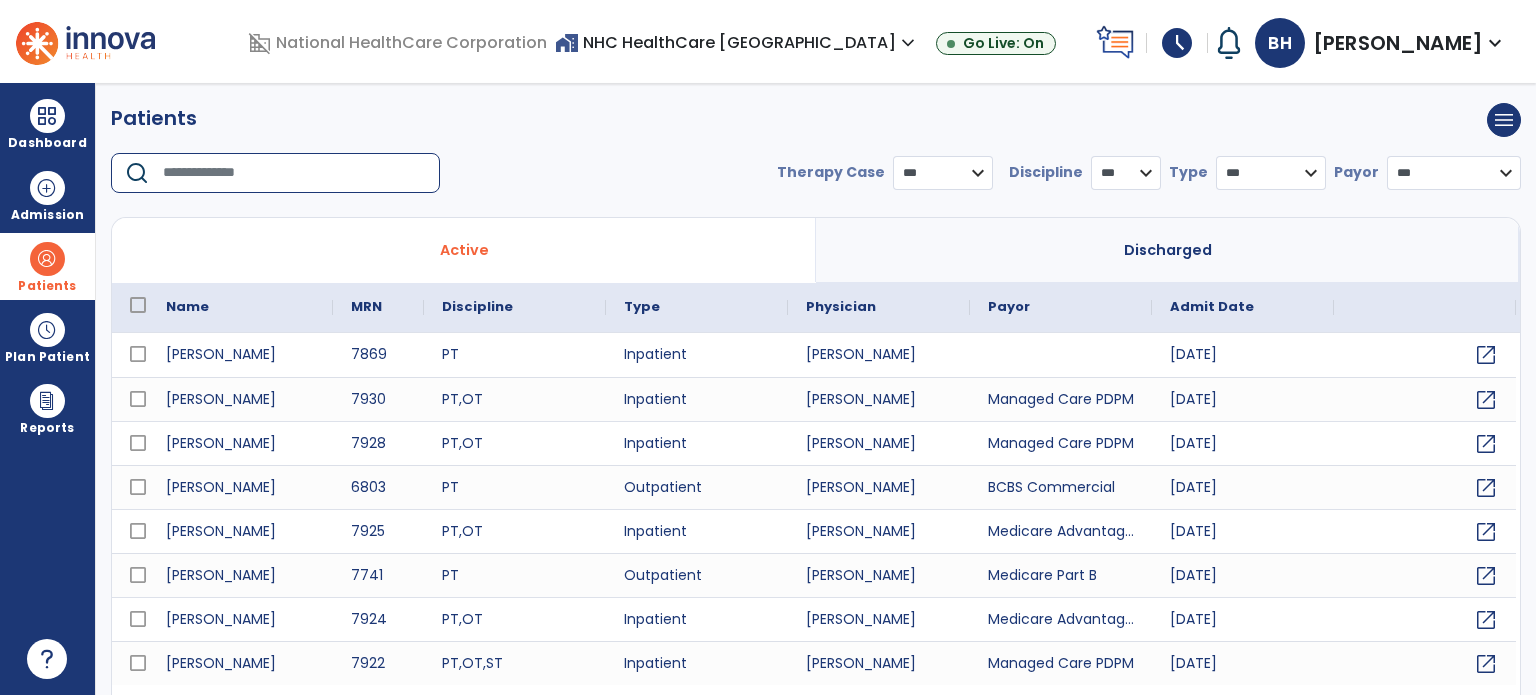 click at bounding box center (294, 173) 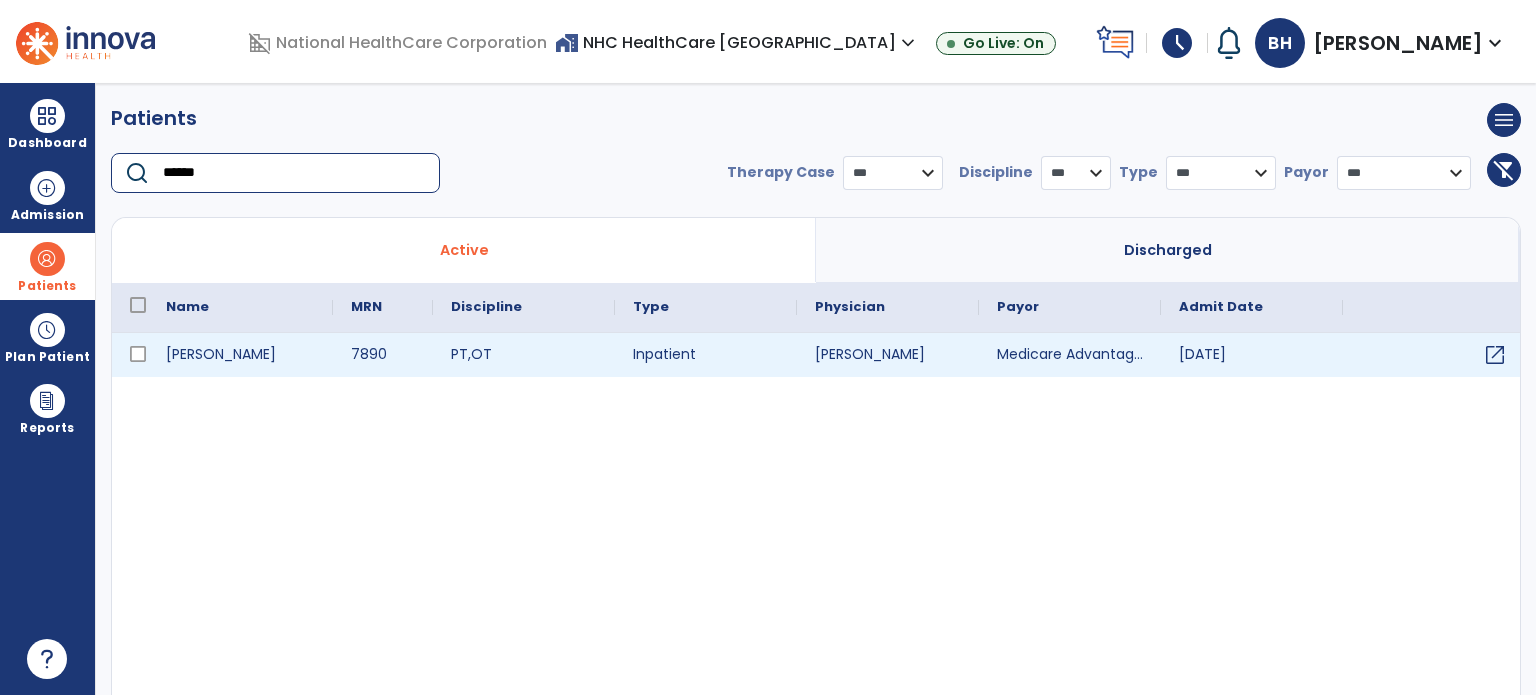 type on "******" 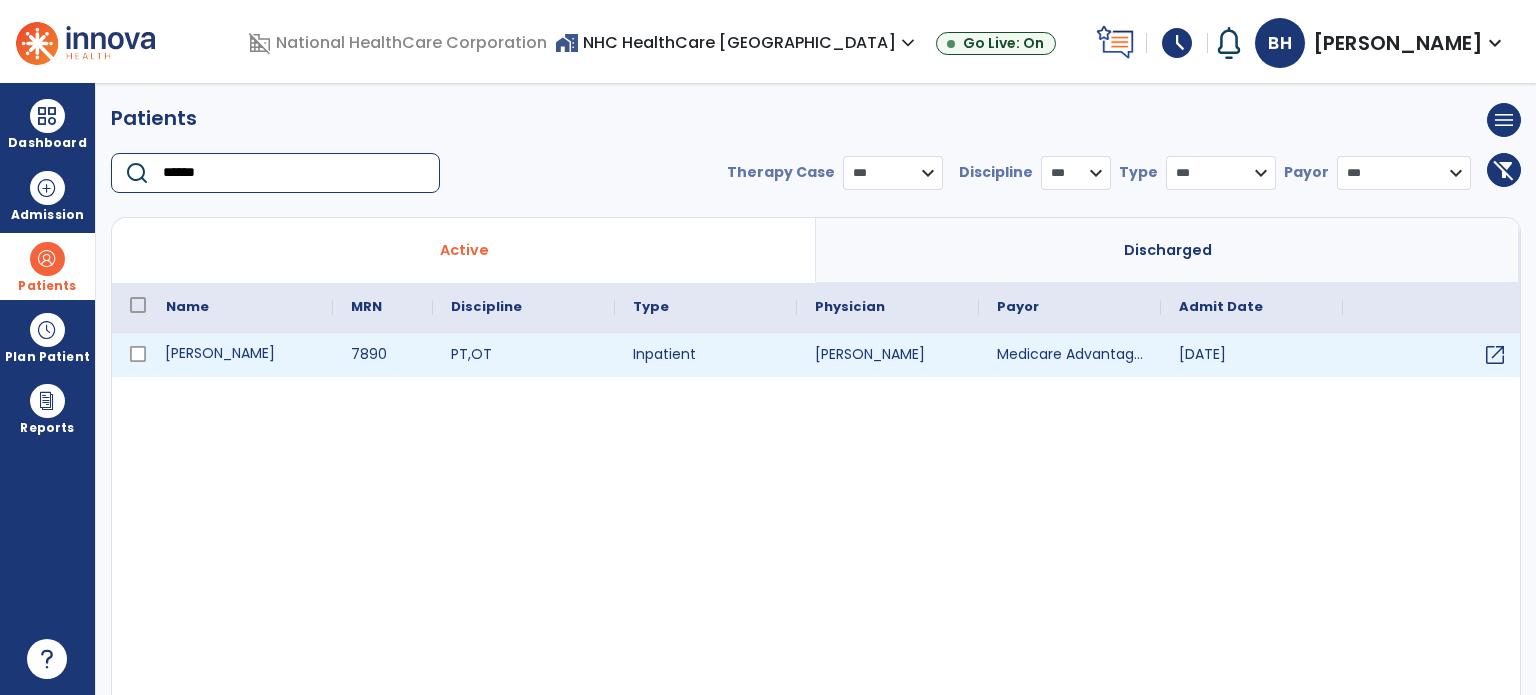 click on "[PERSON_NAME]" at bounding box center [240, 355] 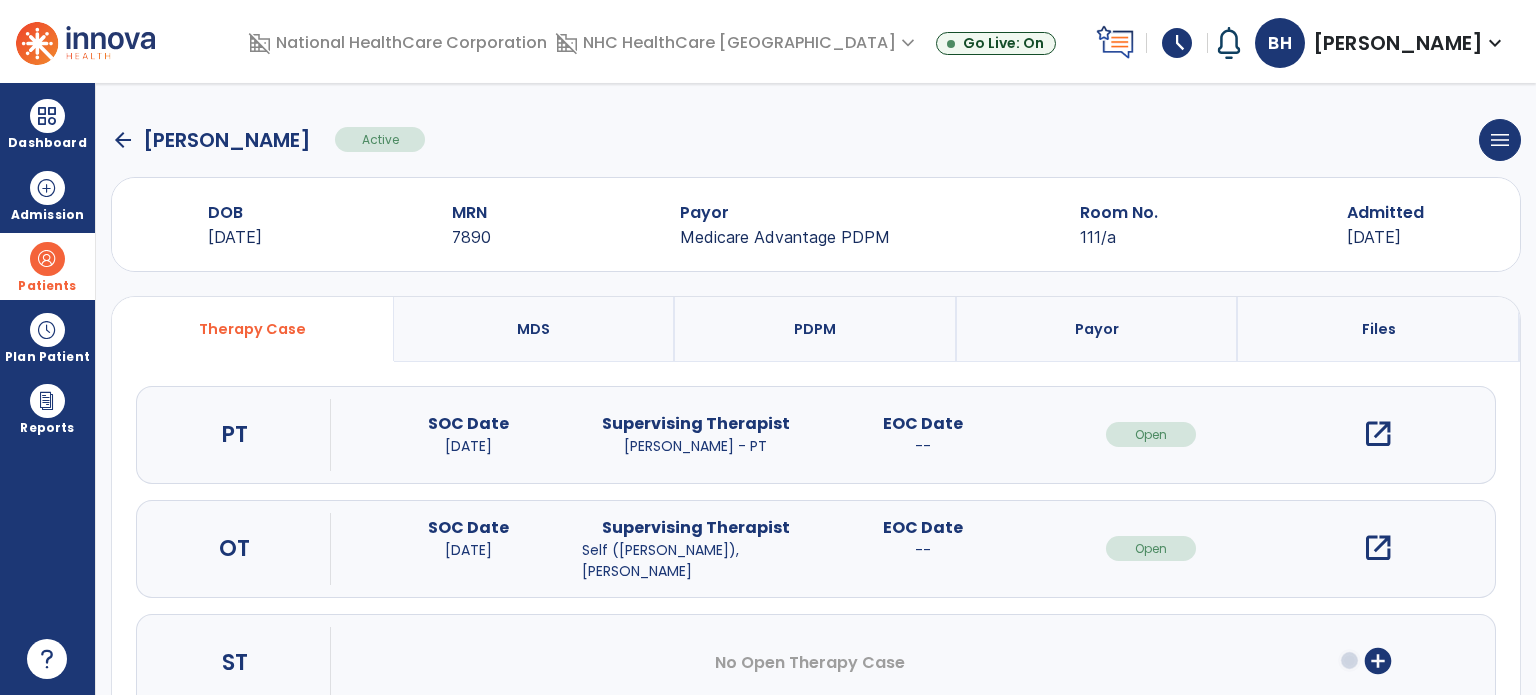 click on "open_in_new" at bounding box center (1378, 548) 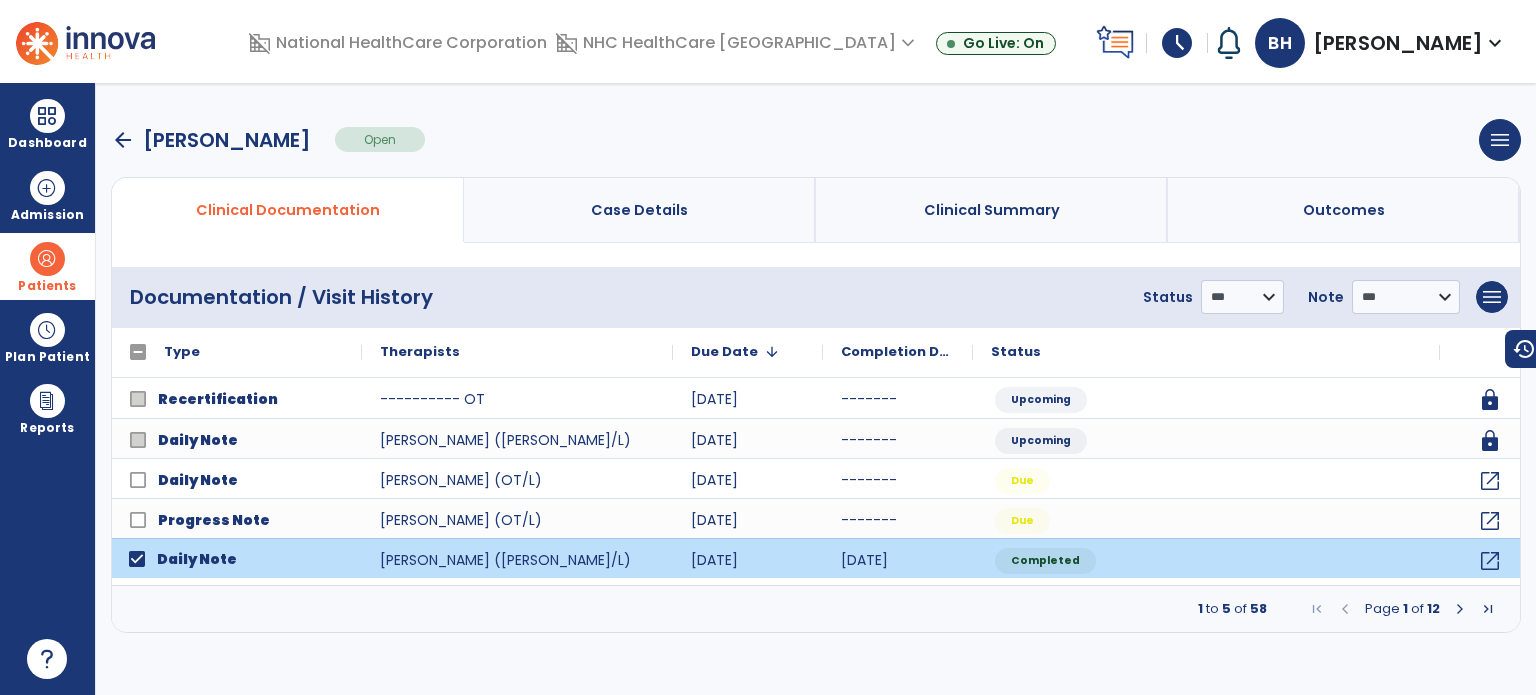 click at bounding box center (1460, 609) 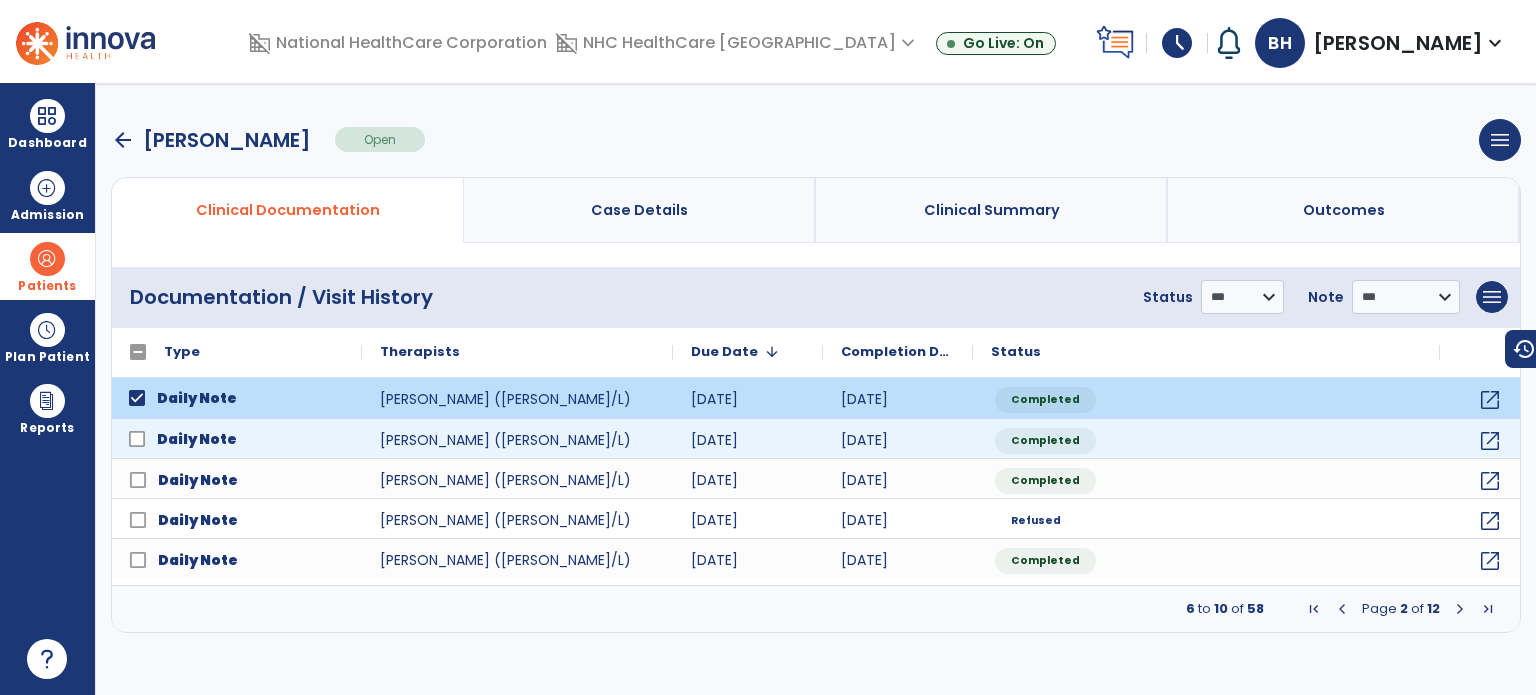 click on "Daily Note" 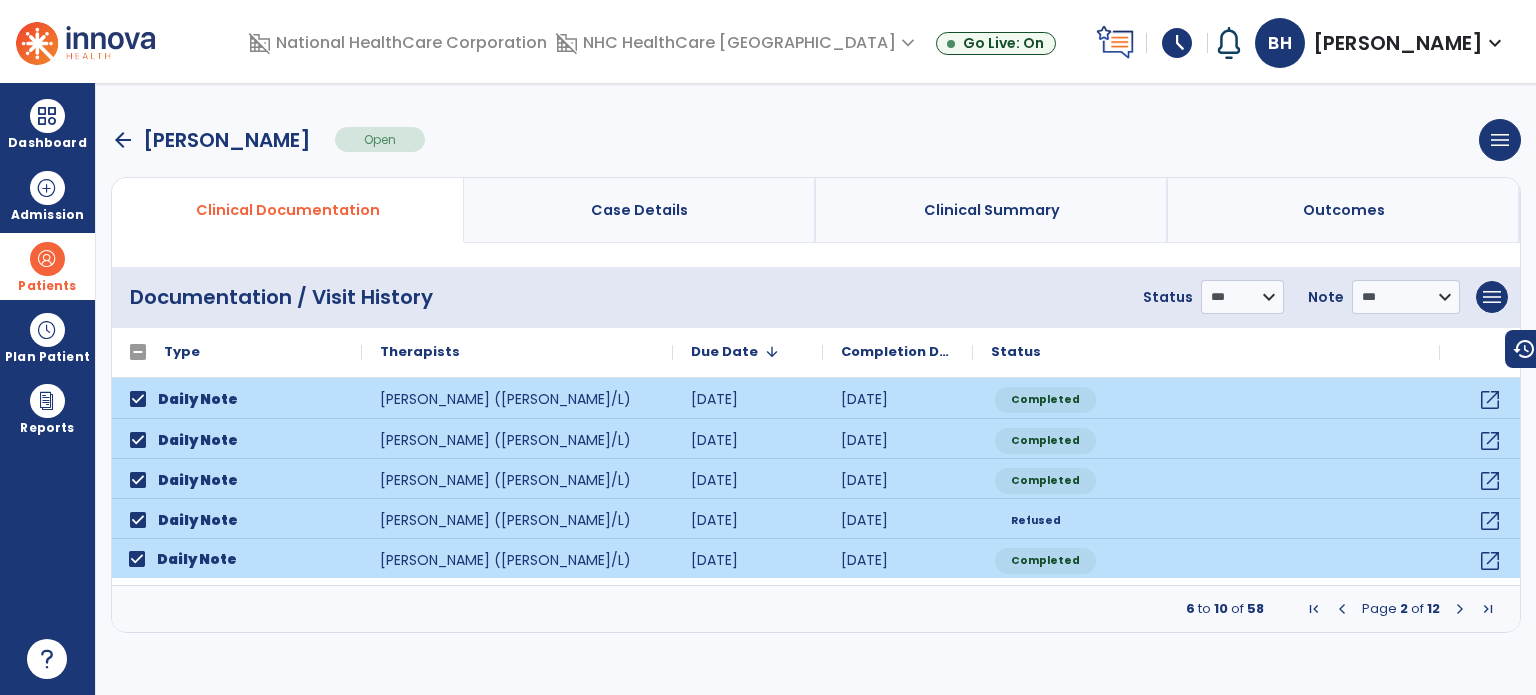 click at bounding box center (1460, 609) 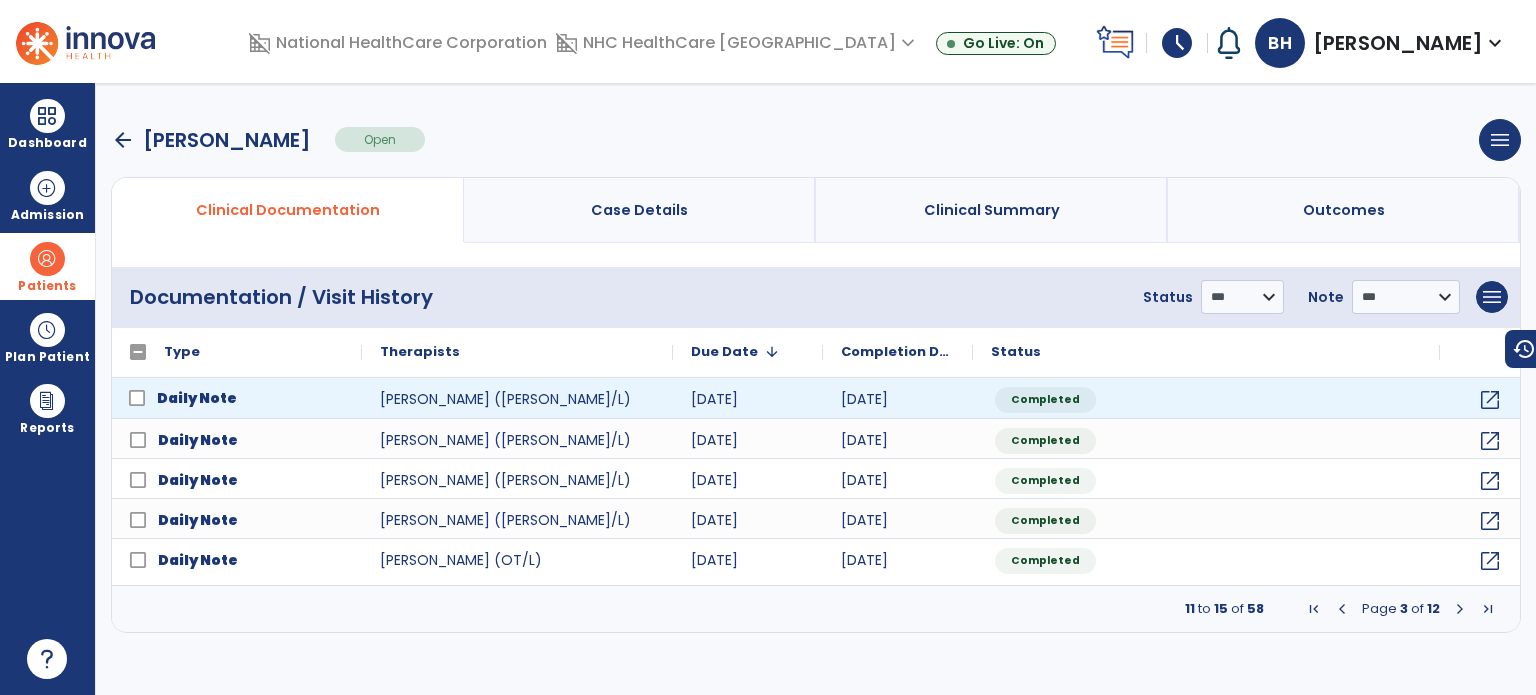 click on "Daily Note" 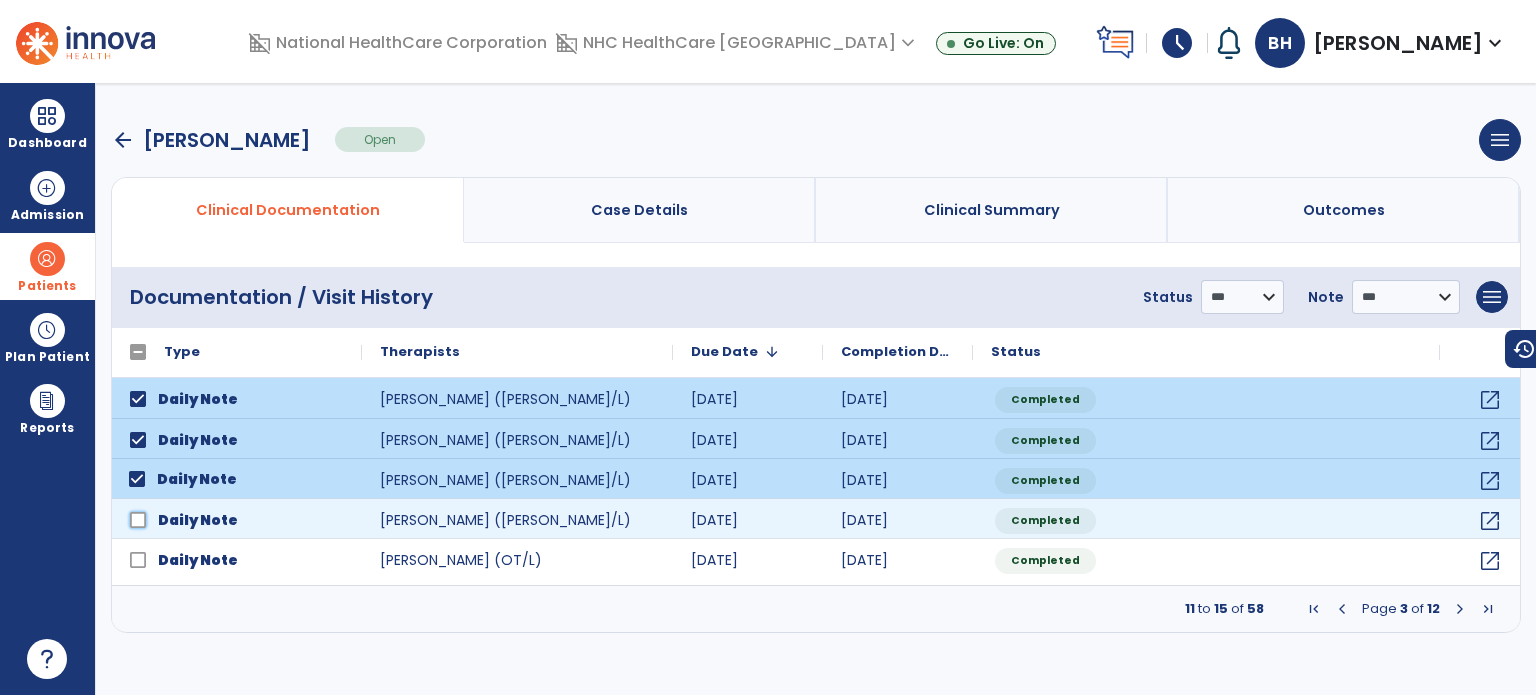 click on "Daily Note" 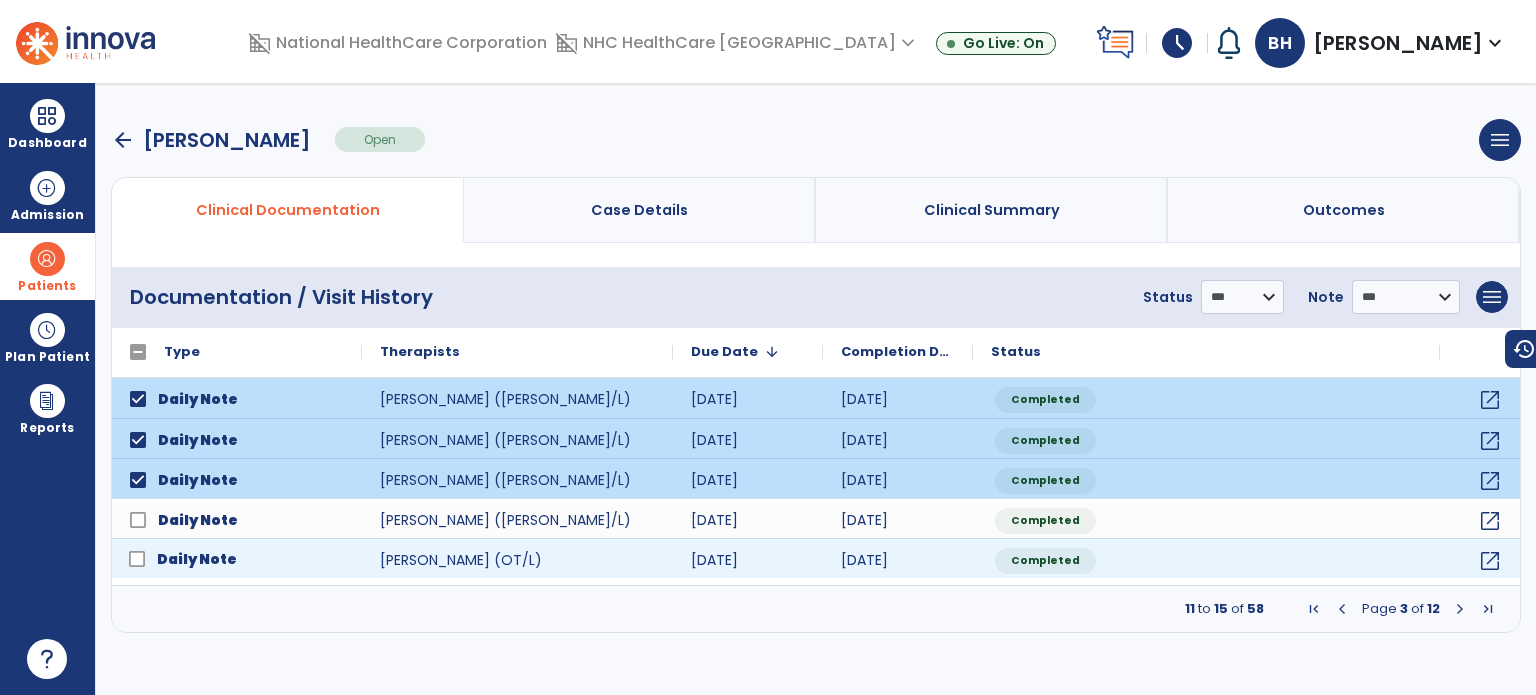 click on "Daily Note" 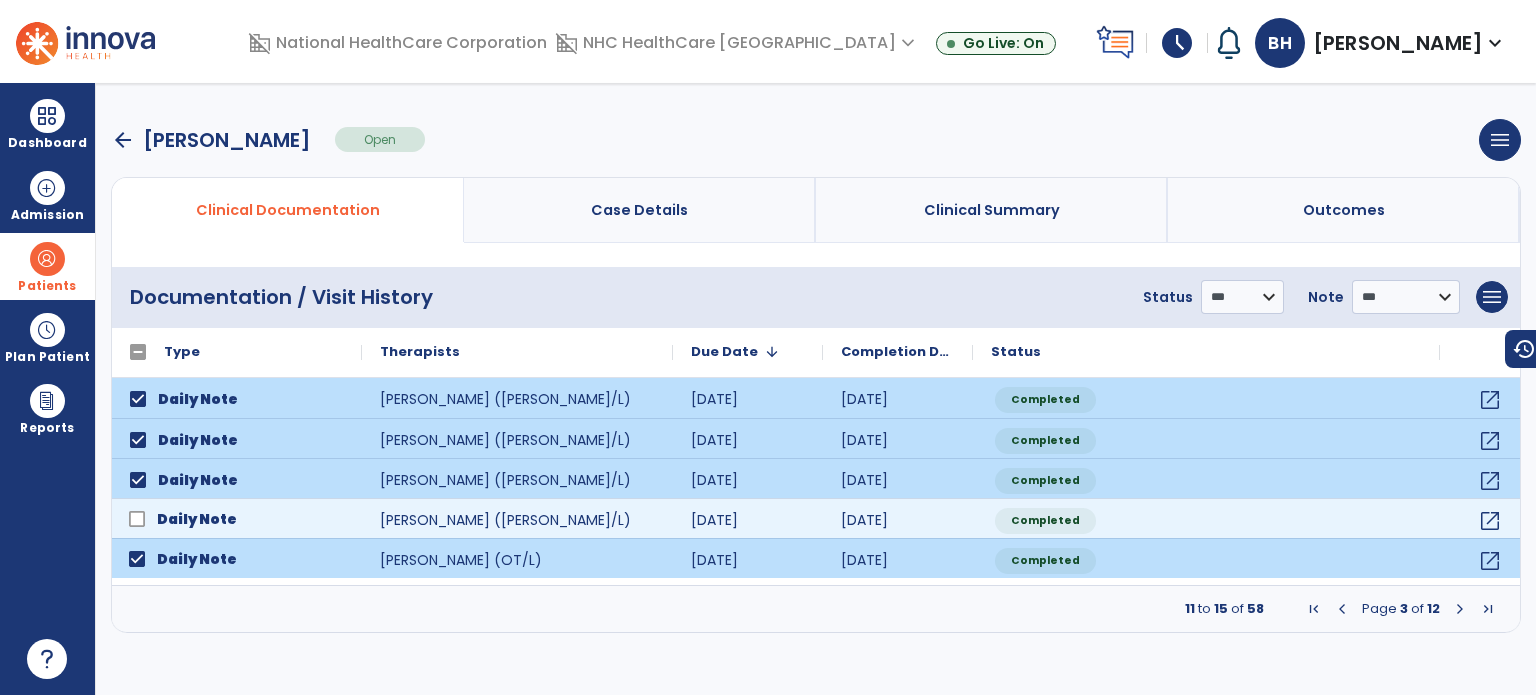 click 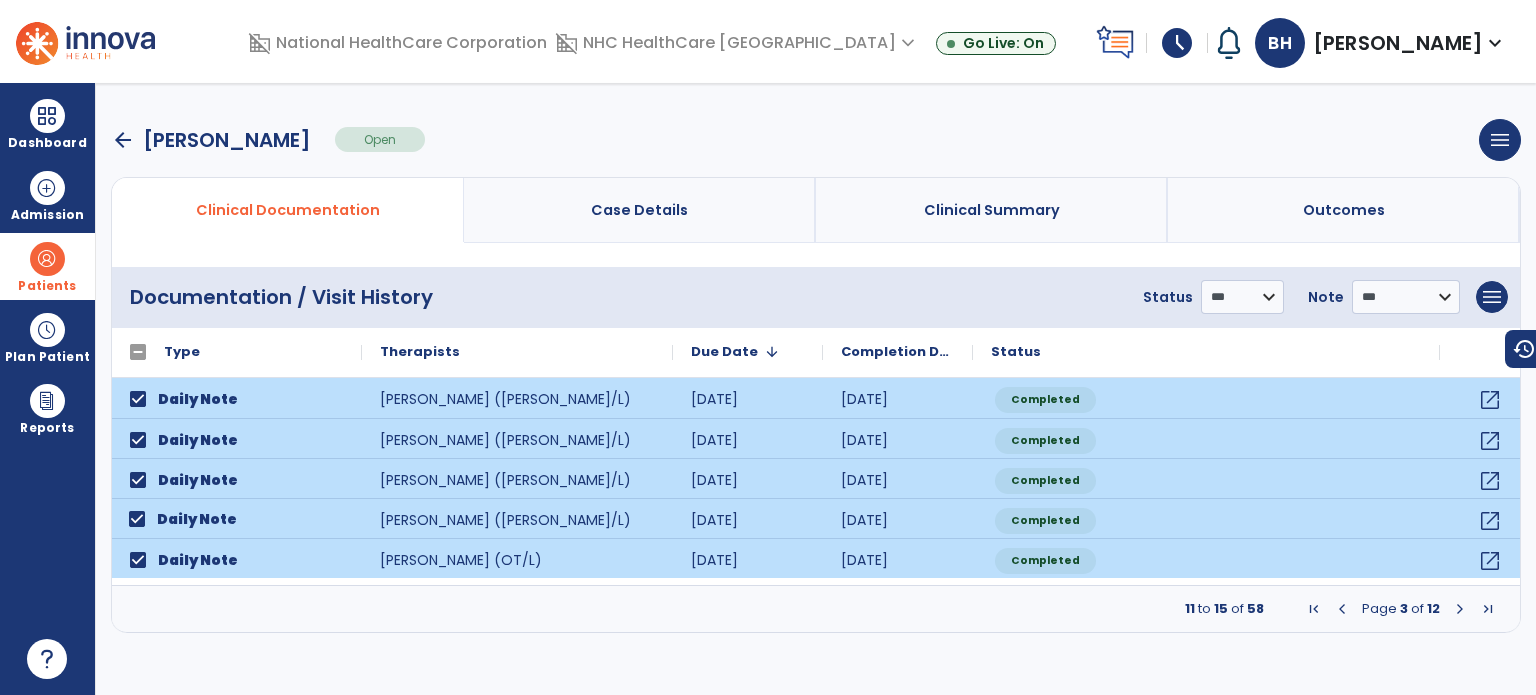 click at bounding box center [1460, 609] 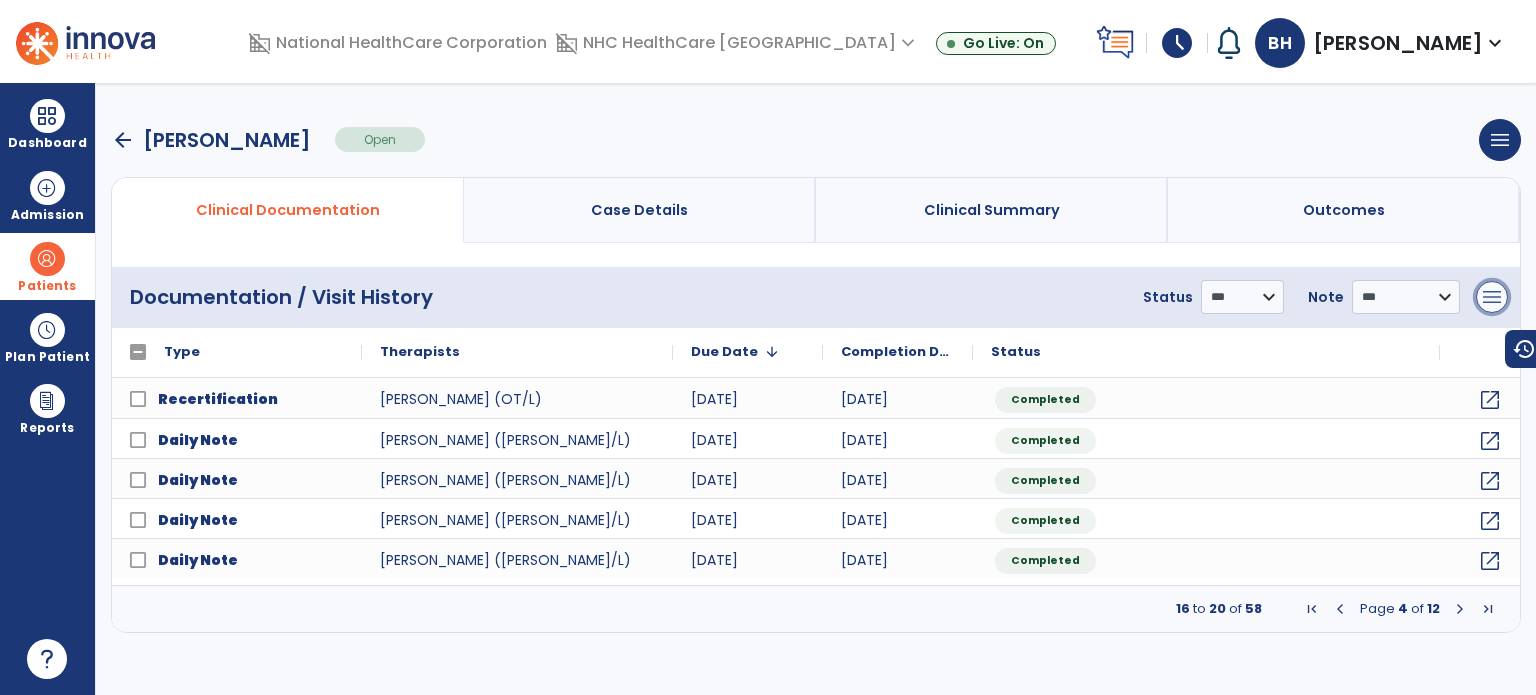 click on "menu" at bounding box center [1492, 297] 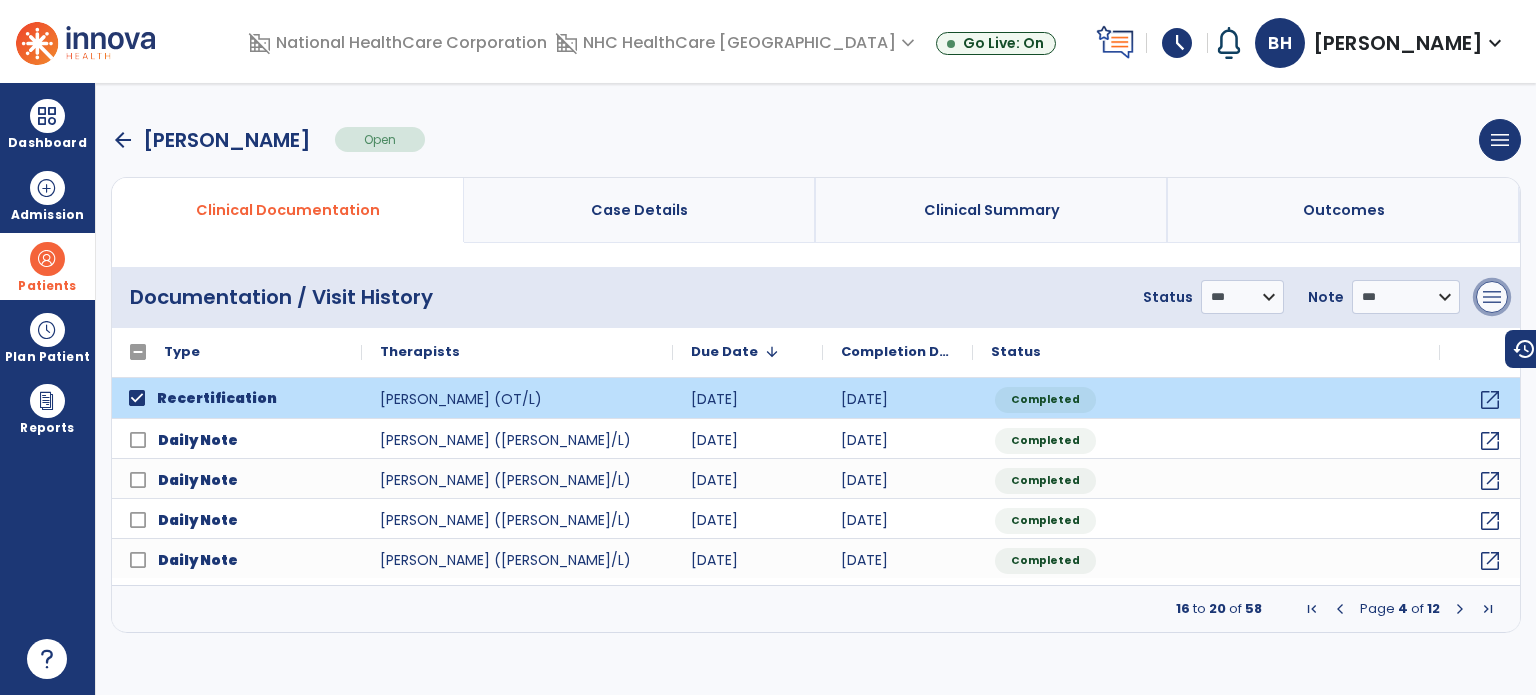 click on "menu" at bounding box center (1492, 297) 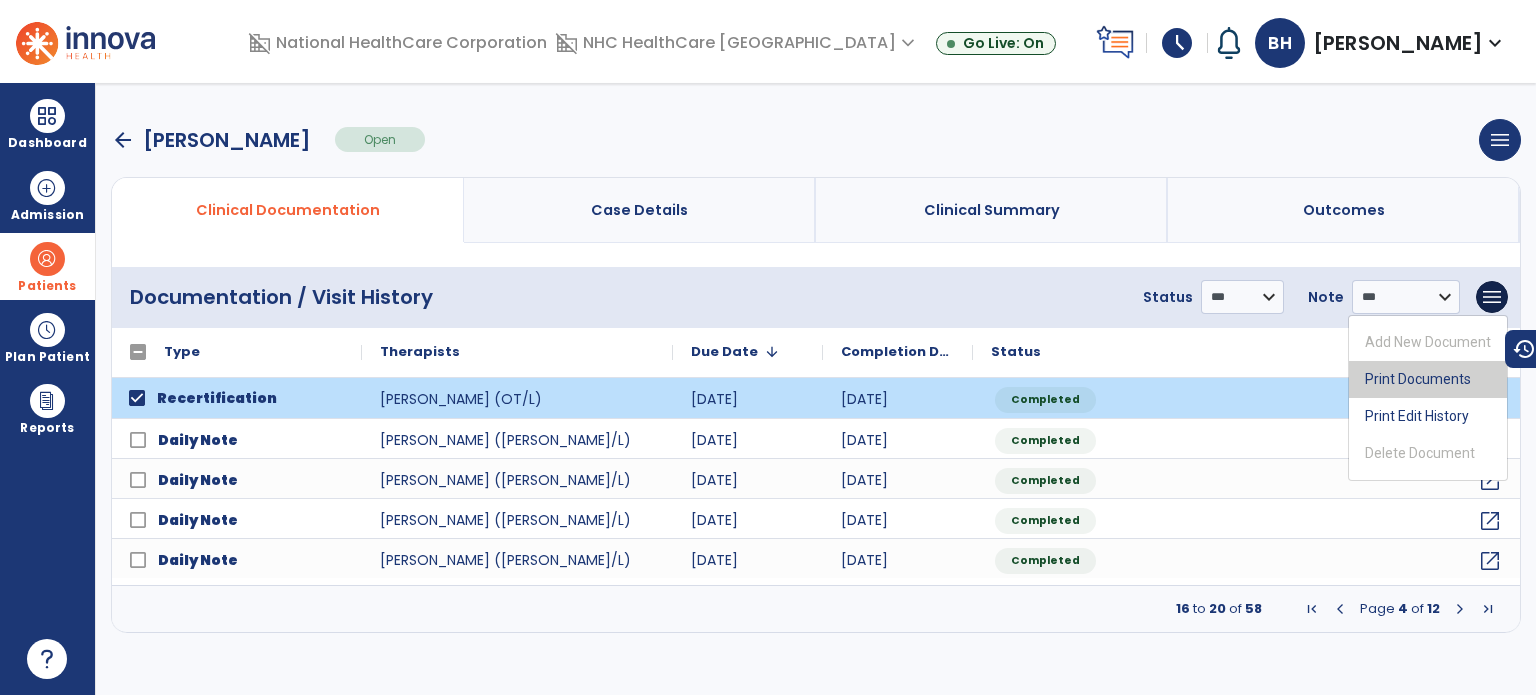 click on "Print Documents" at bounding box center (1428, 379) 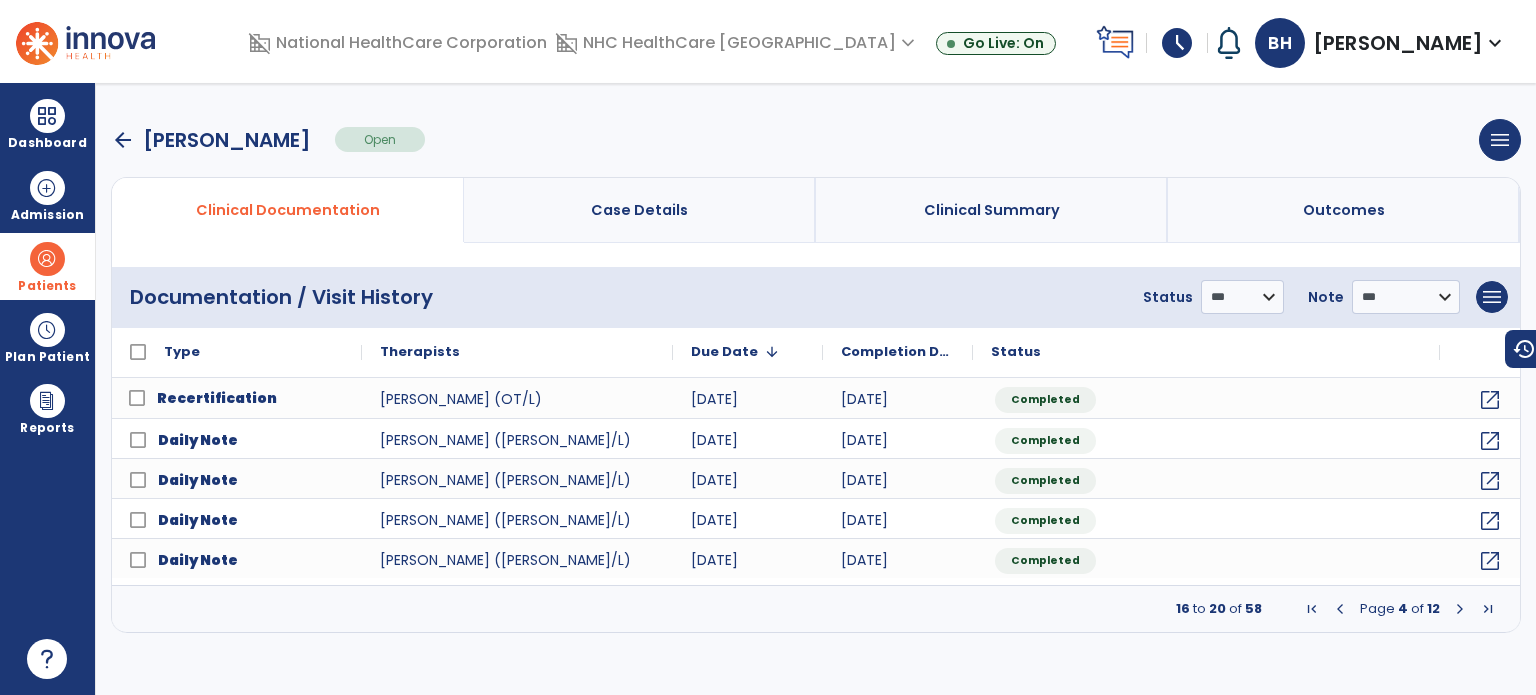 click on "arrow_back" at bounding box center (123, 140) 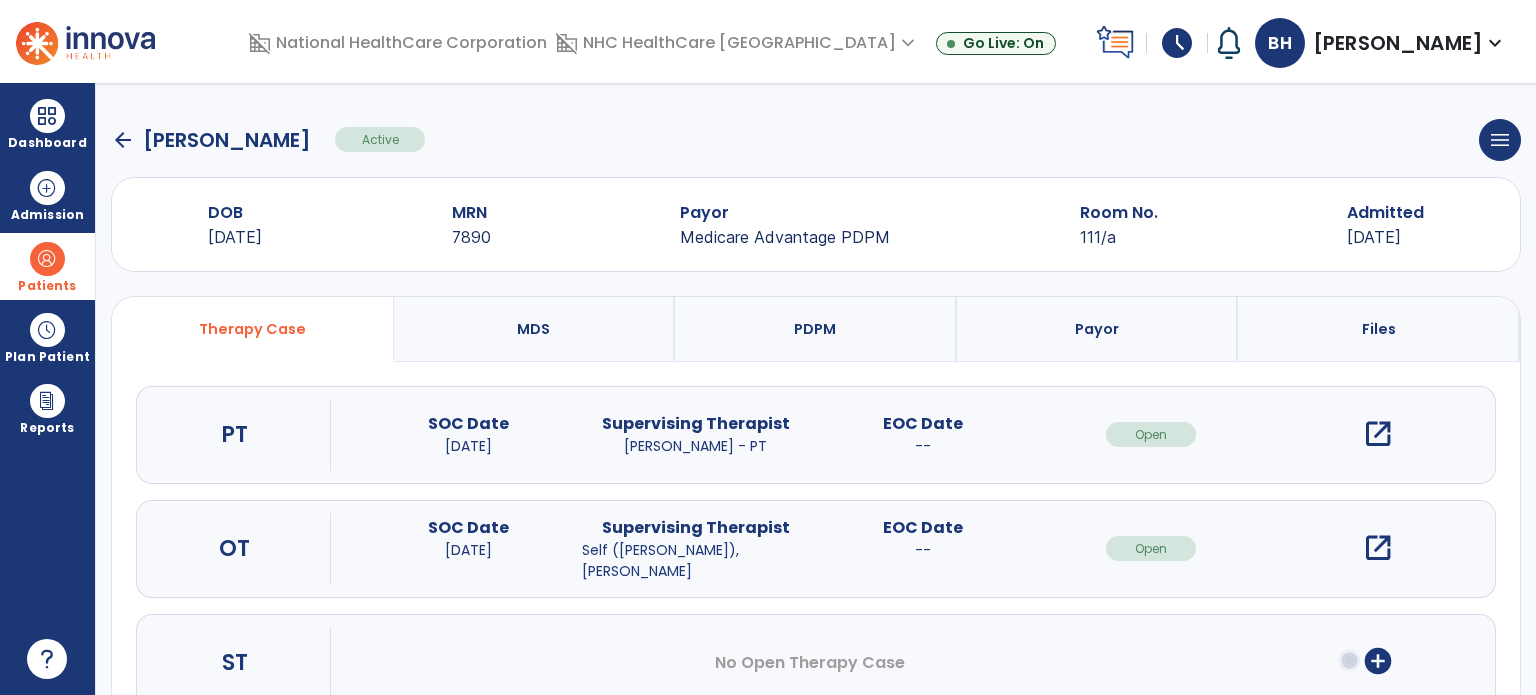 click on "arrow_back" 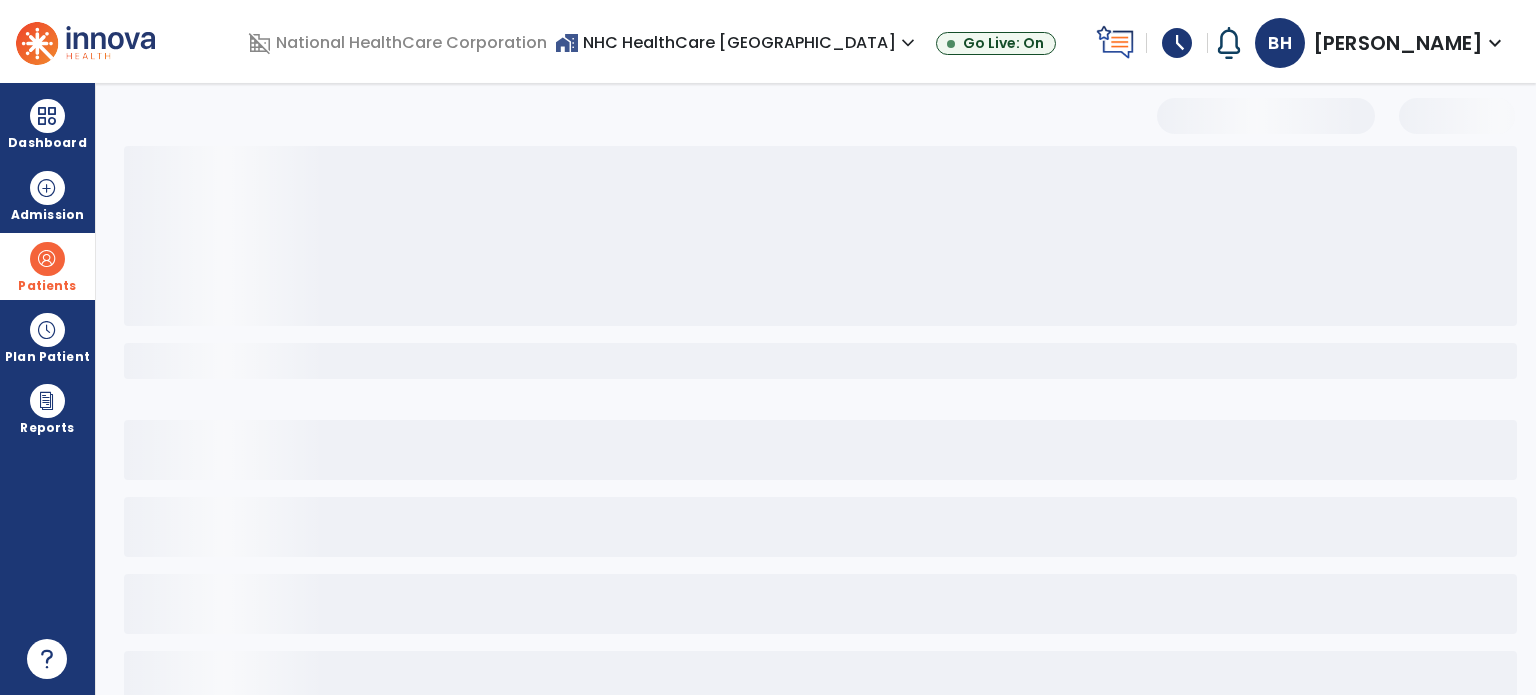 select on "***" 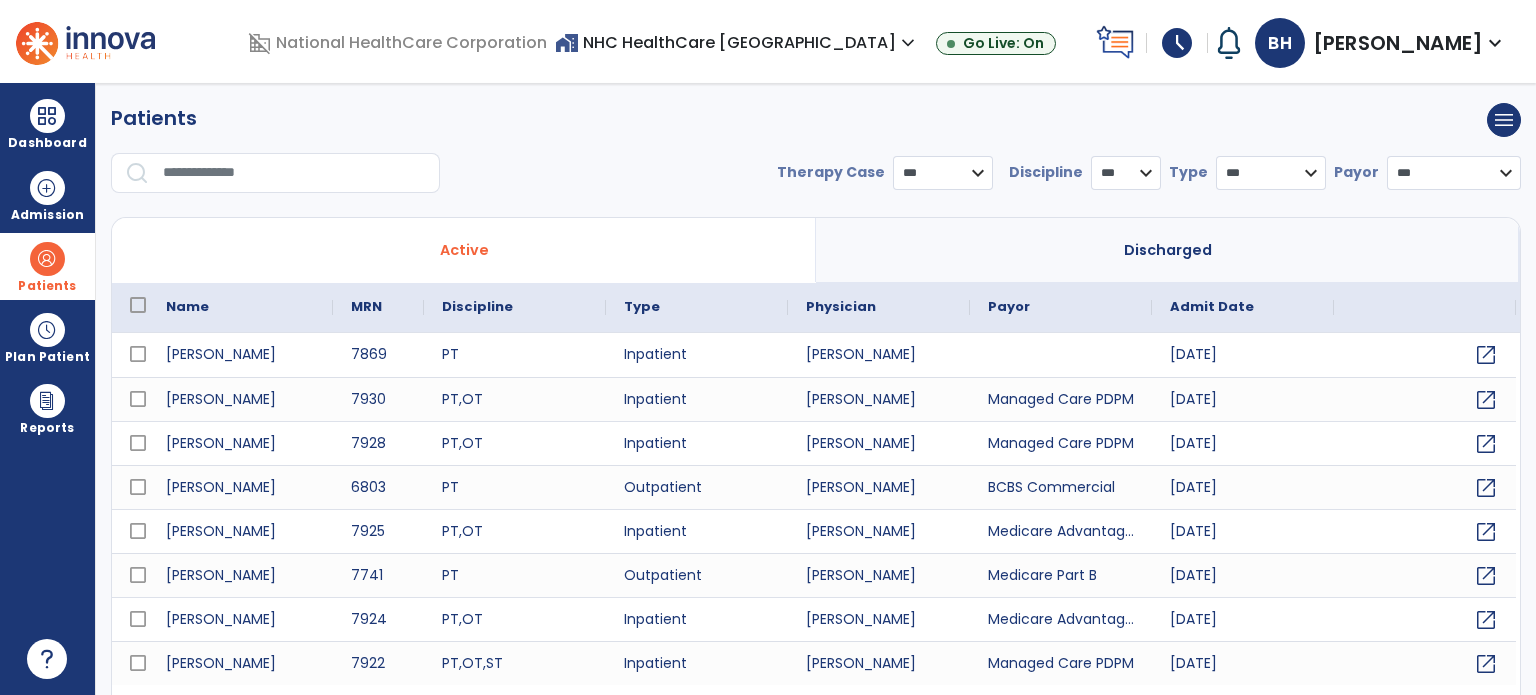 click at bounding box center [294, 173] 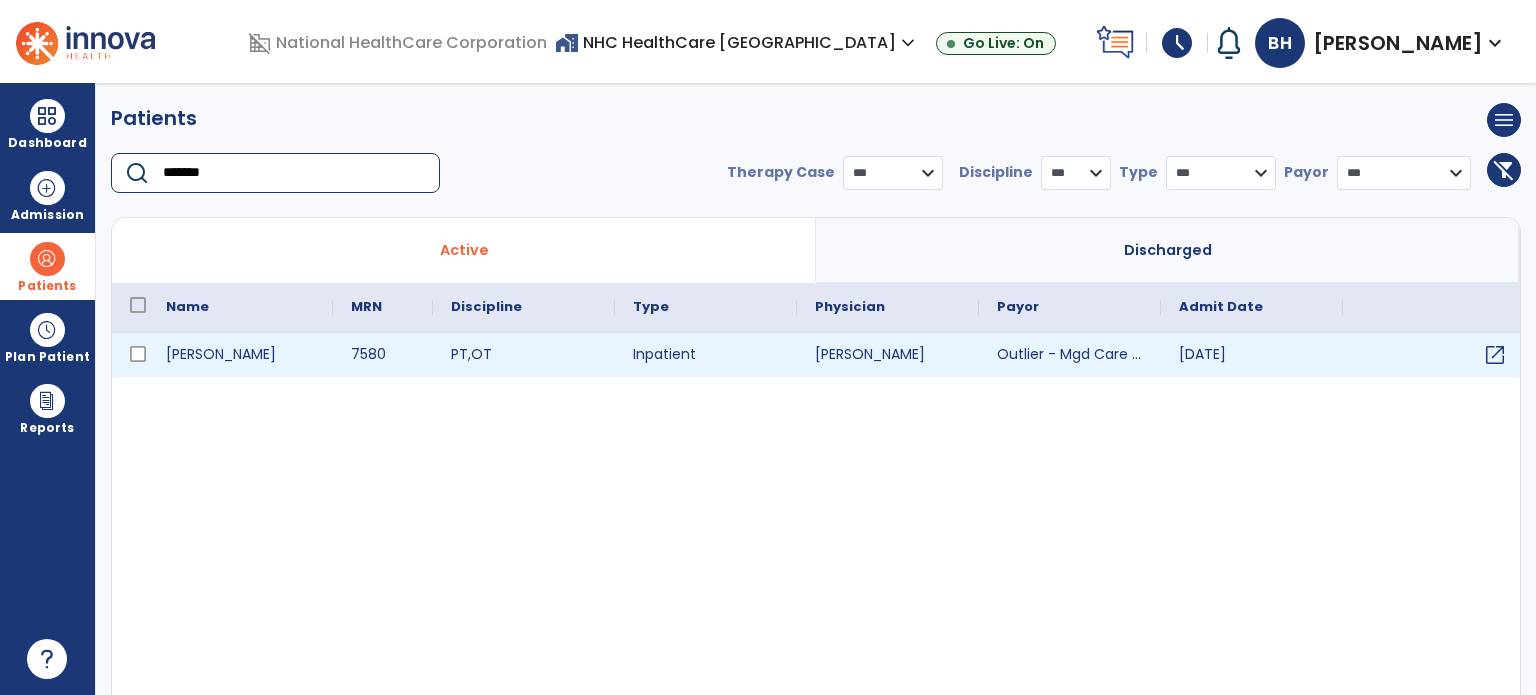 type on "*******" 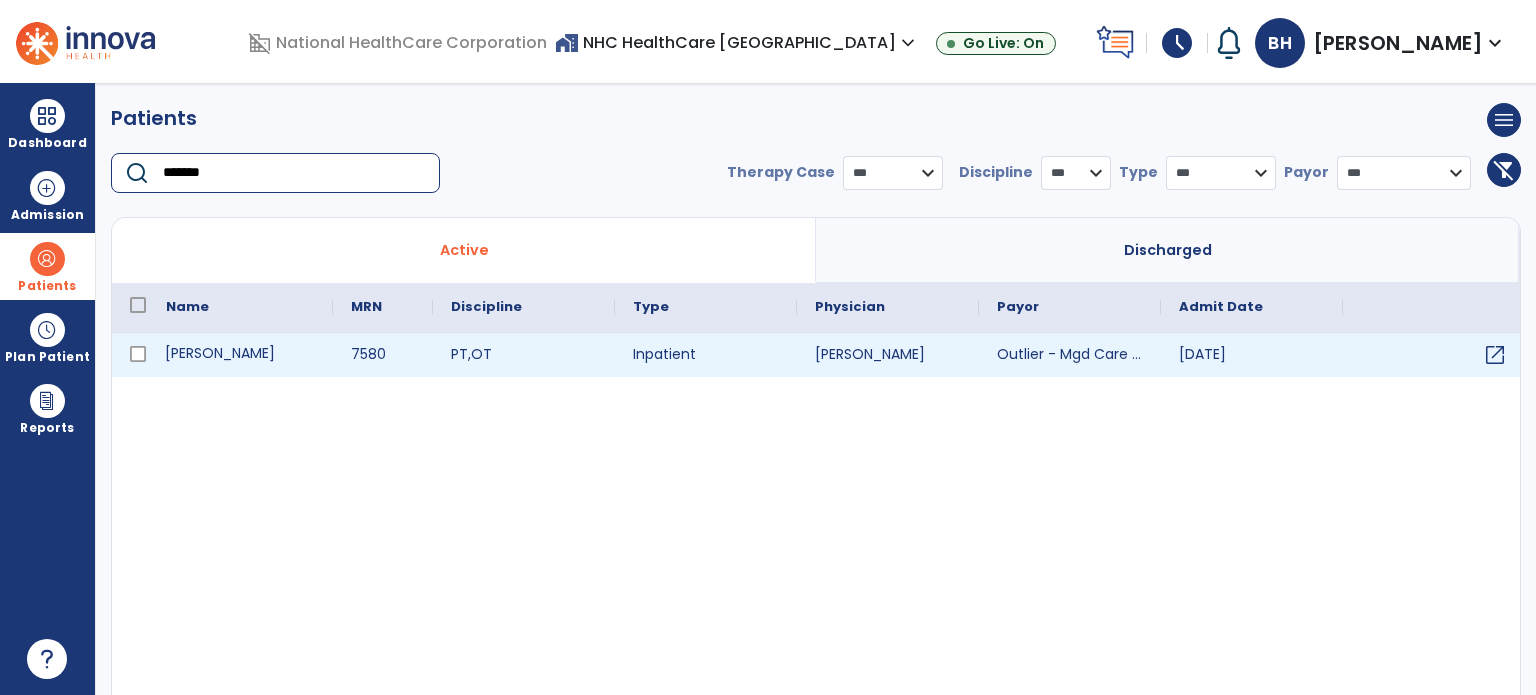 click on "[PERSON_NAME]" at bounding box center [240, 355] 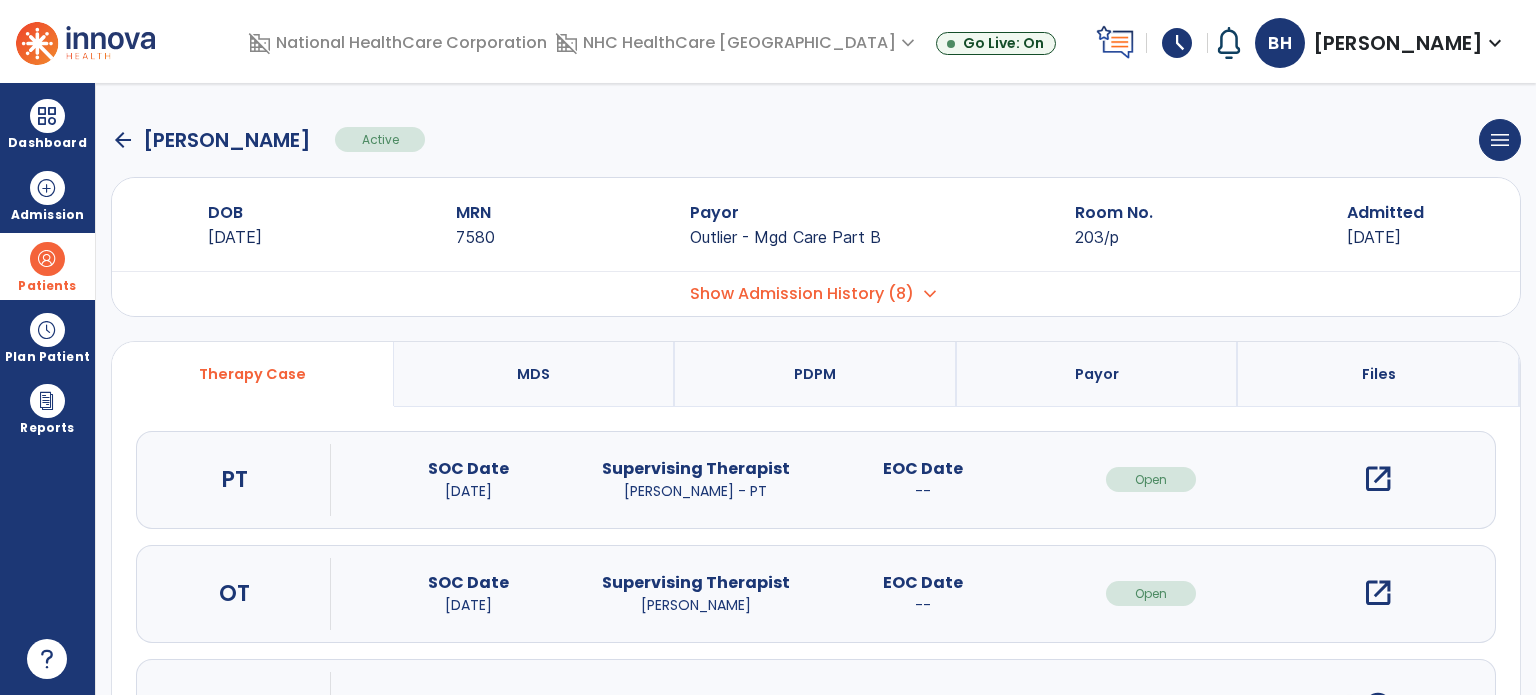 click on "open_in_new" at bounding box center [1378, 593] 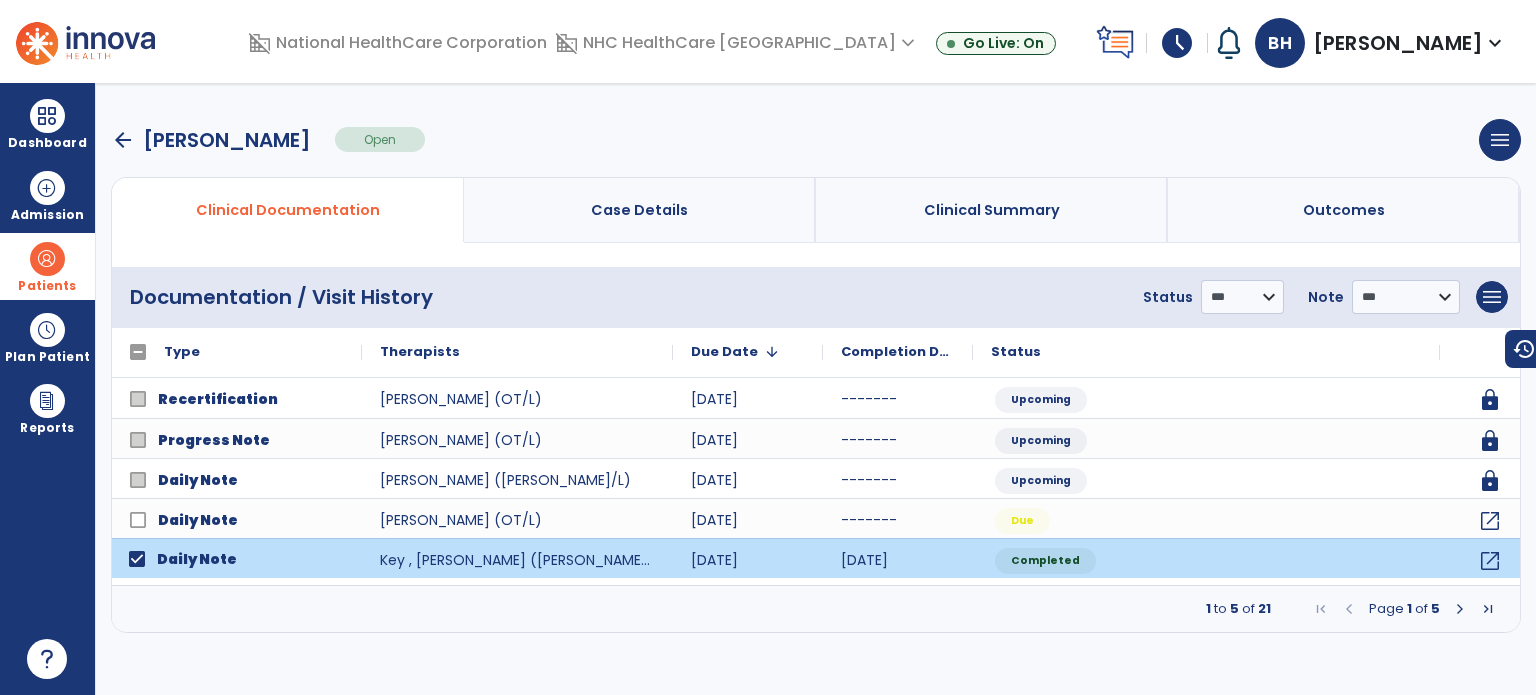 click at bounding box center (1460, 609) 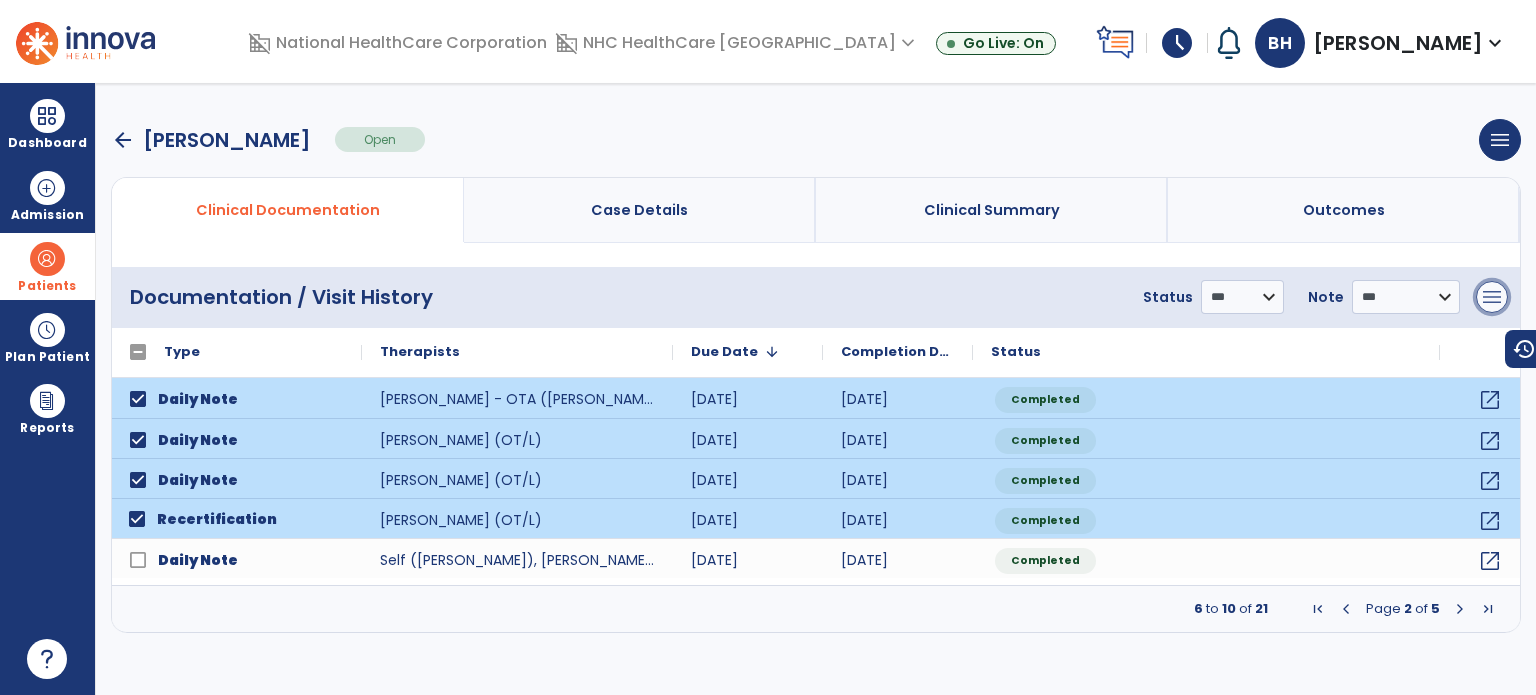 click on "menu" at bounding box center [1492, 297] 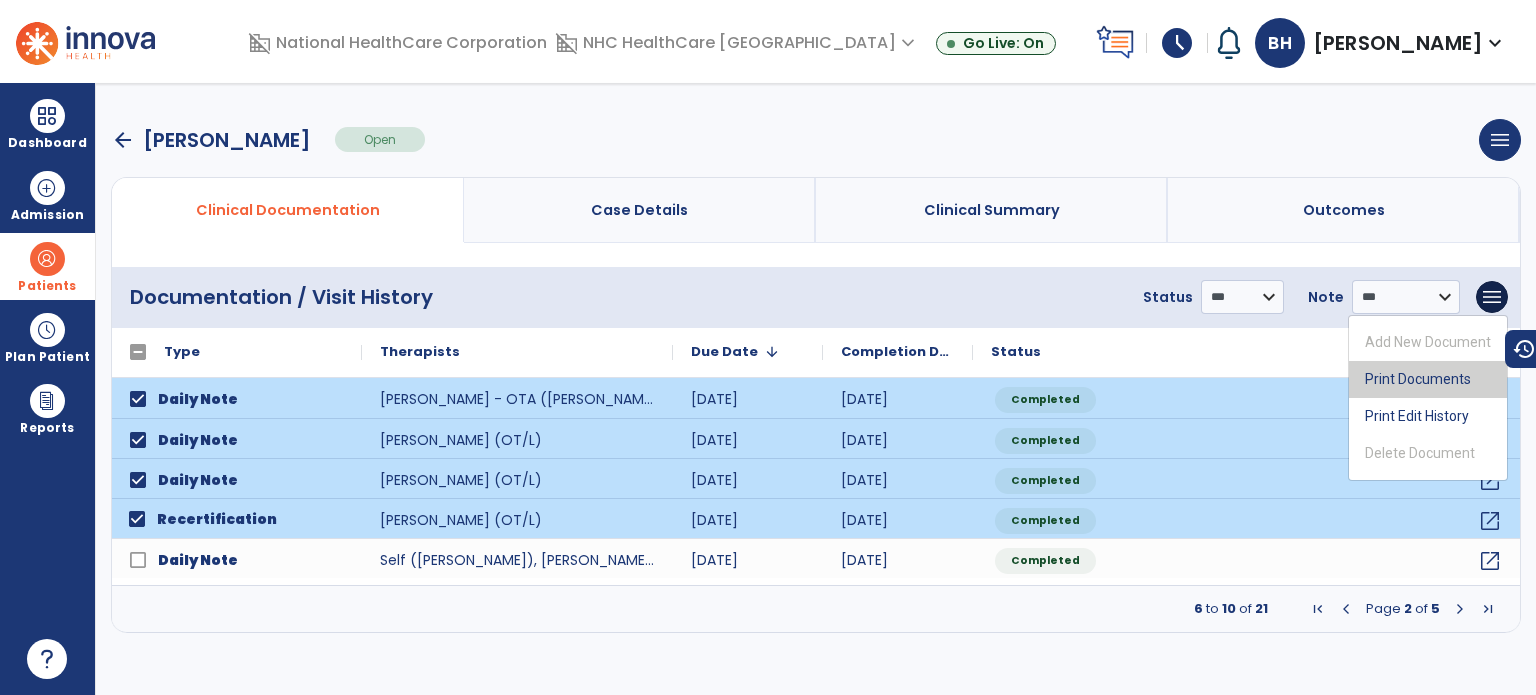 click on "Print Documents" at bounding box center [1428, 379] 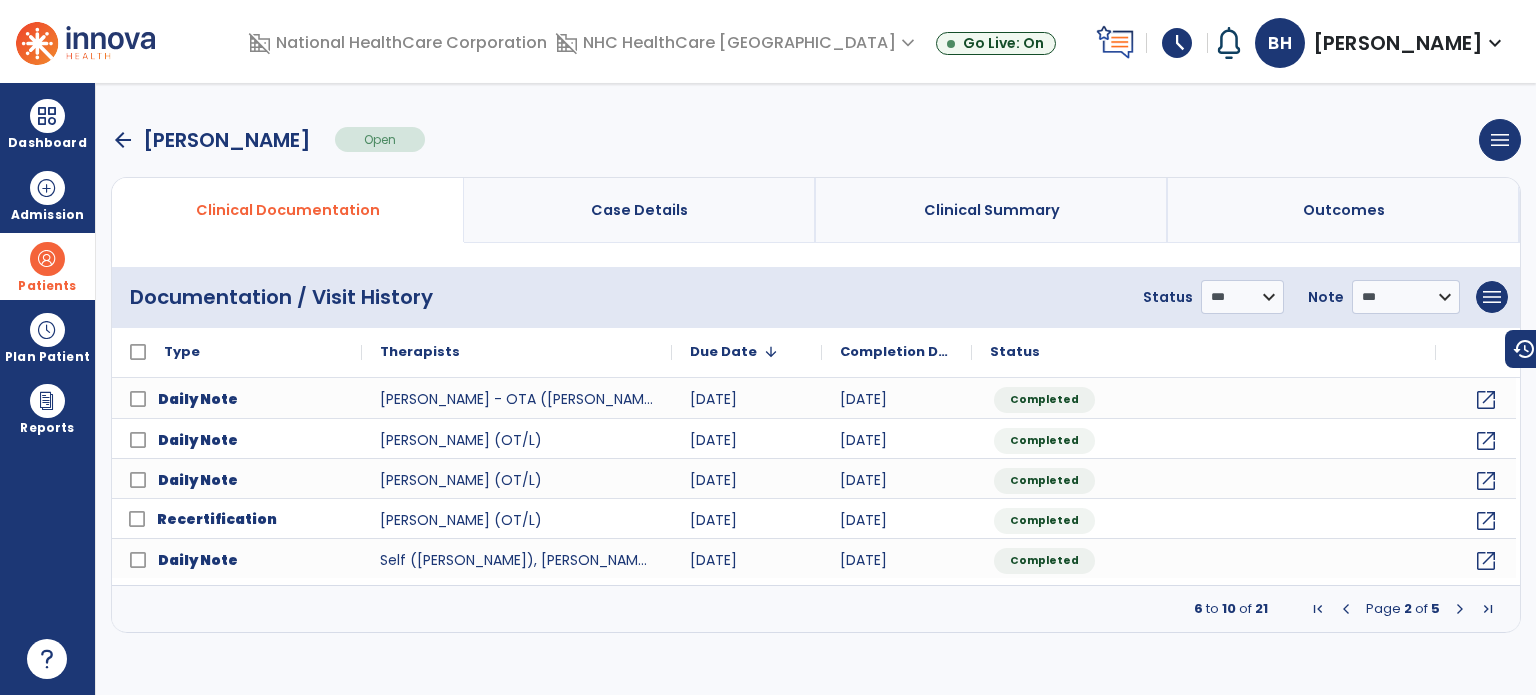 click on "arrow_back" at bounding box center [123, 140] 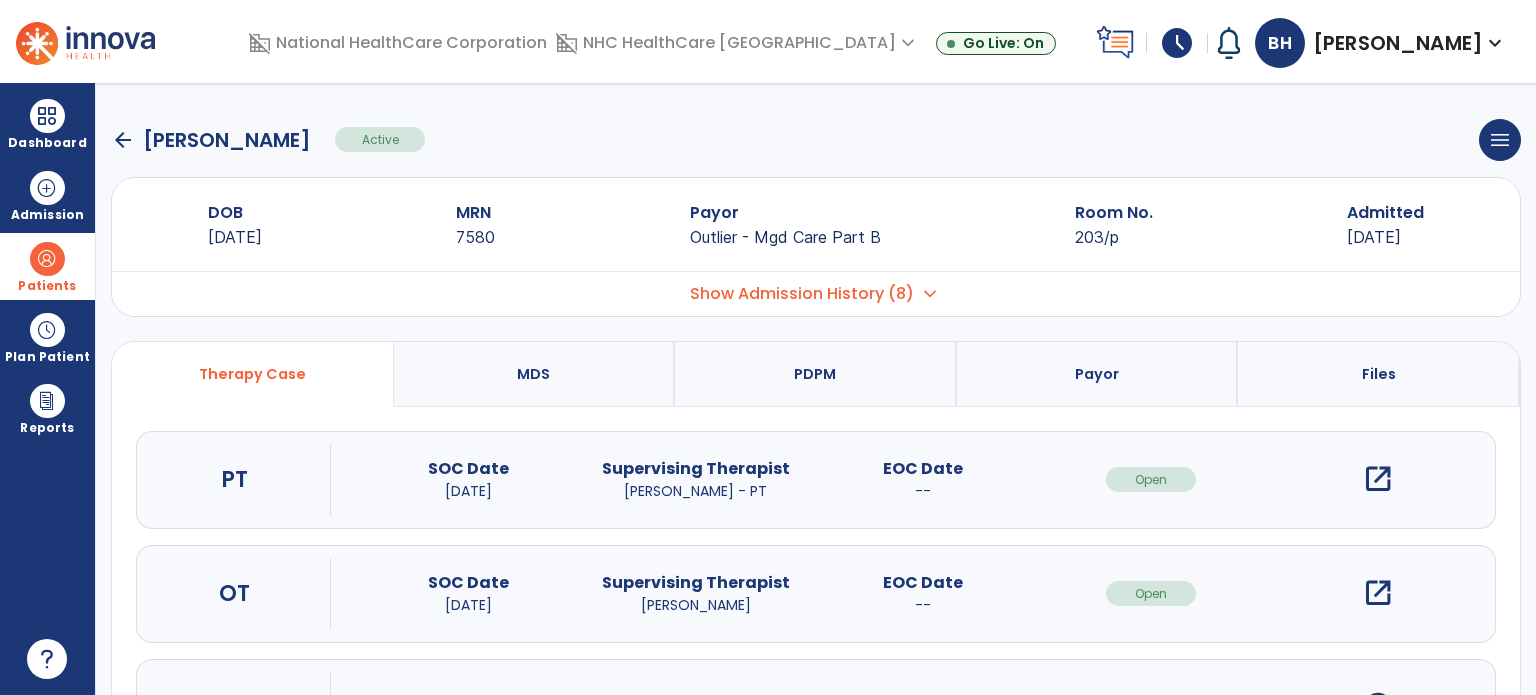 click on "arrow_back" 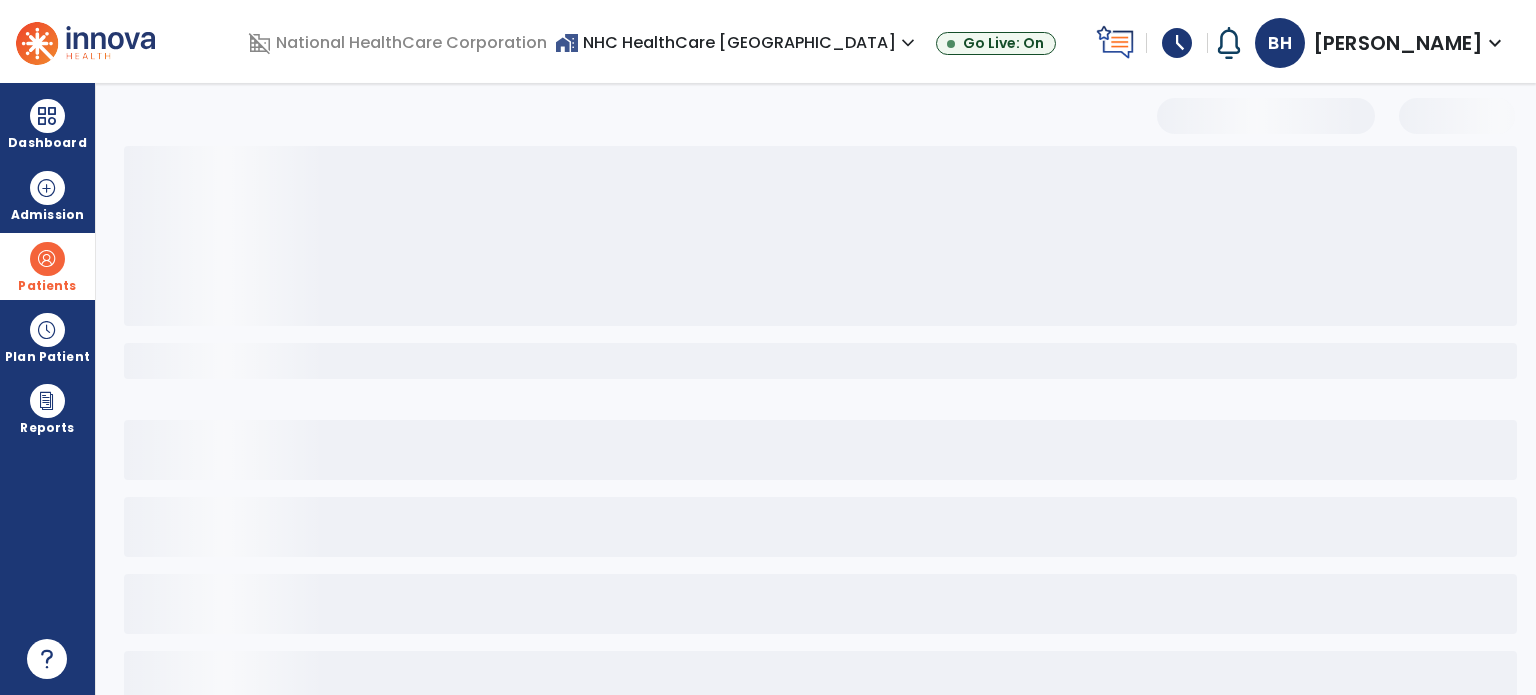 select on "***" 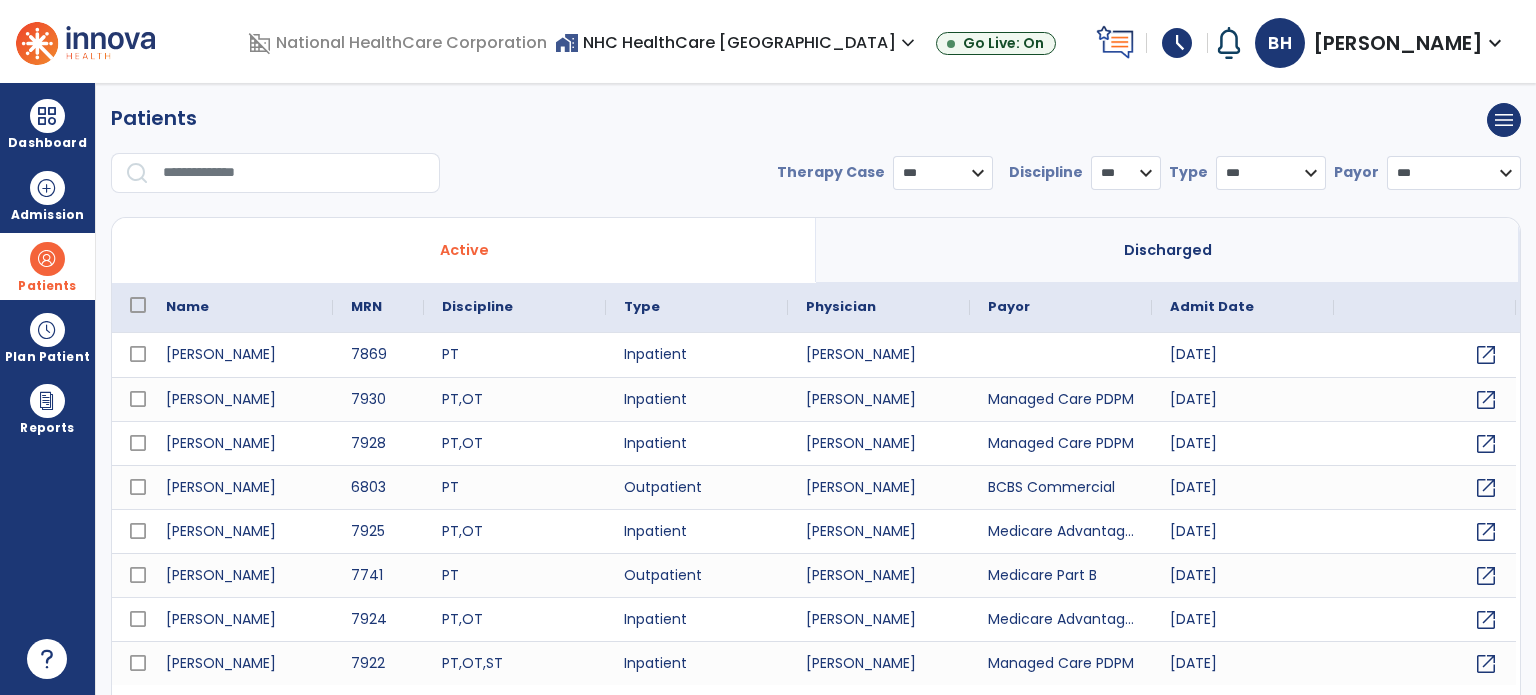 click at bounding box center (281, 181) 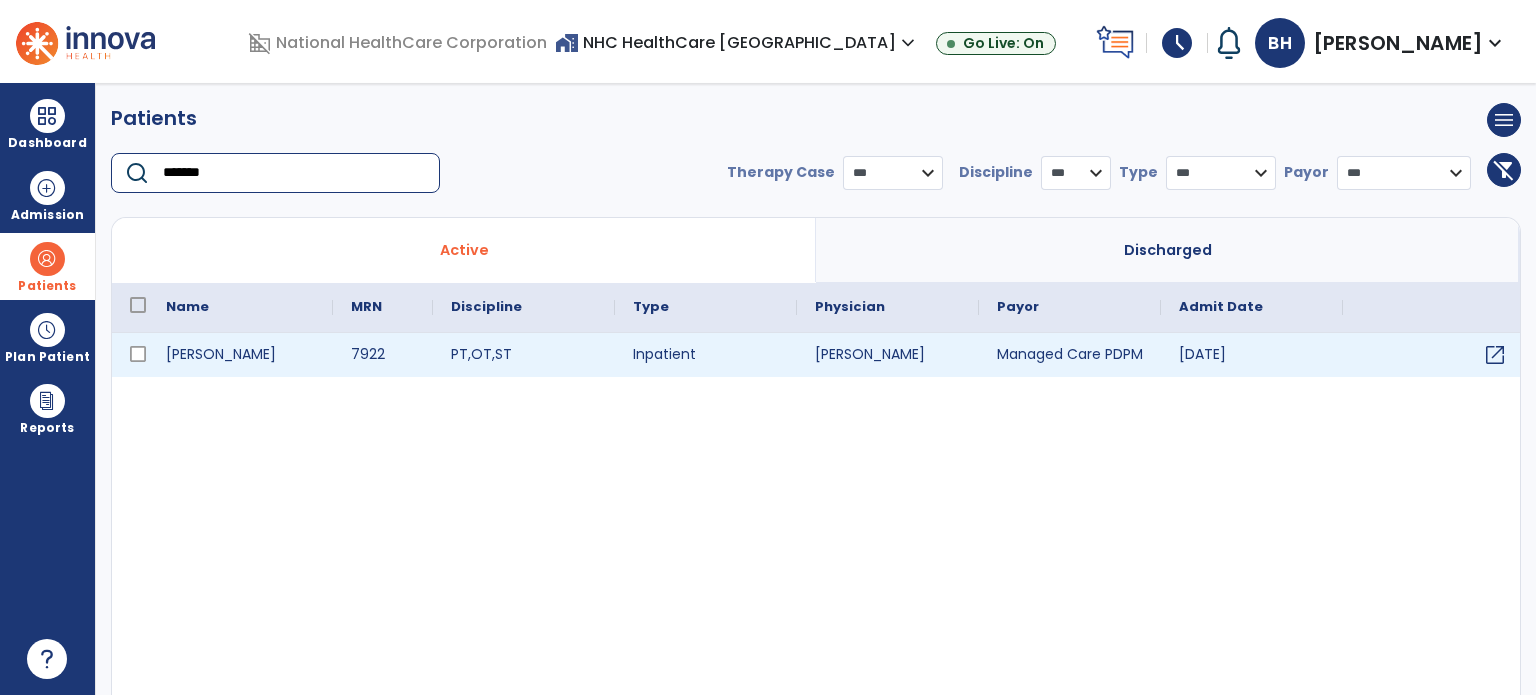 type on "*******" 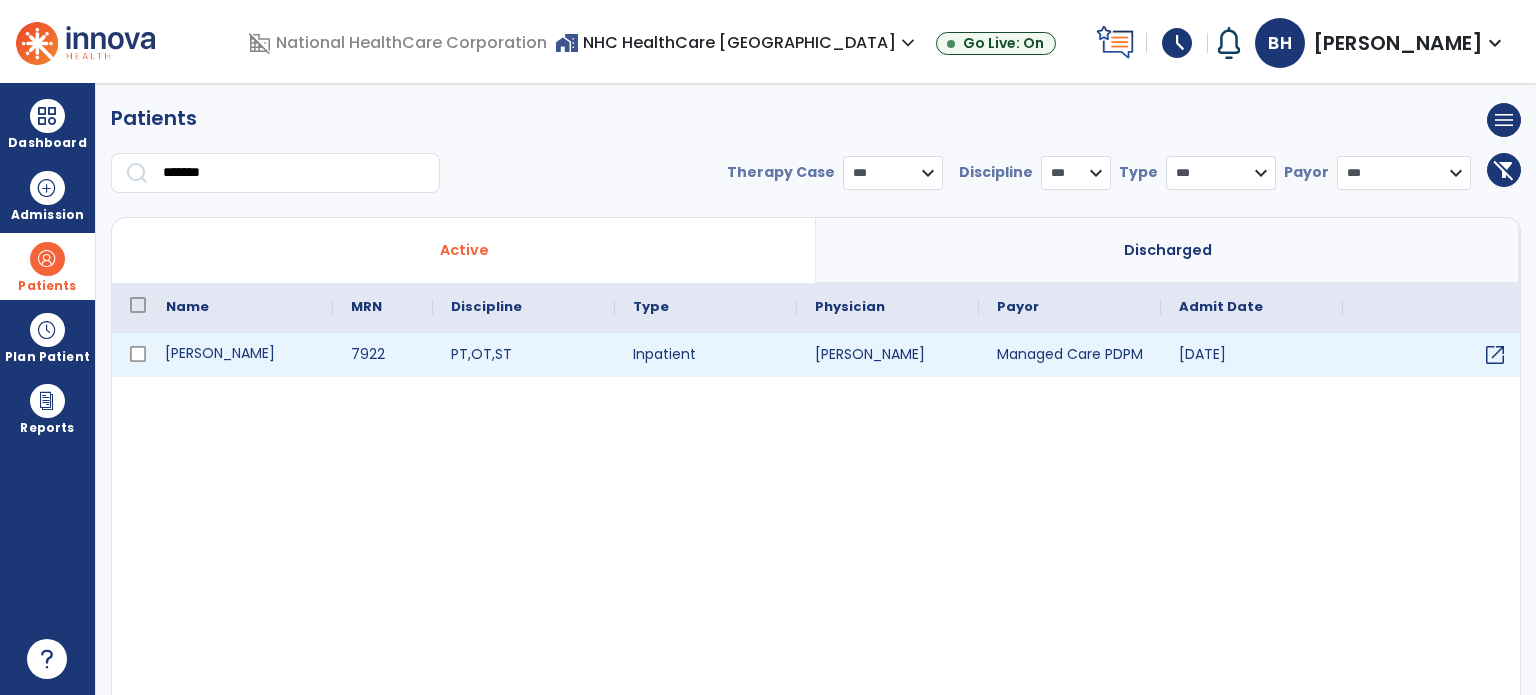 click on "[PERSON_NAME]" at bounding box center (240, 355) 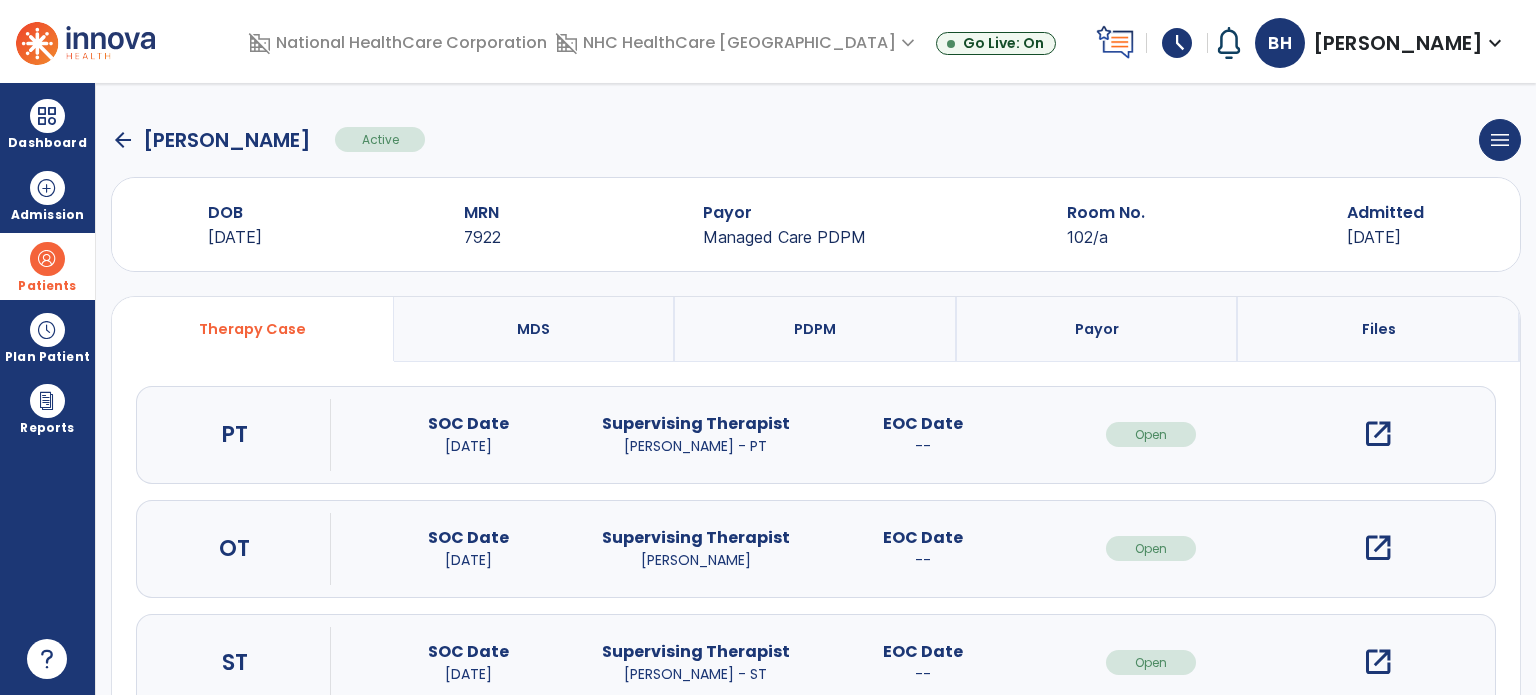 click on "open_in_new" at bounding box center (1378, 548) 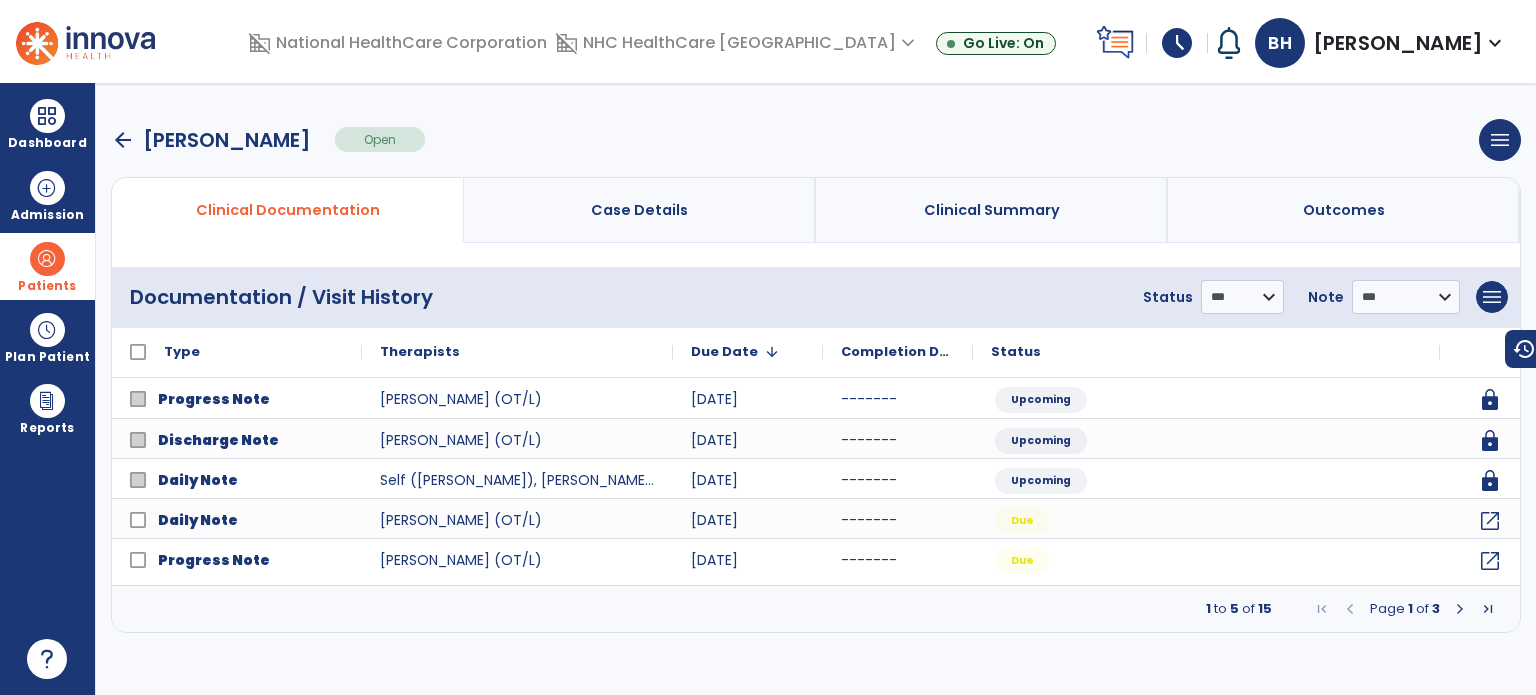 click at bounding box center [1460, 609] 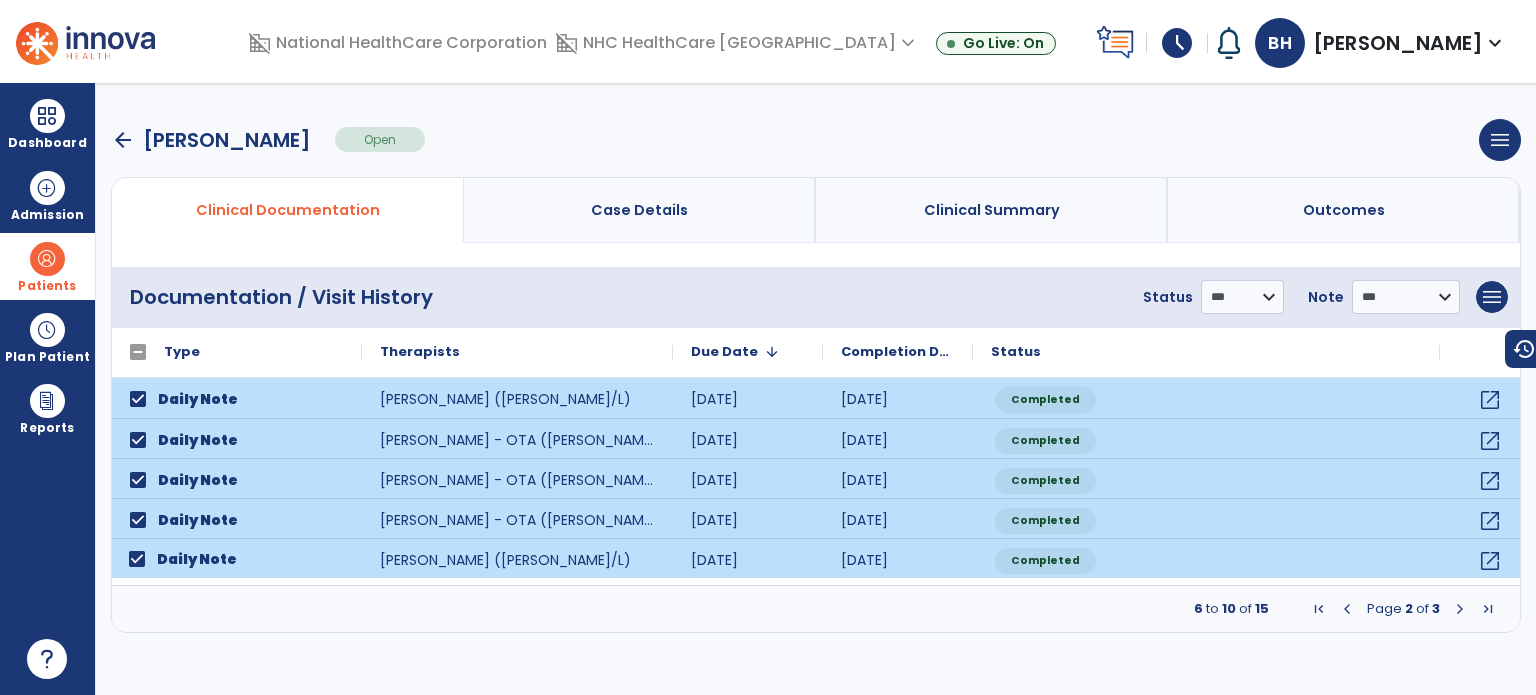 click at bounding box center (1460, 609) 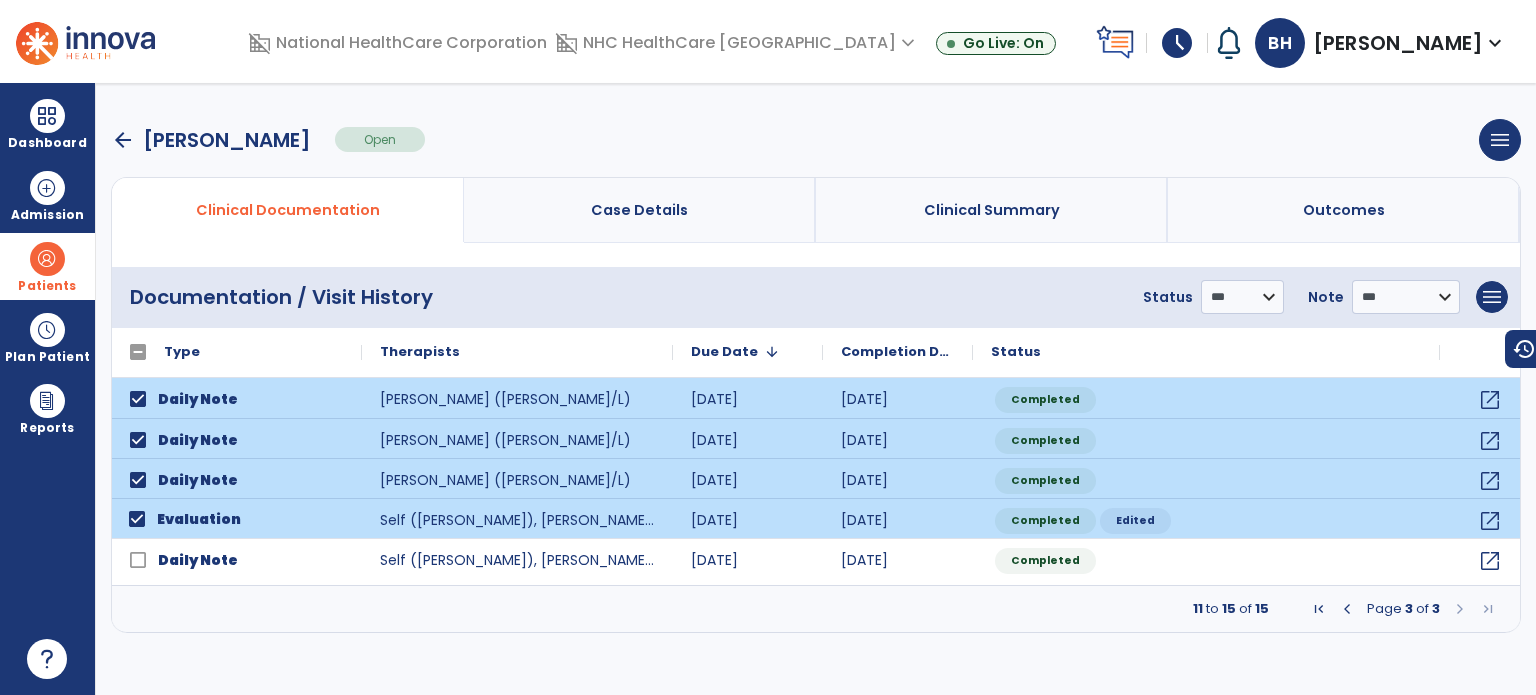 click at bounding box center [1347, 609] 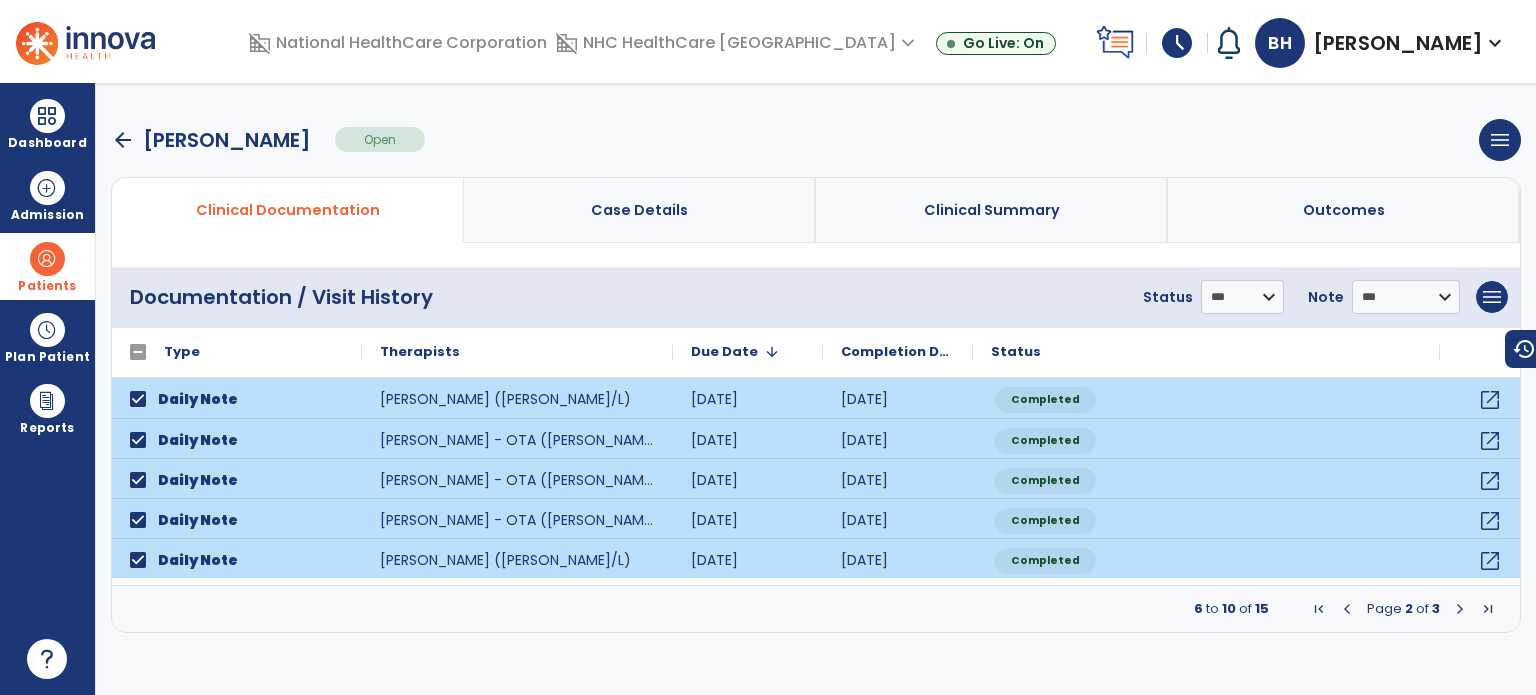 click at bounding box center (1347, 609) 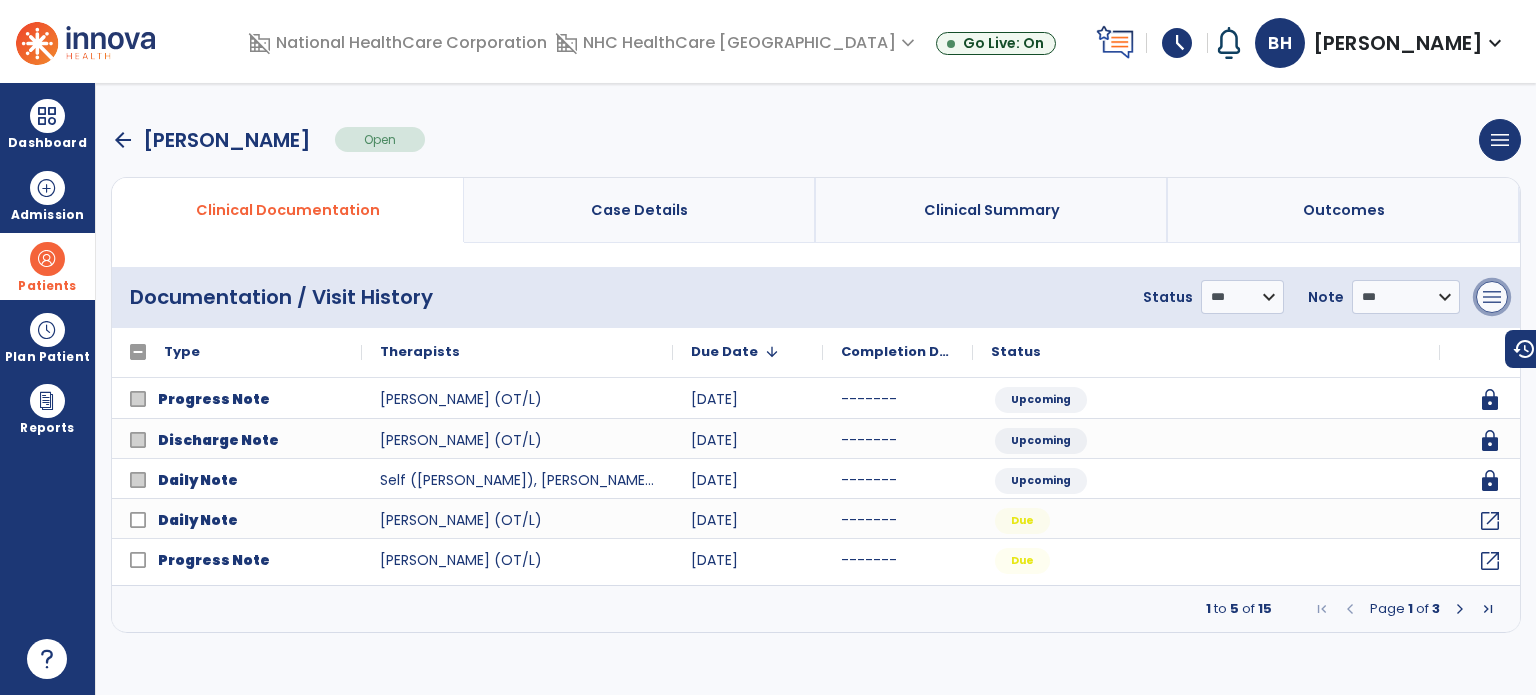 click on "menu" at bounding box center (1492, 297) 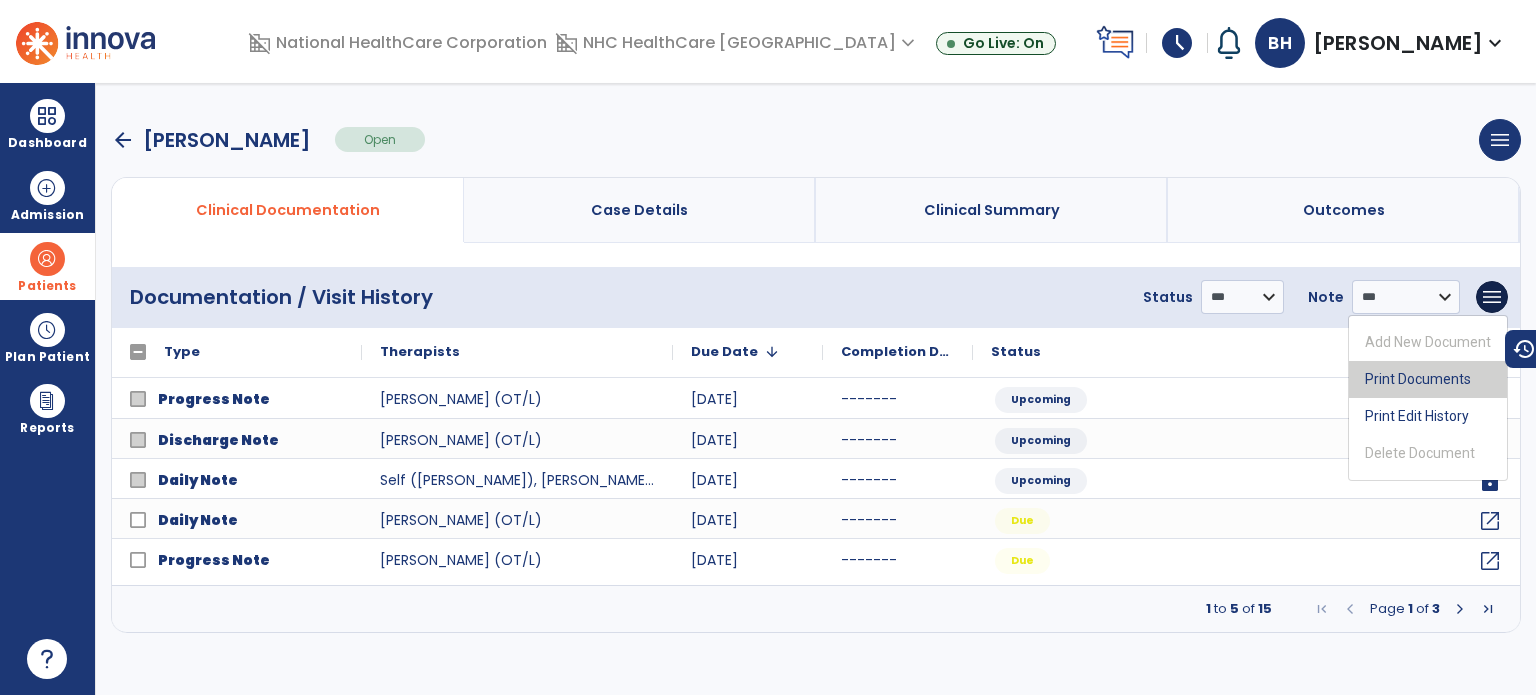 click on "Print Documents" at bounding box center (1428, 379) 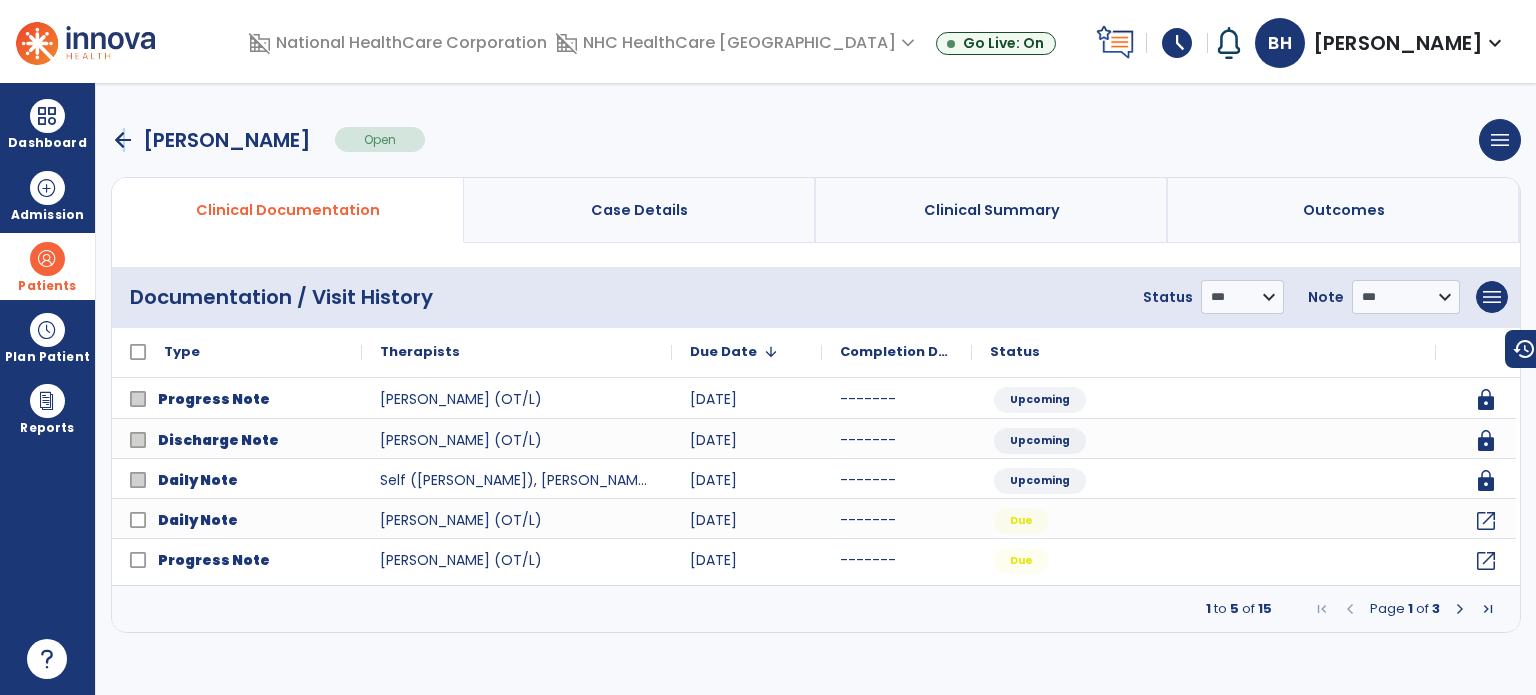 click on "arrow_back" at bounding box center [123, 140] 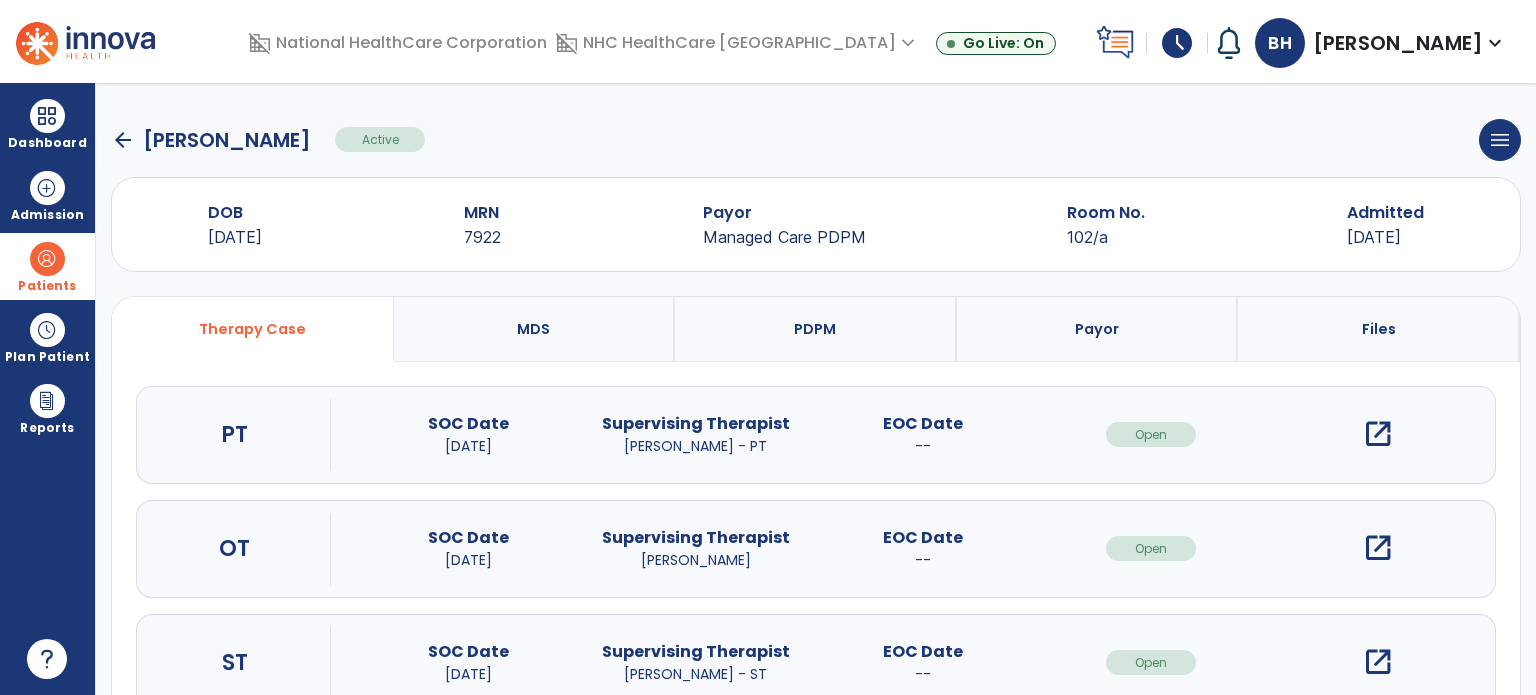 click on "arrow_back" 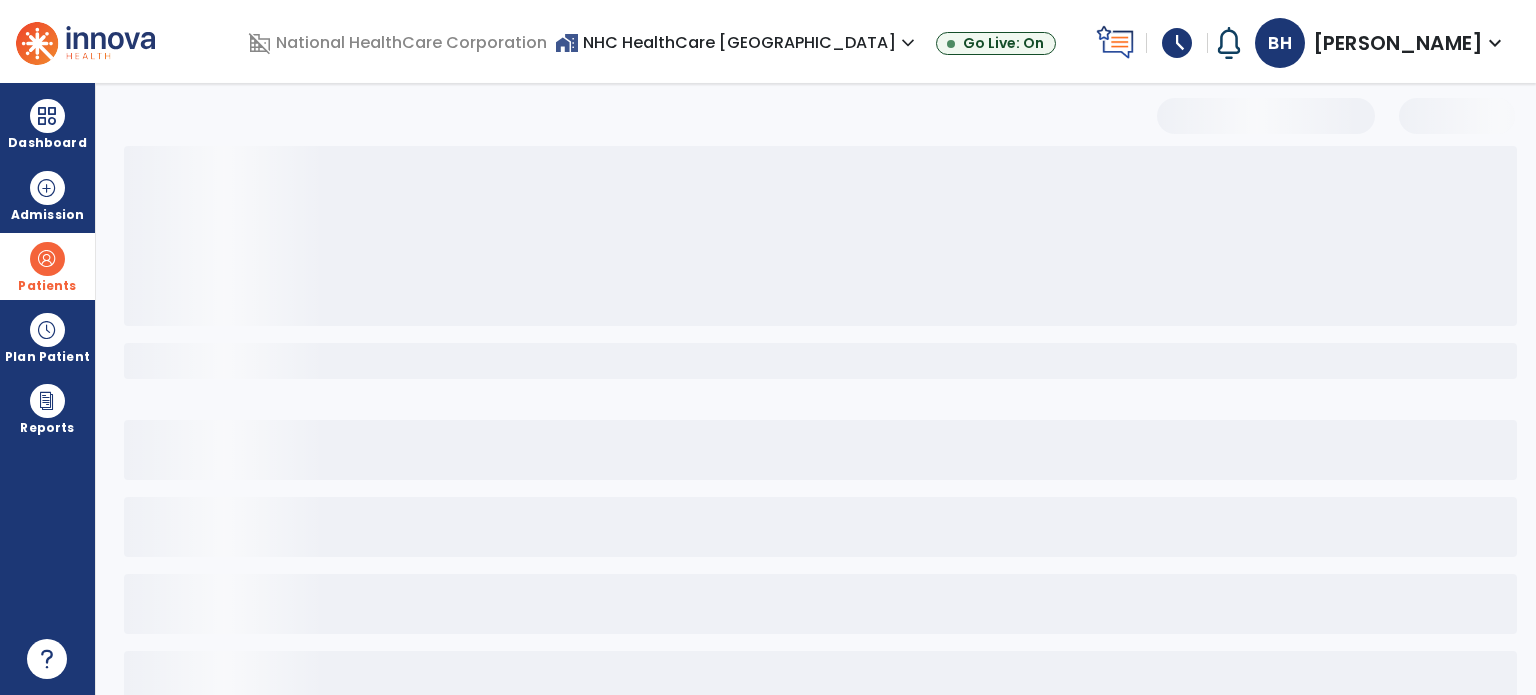 select on "***" 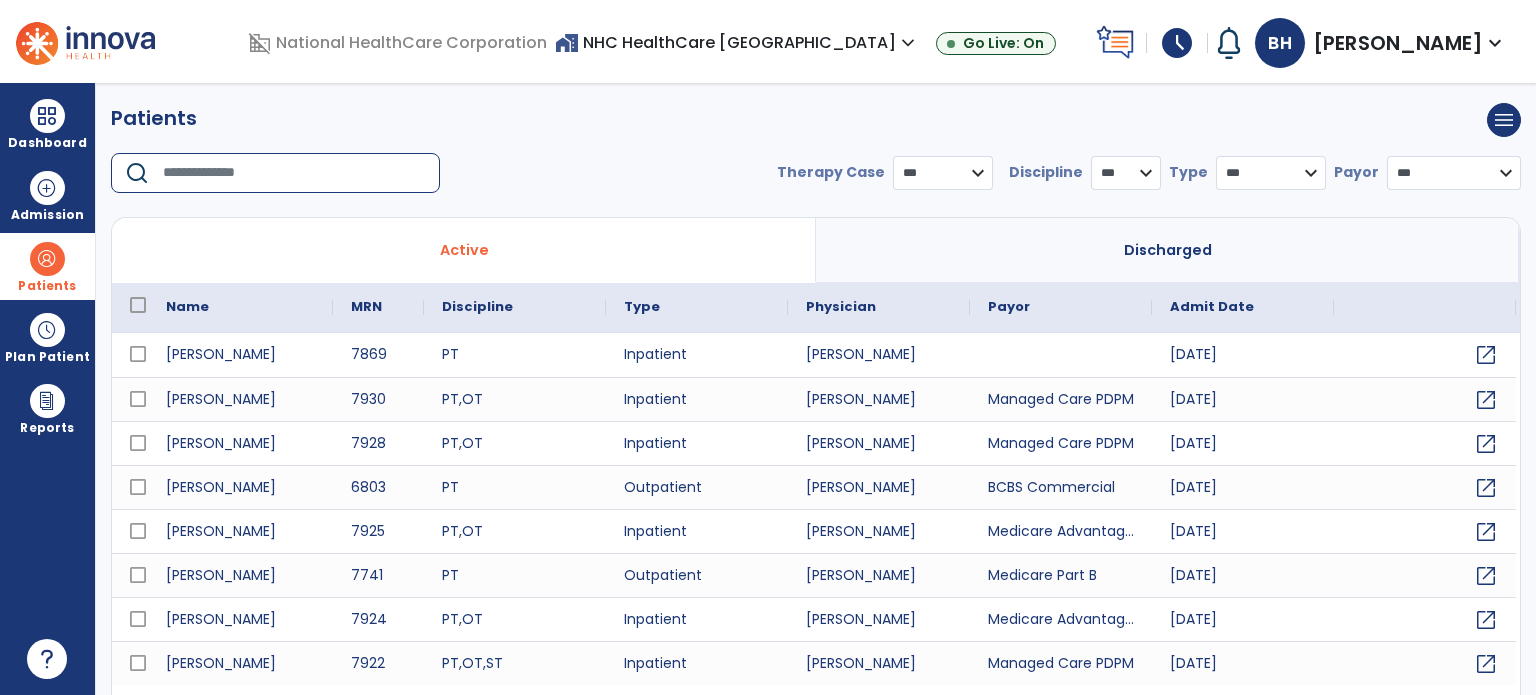 click at bounding box center (294, 173) 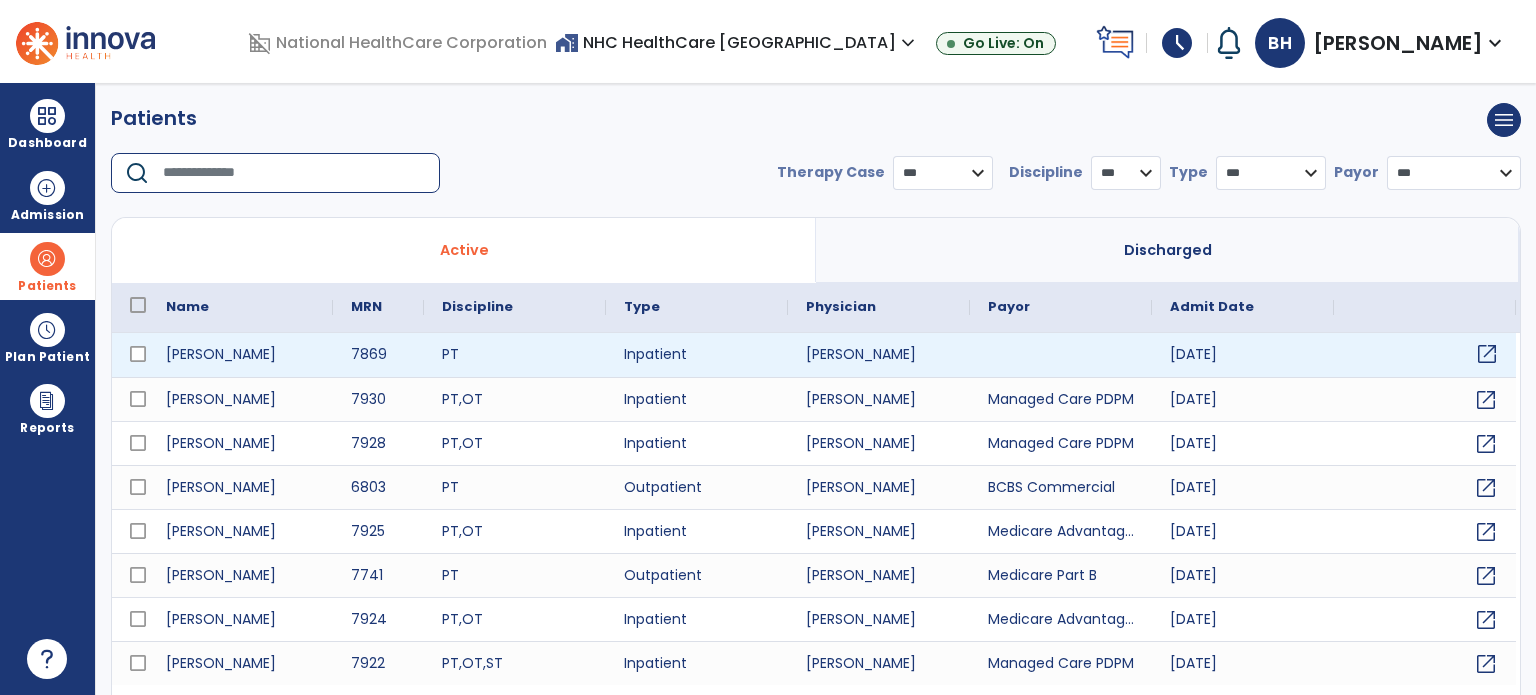 click on "open_in_new" at bounding box center (1487, 354) 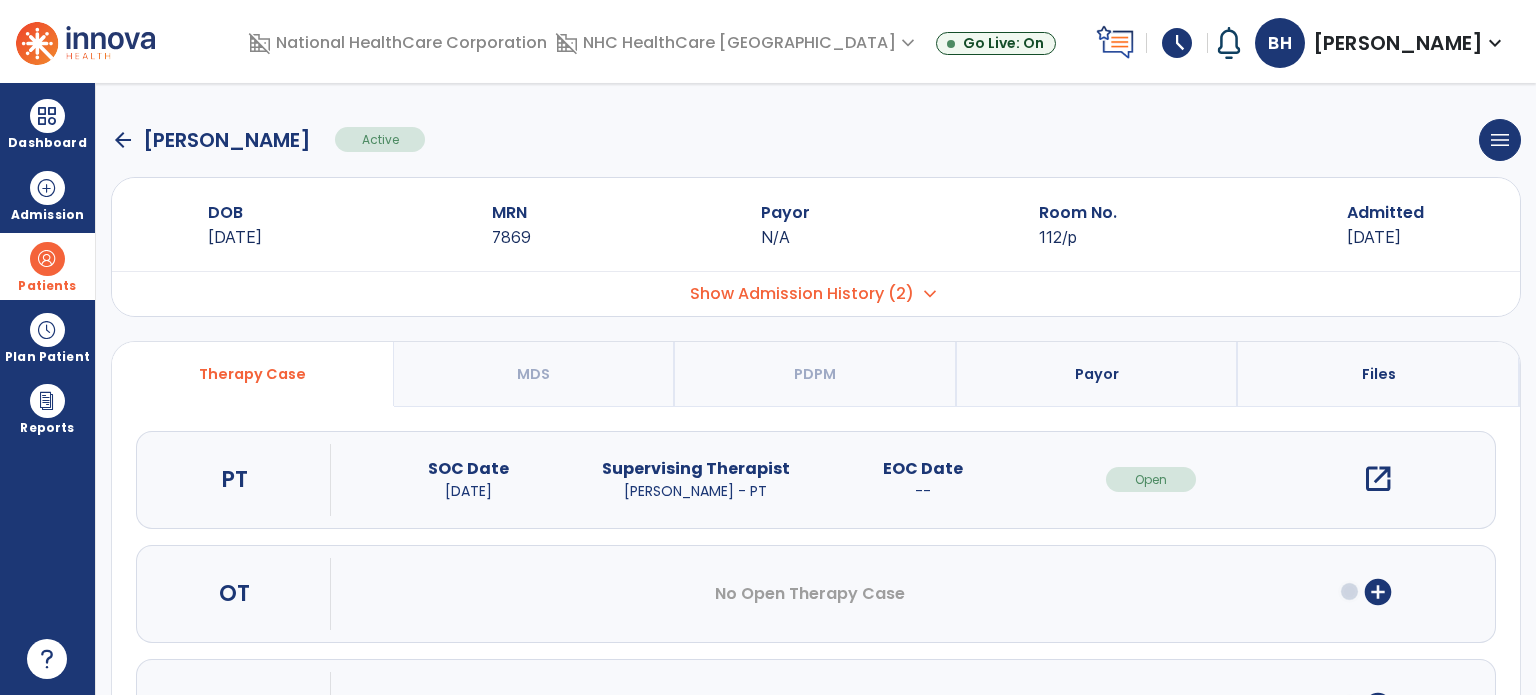 click on "Show Admission History (2)" at bounding box center (802, 294) 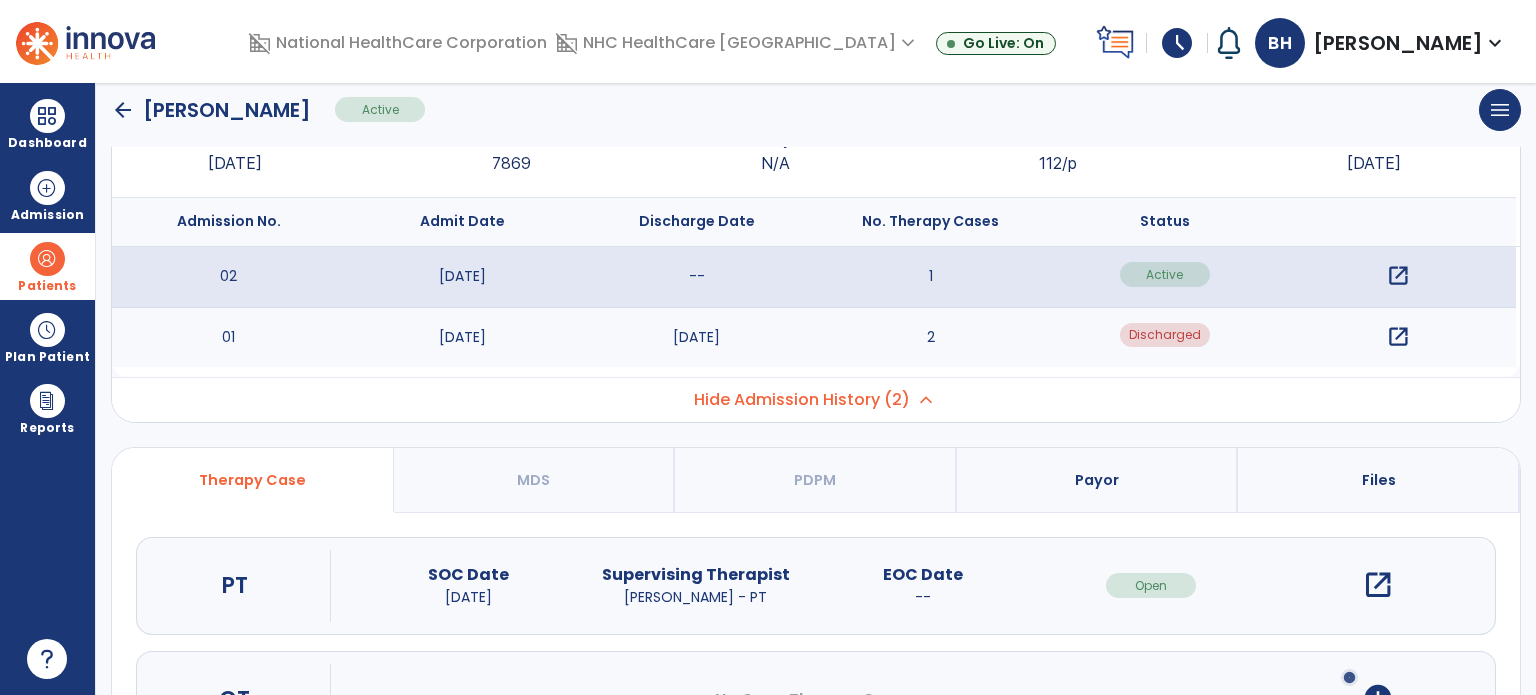 scroll, scrollTop: 100, scrollLeft: 0, axis: vertical 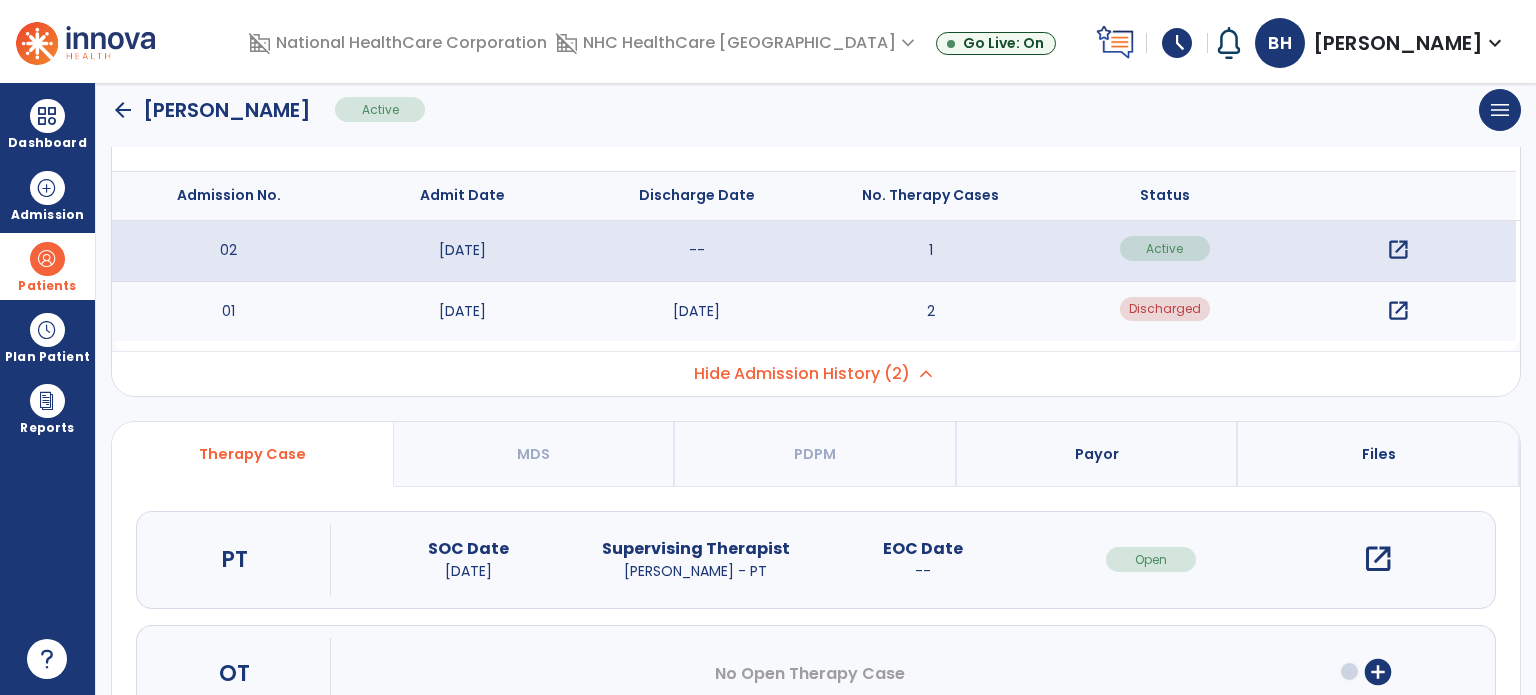 click on "Hide Admission History (2)     expand_less" at bounding box center (816, 373) 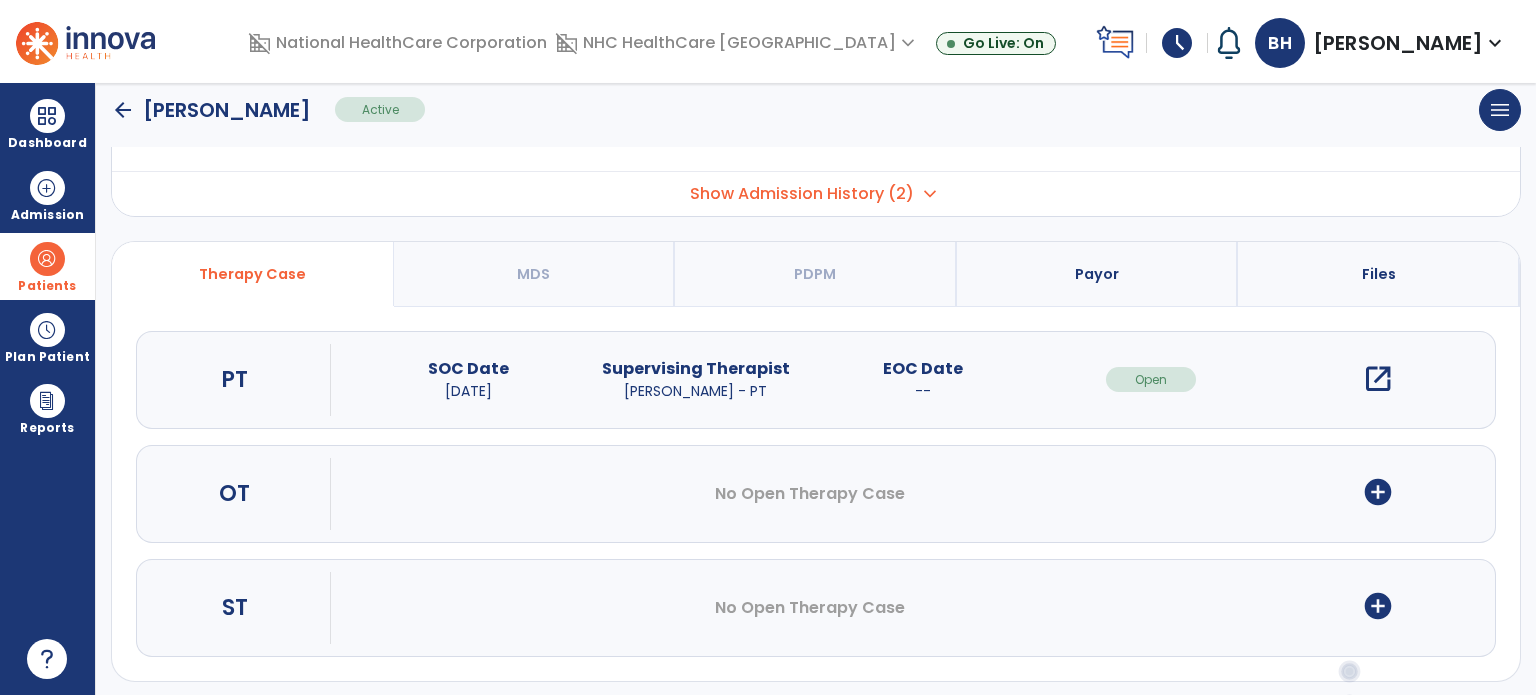 click on "expand_more" at bounding box center [930, 194] 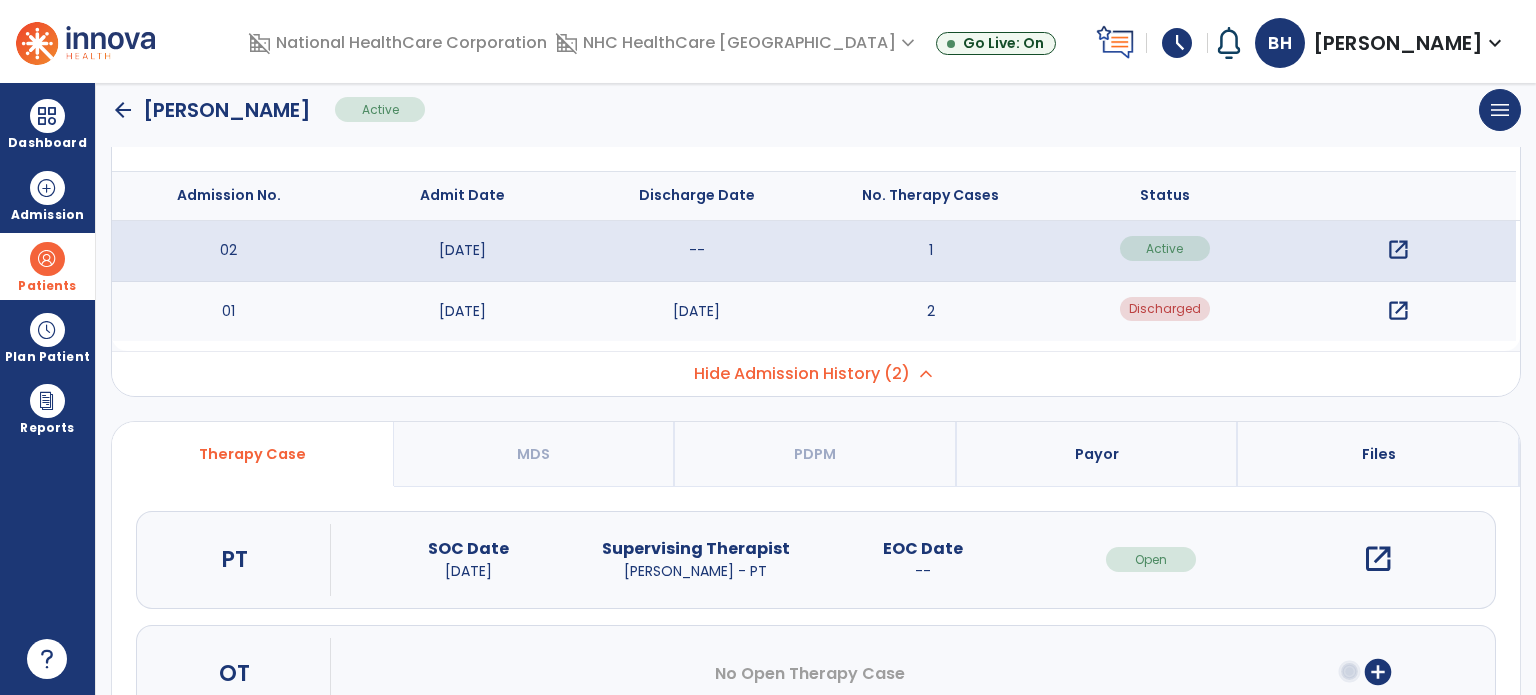 click on "open_in_new" at bounding box center (1398, 311) 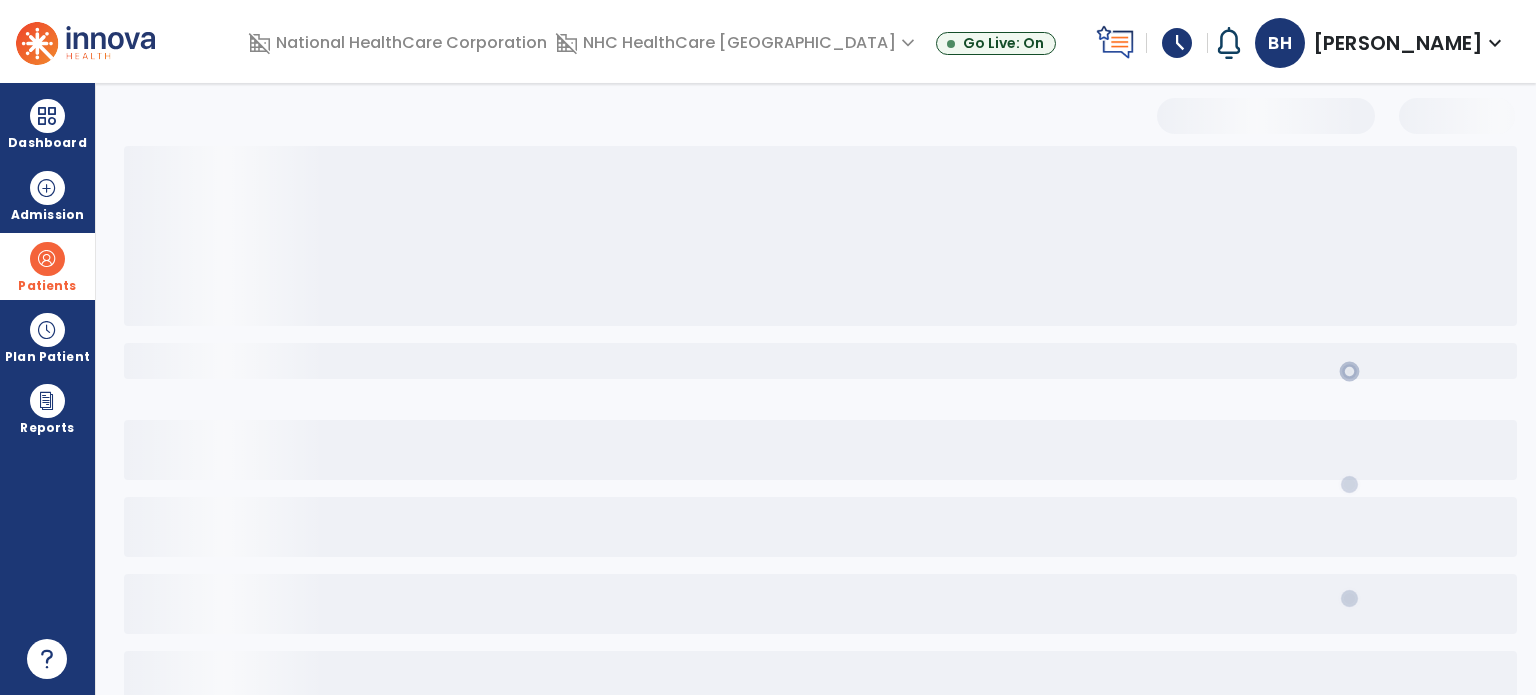 scroll, scrollTop: 100, scrollLeft: 0, axis: vertical 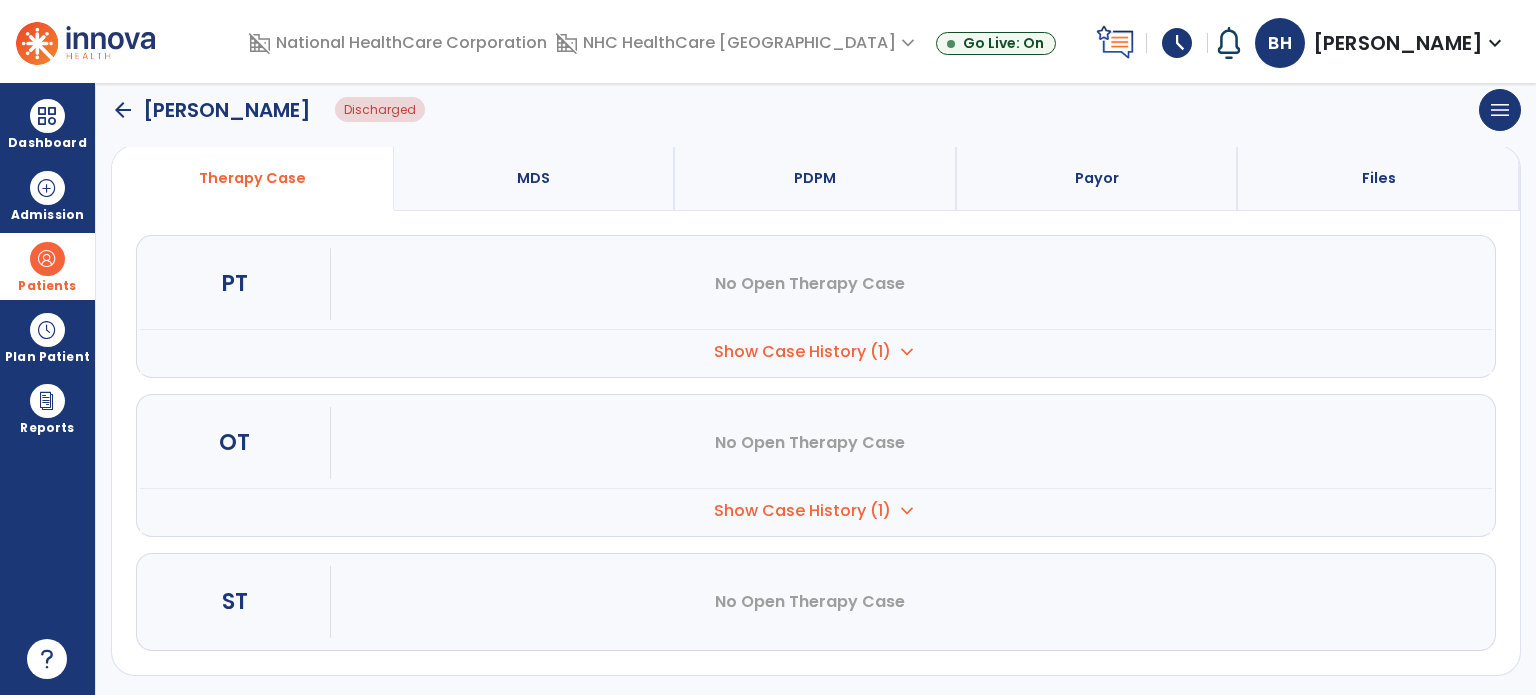 click on "Show Case History (1)" at bounding box center [802, 352] 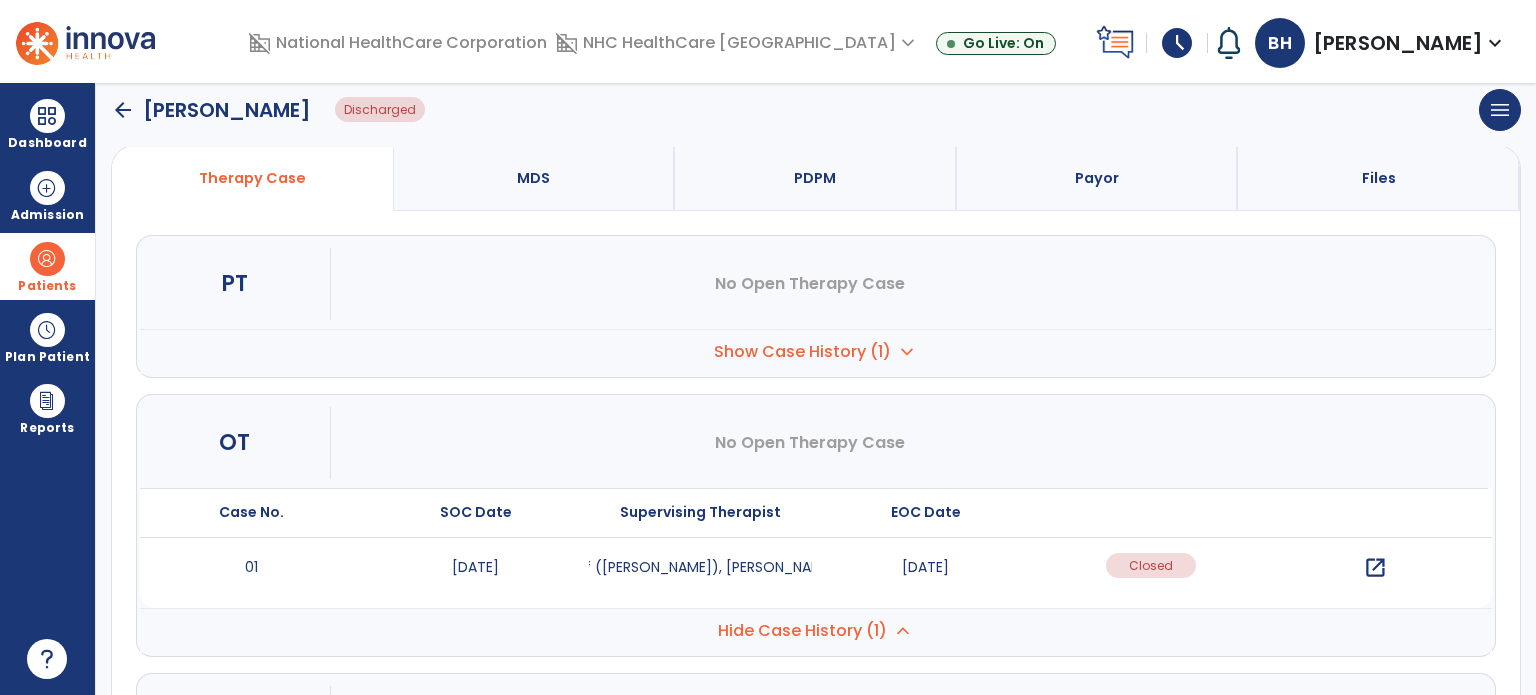 scroll, scrollTop: 476, scrollLeft: 0, axis: vertical 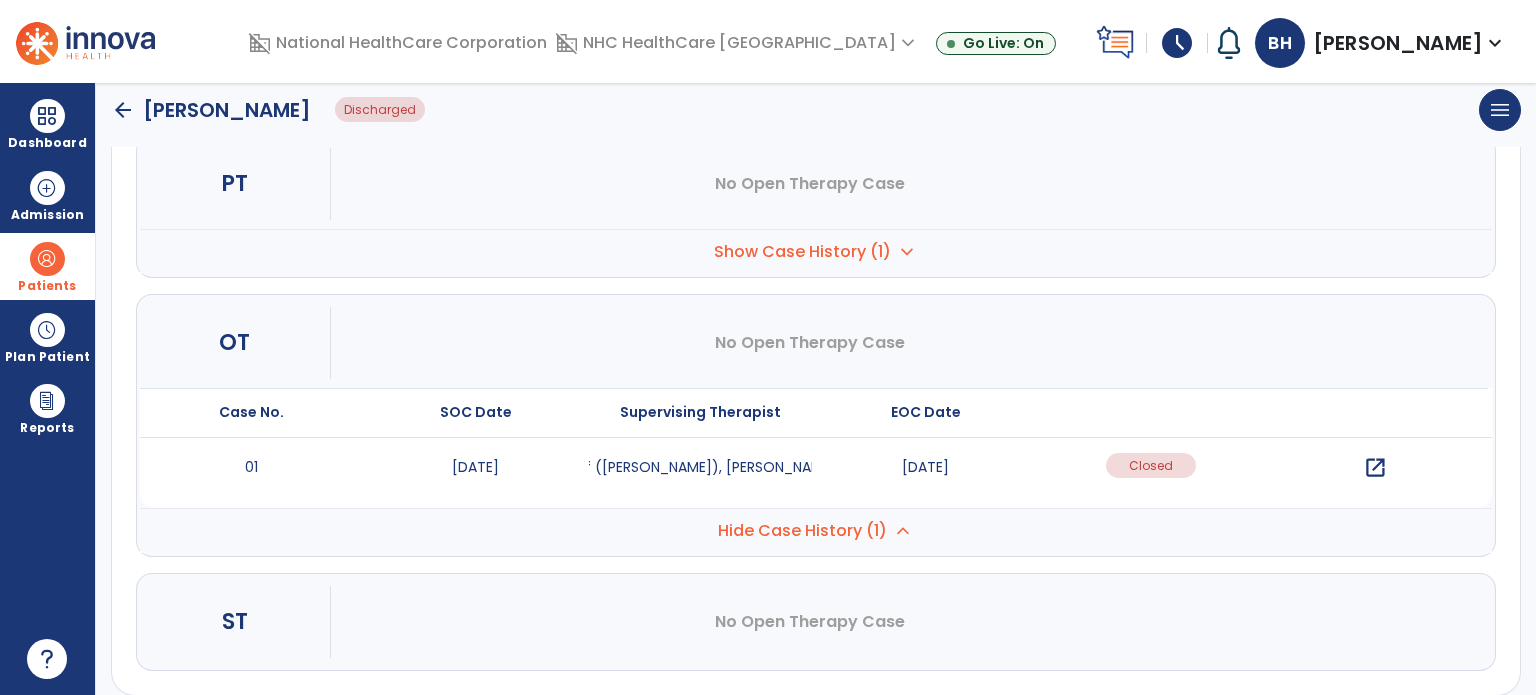 click on "open_in_new" at bounding box center [1375, 468] 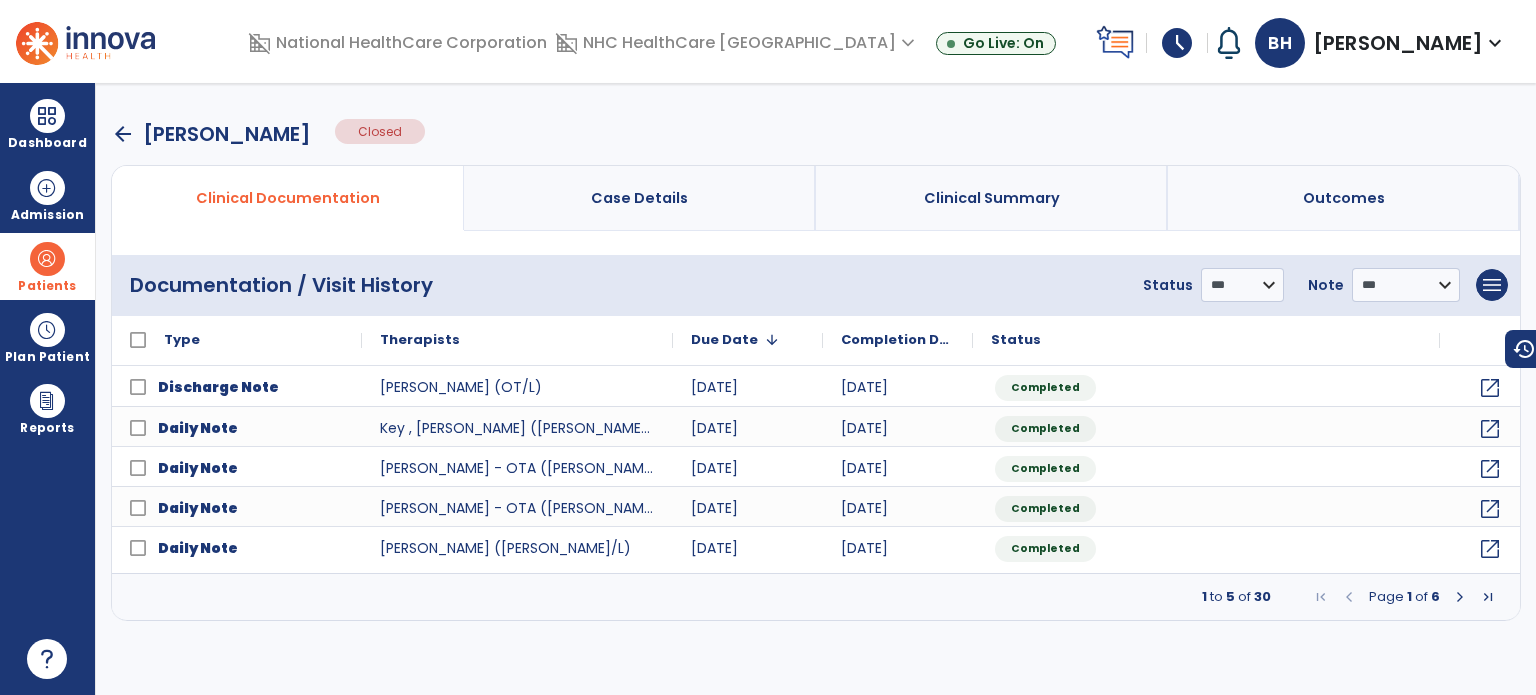 click at bounding box center (1460, 597) 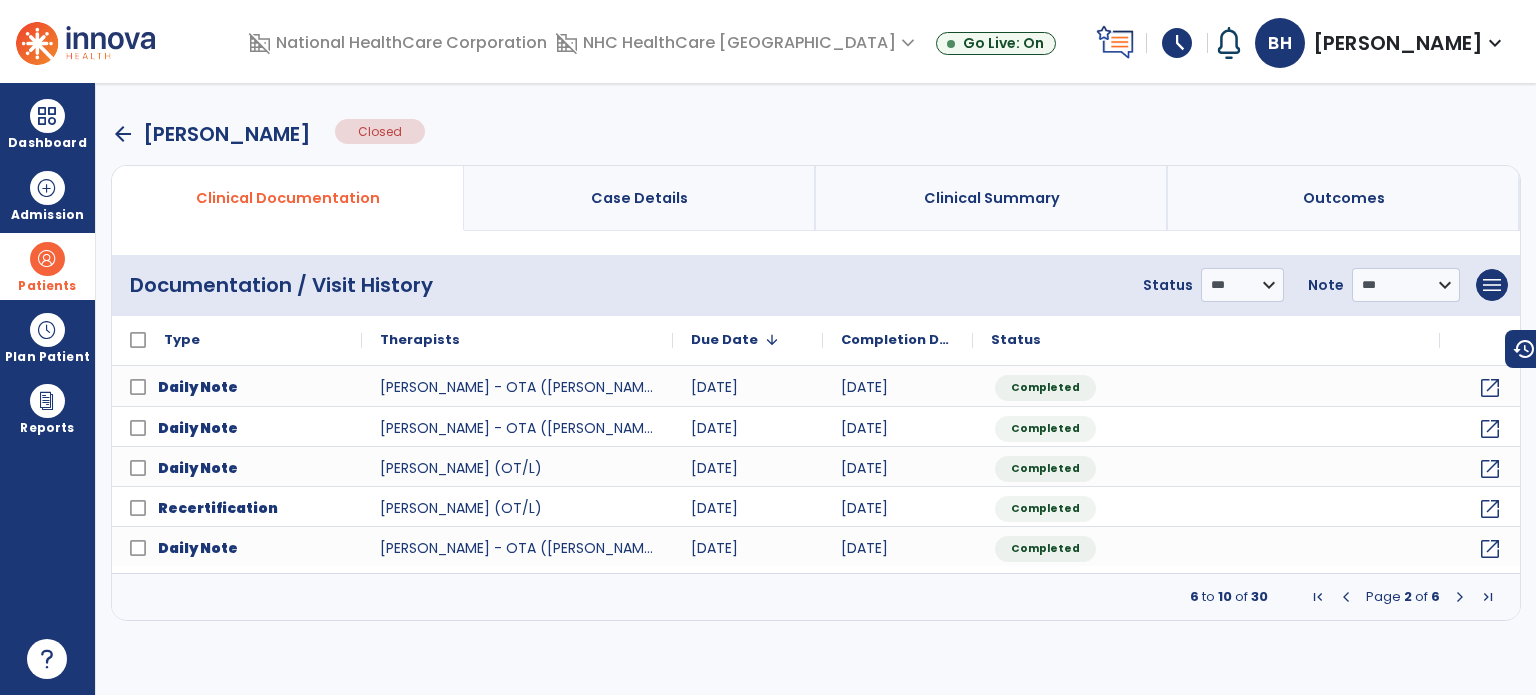click at bounding box center [1460, 597] 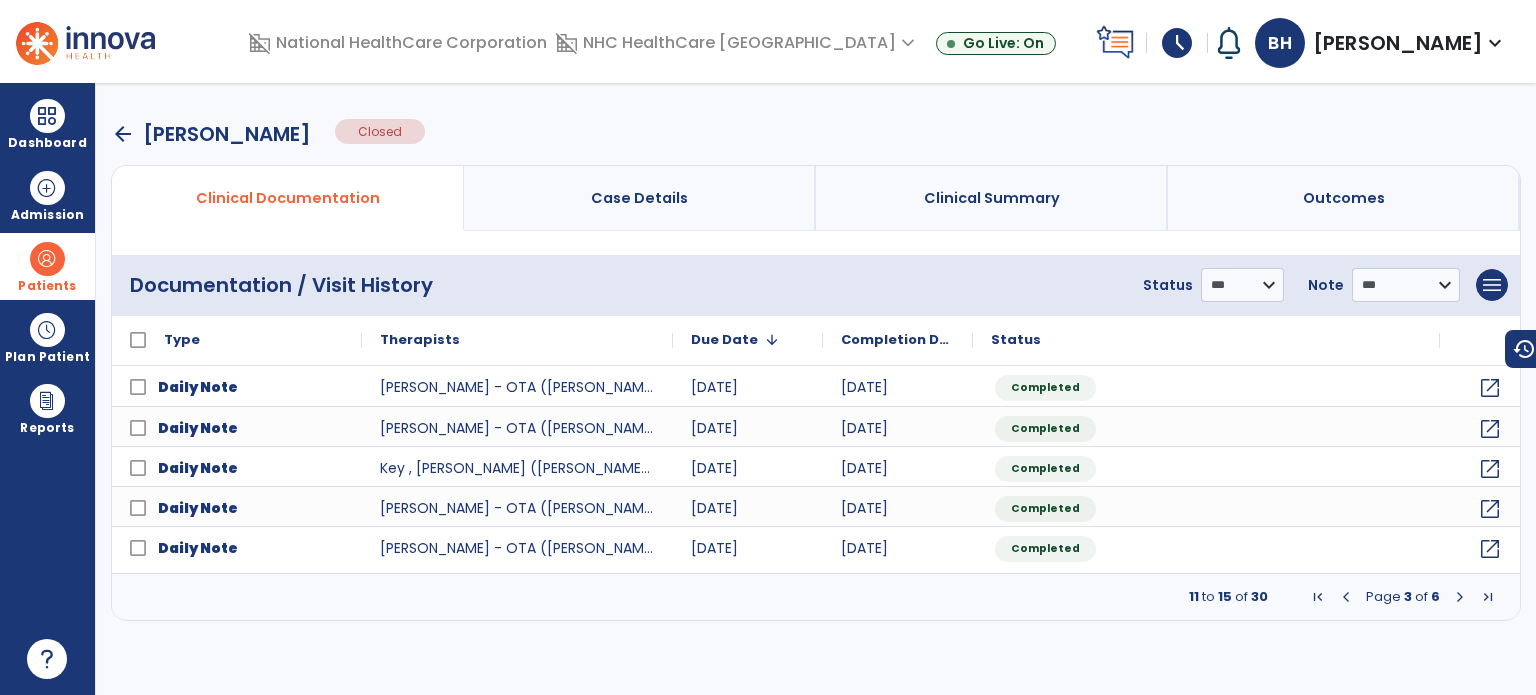 click at bounding box center [1460, 597] 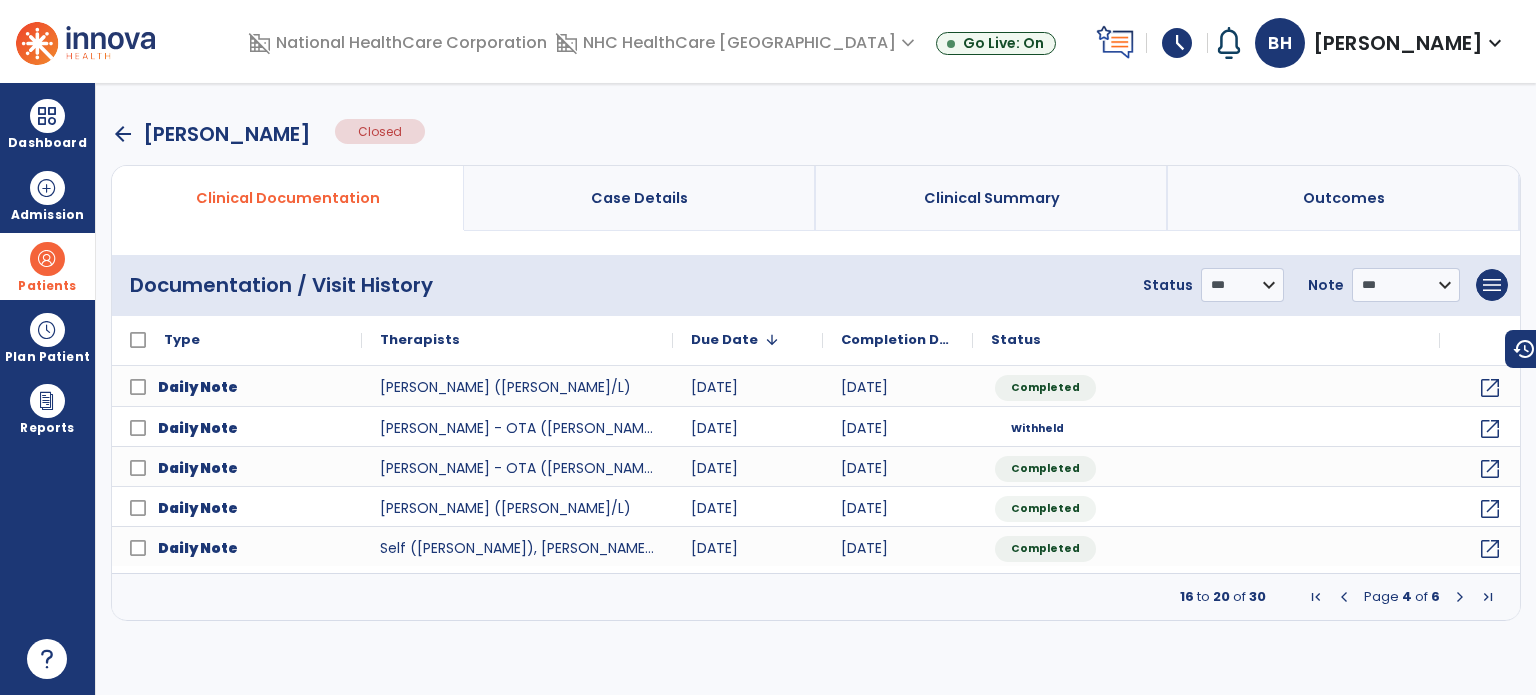 click at bounding box center (1460, 597) 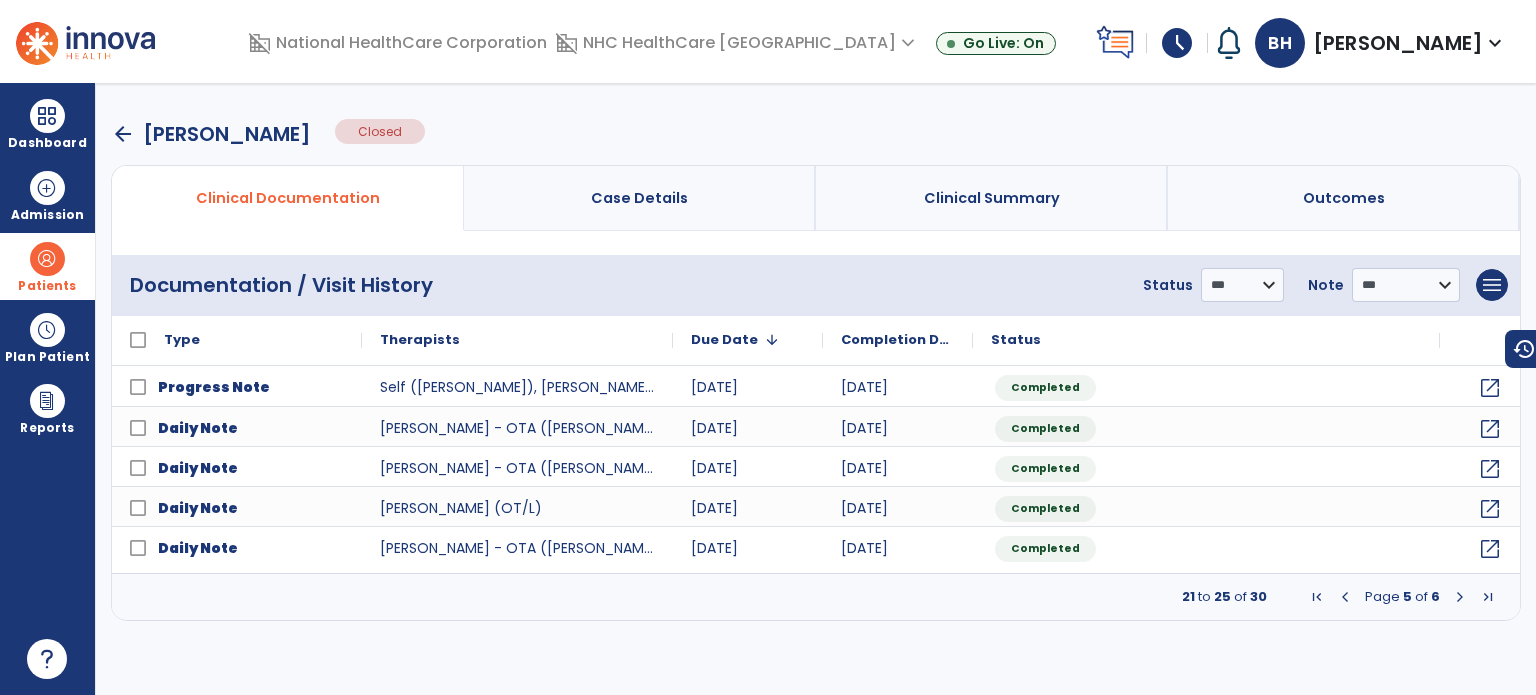click at bounding box center [1460, 597] 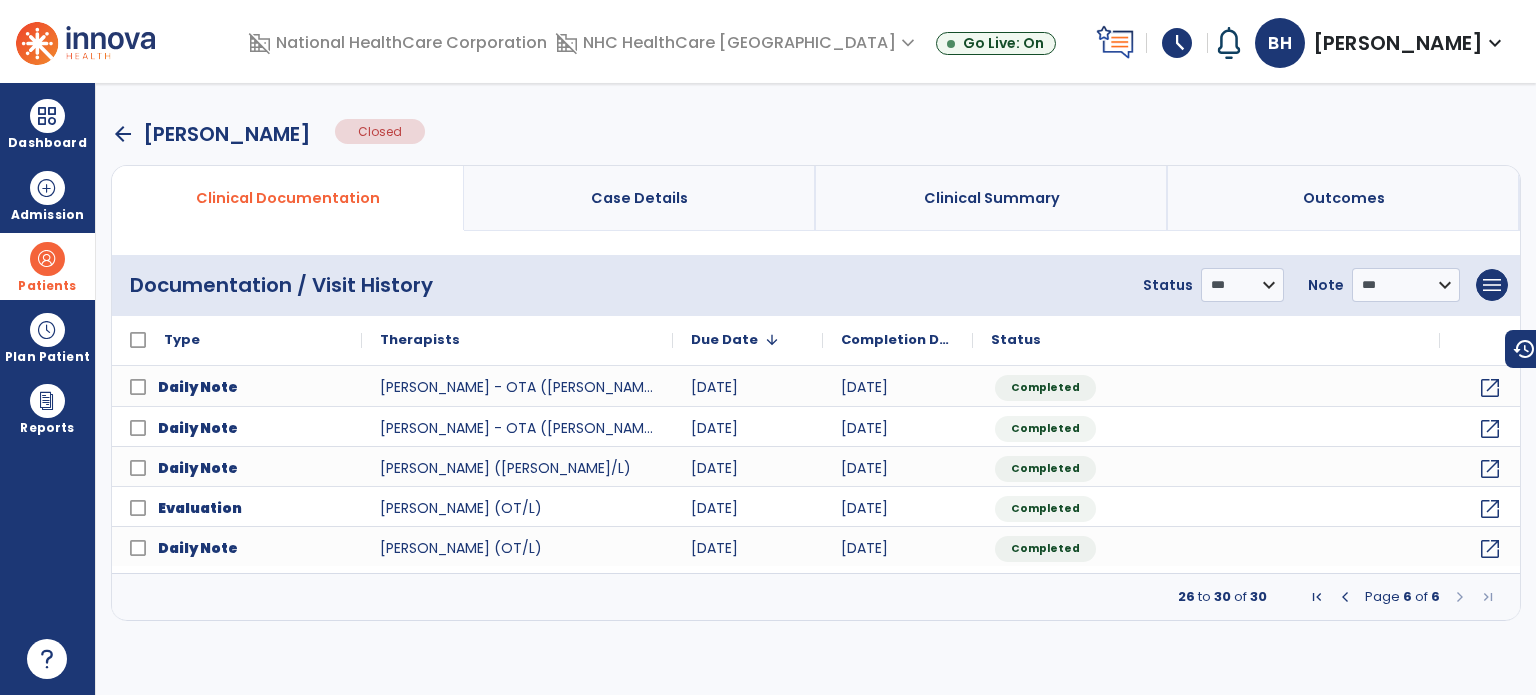 click at bounding box center (1460, 597) 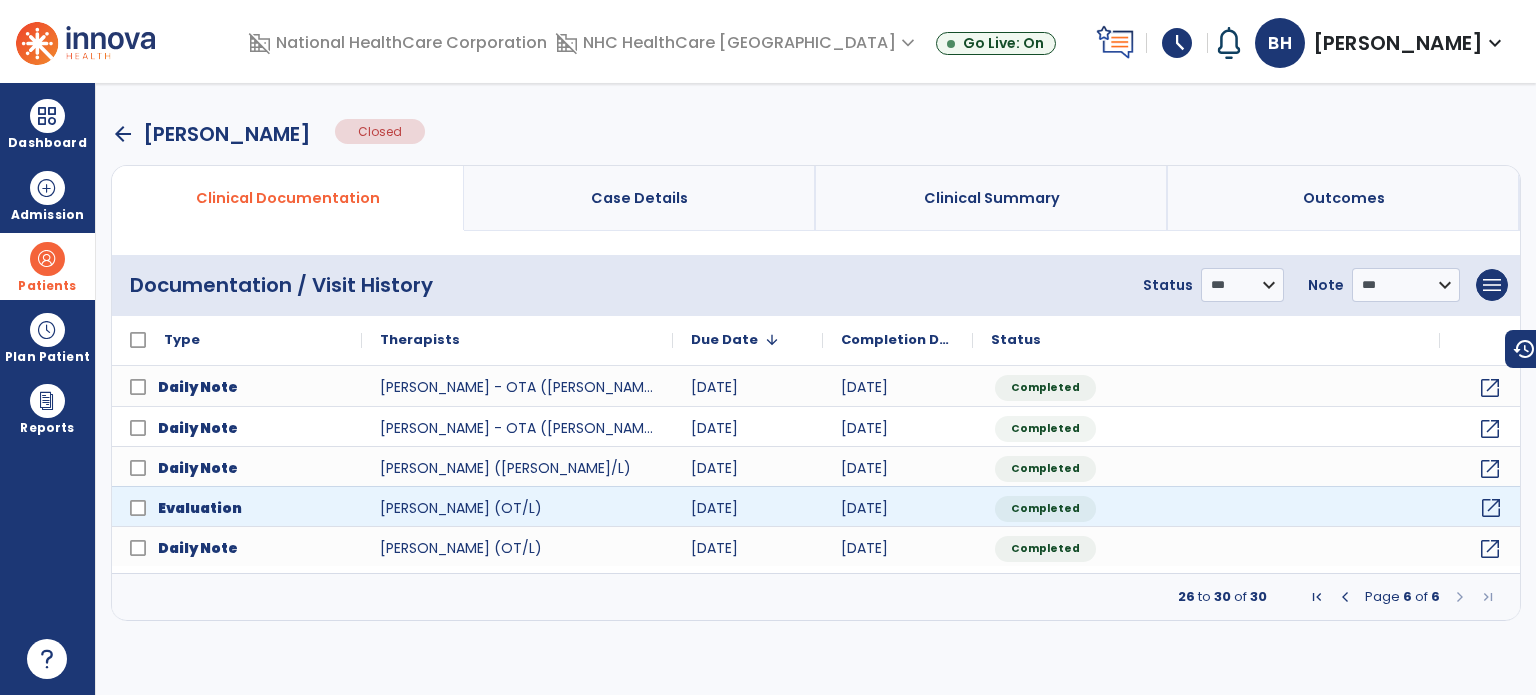click on "open_in_new" 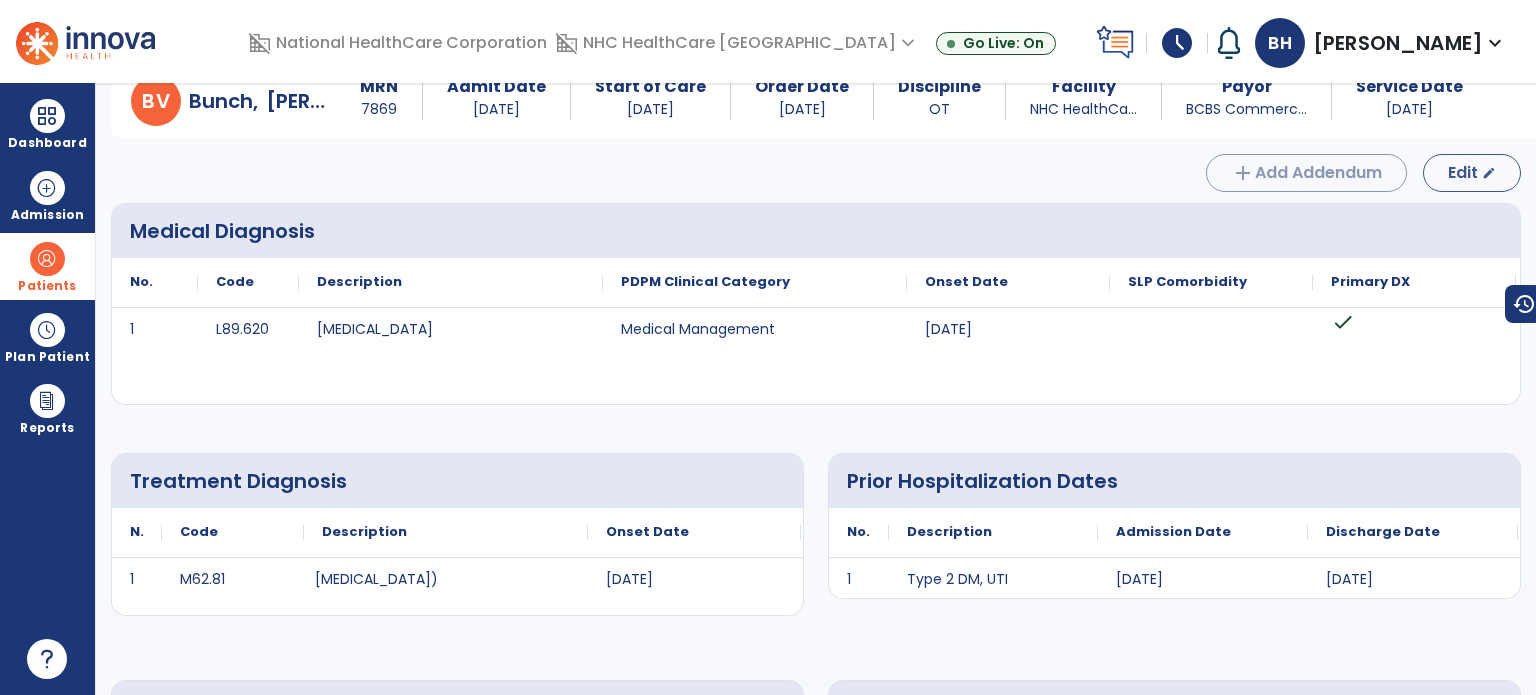scroll, scrollTop: 0, scrollLeft: 0, axis: both 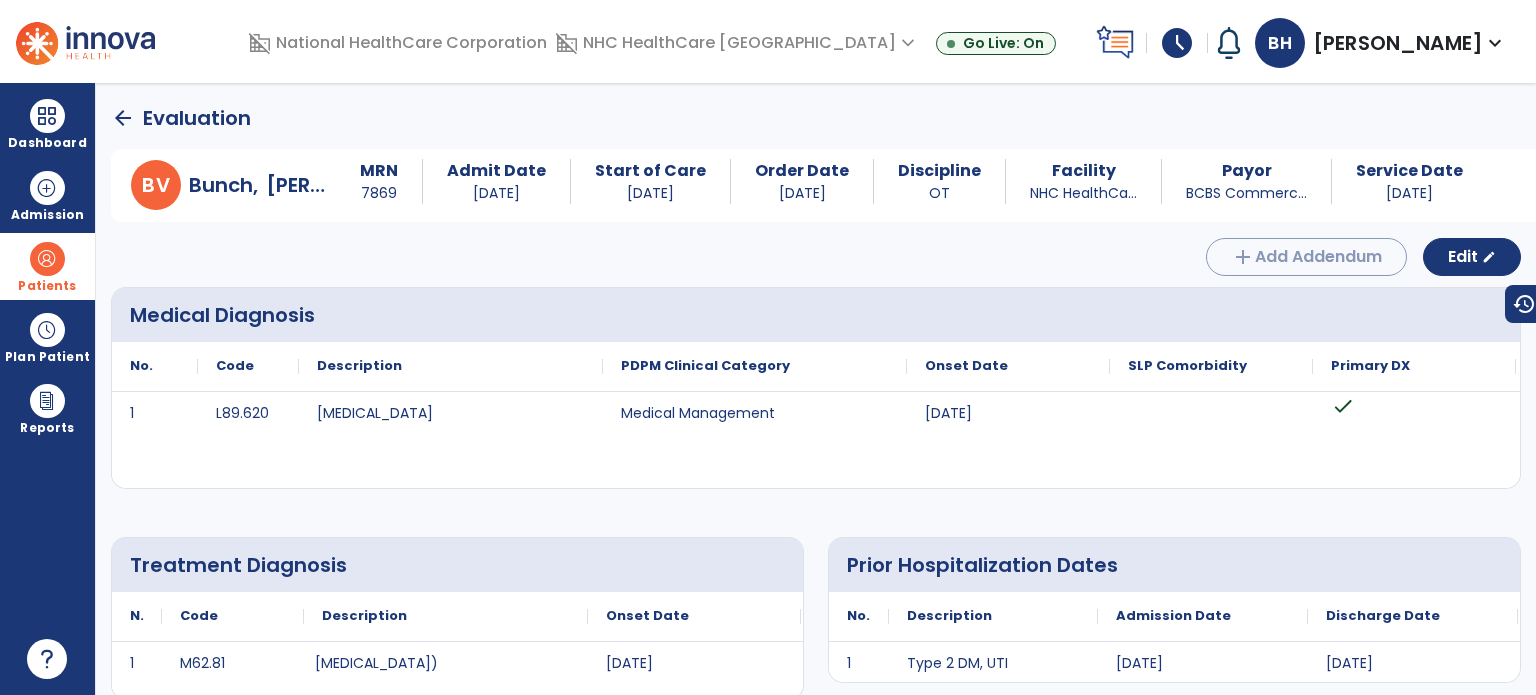 click on "arrow_back" 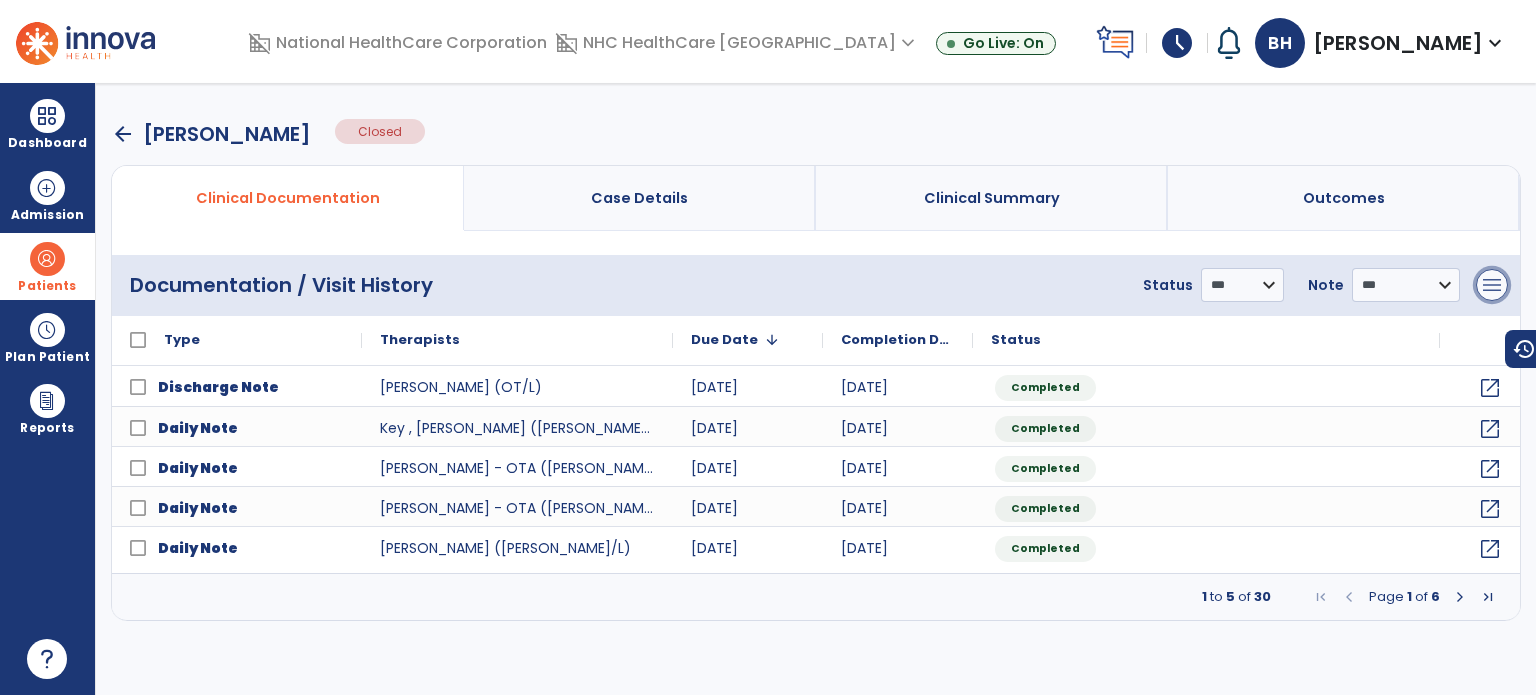 click on "menu" at bounding box center [1492, 285] 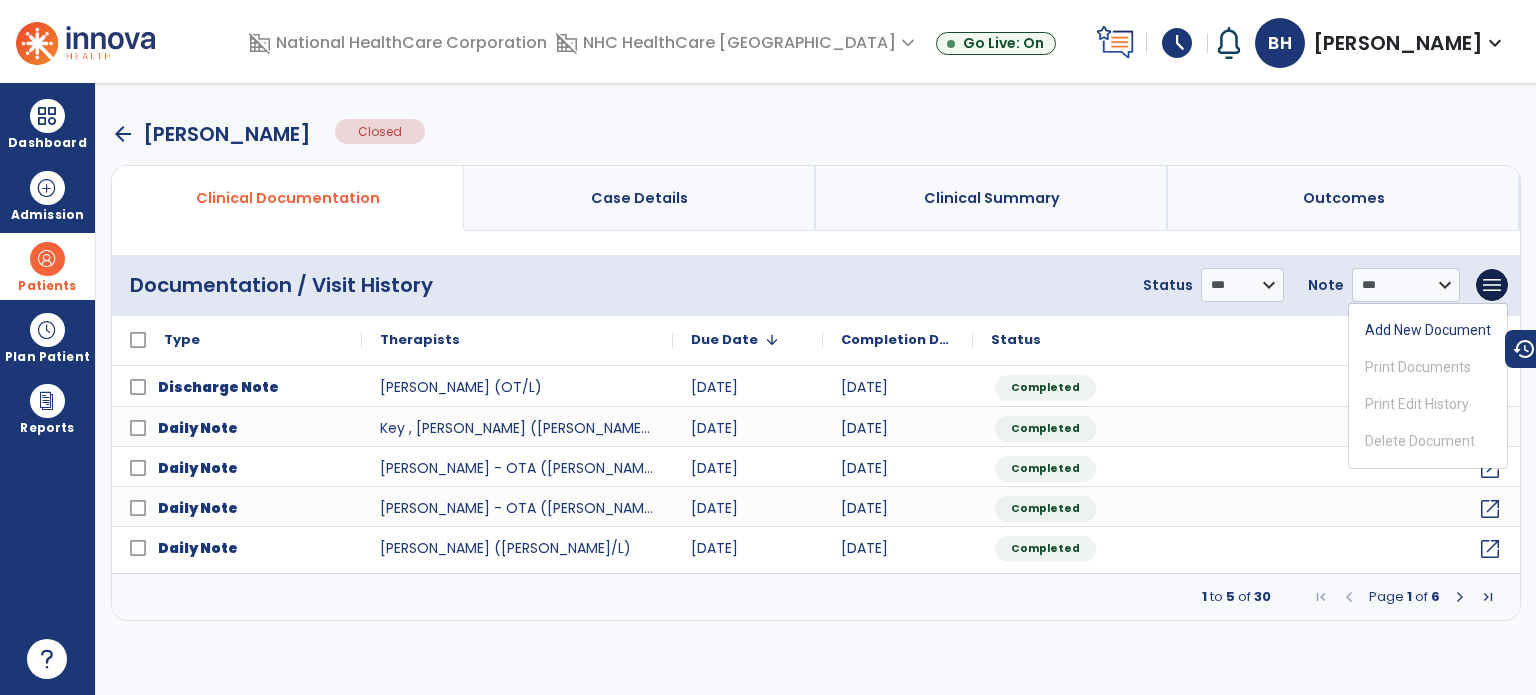 click at bounding box center [1460, 597] 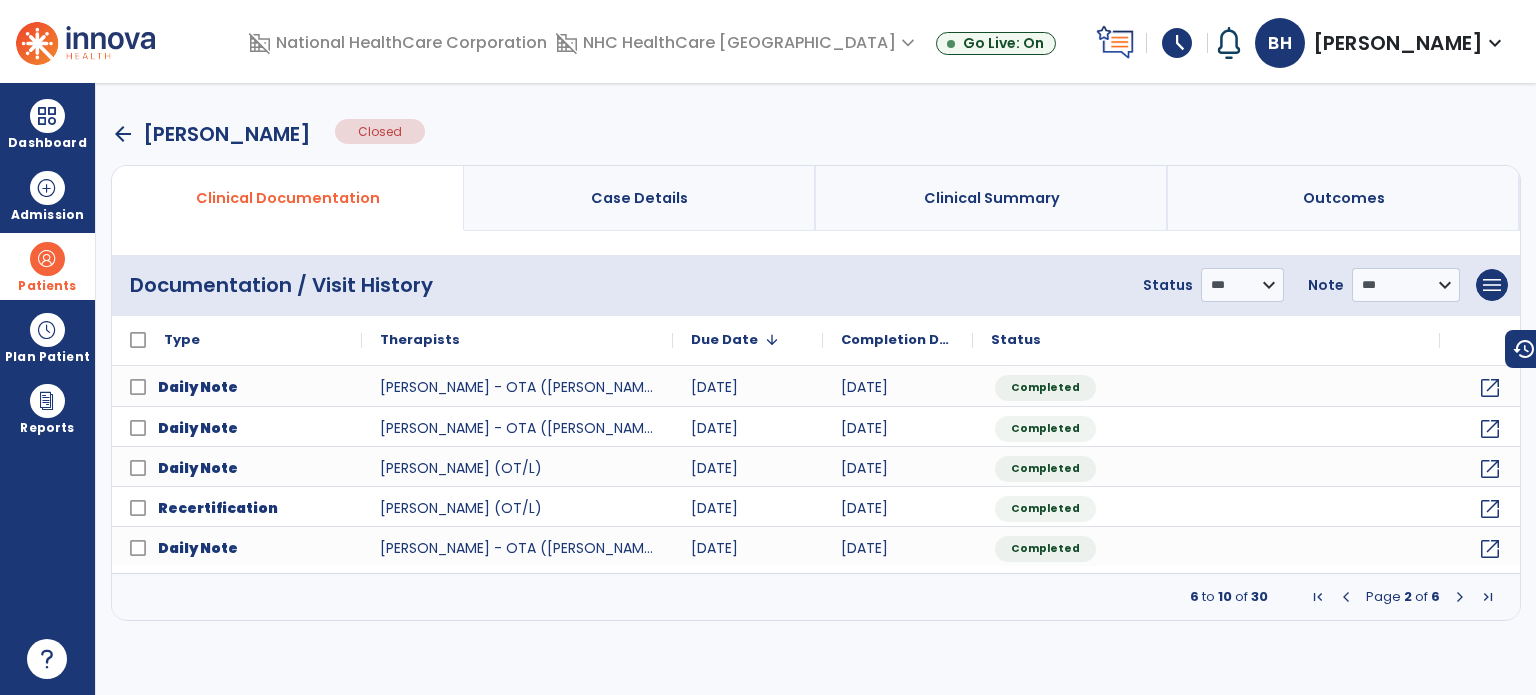 click at bounding box center [1460, 597] 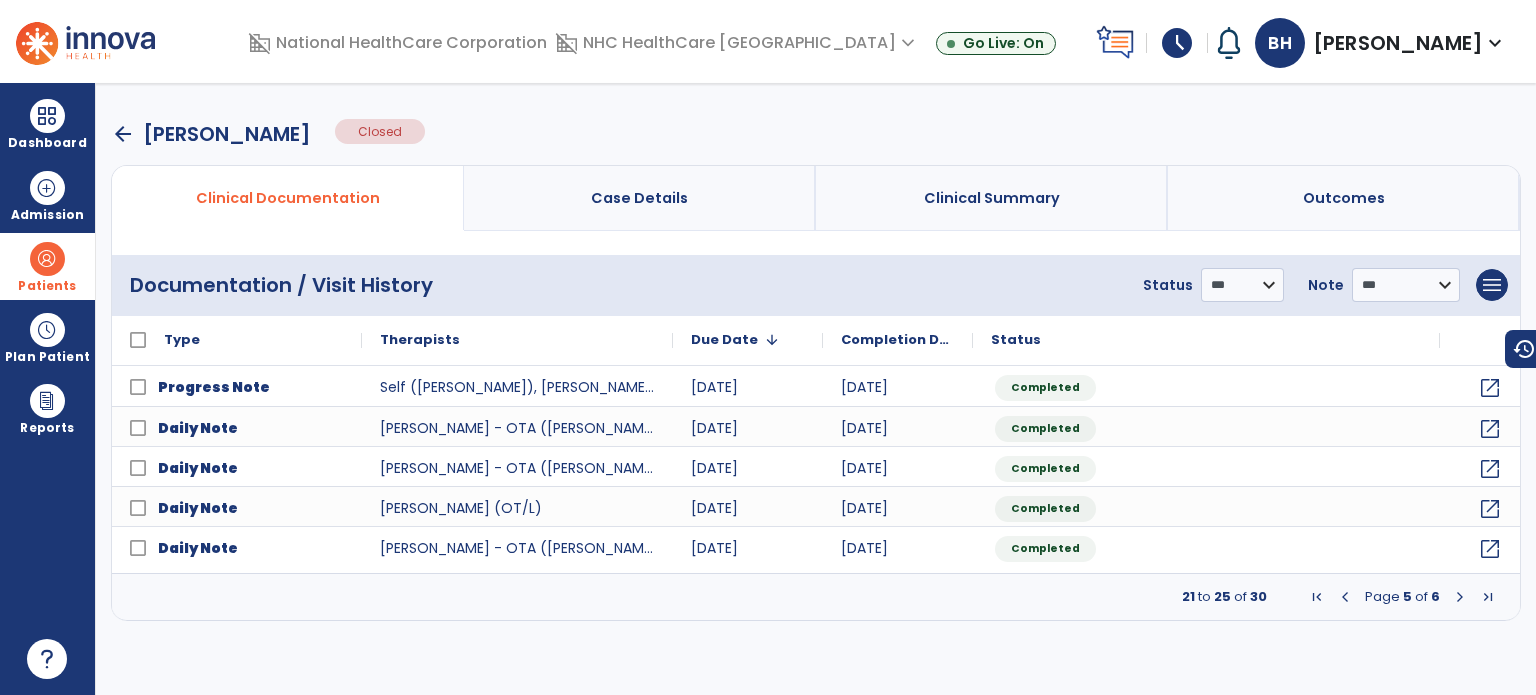 click at bounding box center [1460, 597] 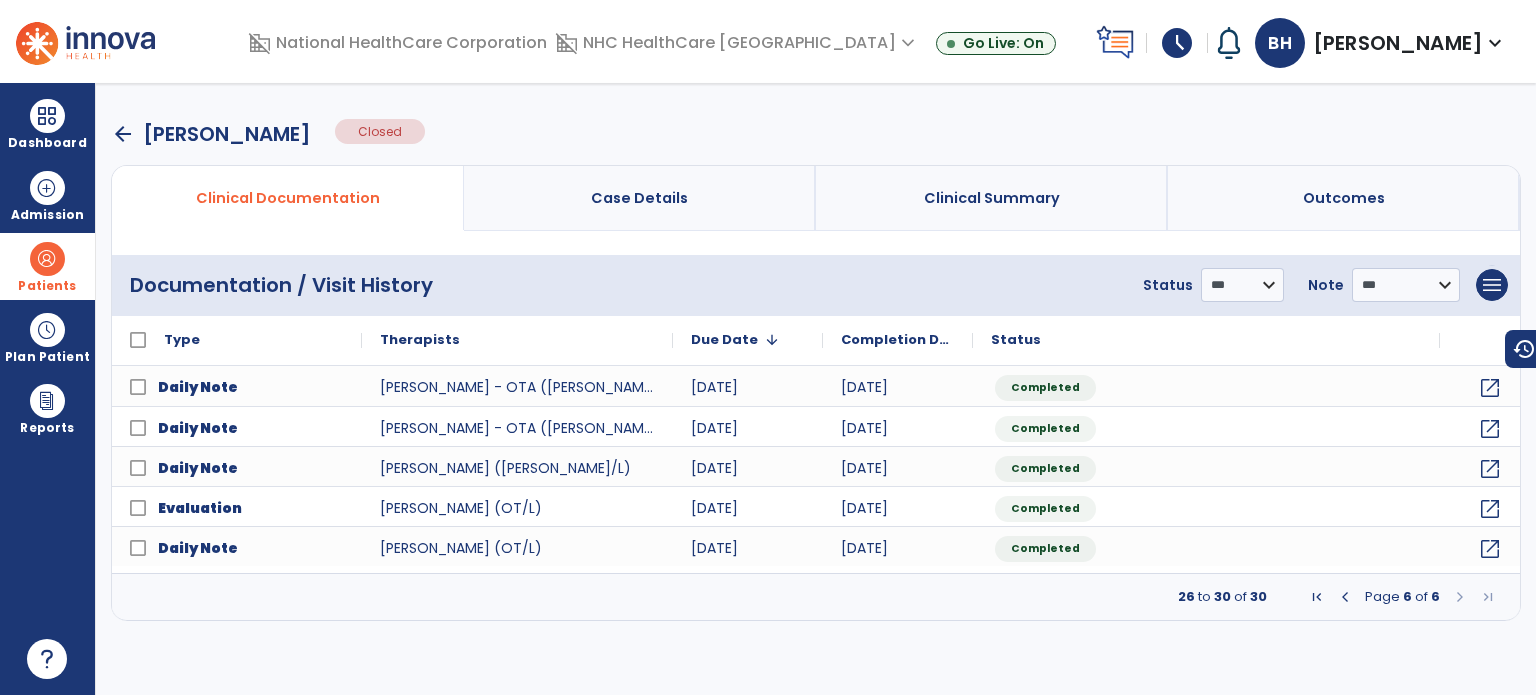 click at bounding box center [1460, 597] 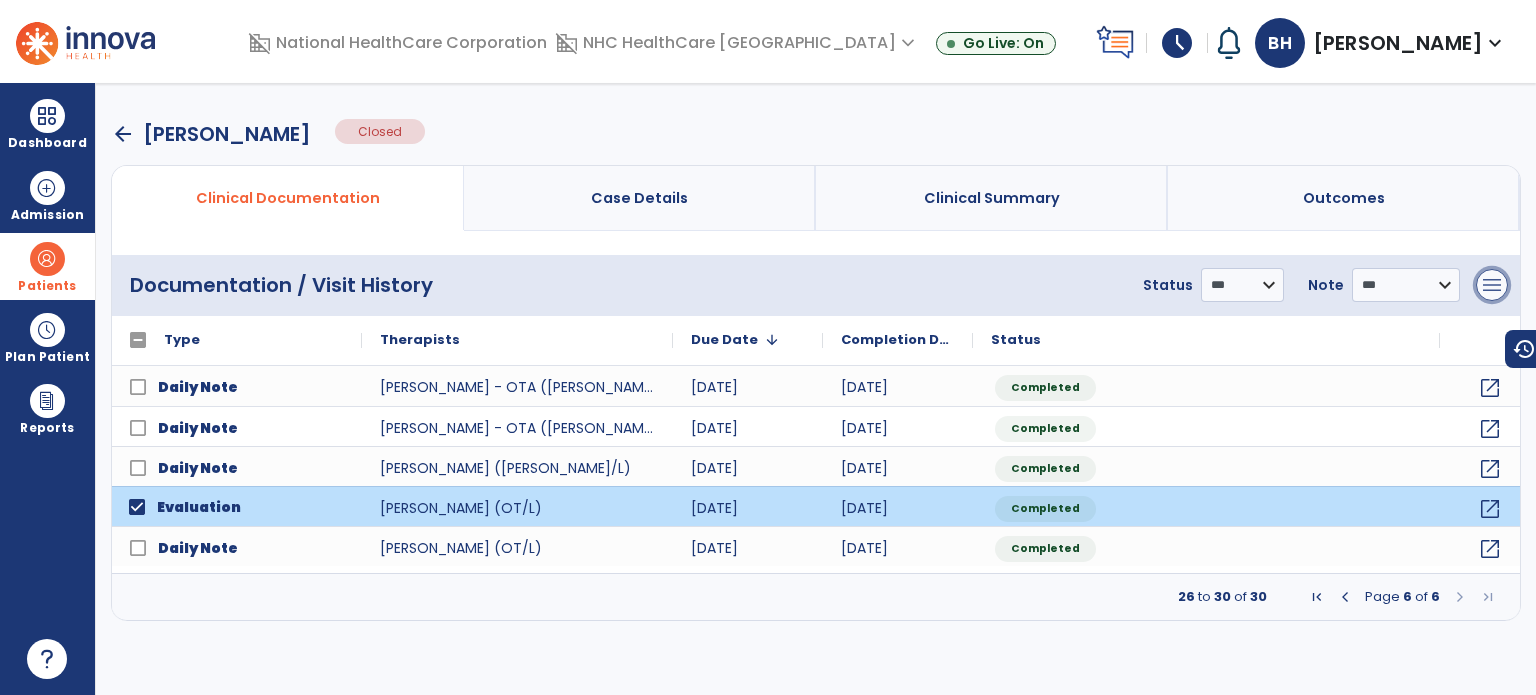 click on "menu" at bounding box center (1492, 285) 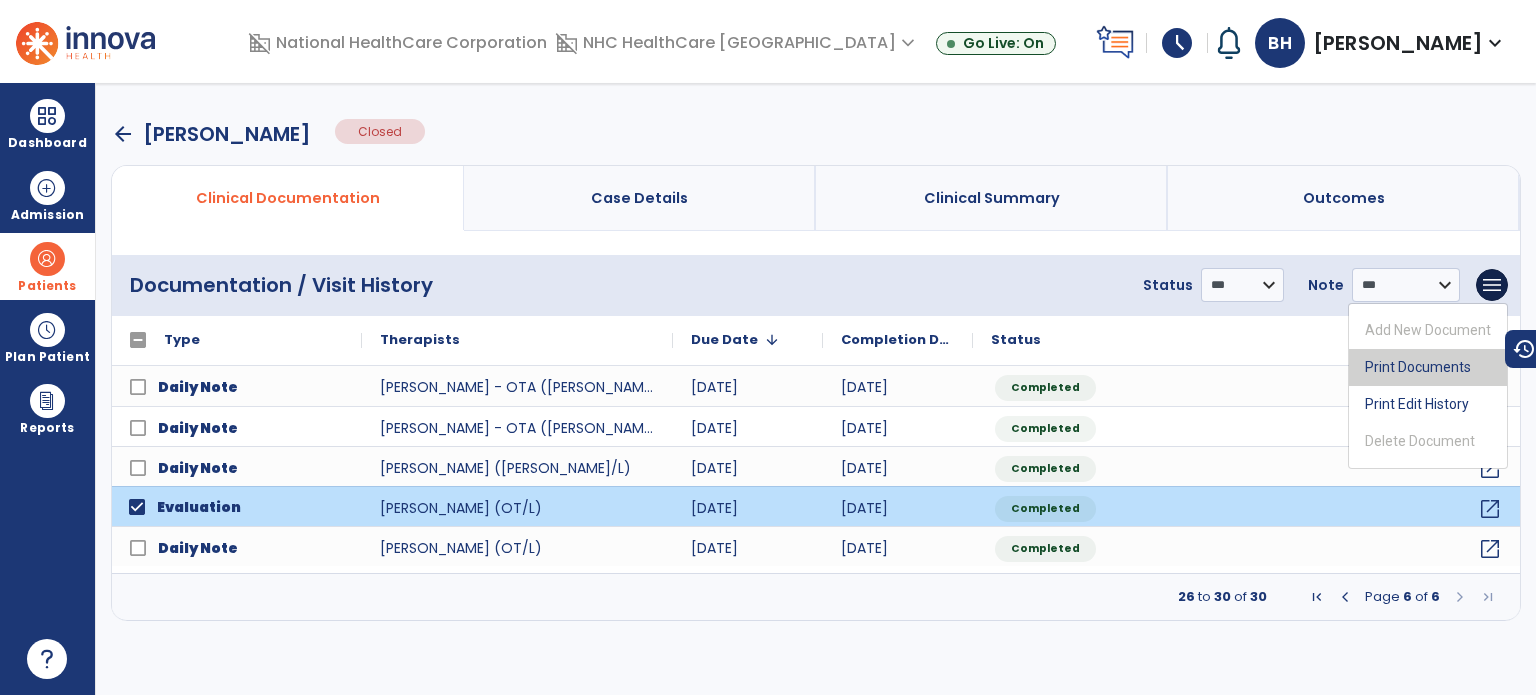 click on "Print Documents" at bounding box center [1428, 367] 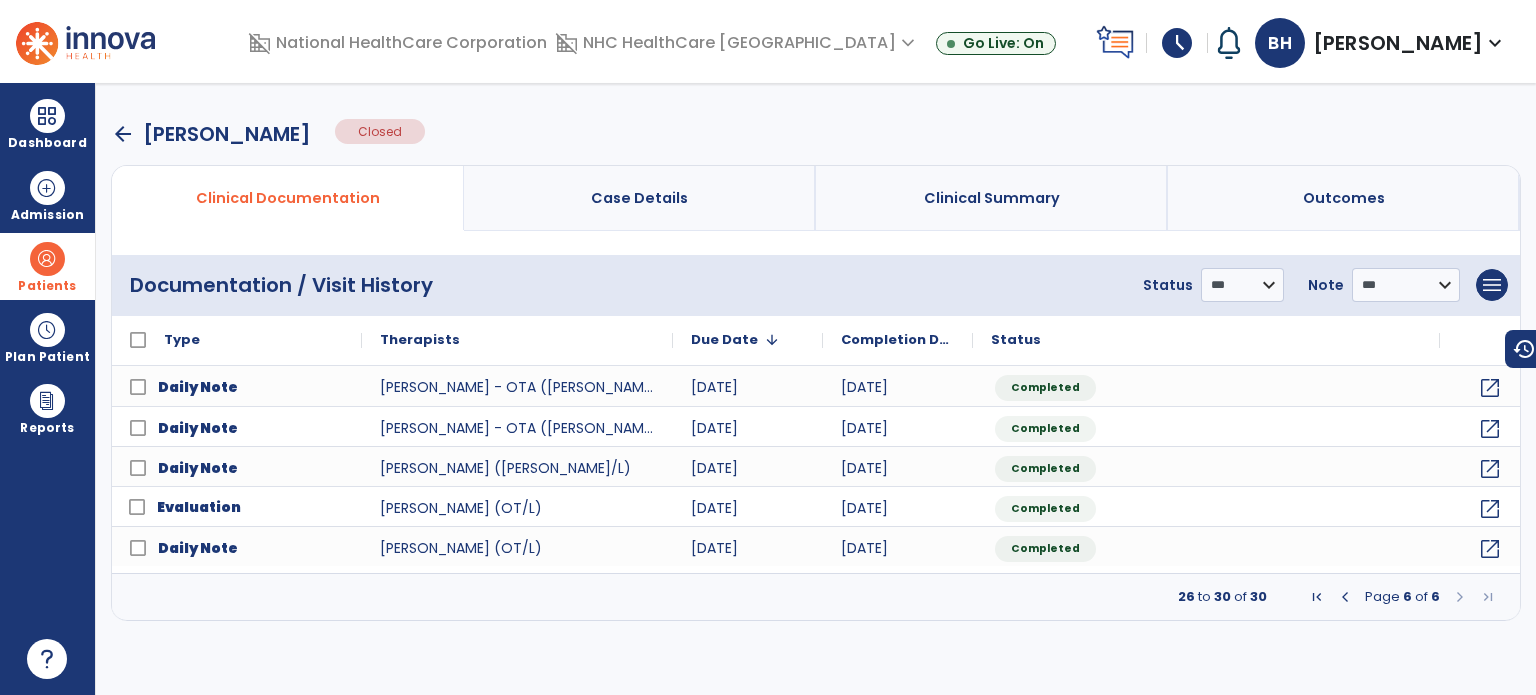 click on "arrow_back" at bounding box center (123, 134) 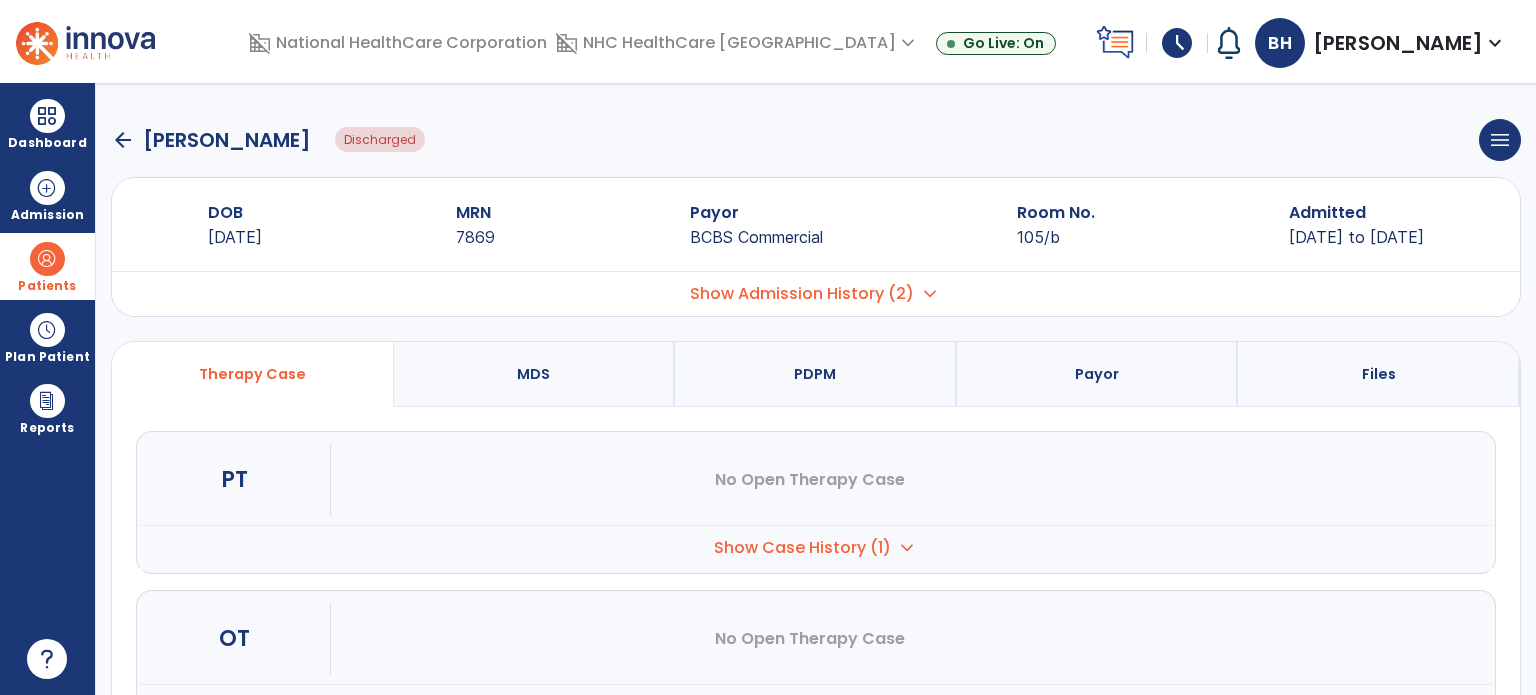 click on "arrow_back" 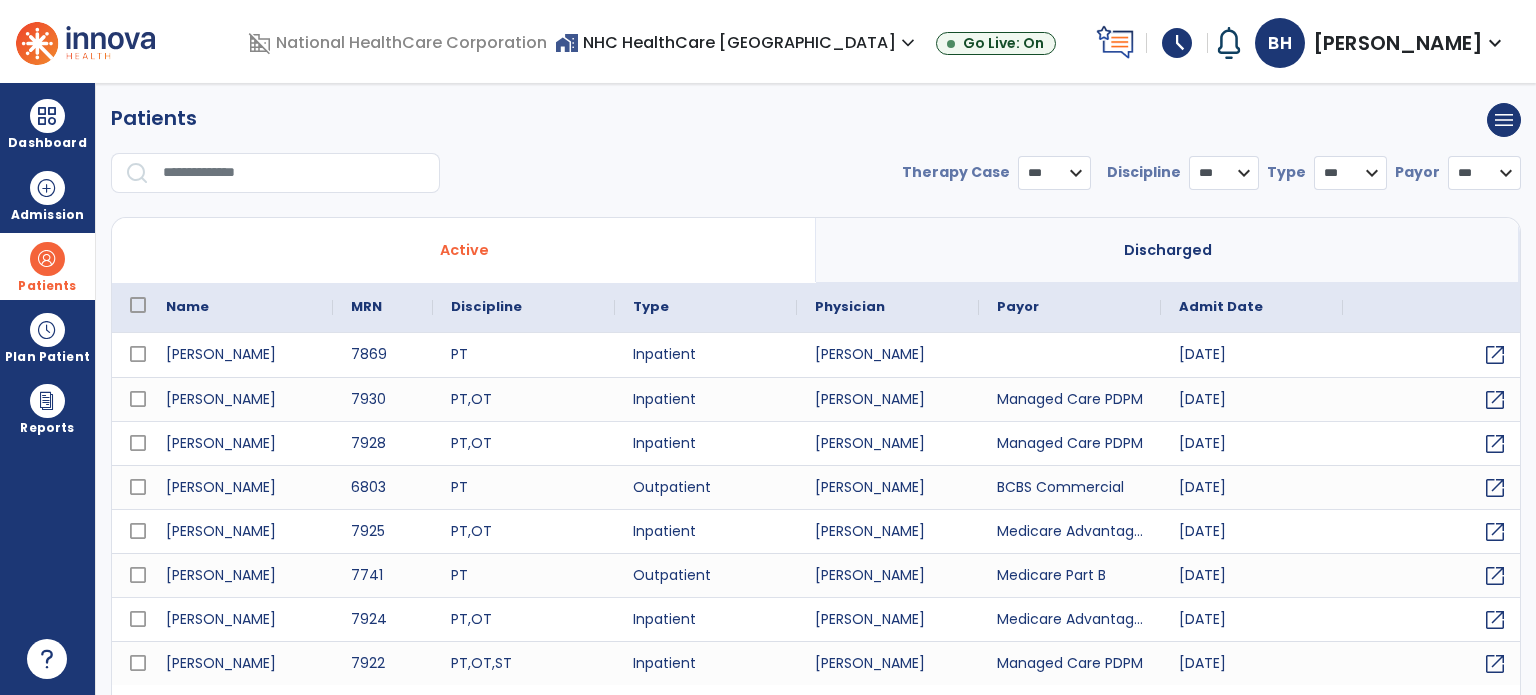select on "***" 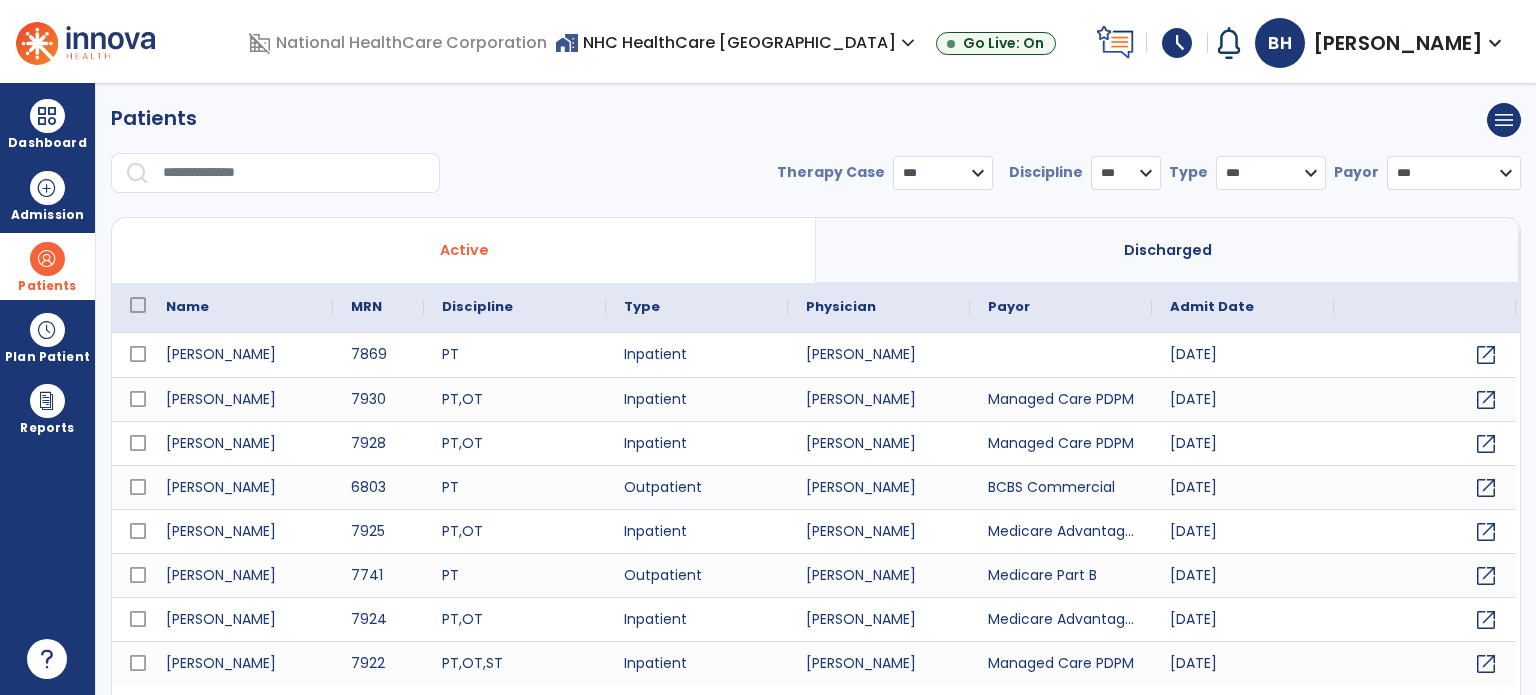 click at bounding box center [294, 173] 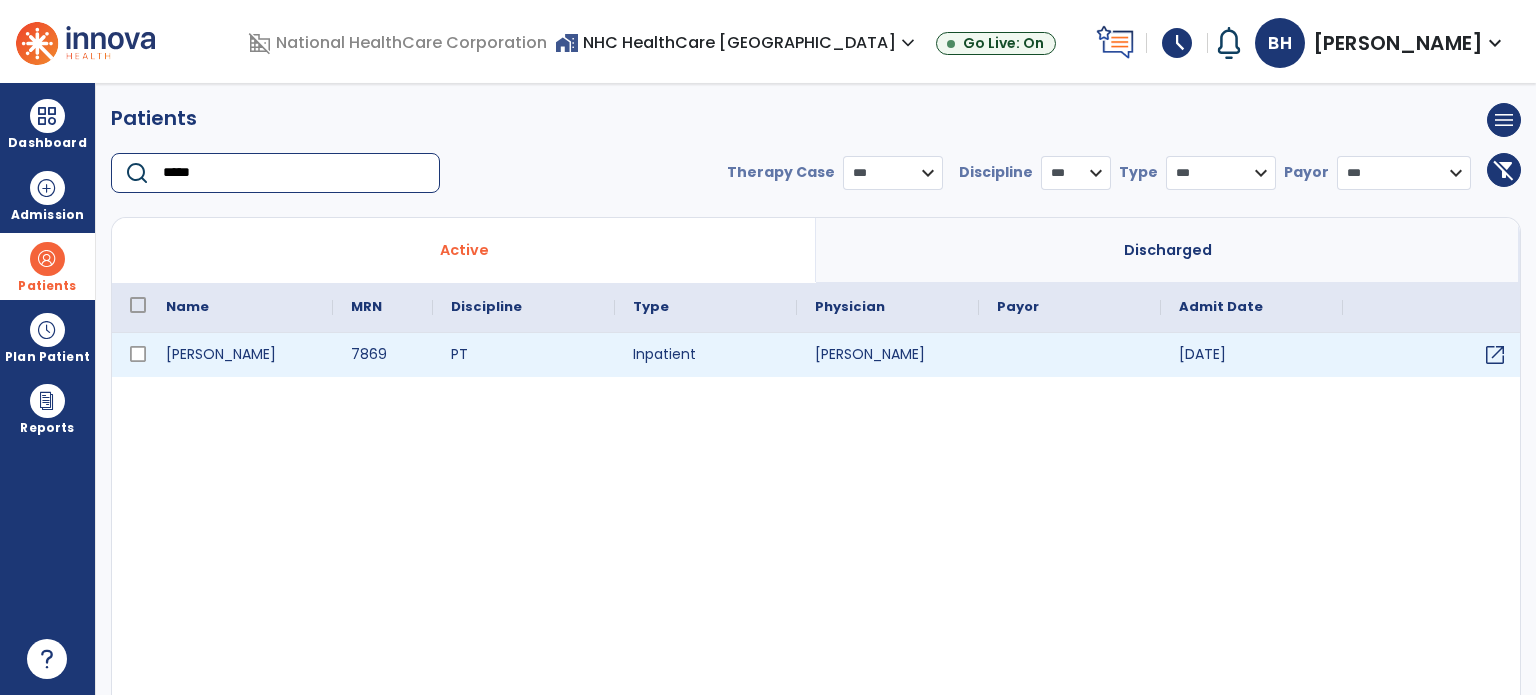 type on "*****" 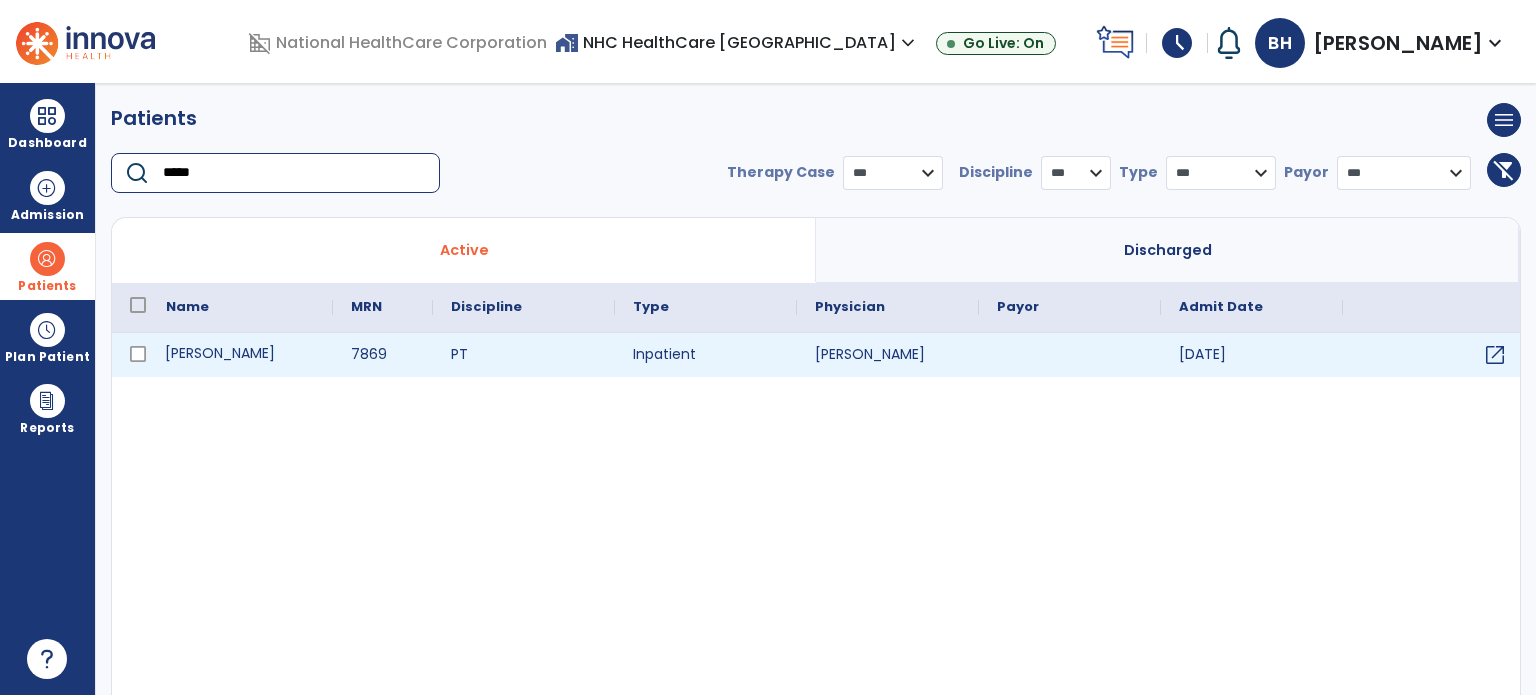 click on "[PERSON_NAME]" at bounding box center [240, 355] 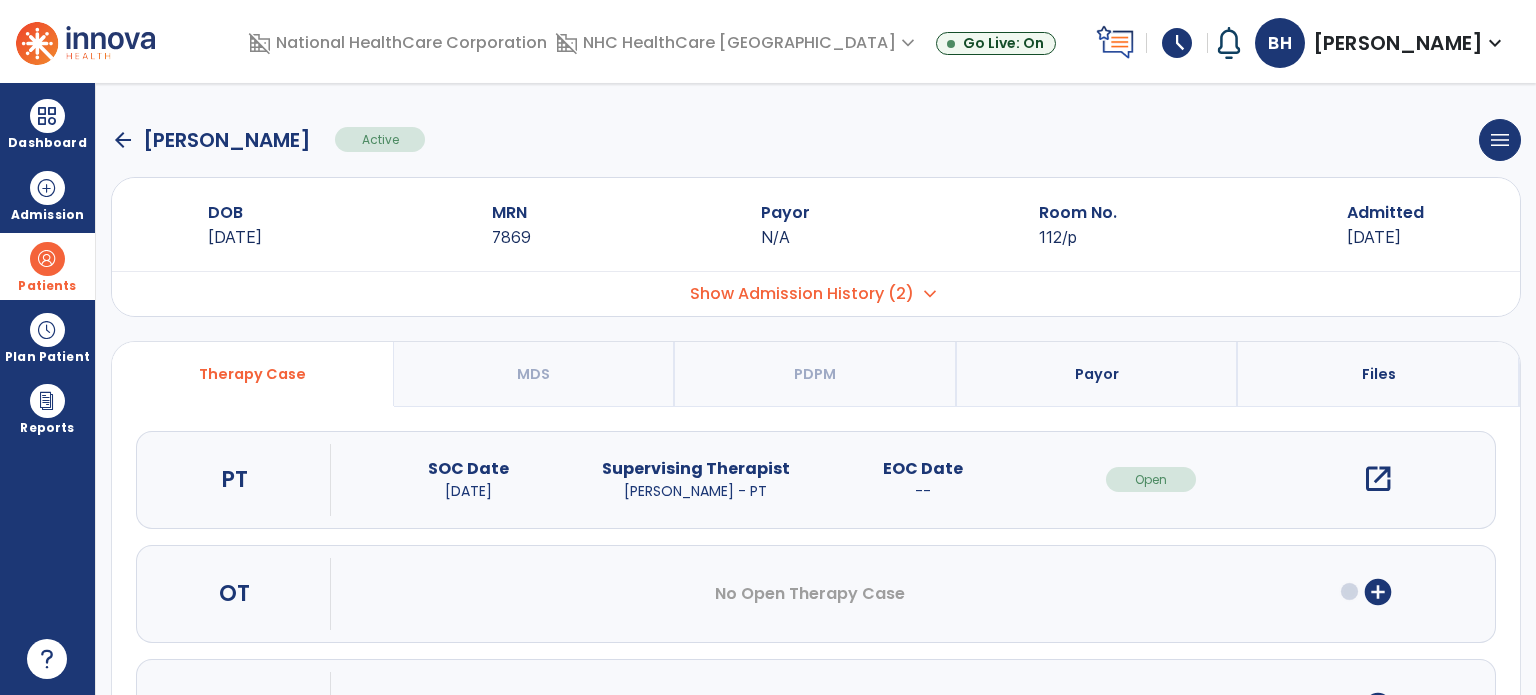 click on "add_circle" at bounding box center [1378, 592] 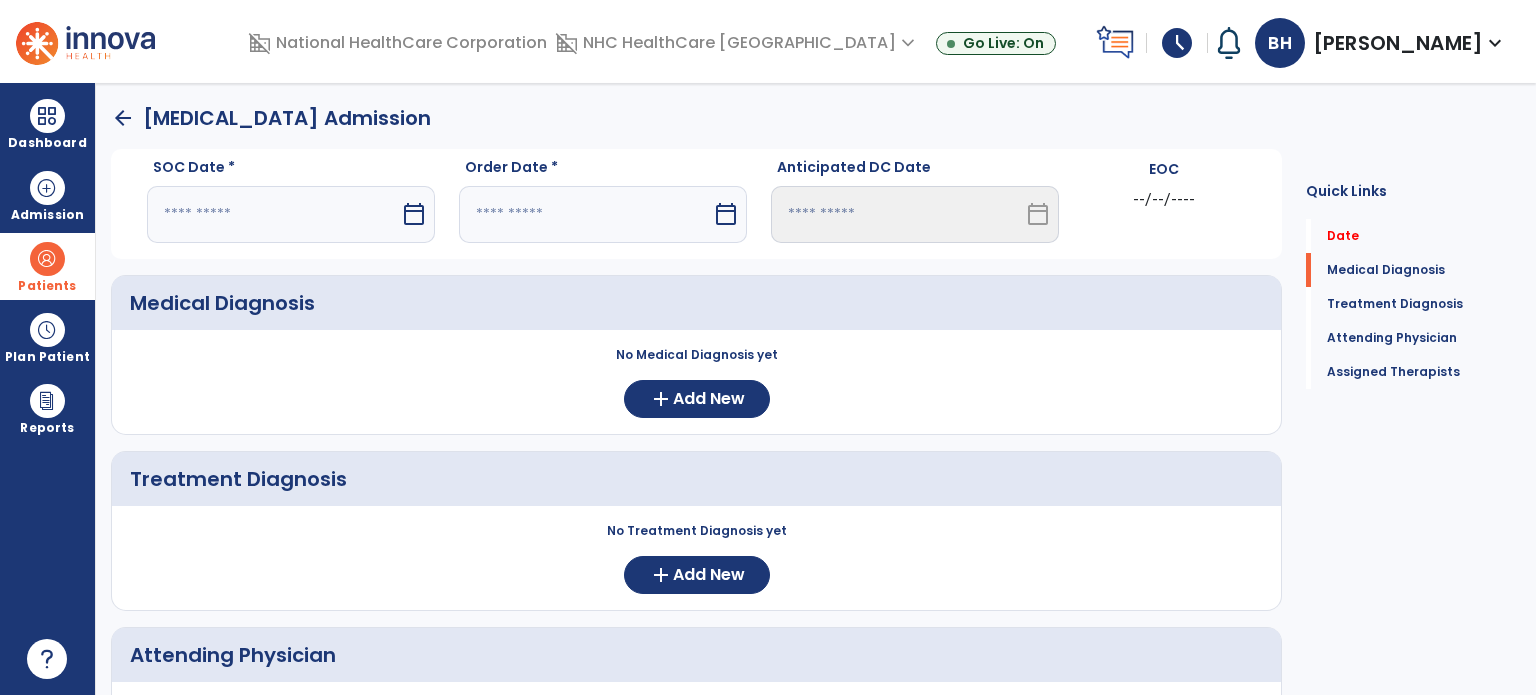 click at bounding box center [273, 214] 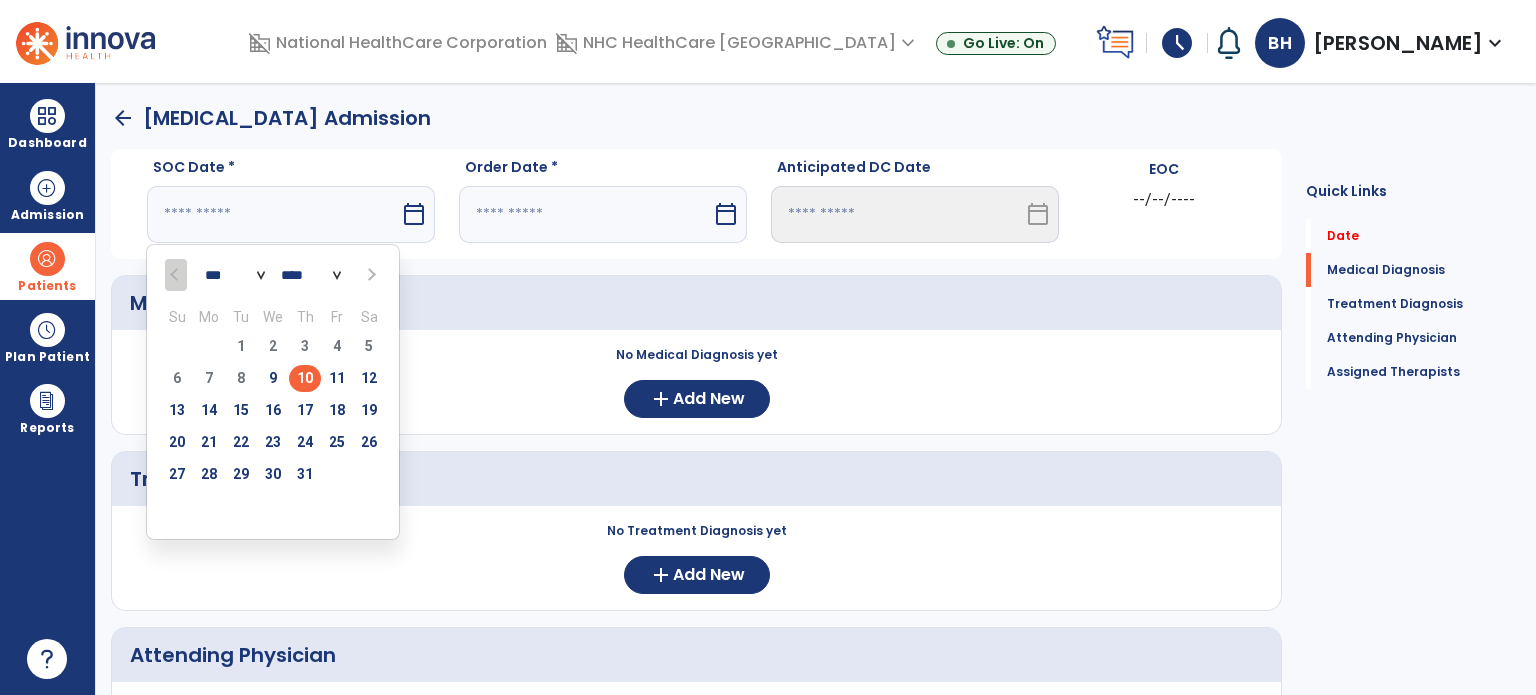 click on "10" at bounding box center (305, 378) 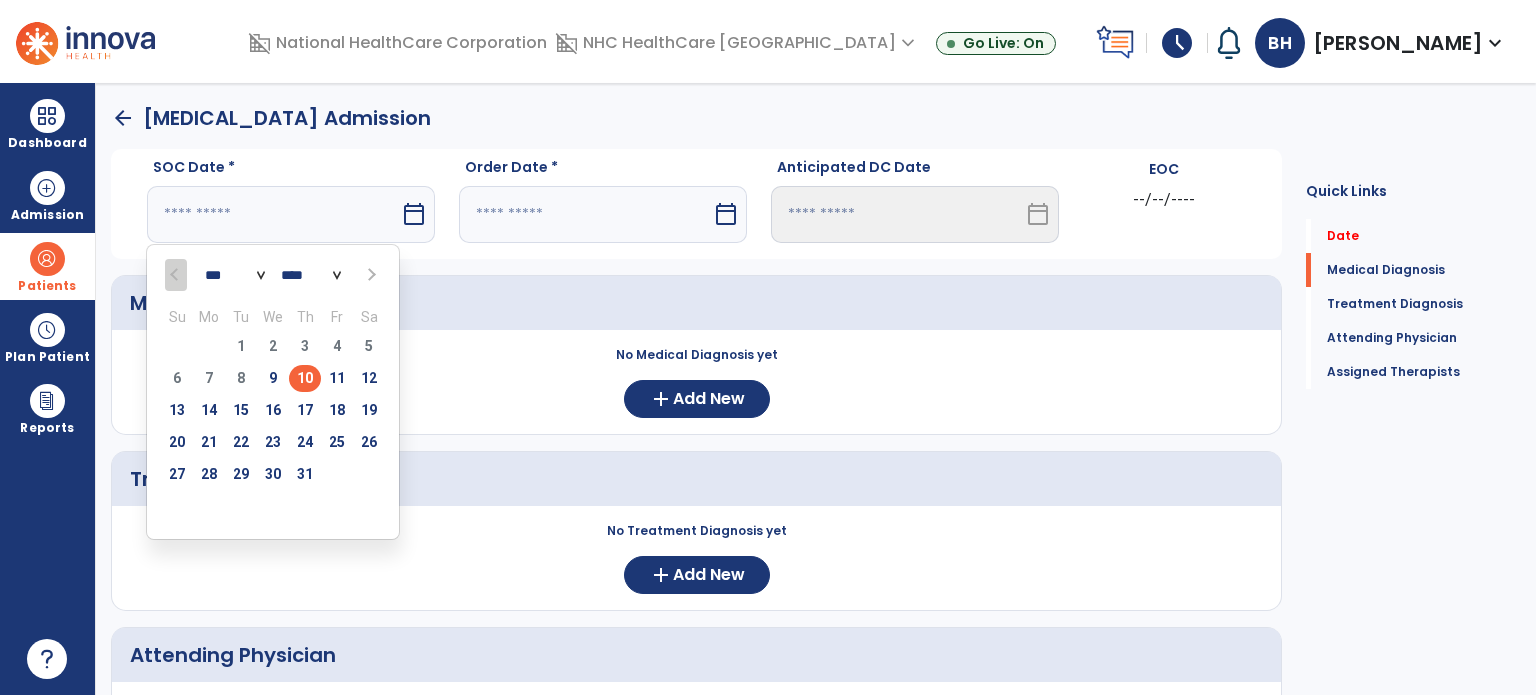type on "*********" 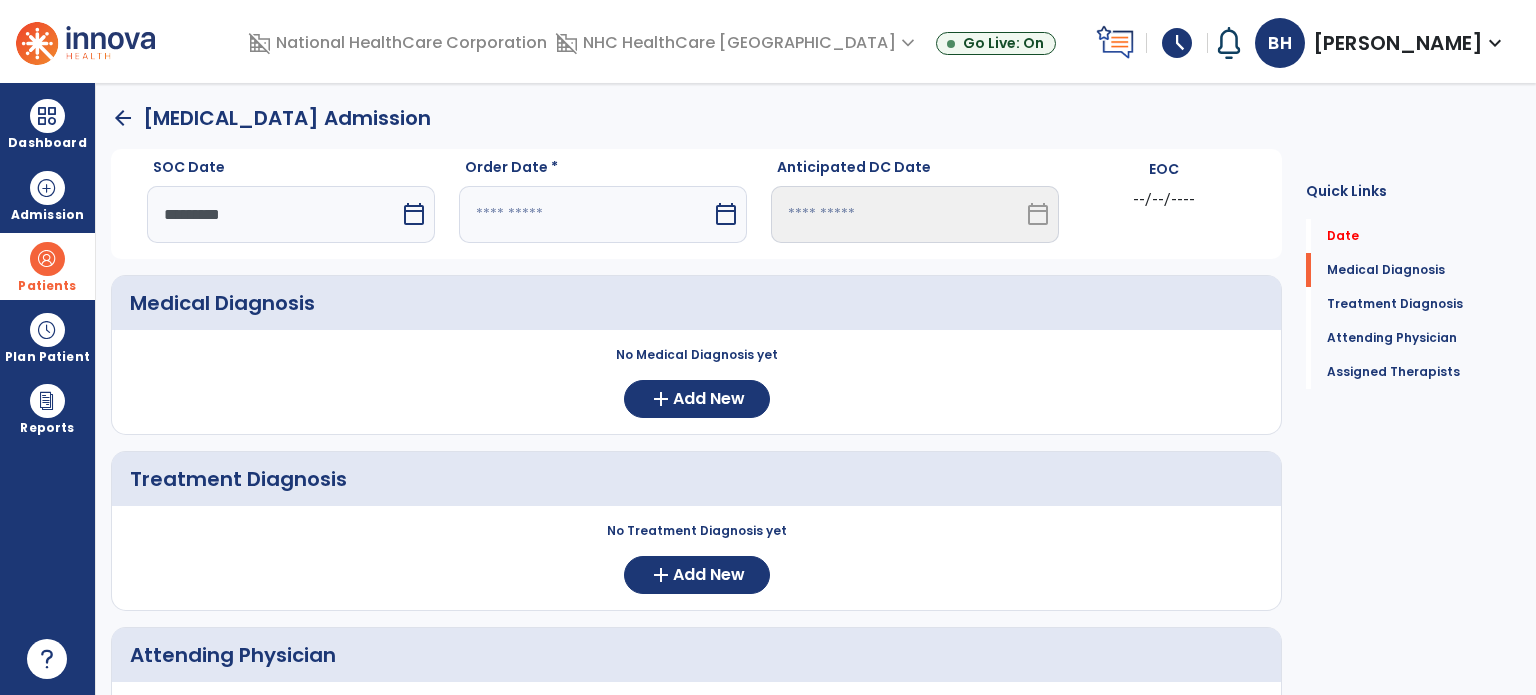 click at bounding box center (585, 214) 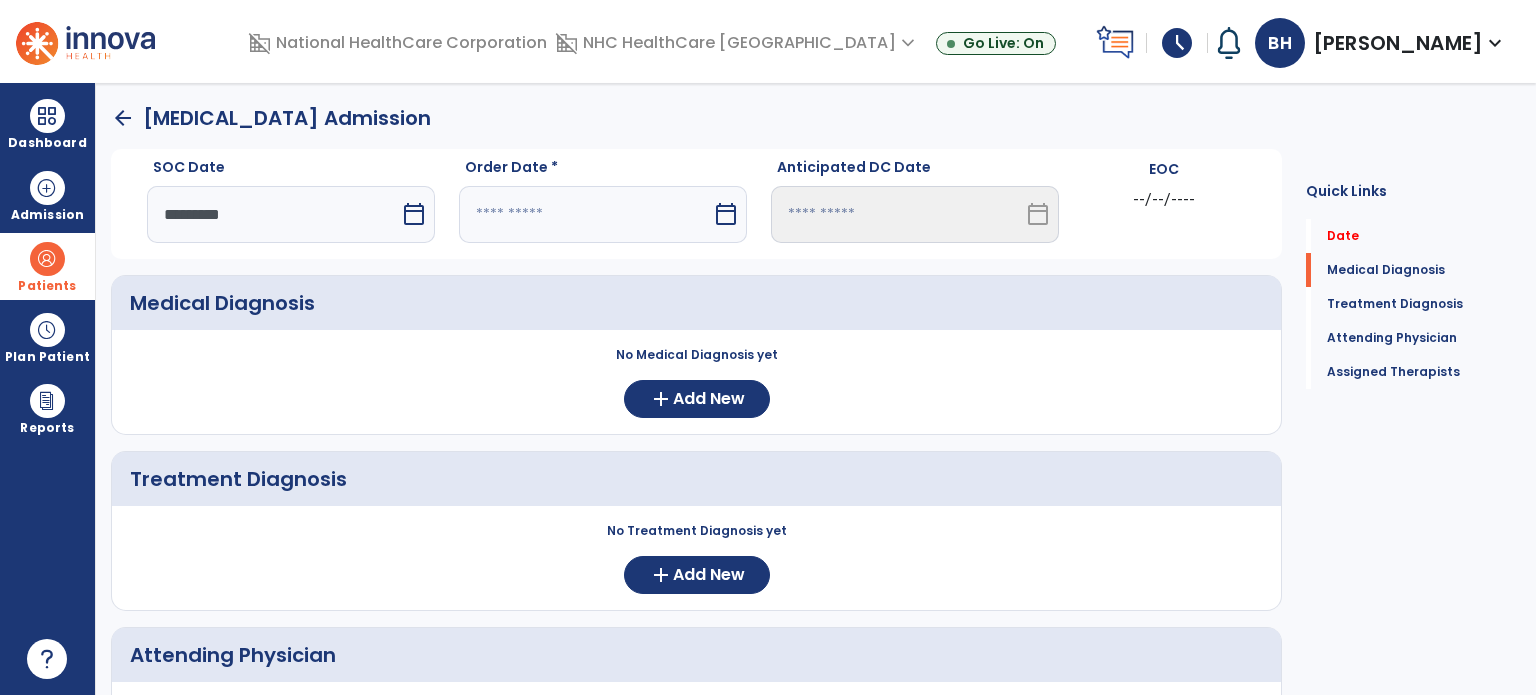 select on "*" 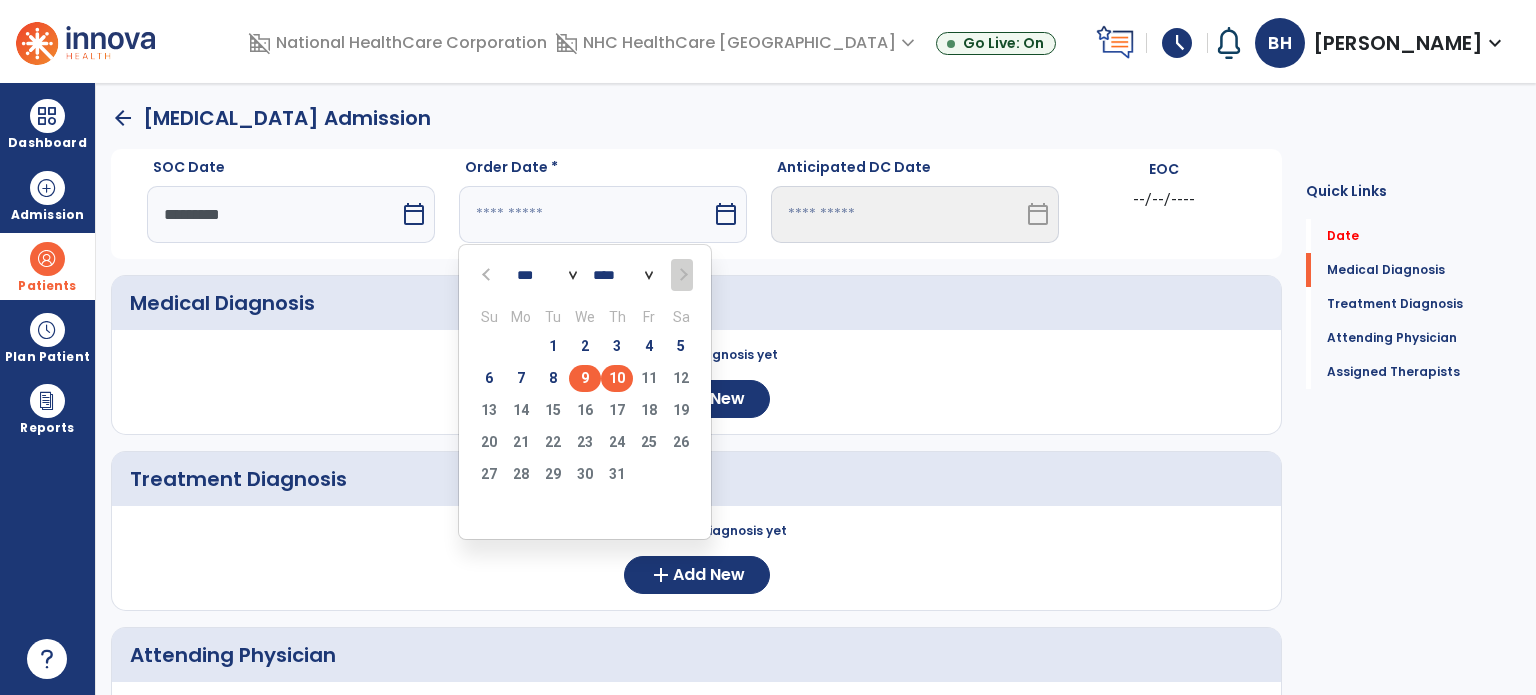 click on "9" at bounding box center [585, 378] 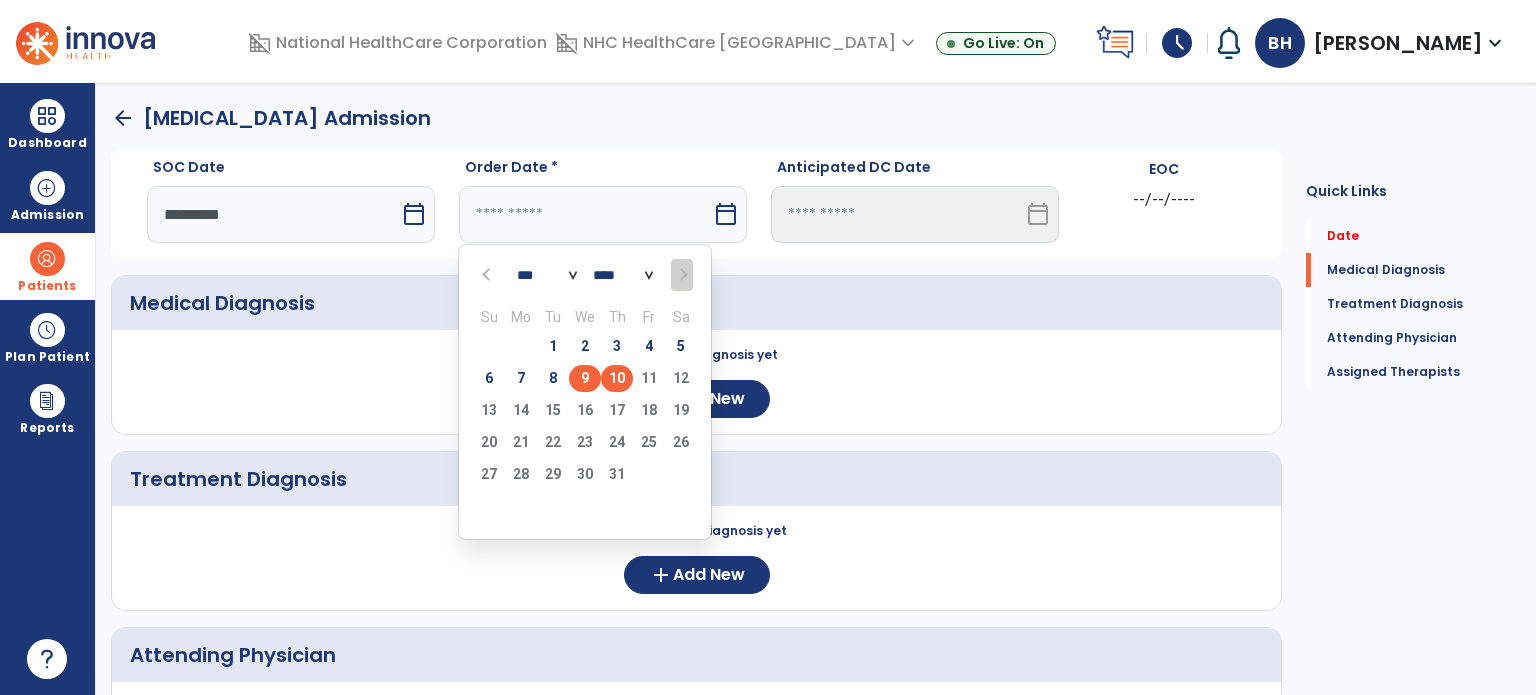 type on "********" 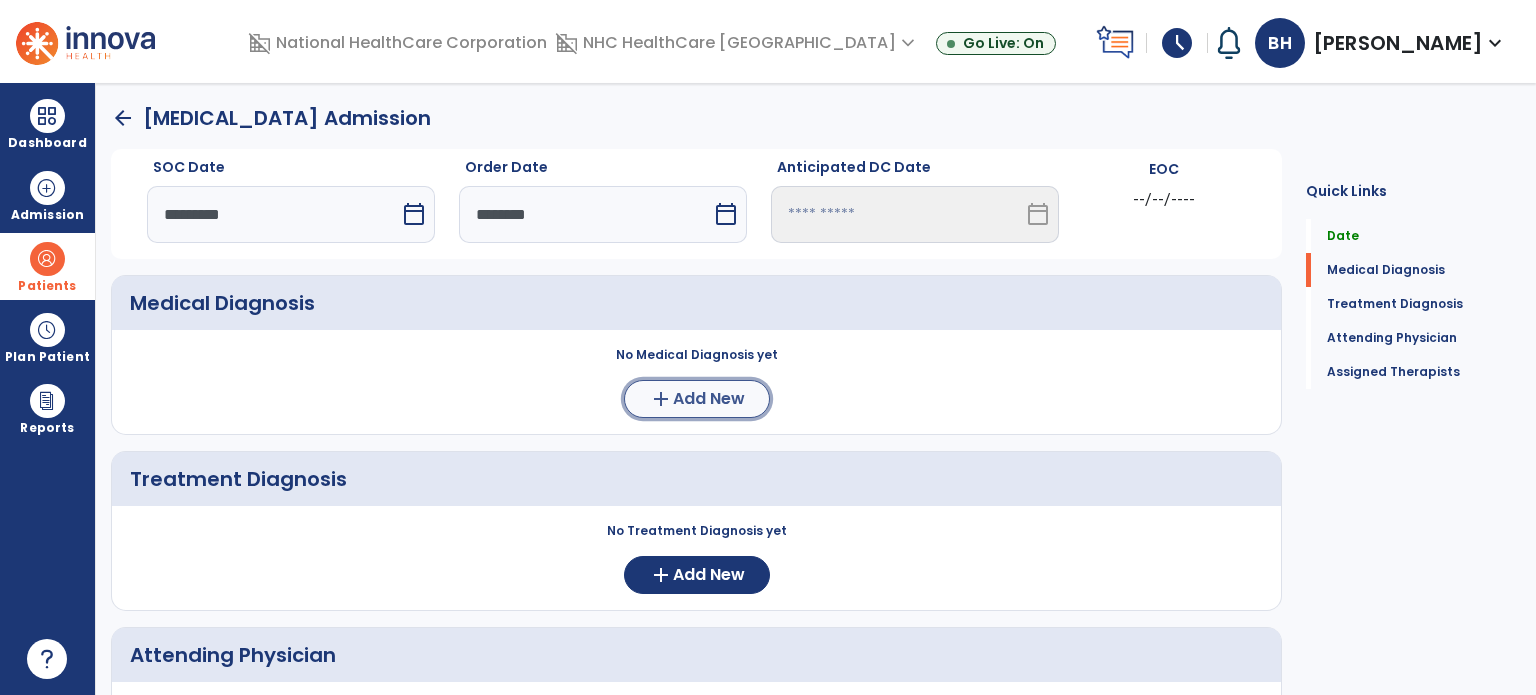 click on "Add New" 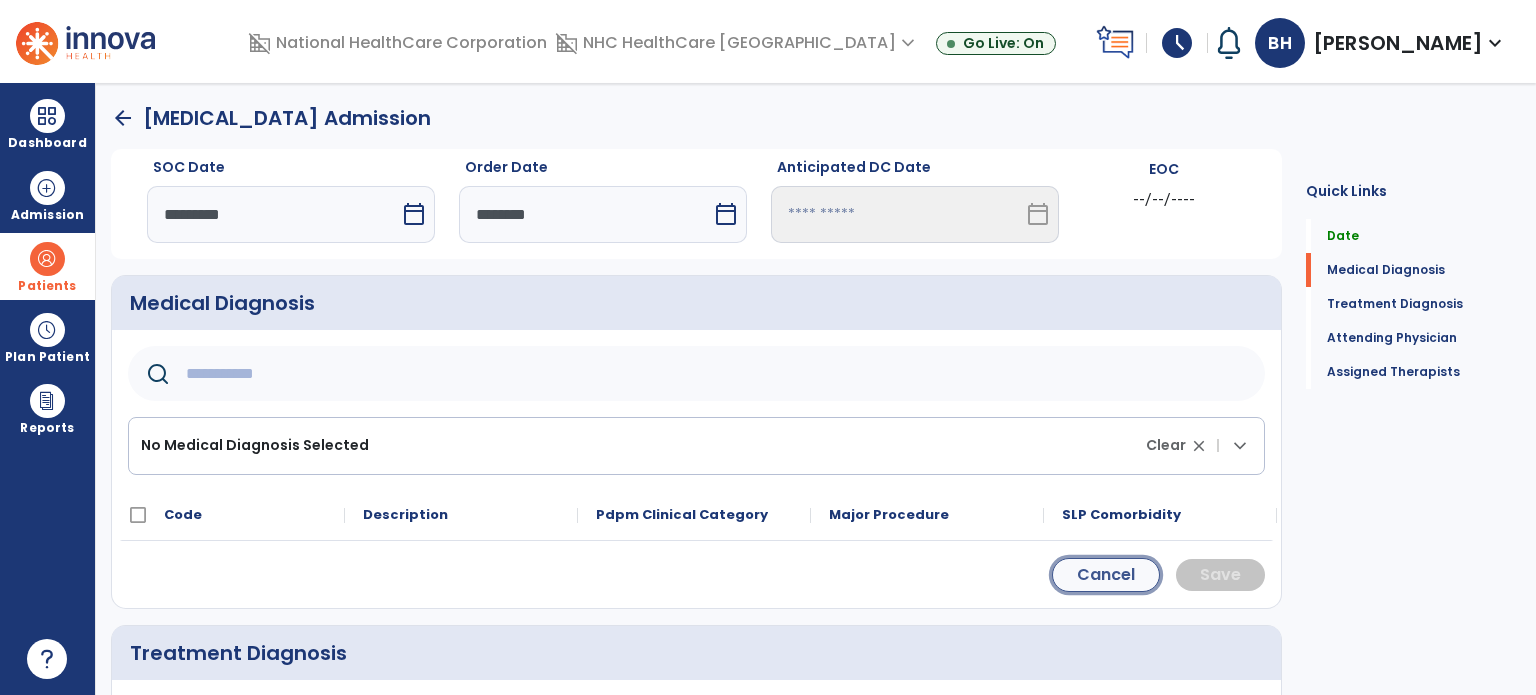click on "Cancel" 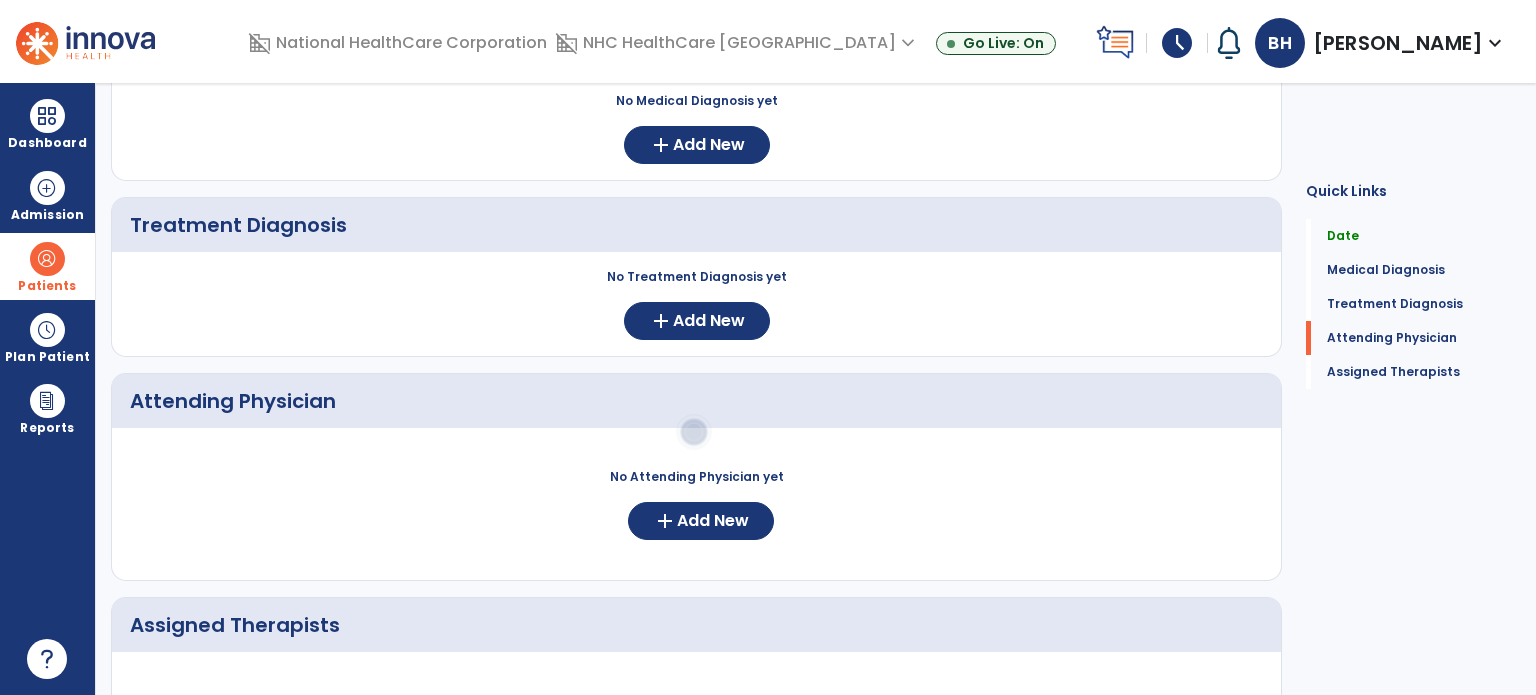 scroll, scrollTop: 300, scrollLeft: 0, axis: vertical 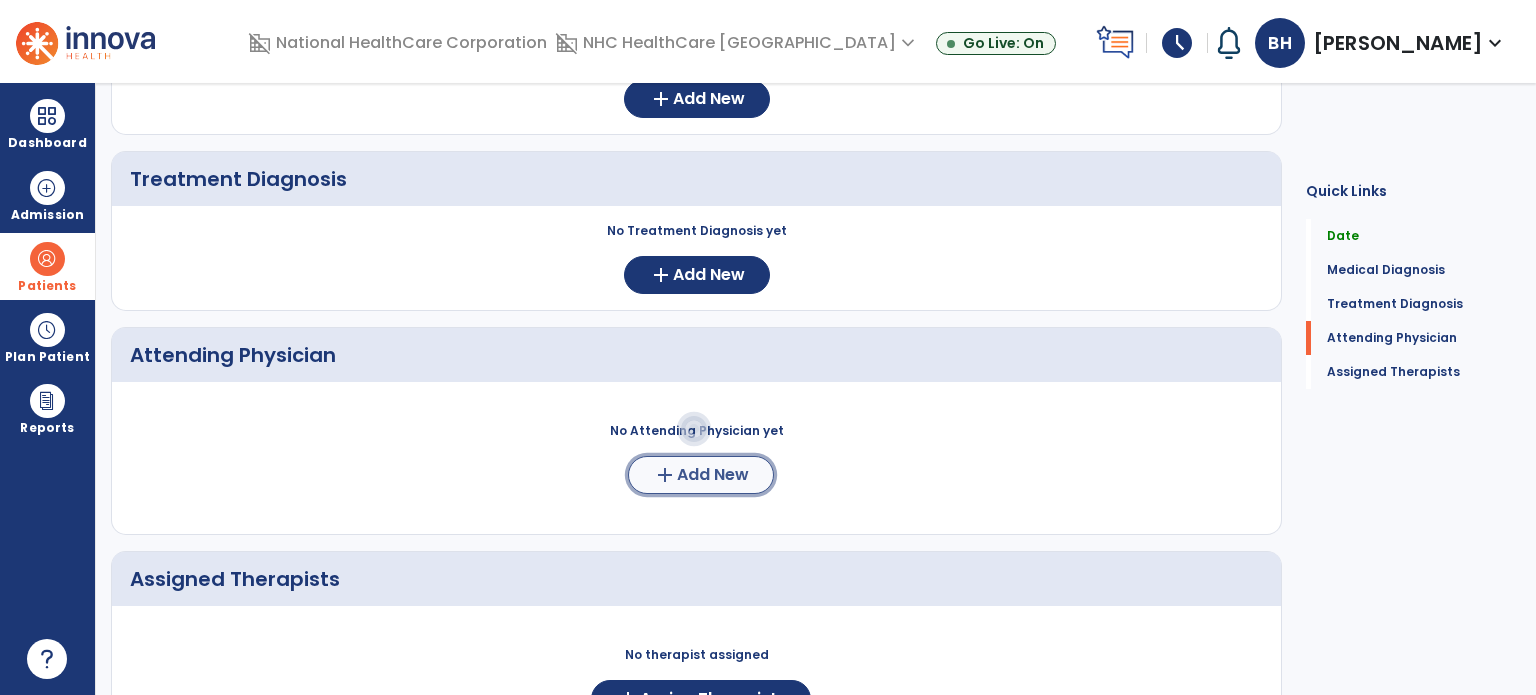 click on "Add New" 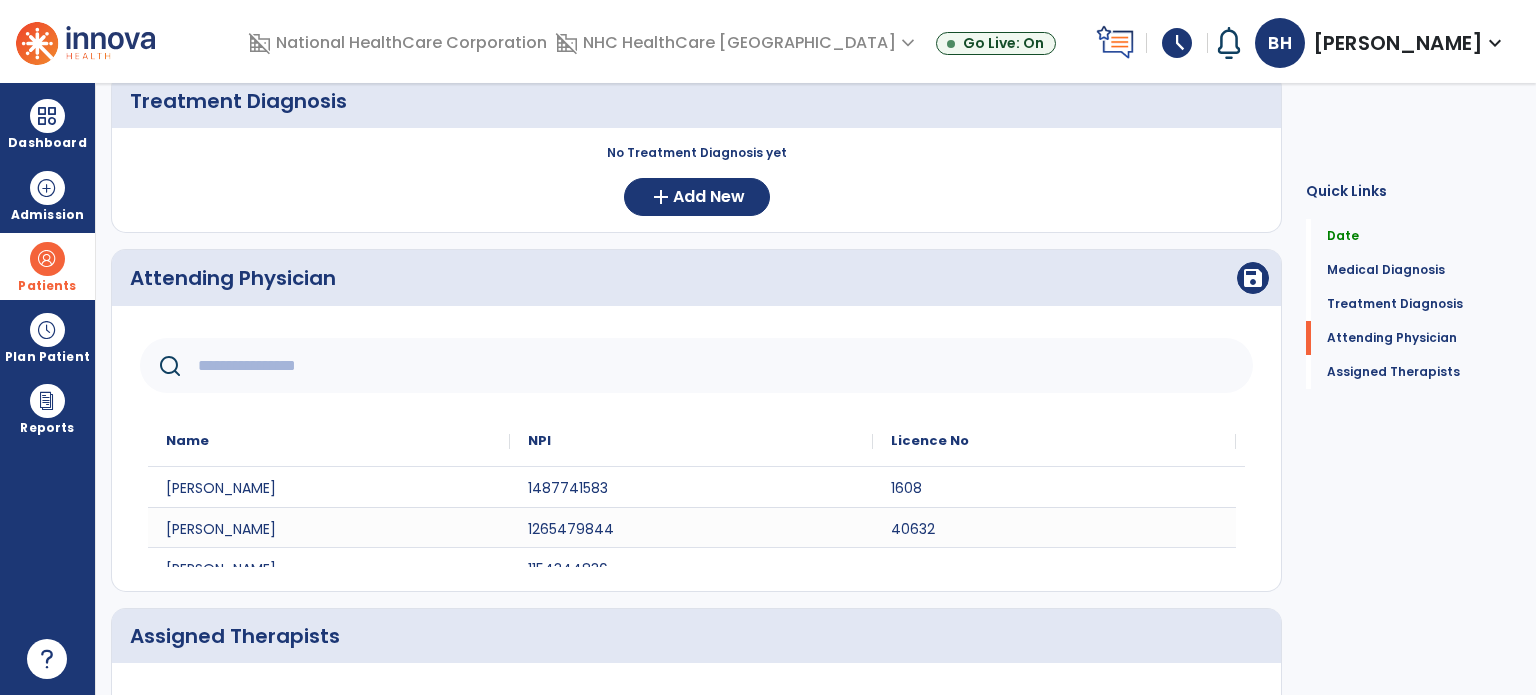 scroll, scrollTop: 400, scrollLeft: 0, axis: vertical 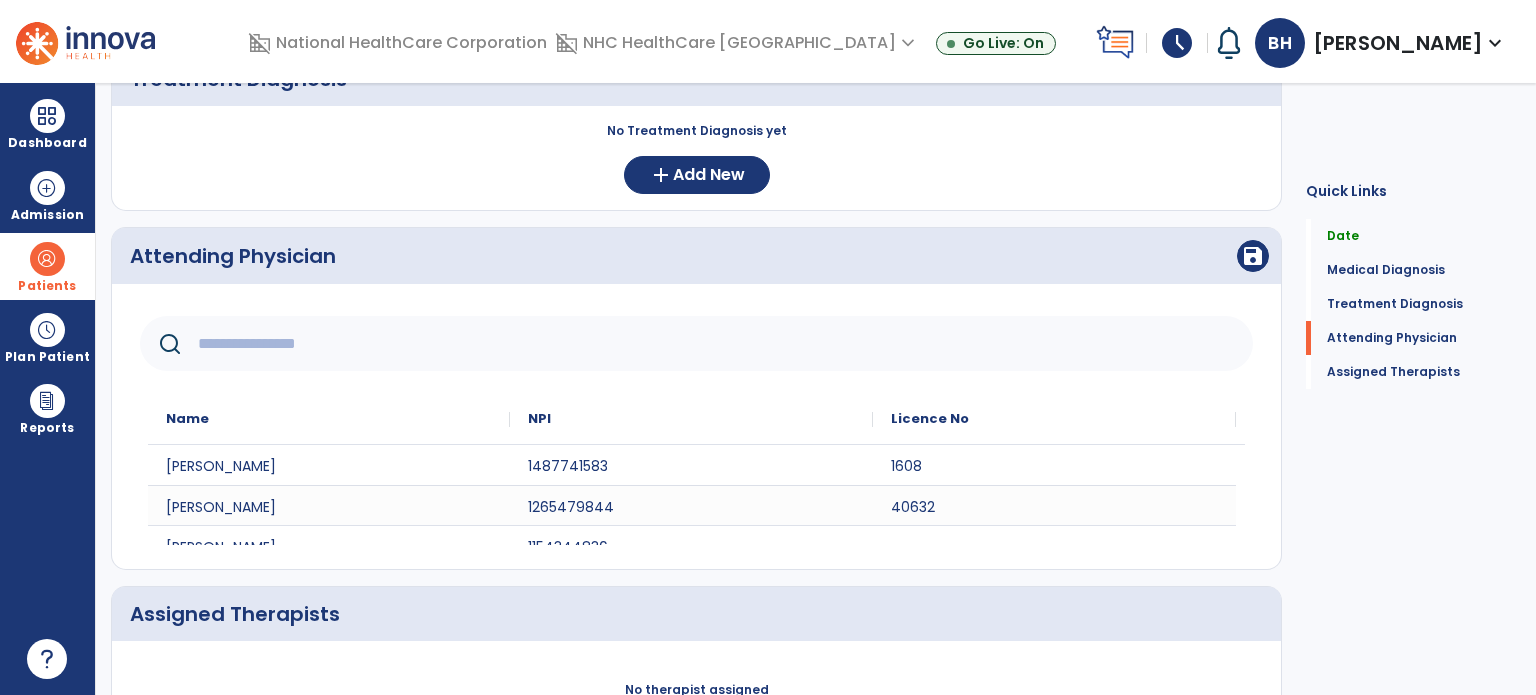 click 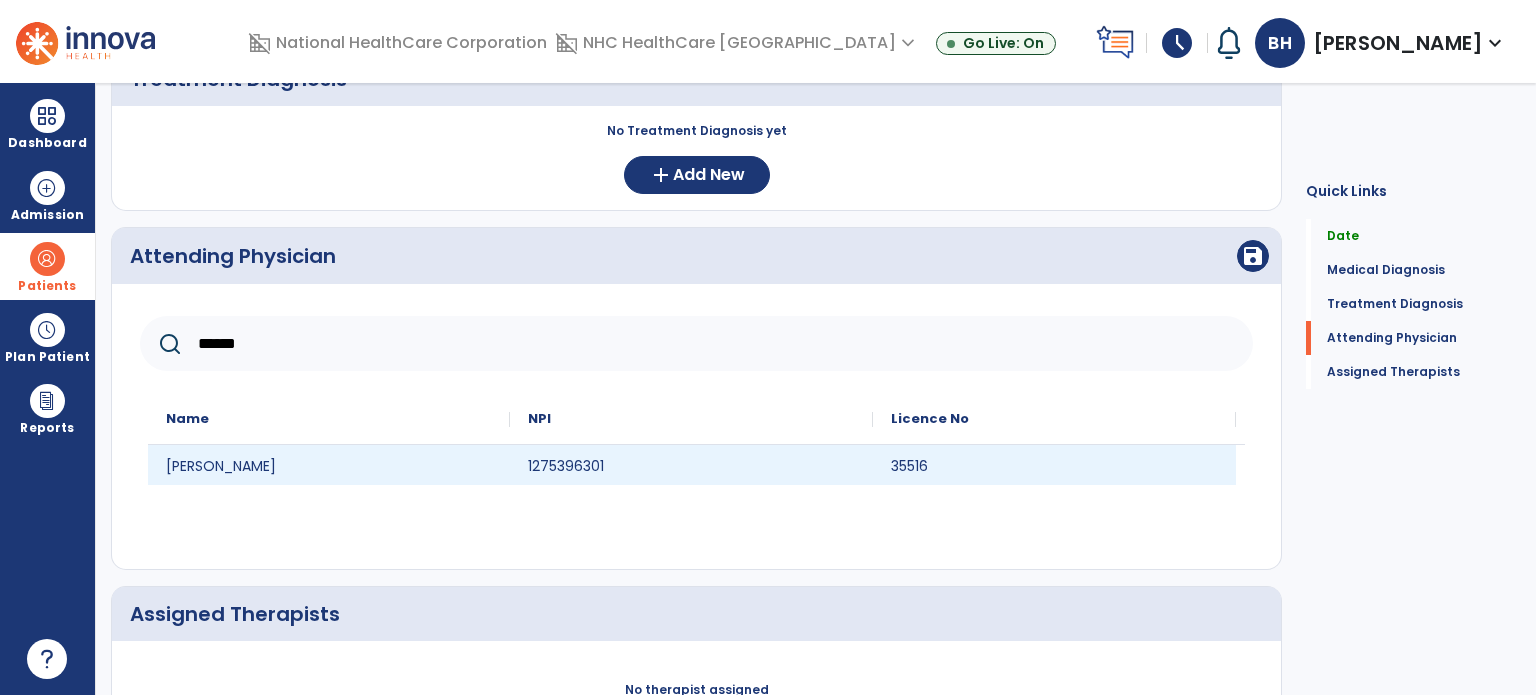 type on "******" 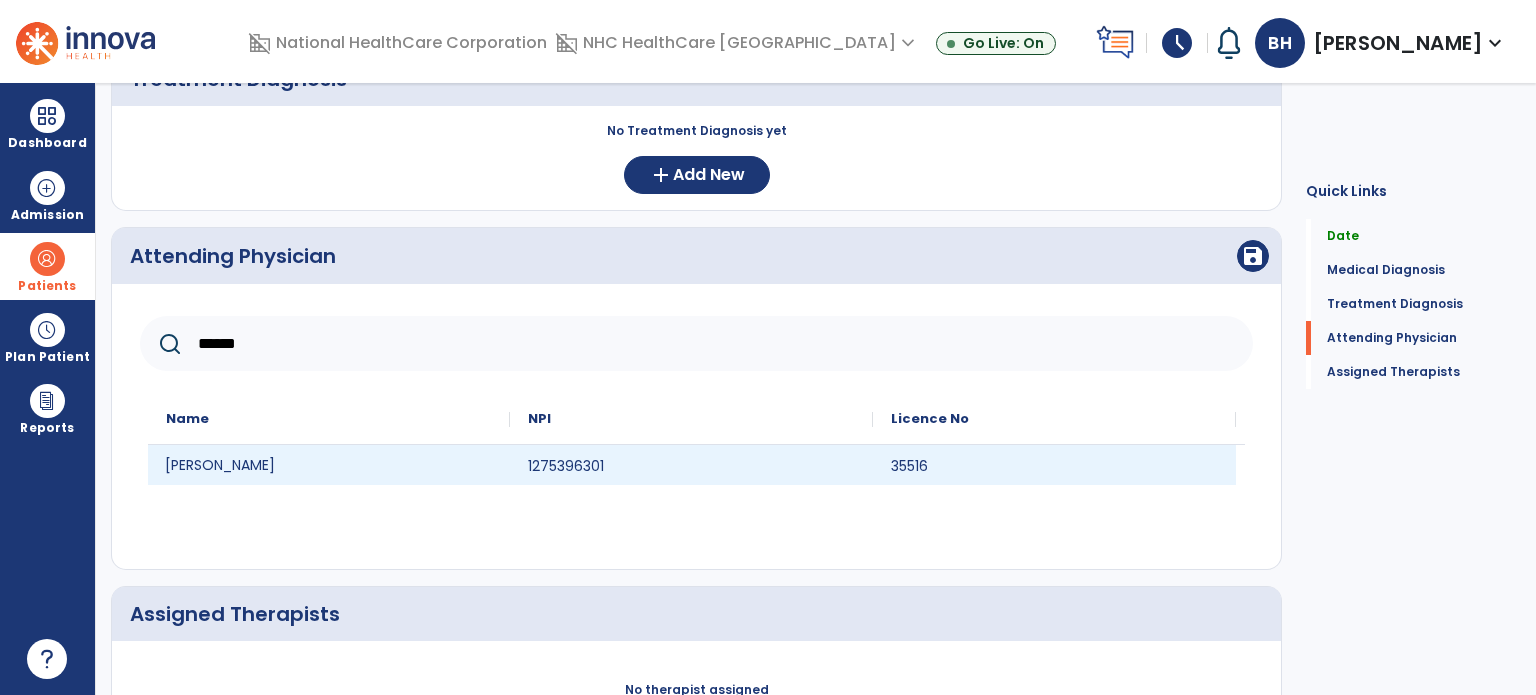 click on "[PERSON_NAME]" 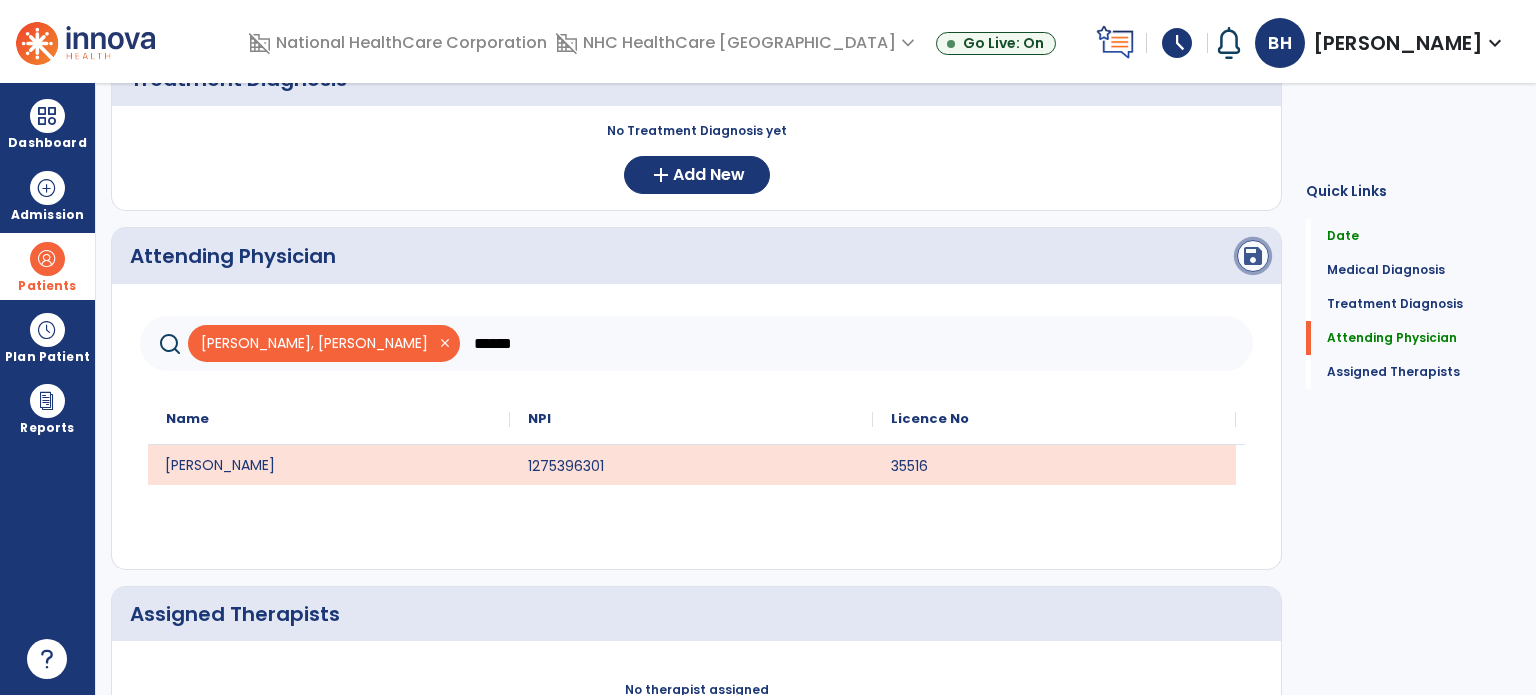 click on "save" 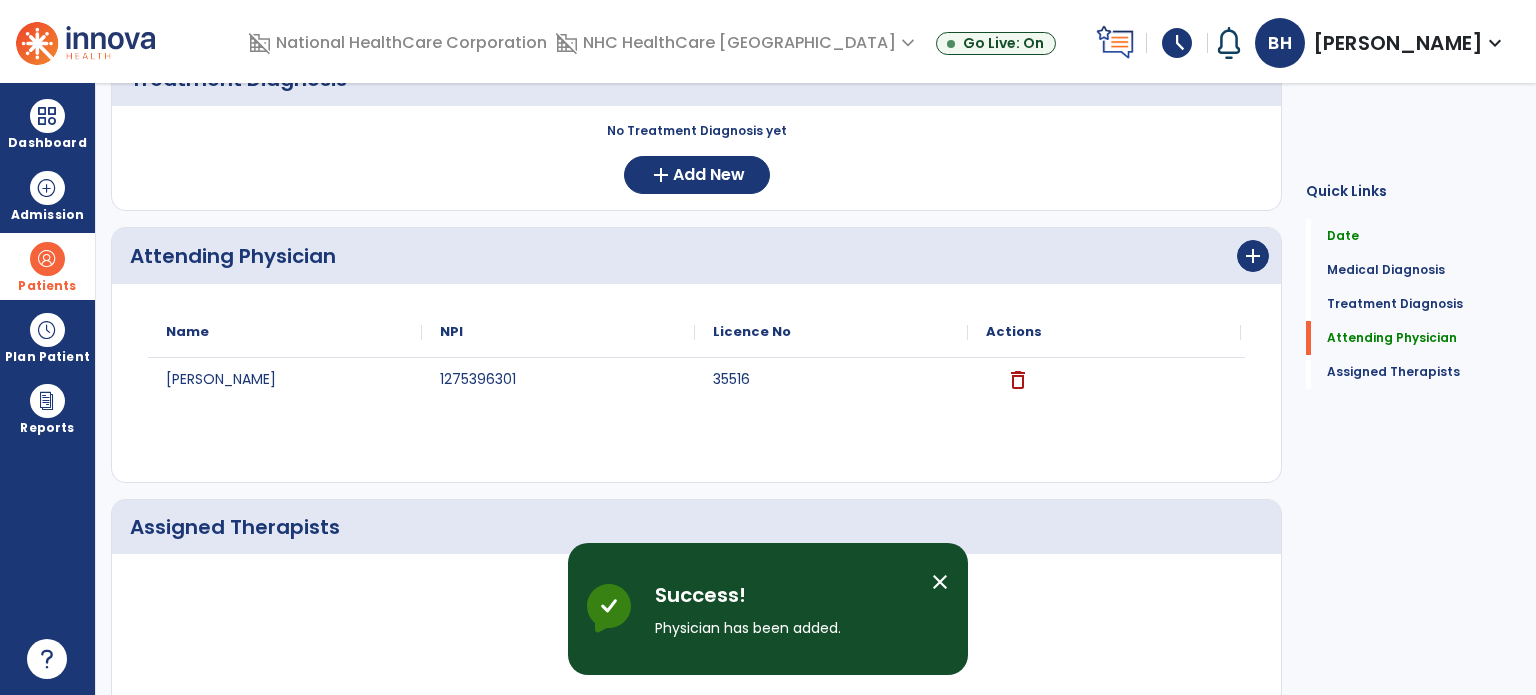 scroll, scrollTop: 500, scrollLeft: 0, axis: vertical 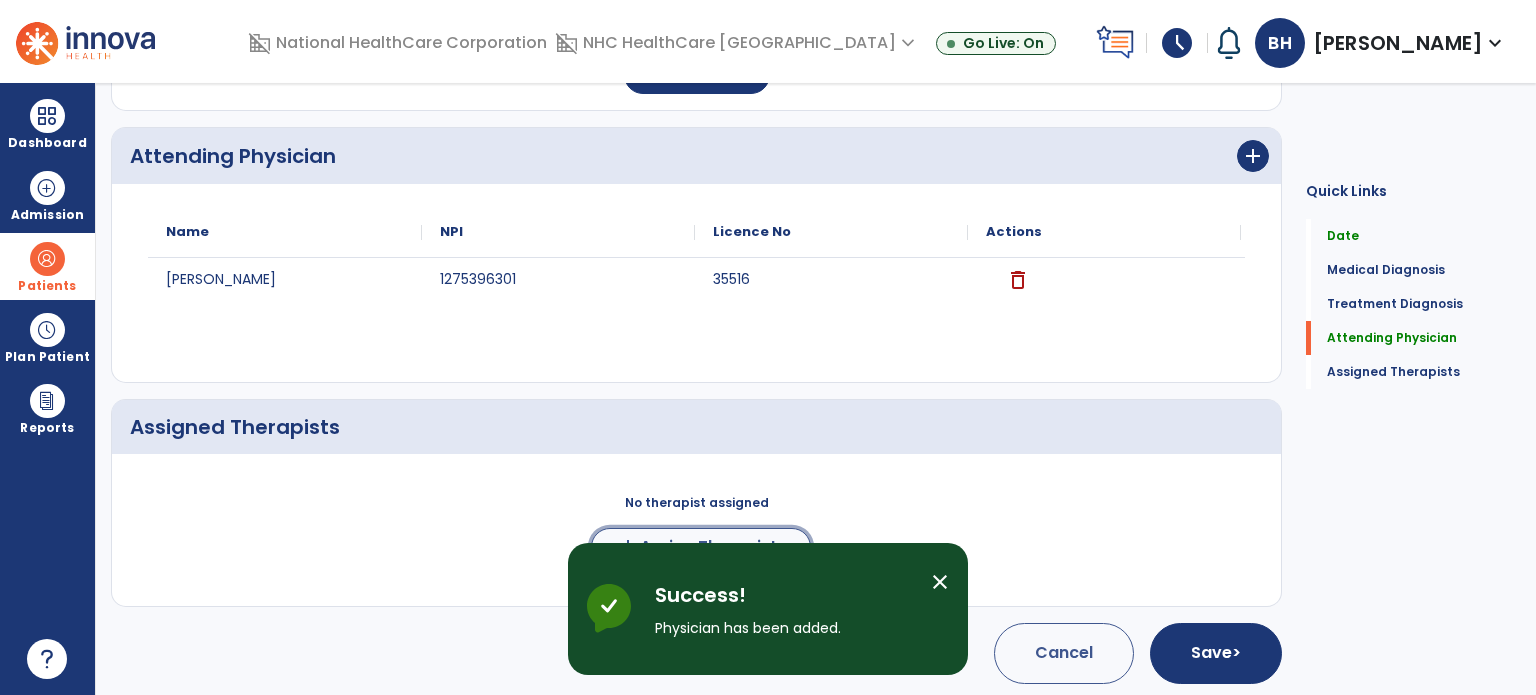 click on "add  Assign Therapists" 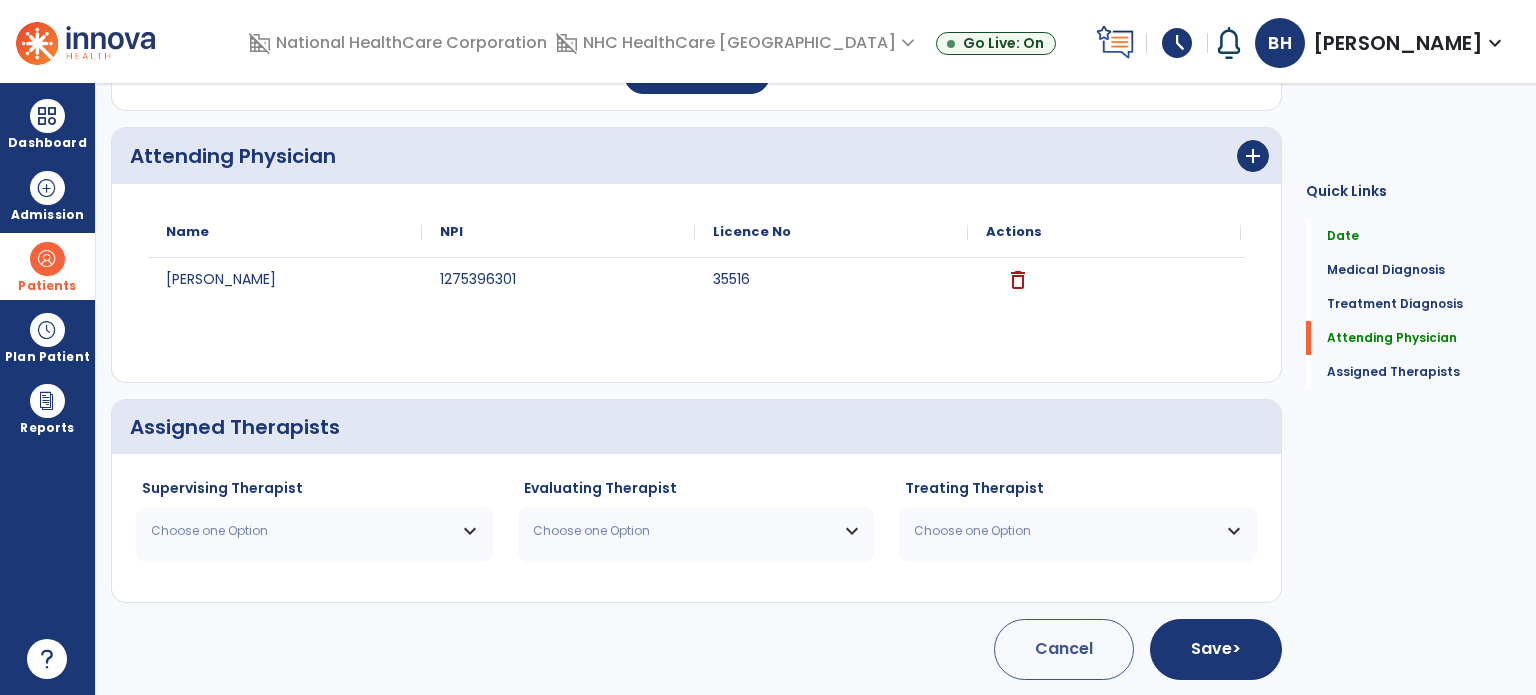 scroll, scrollTop: 497, scrollLeft: 0, axis: vertical 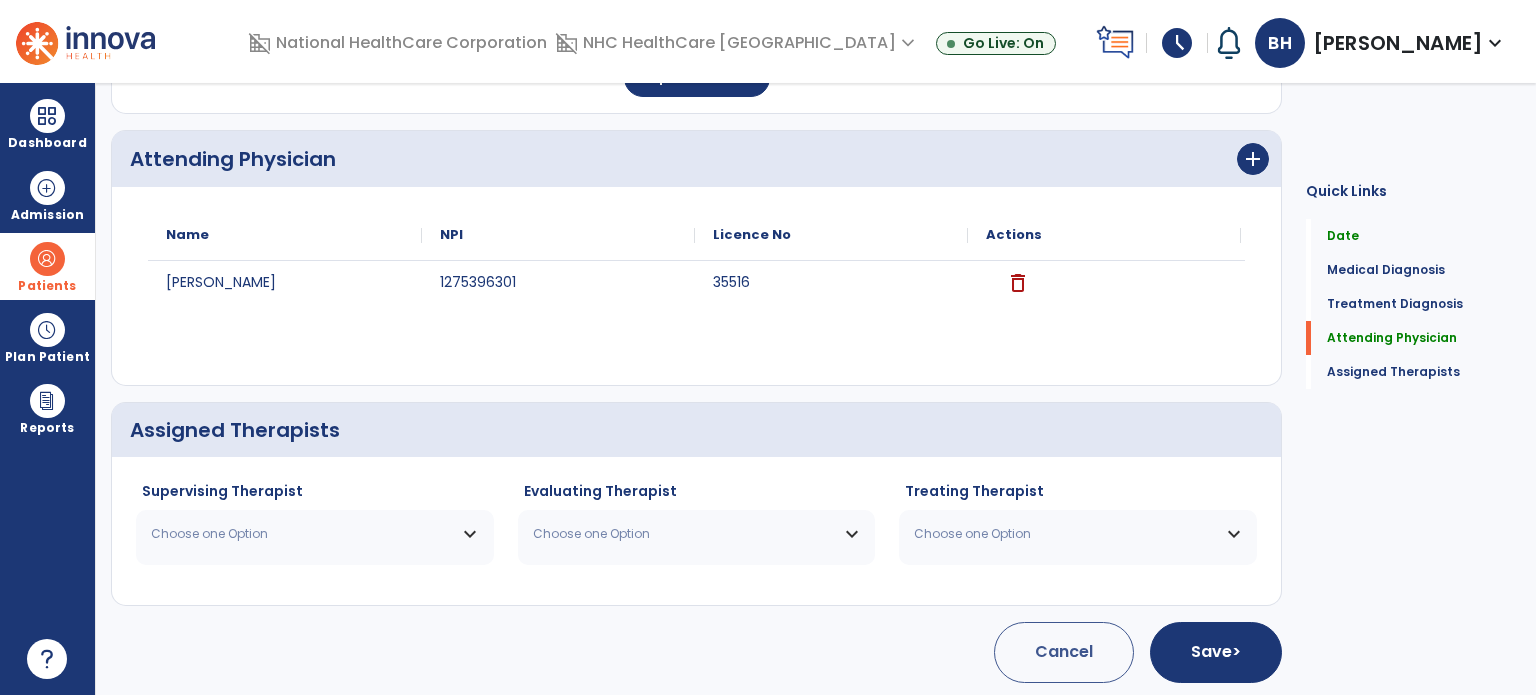click on "Choose one Option" at bounding box center (315, 534) 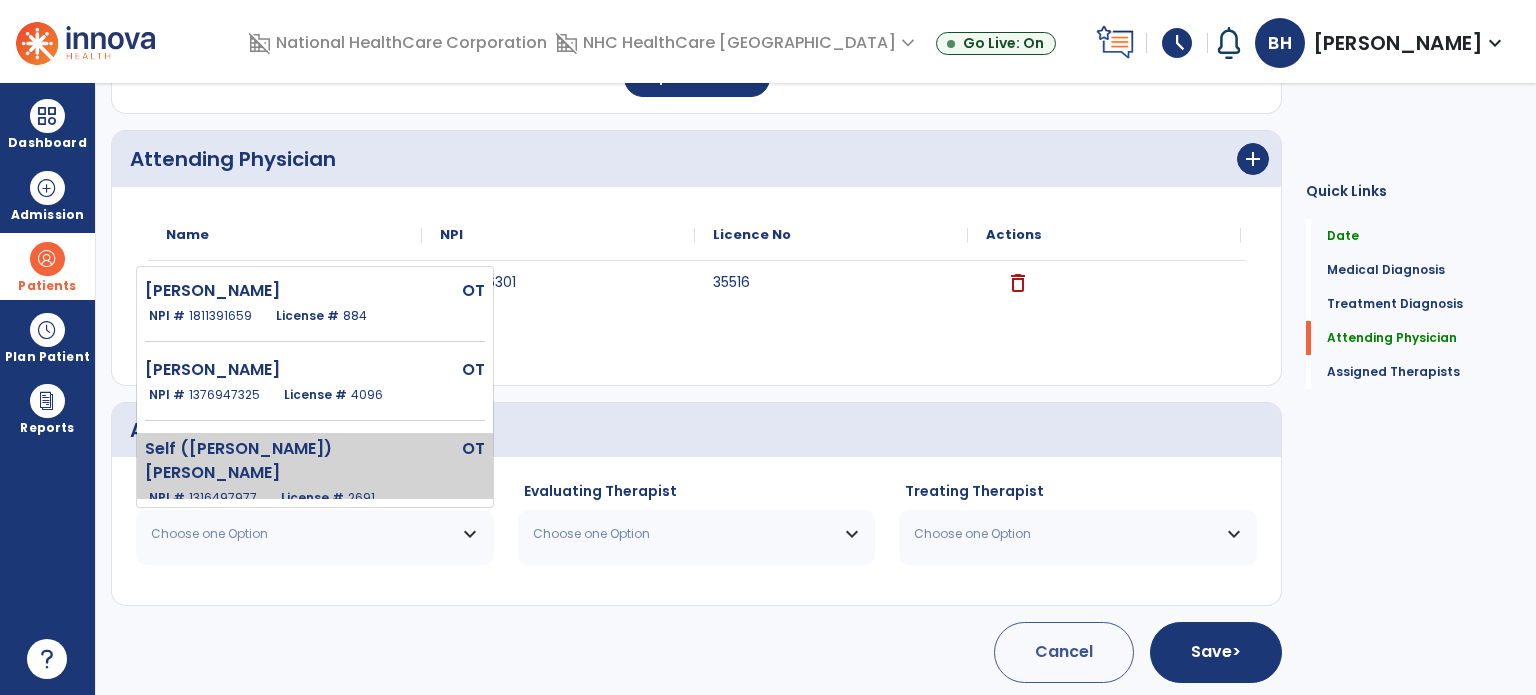 click on "Self ([PERSON_NAME]) [PERSON_NAME]" 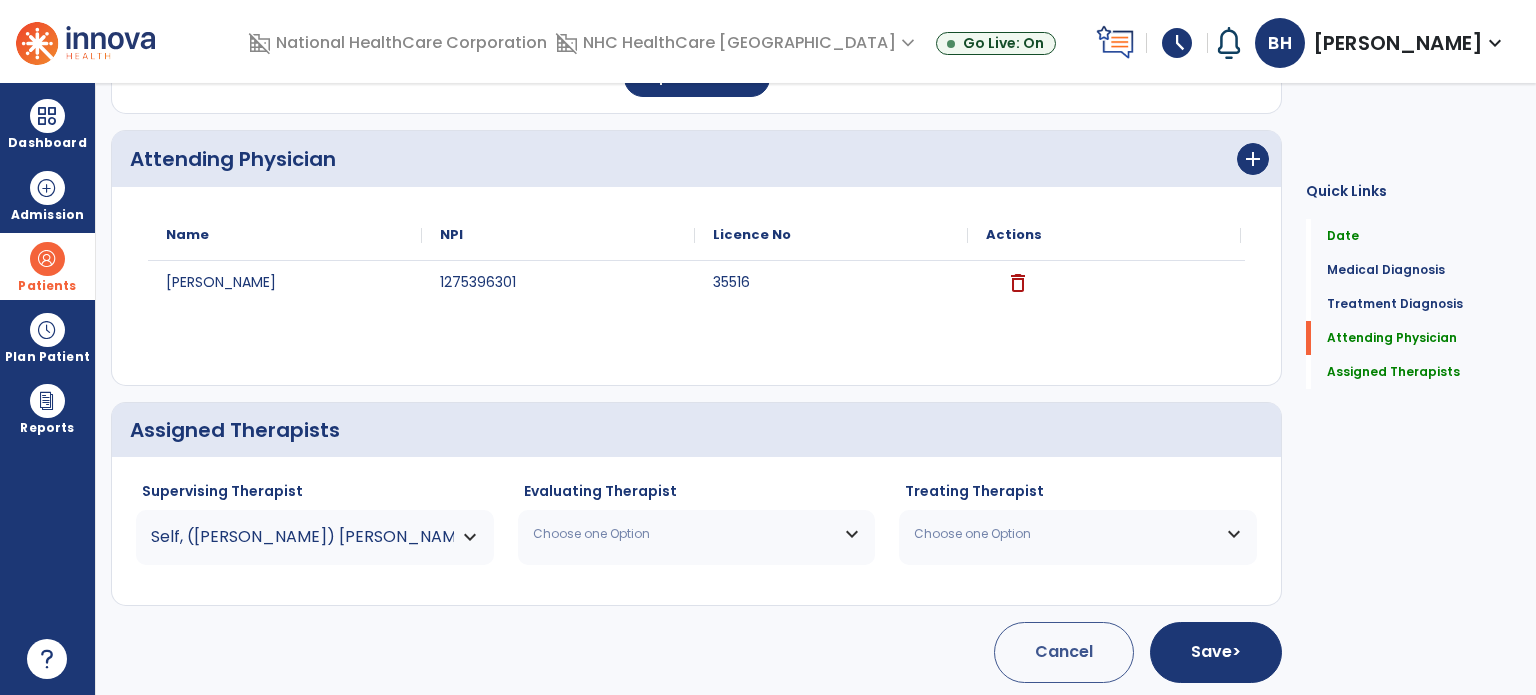 click on "Choose one Option" at bounding box center [684, 534] 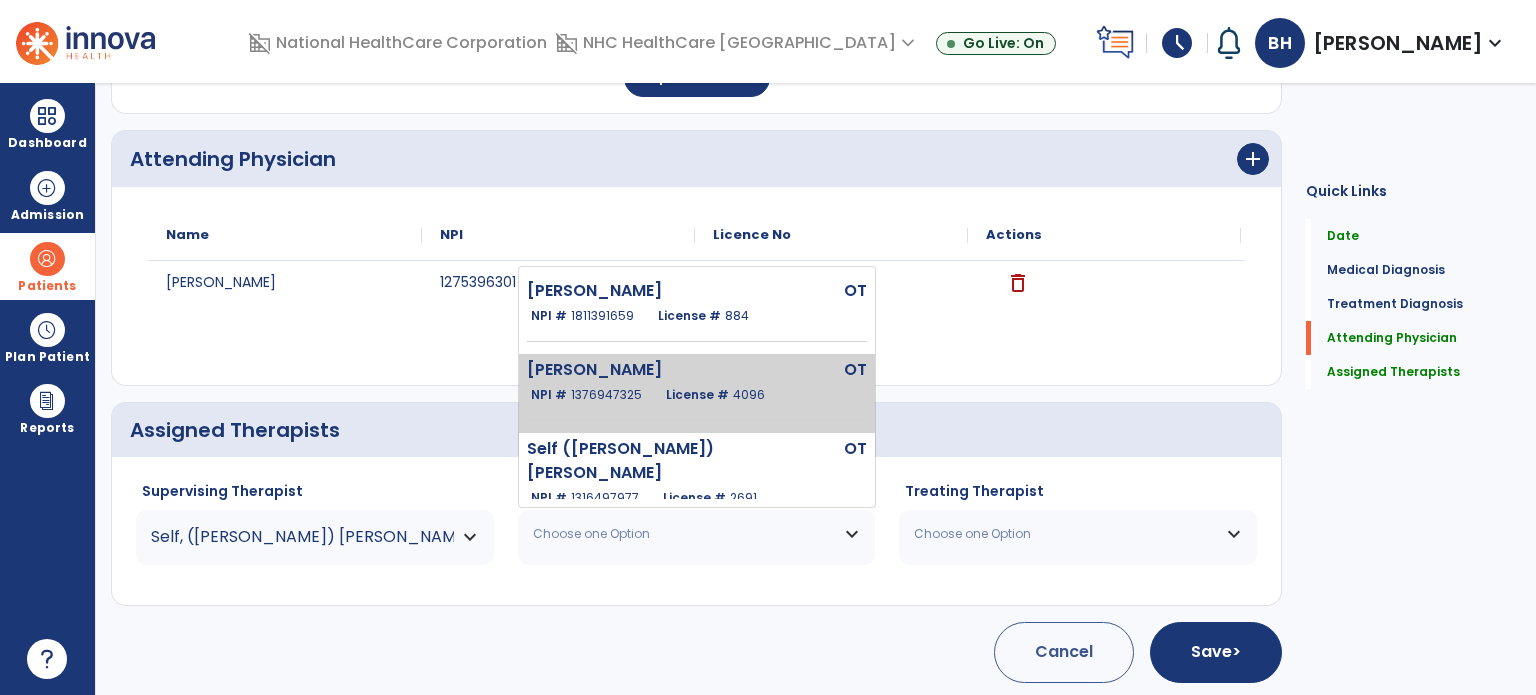 click on "NPI #  [US_HEALTHCARE_NPI]  License #  4096" 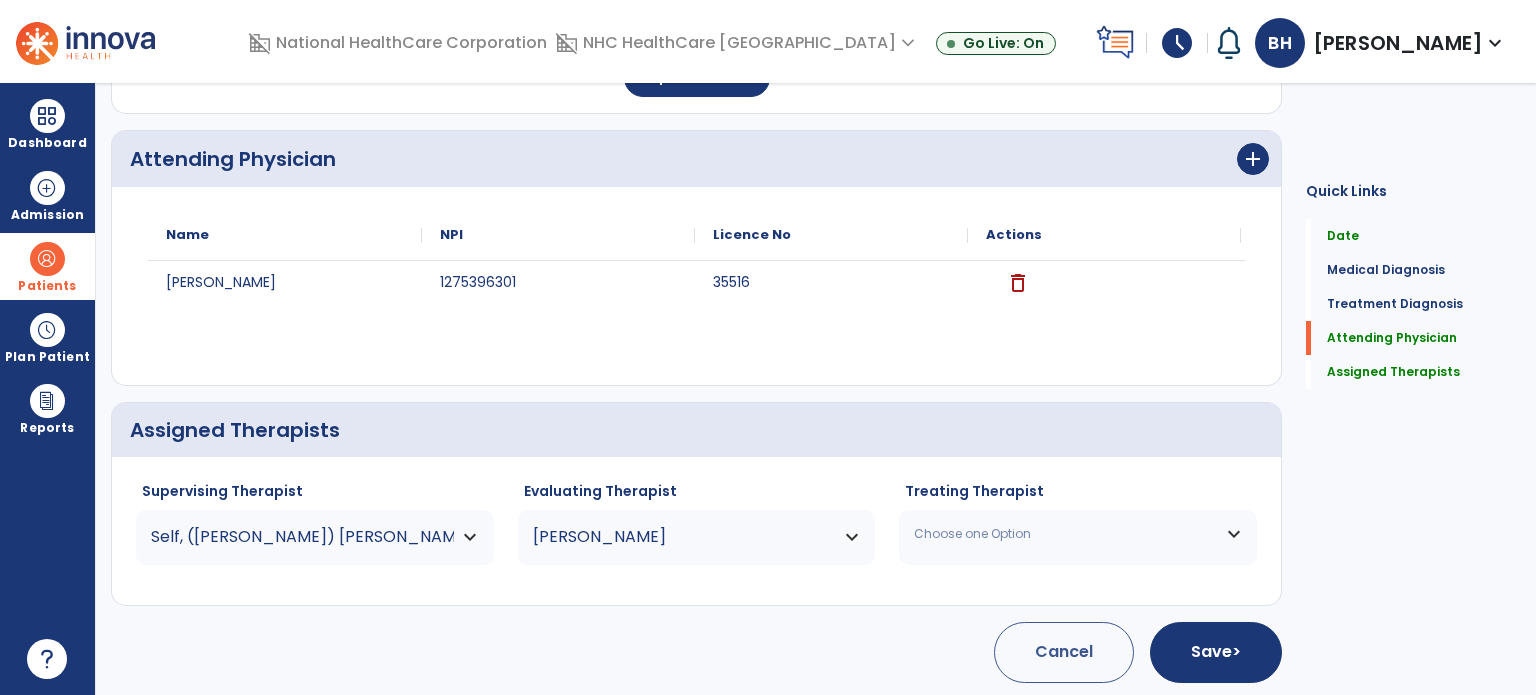 click on "Choose one Option" at bounding box center [1078, 534] 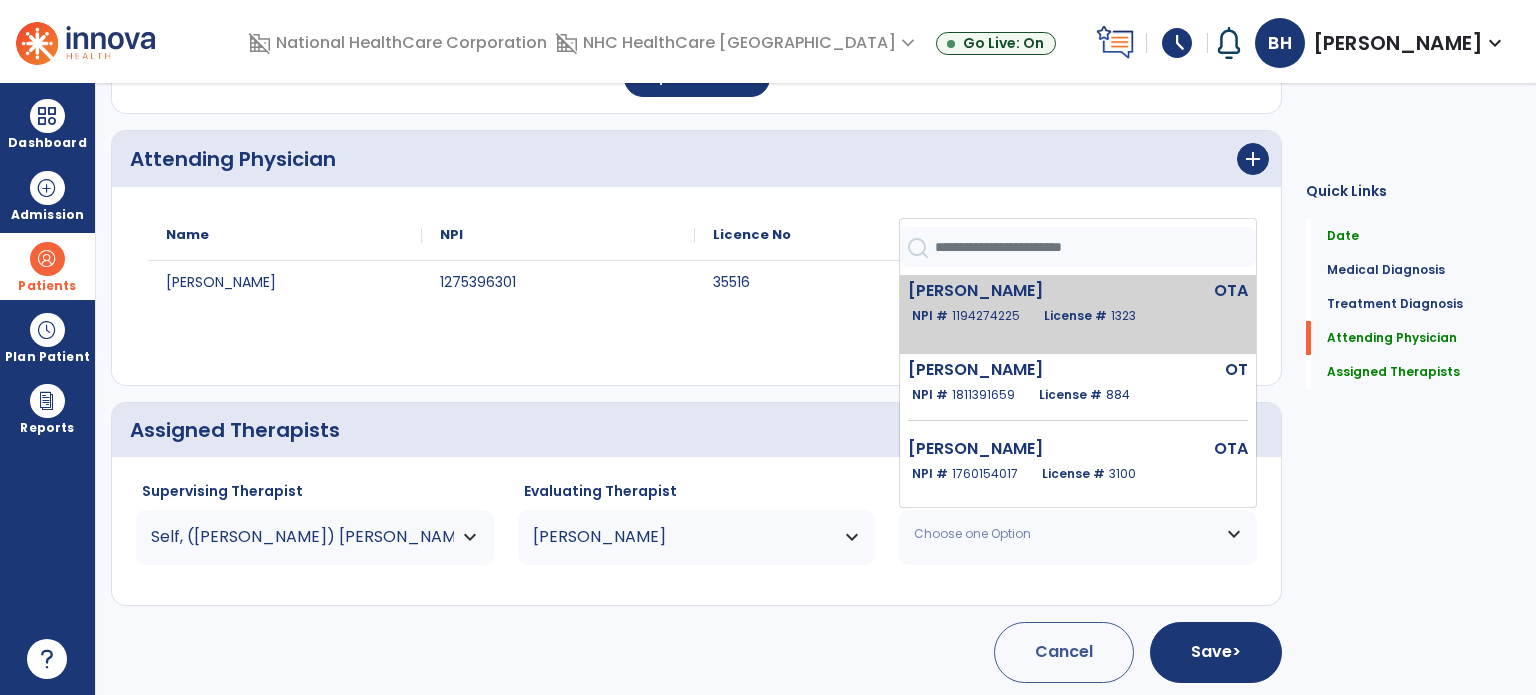 click on "1194274225" 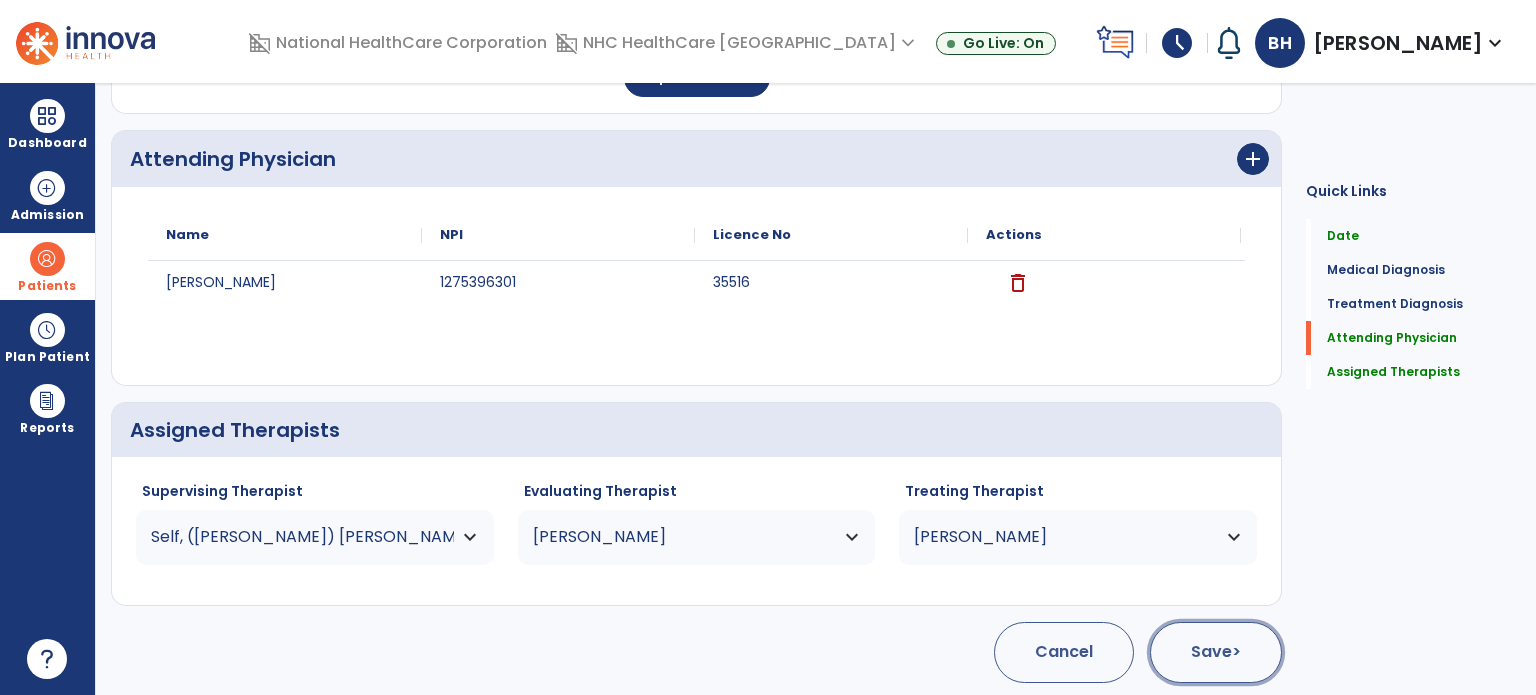 click on "Save  >" 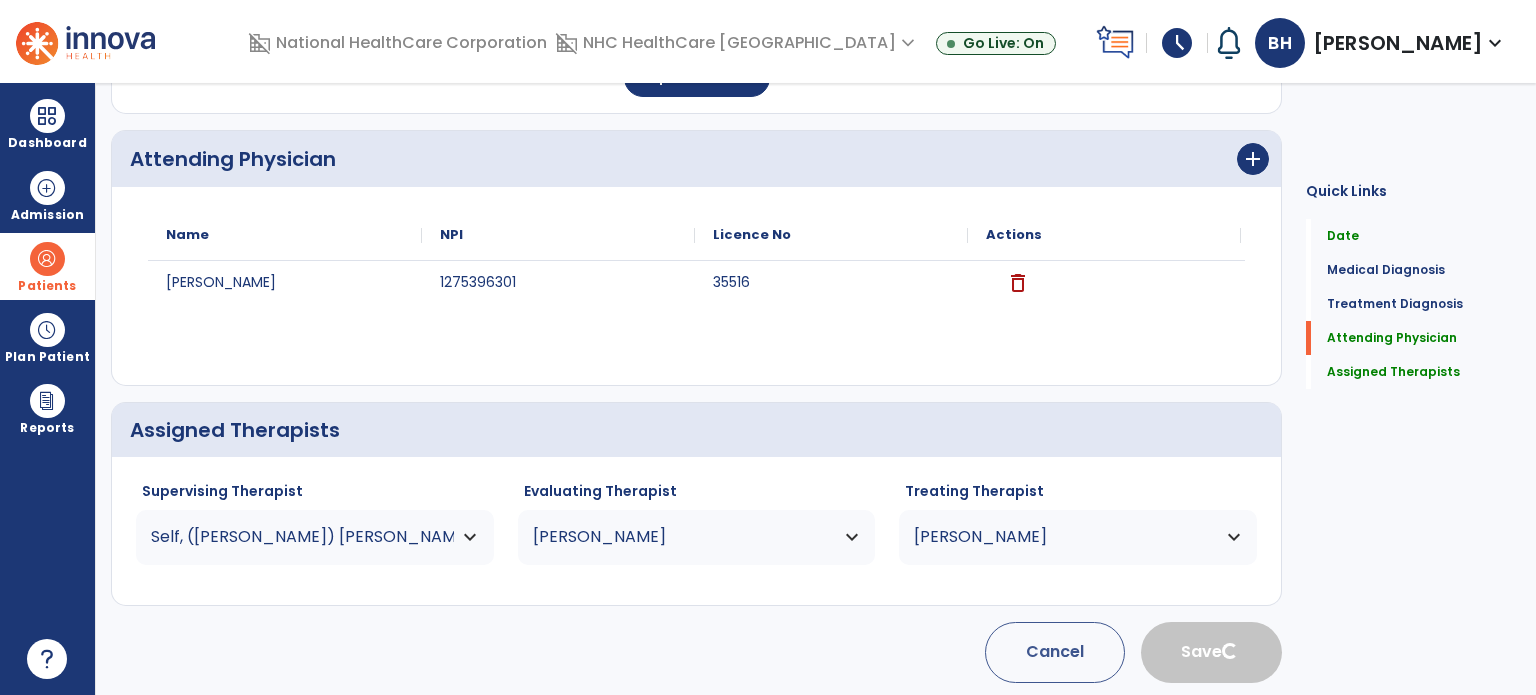 type 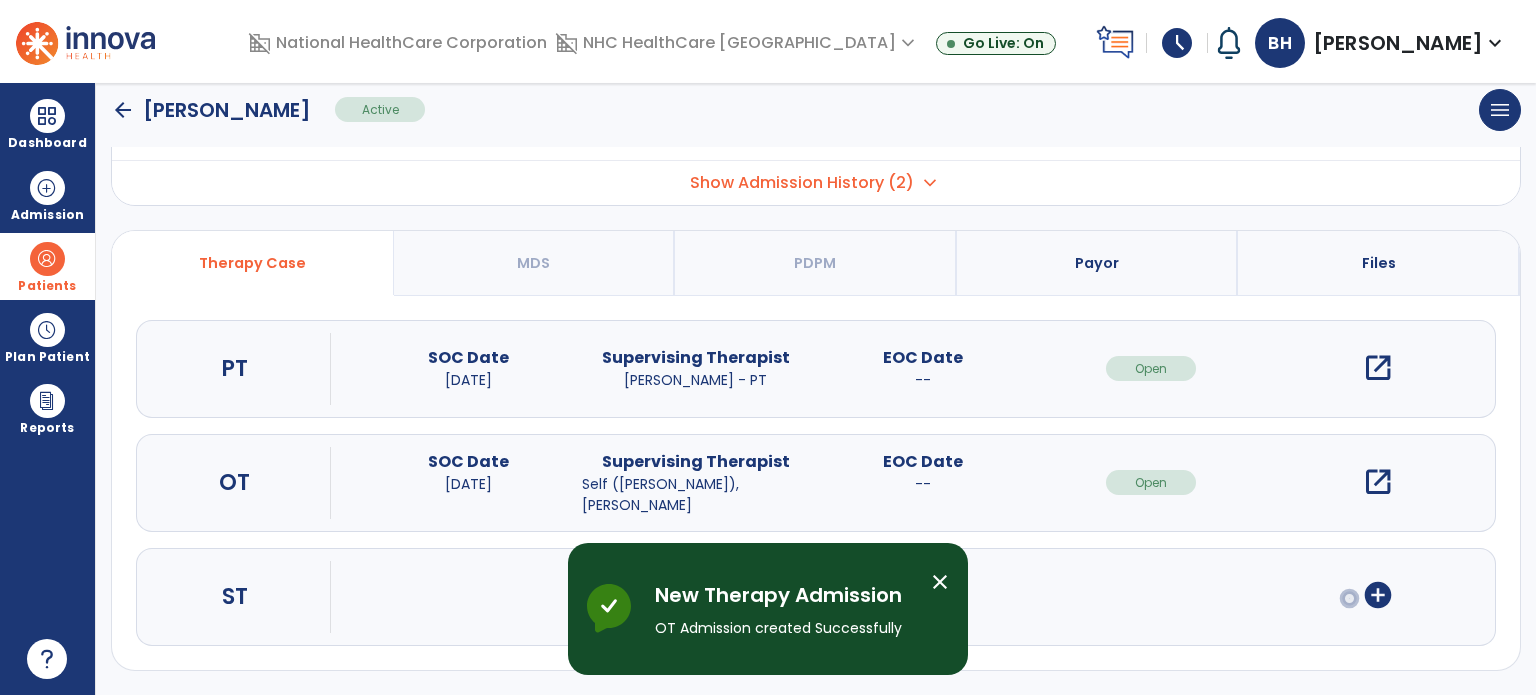 scroll, scrollTop: 107, scrollLeft: 0, axis: vertical 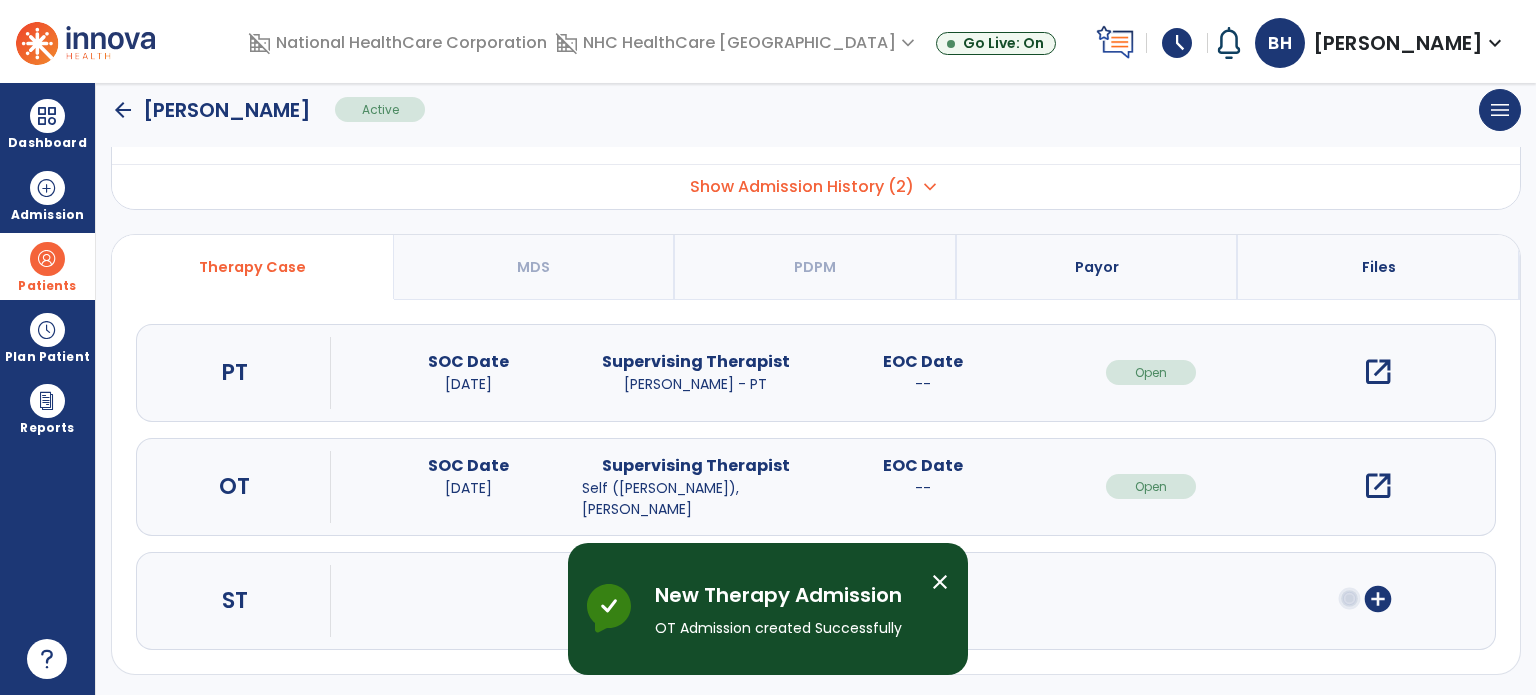 click on "open_in_new" at bounding box center (1378, 486) 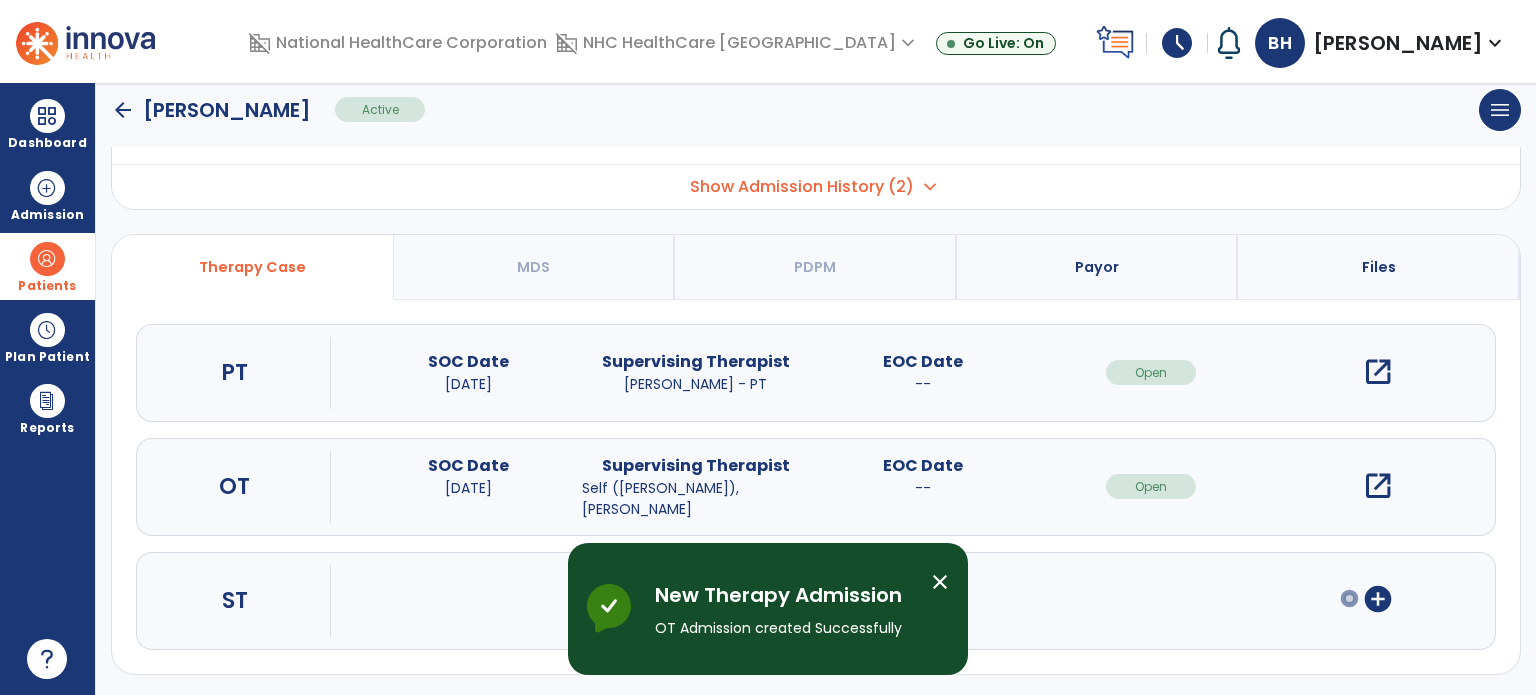 scroll, scrollTop: 0, scrollLeft: 0, axis: both 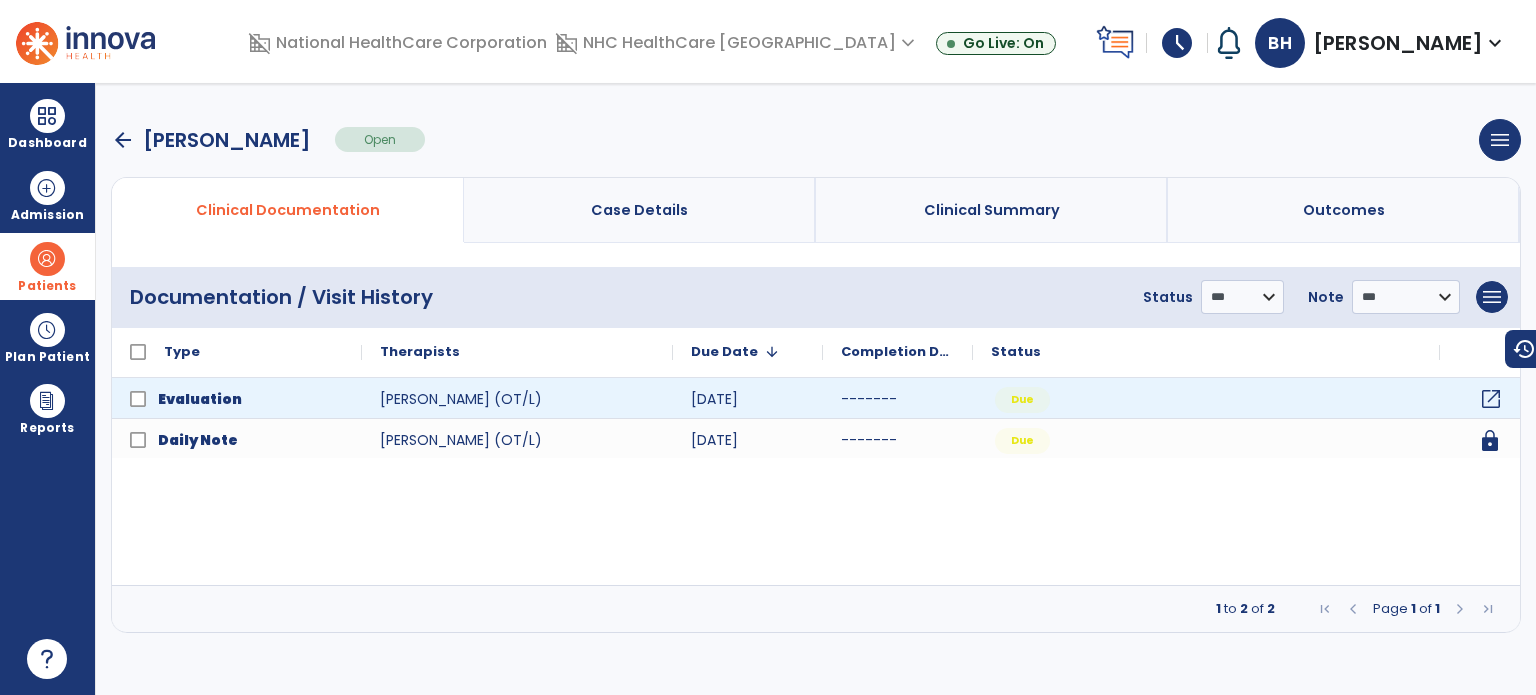 click on "open_in_new" 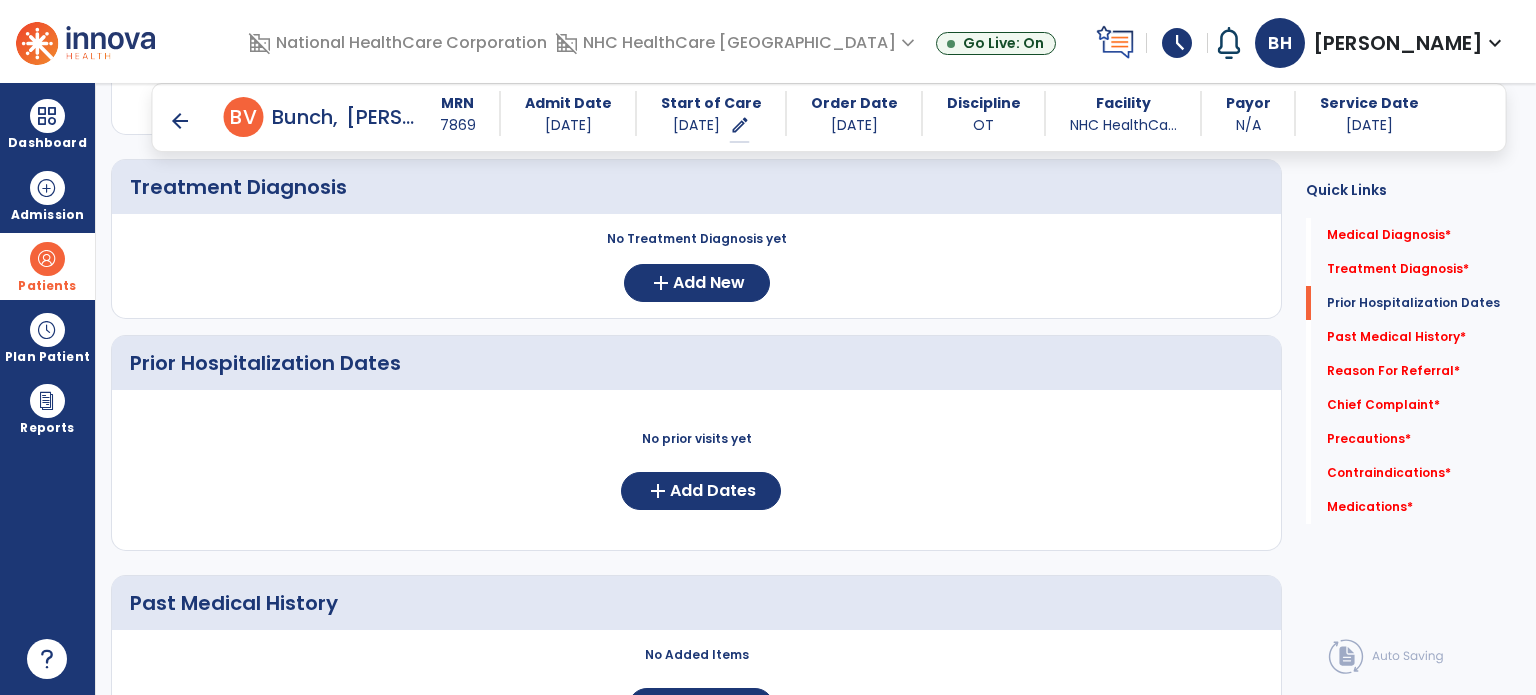 scroll, scrollTop: 500, scrollLeft: 0, axis: vertical 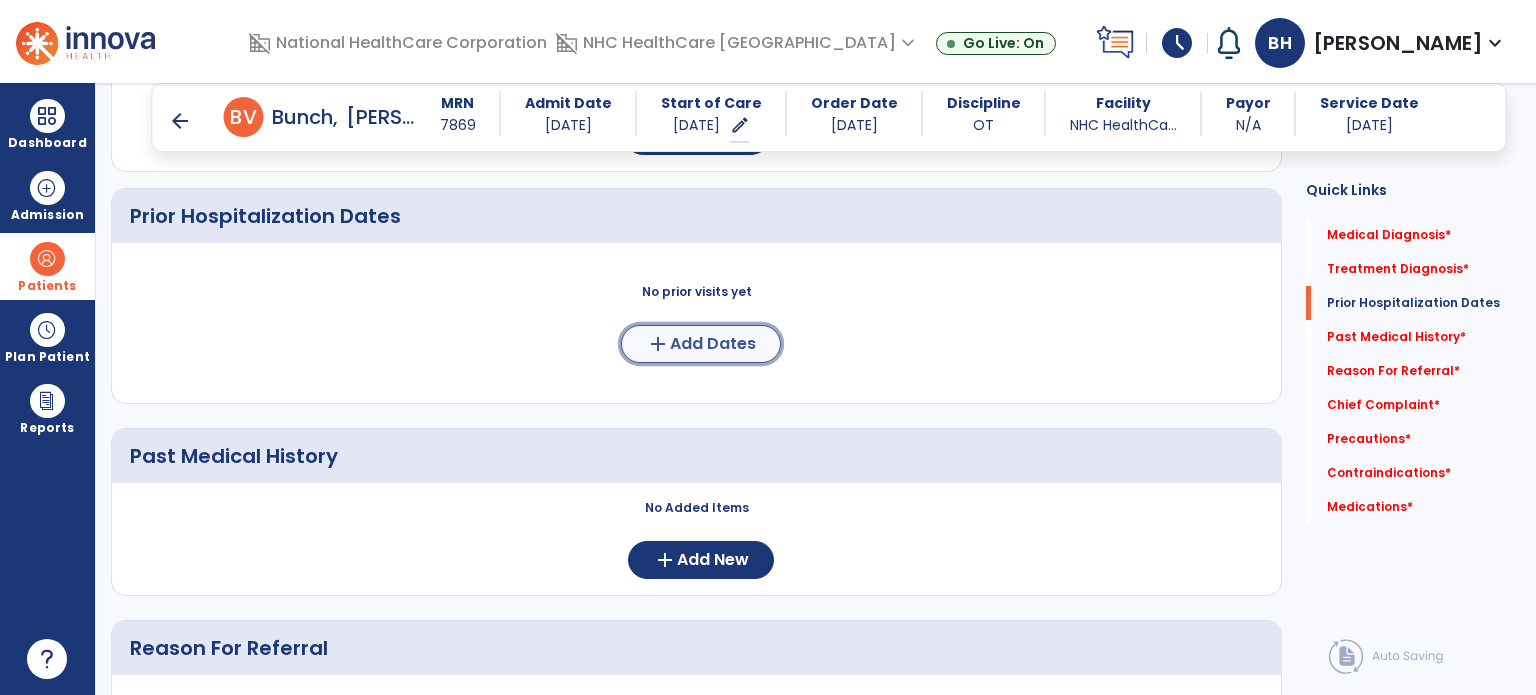 click on "add" 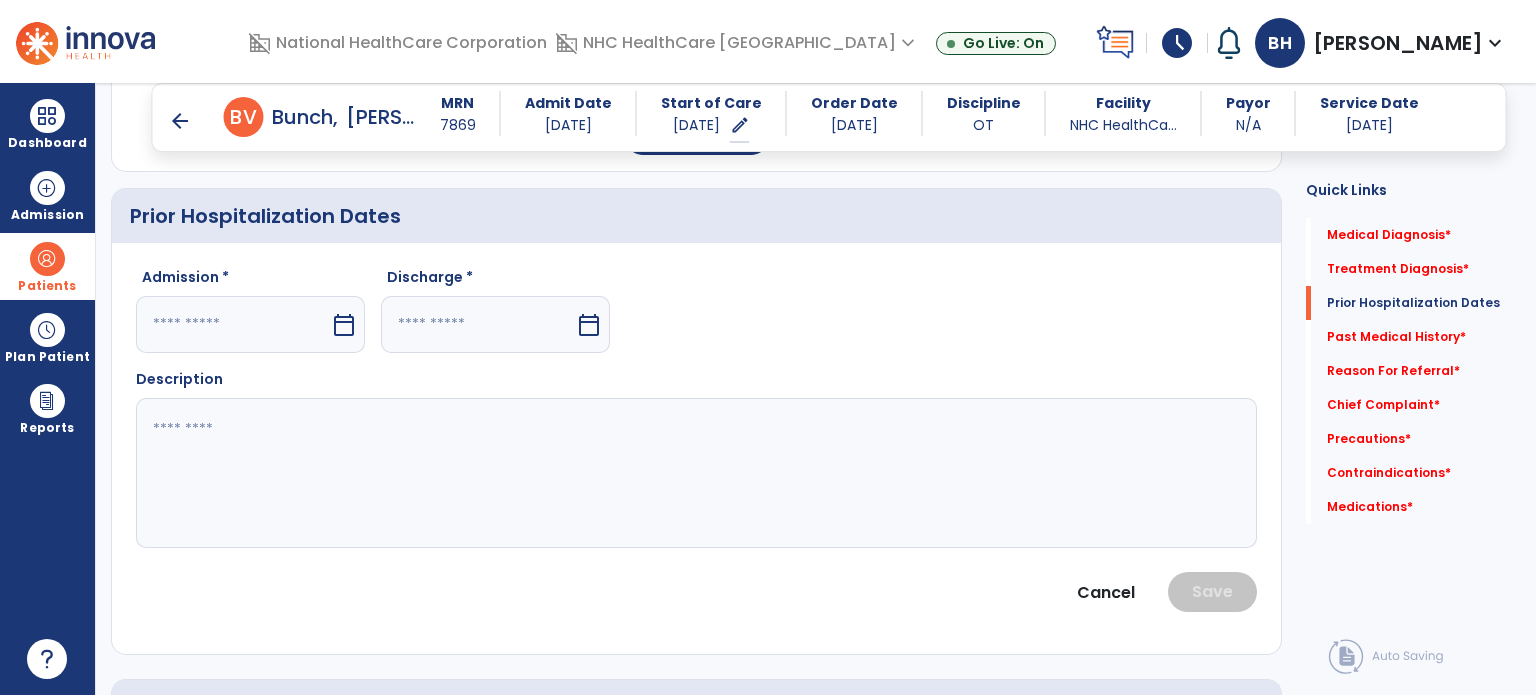 click at bounding box center (233, 324) 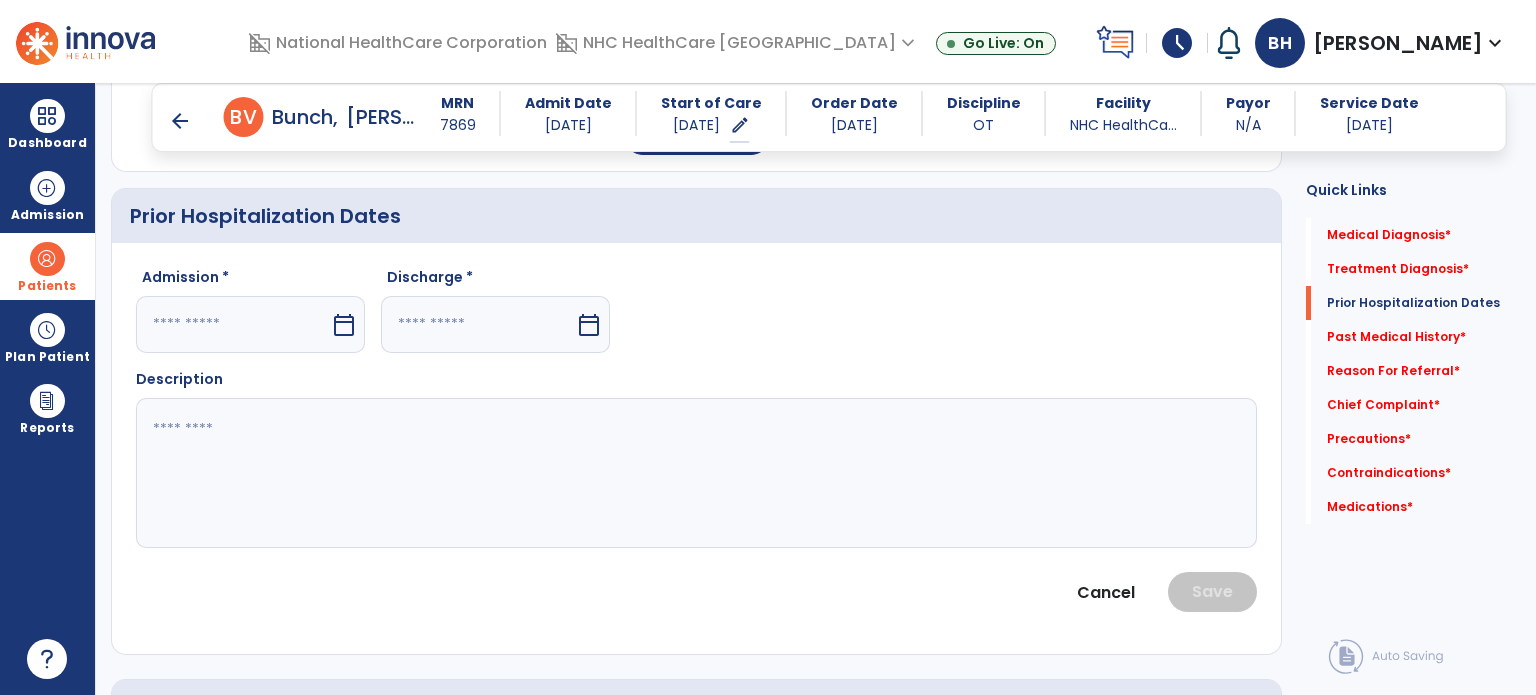 select on "*" 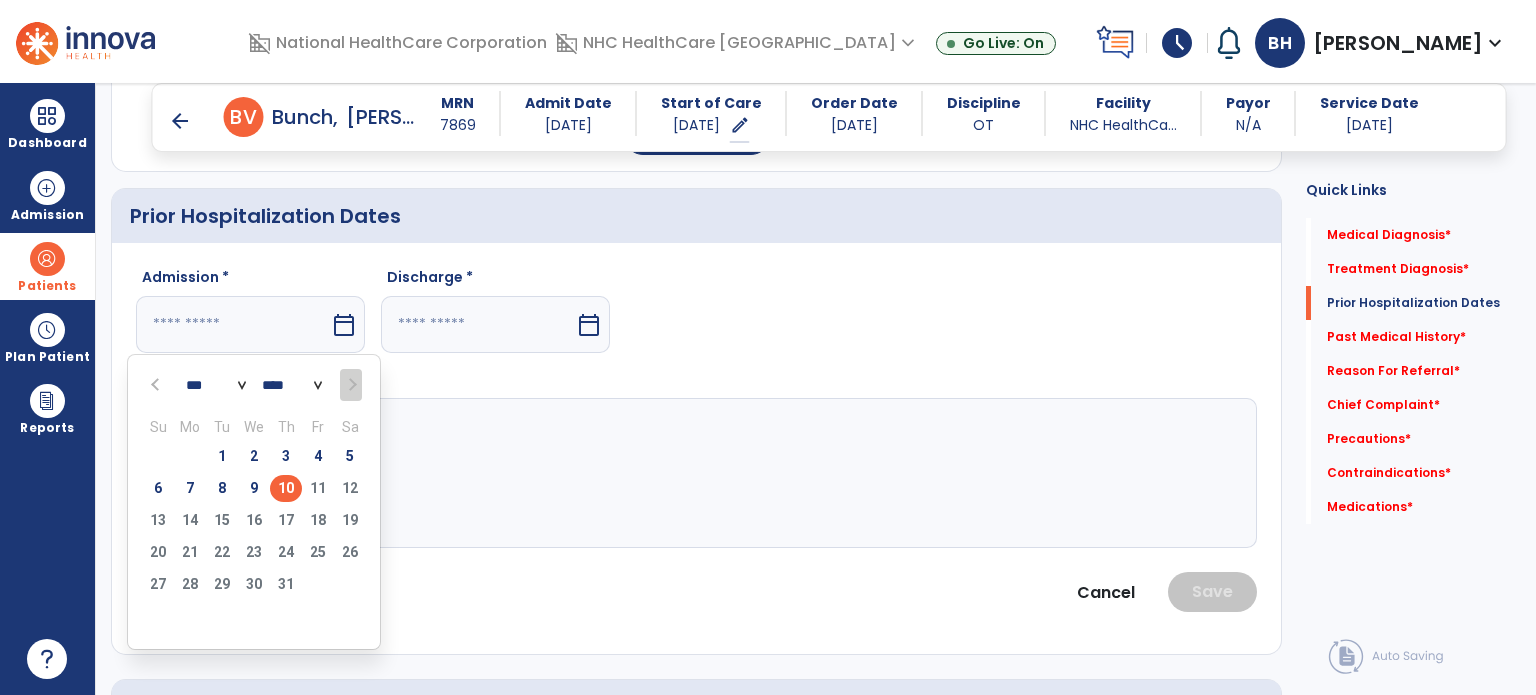 click on "*** *** *** *** *** *** ***" at bounding box center [216, 386] 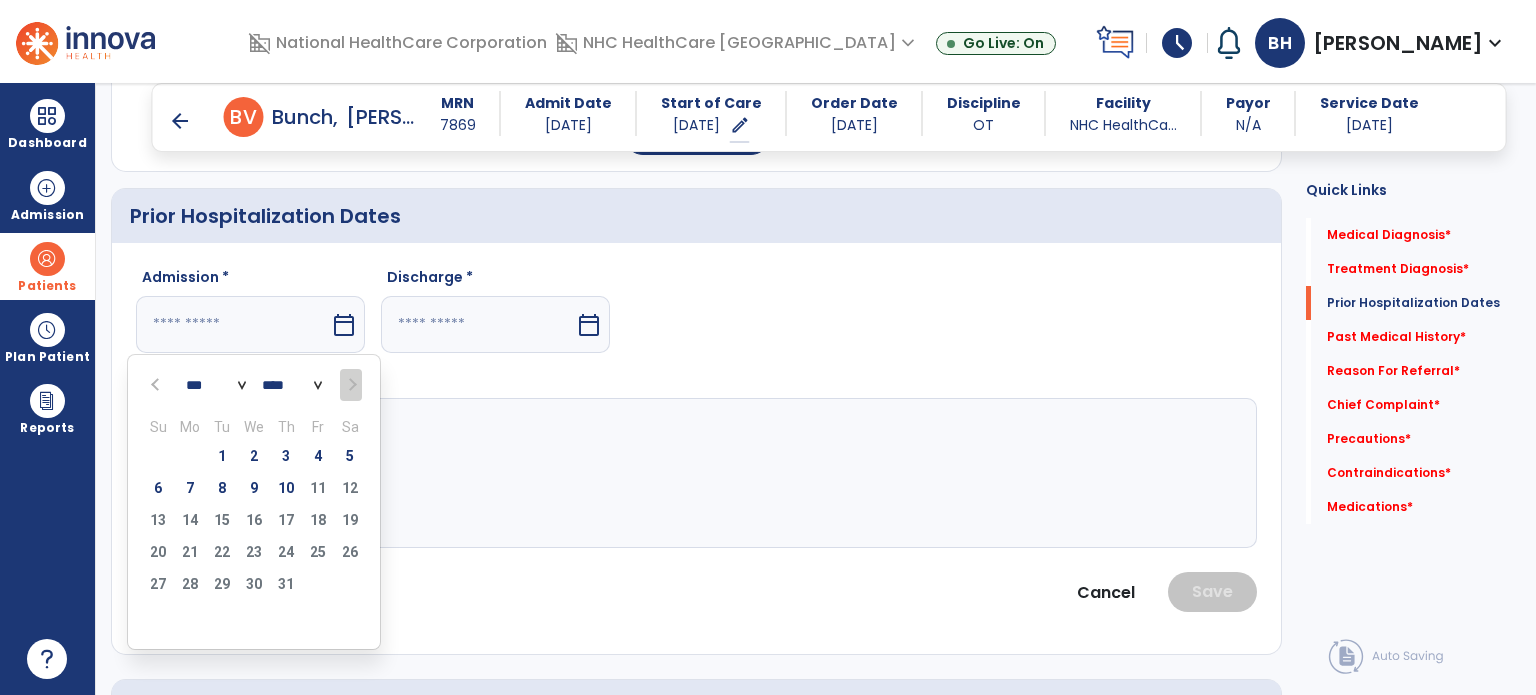 select on "*" 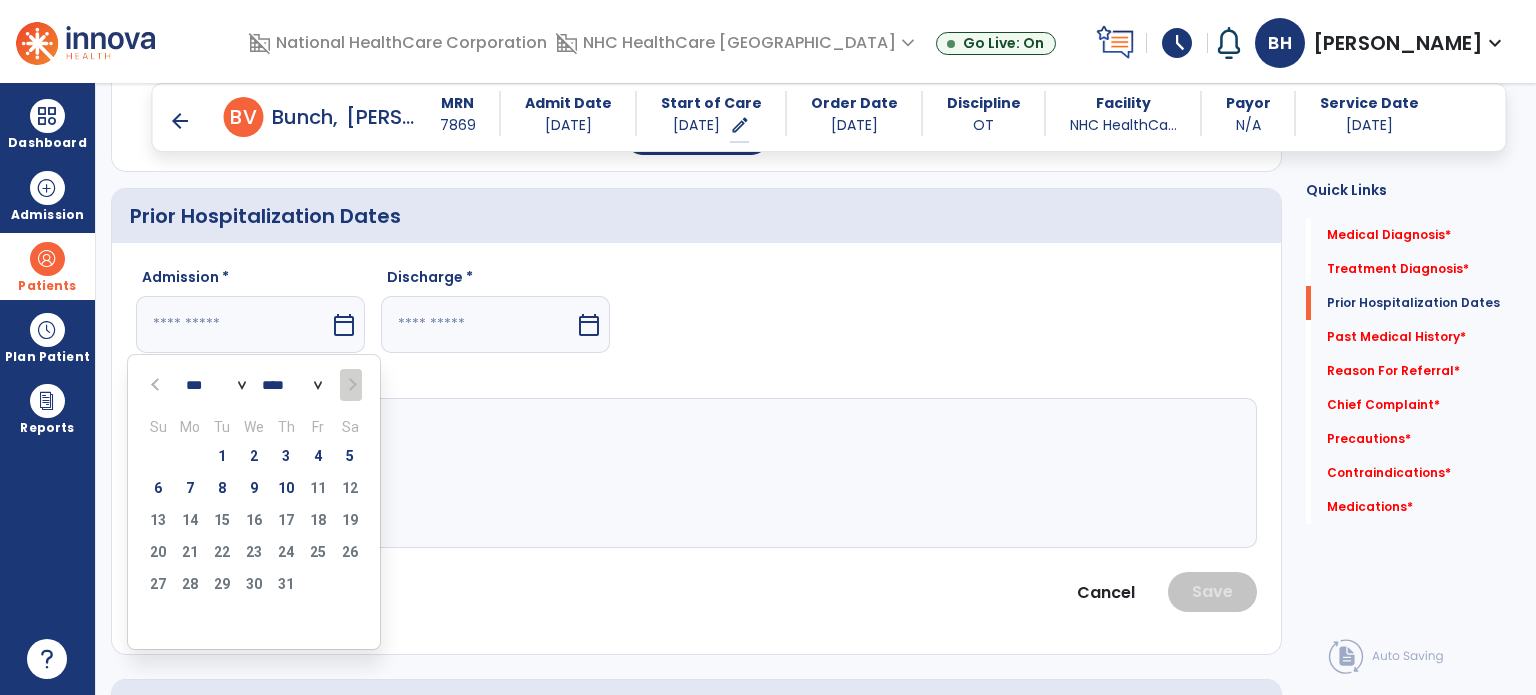 click on "*** *** *** *** *** *** ***" at bounding box center (216, 386) 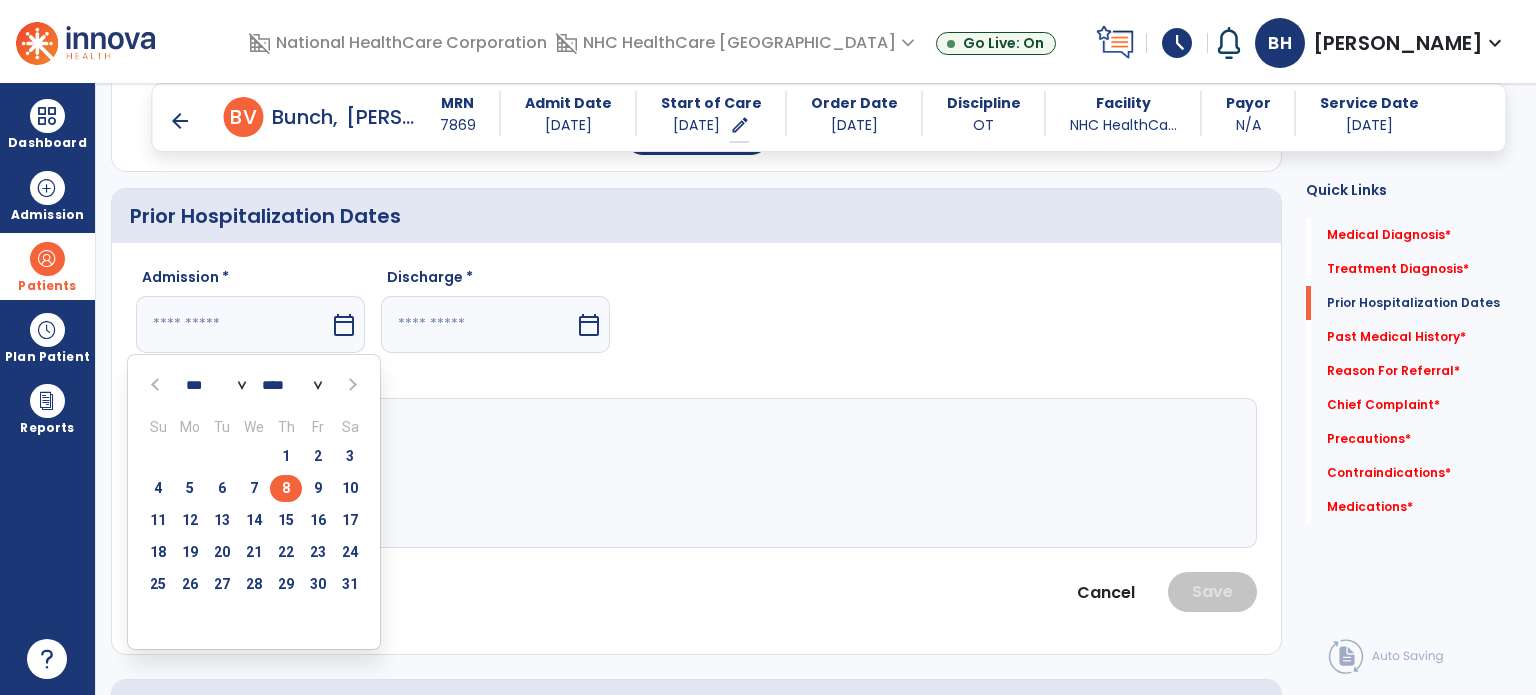 click on "8" at bounding box center (286, 488) 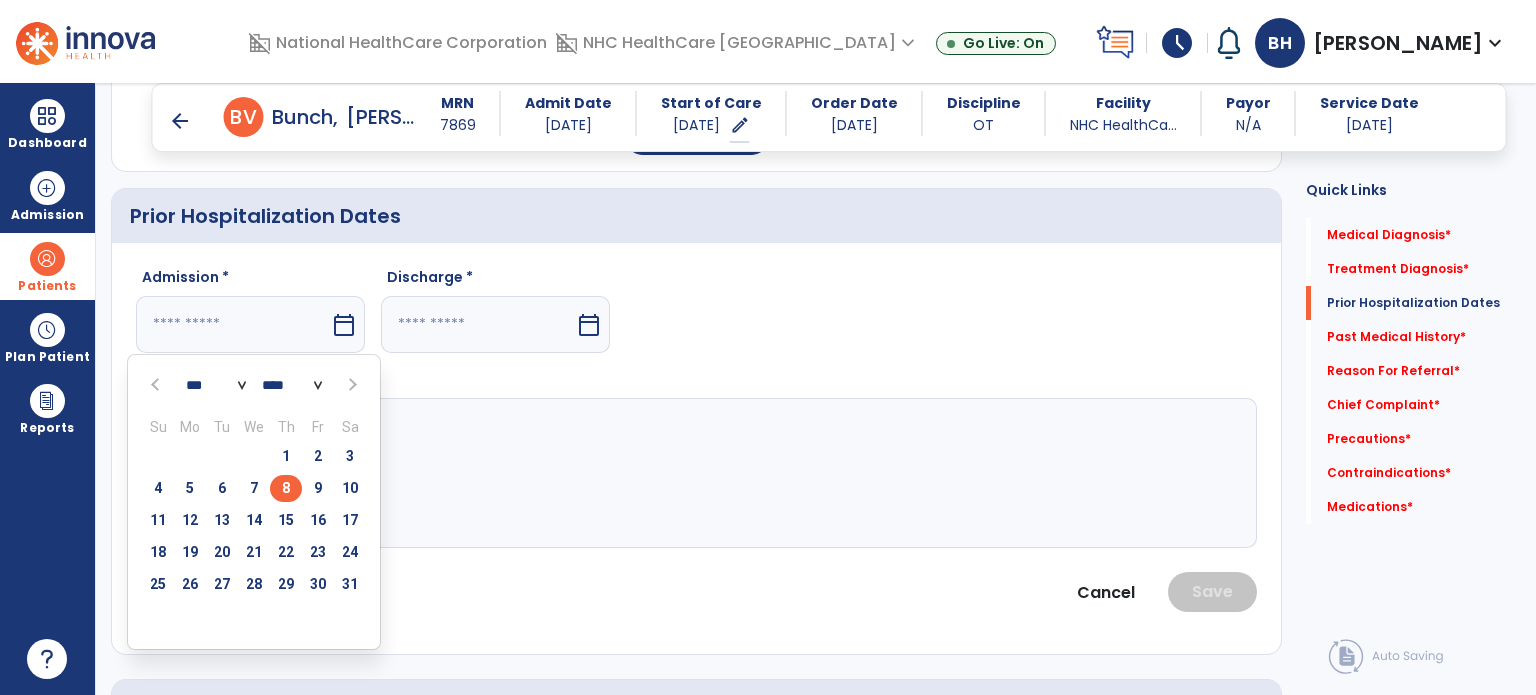 type on "********" 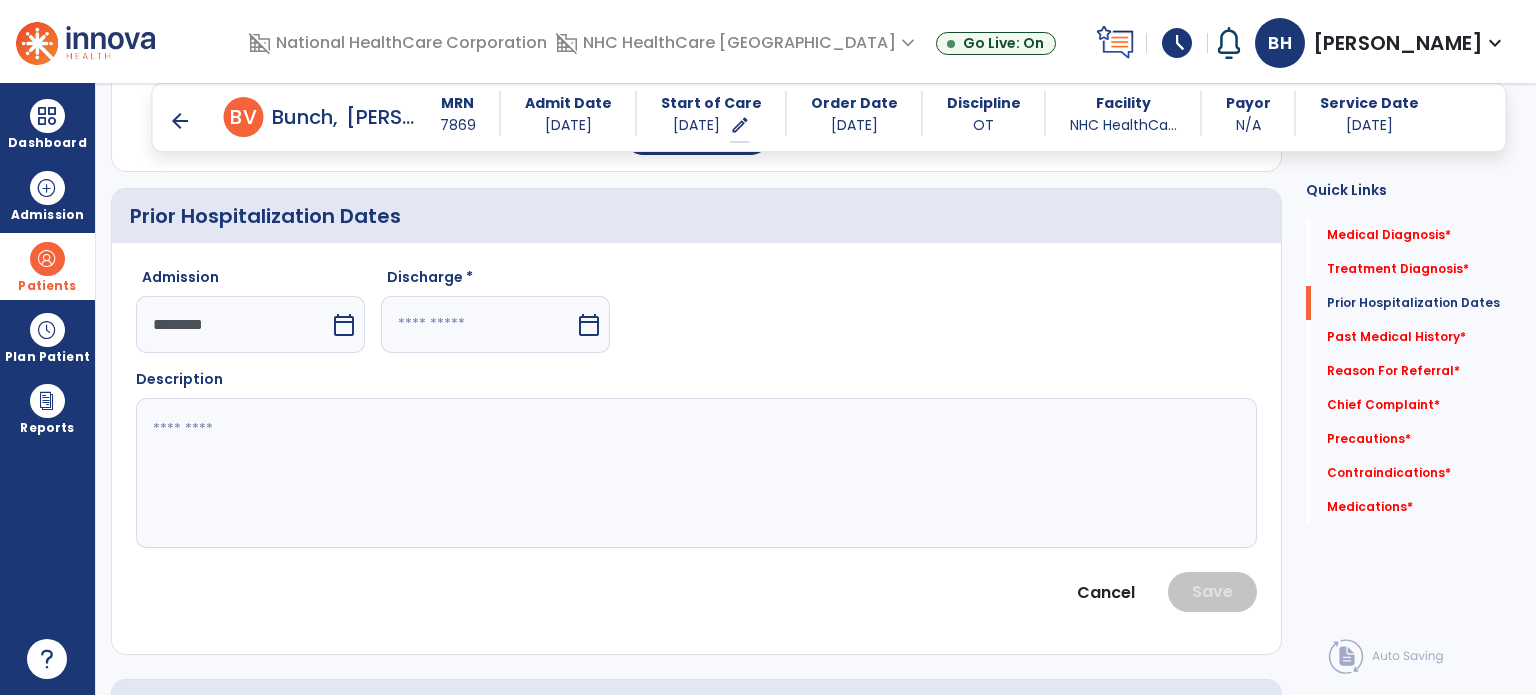 click on "********" at bounding box center (233, 324) 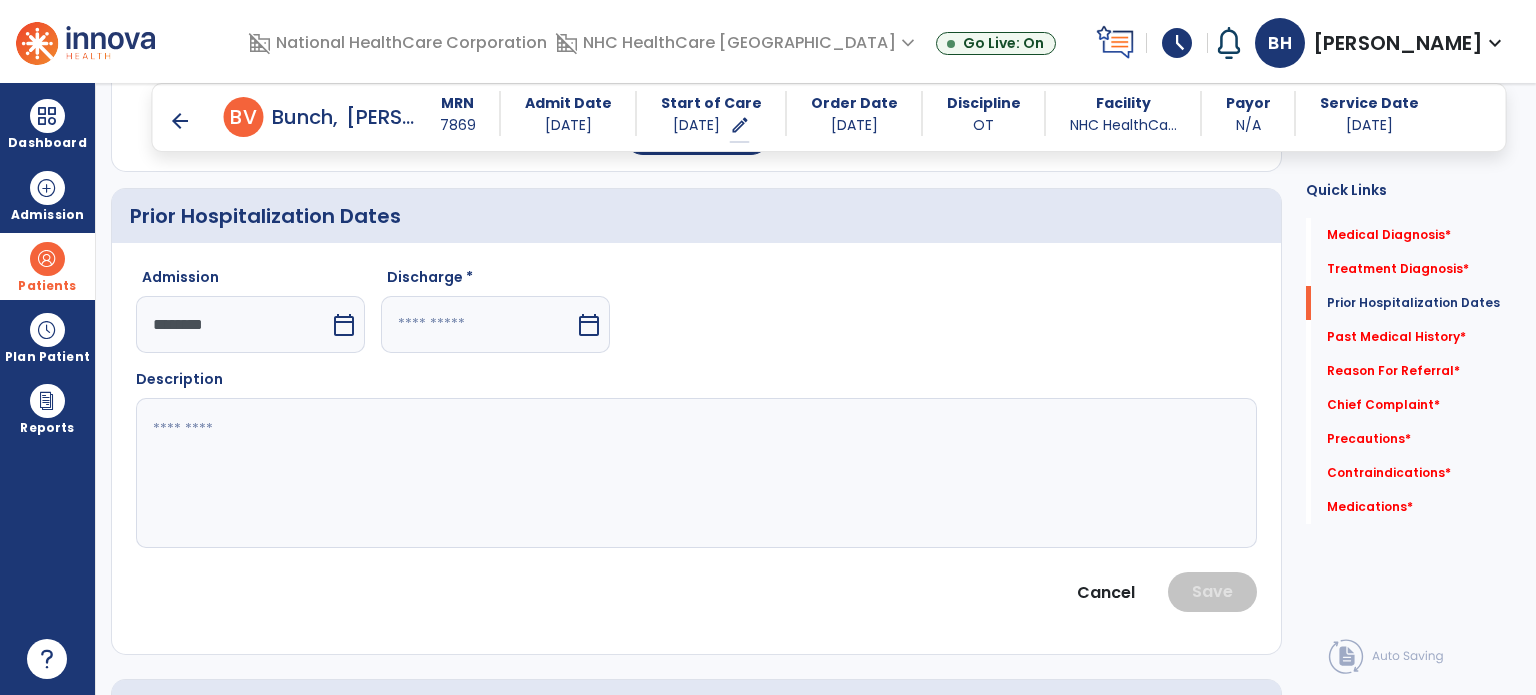 select on "*" 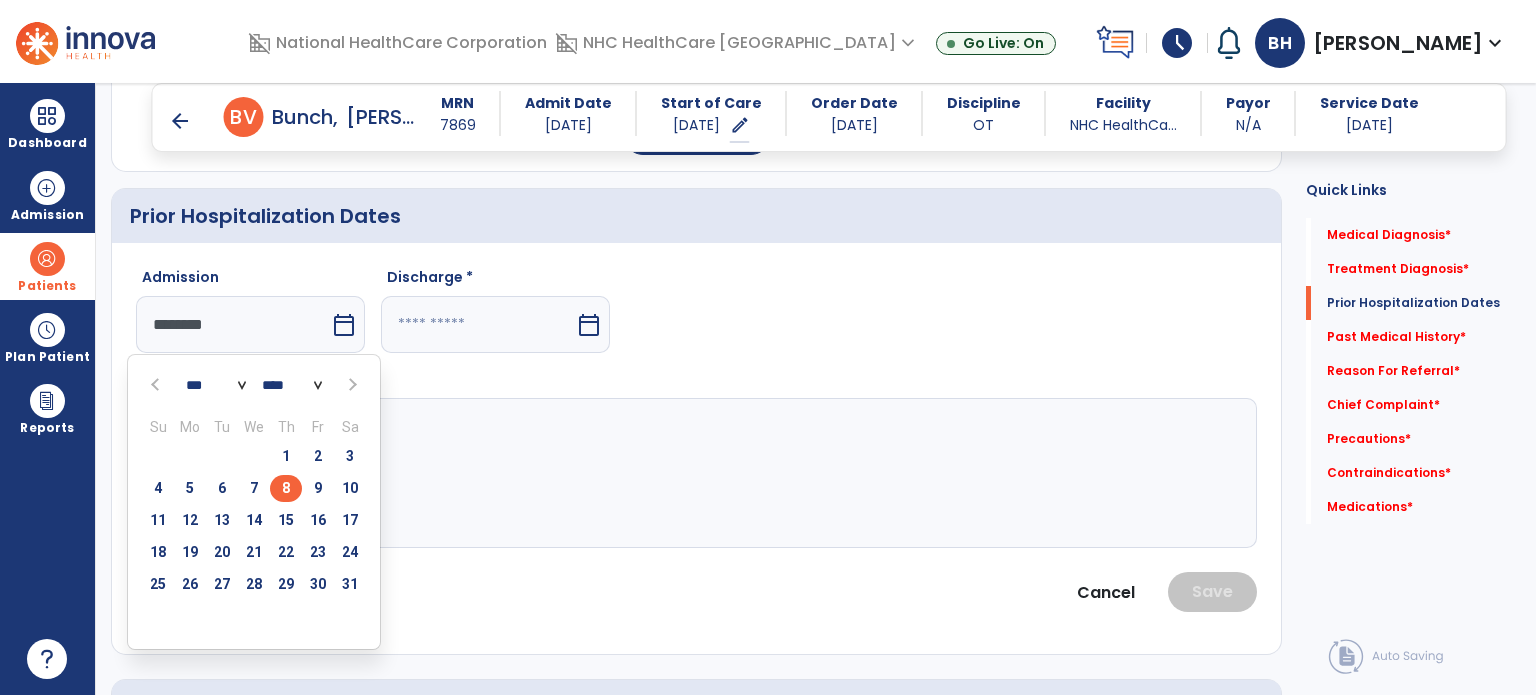 click on "********" at bounding box center [233, 324] 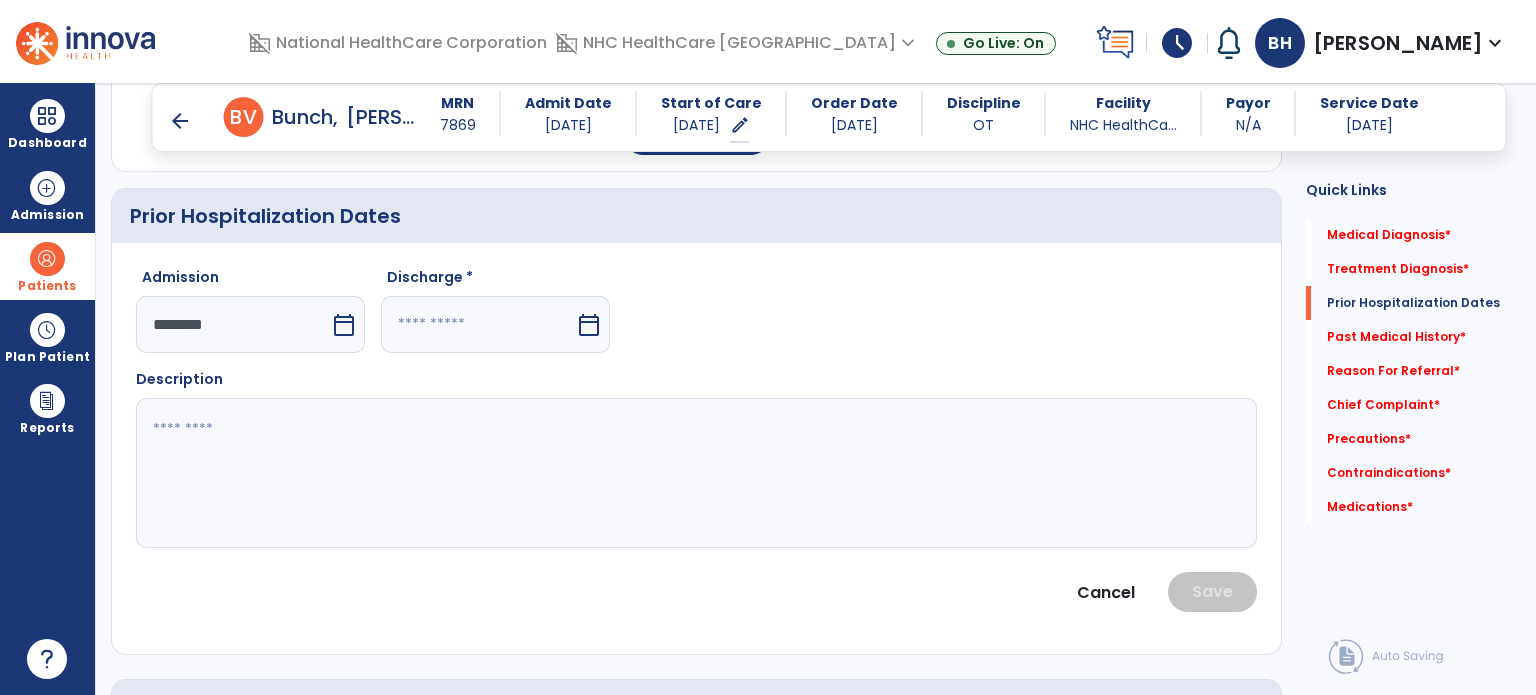 click on "********" at bounding box center [233, 324] 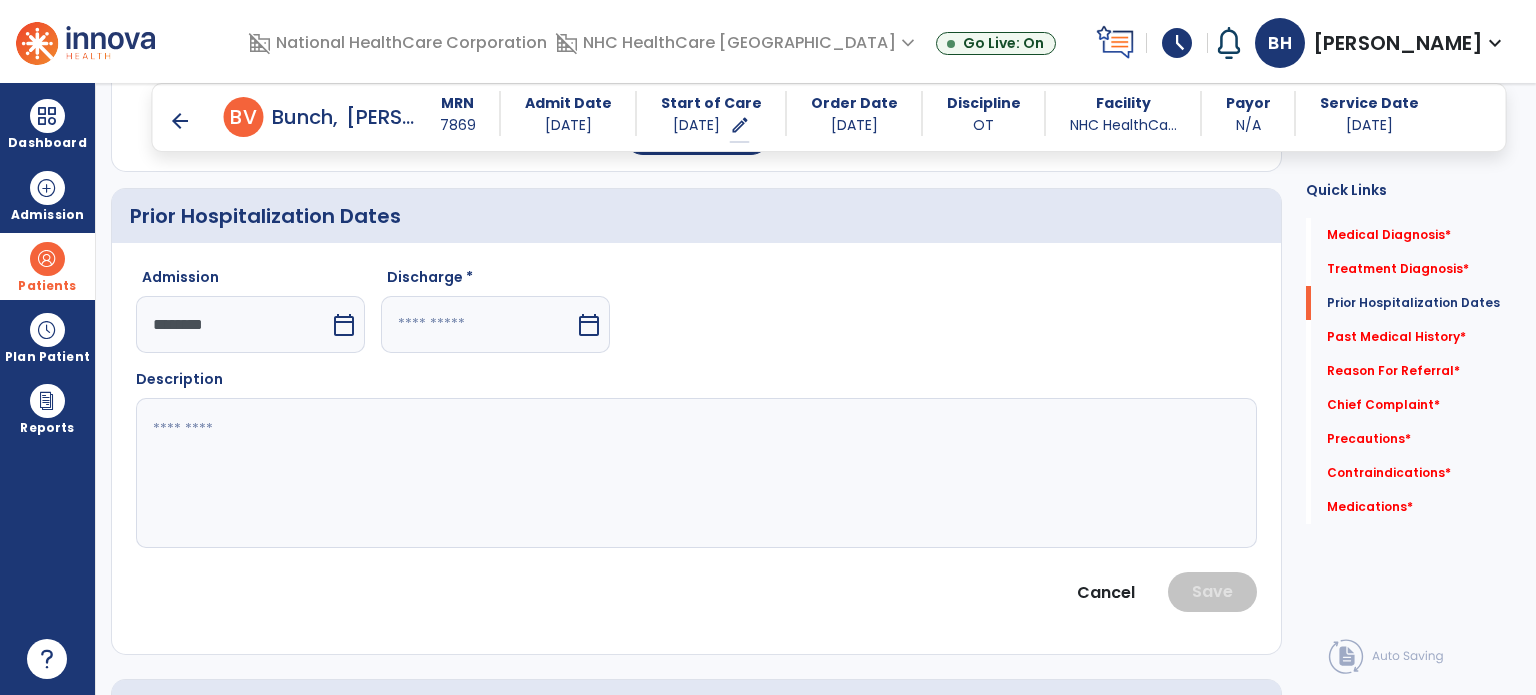 select on "*" 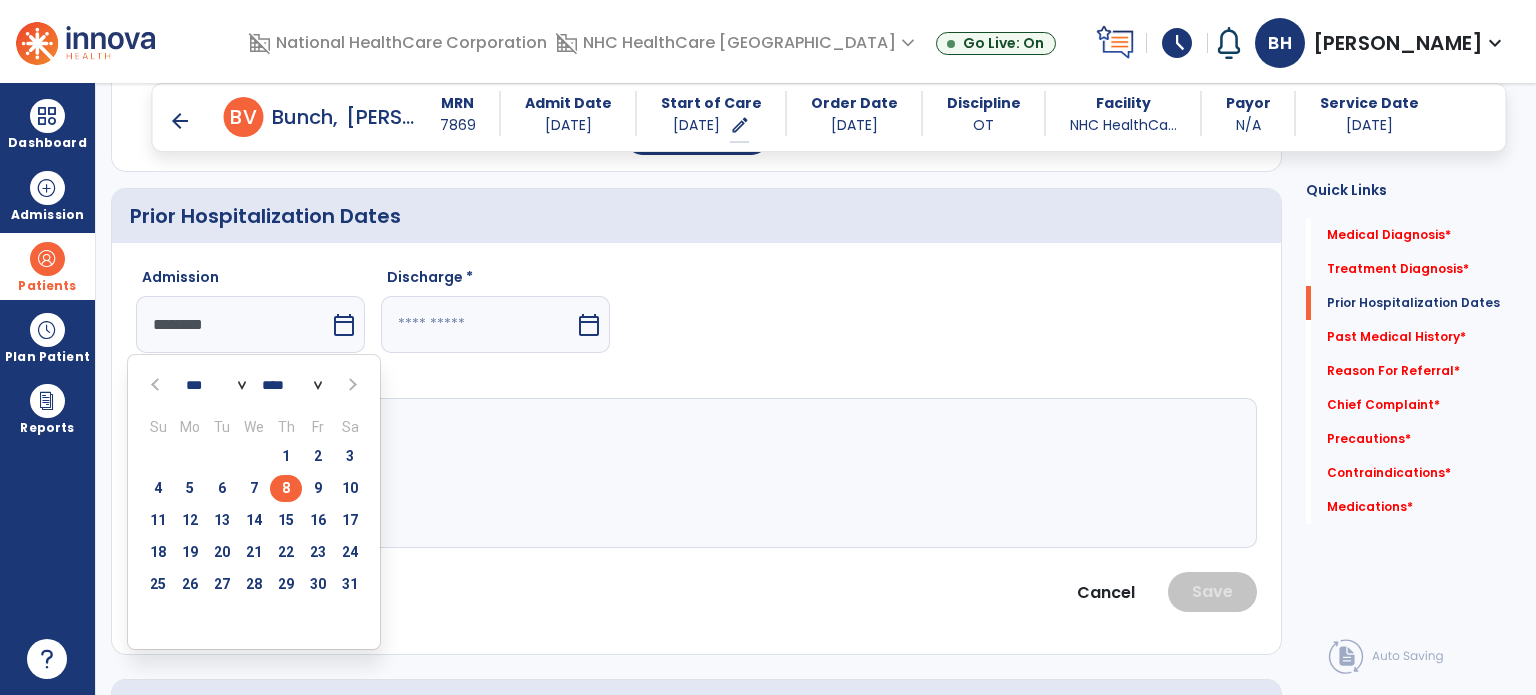 click on "*** *** *** *** *** *** ***" at bounding box center [216, 386] 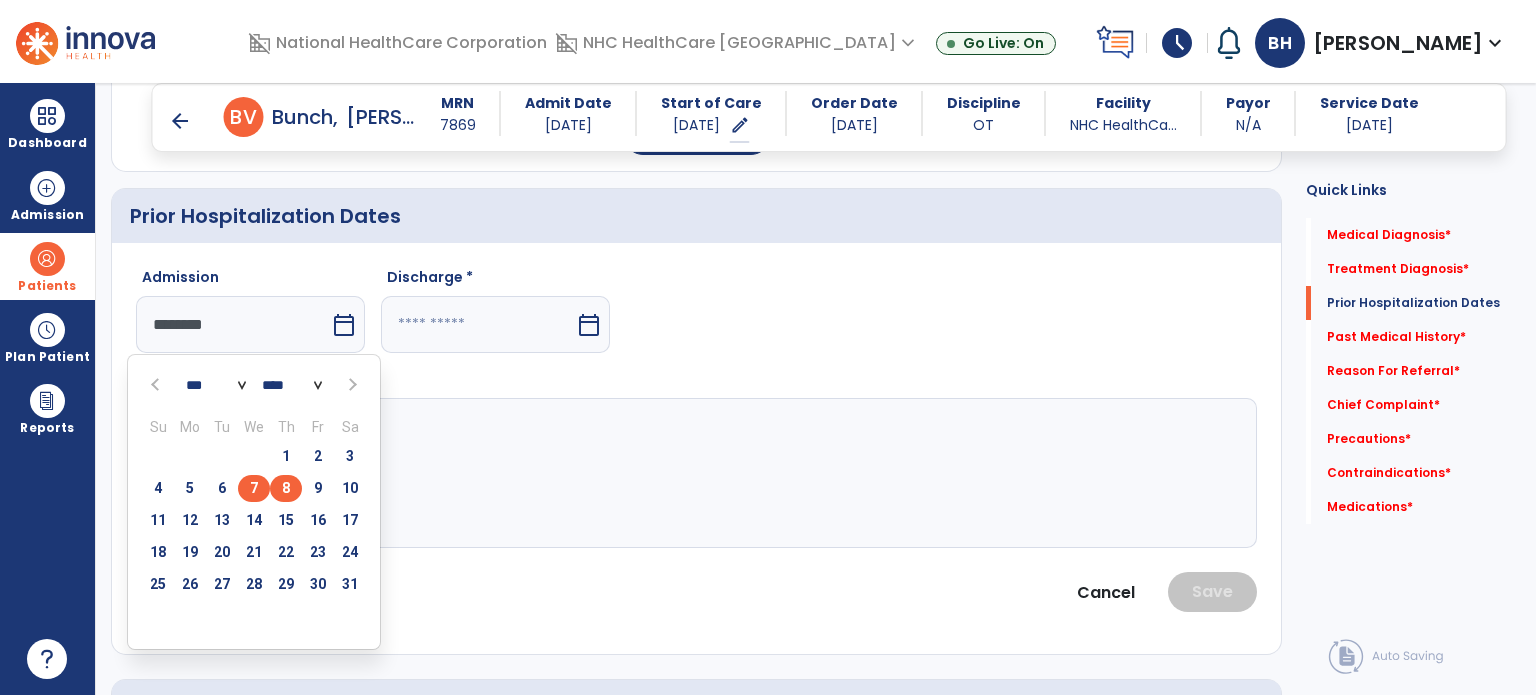 select on "*" 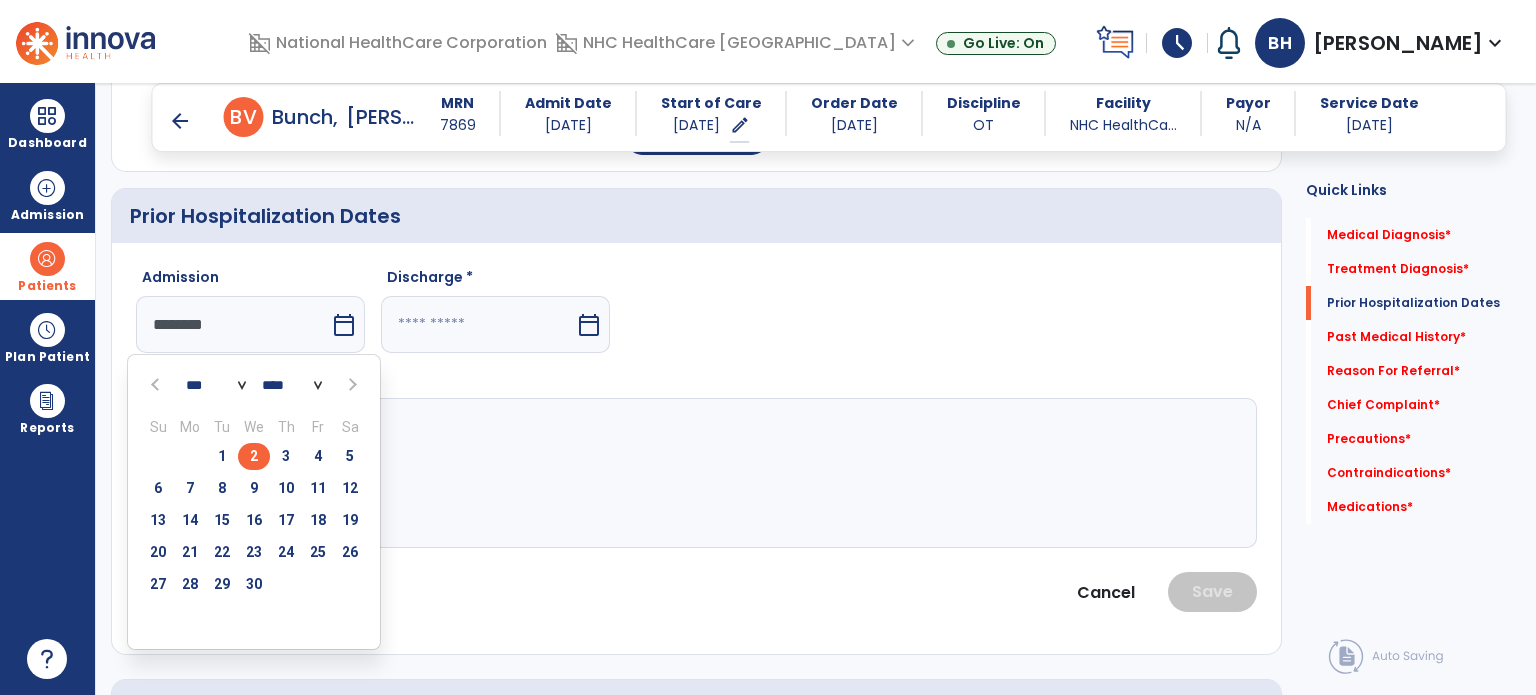 click on "2" at bounding box center (254, 456) 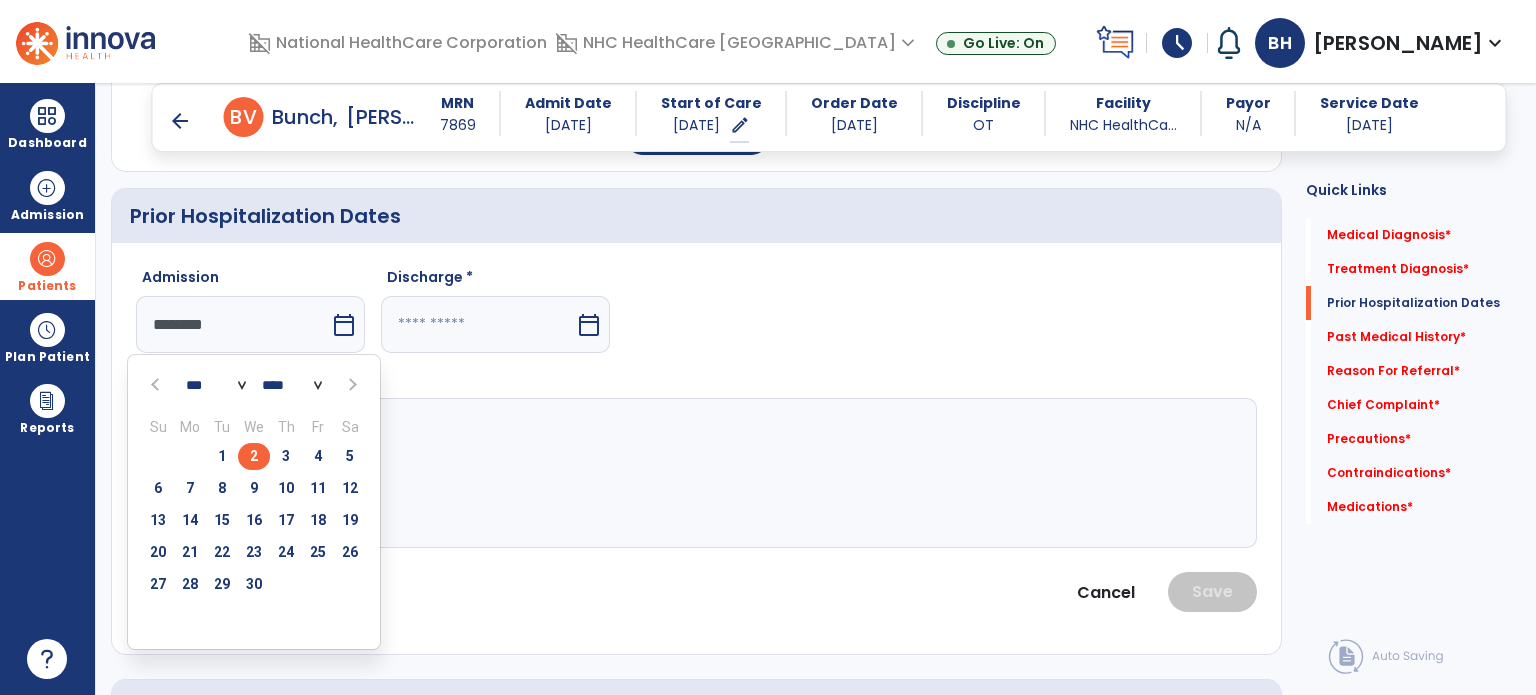 type on "********" 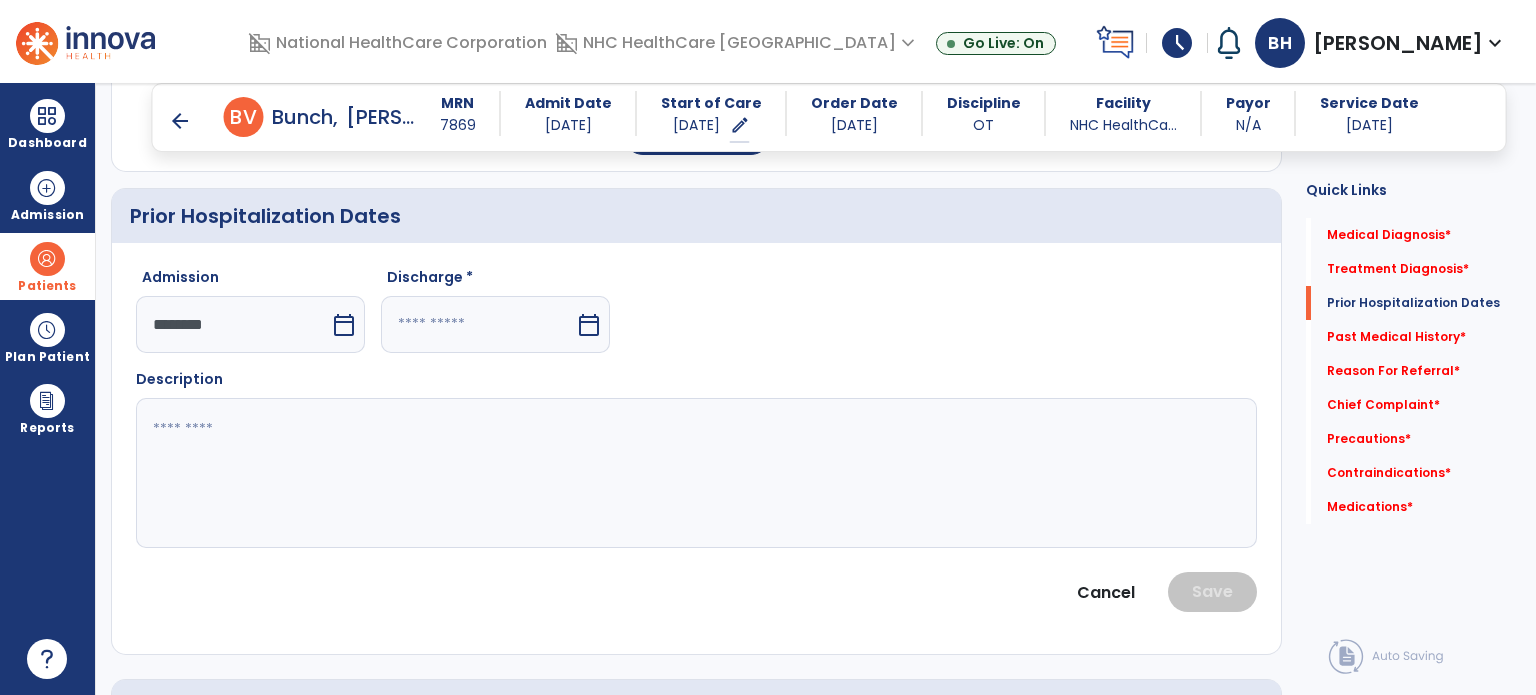 click at bounding box center (478, 324) 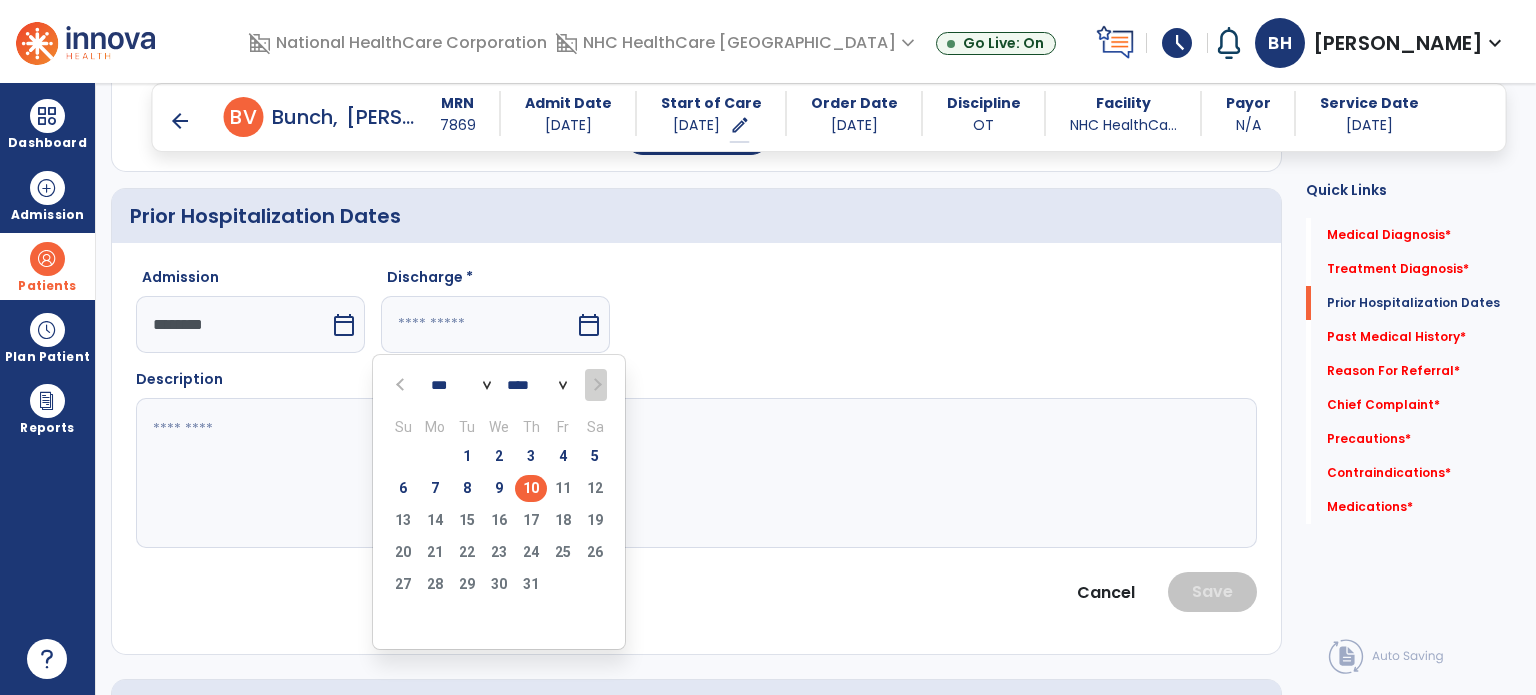 click on "*** *** *** ***" at bounding box center (461, 386) 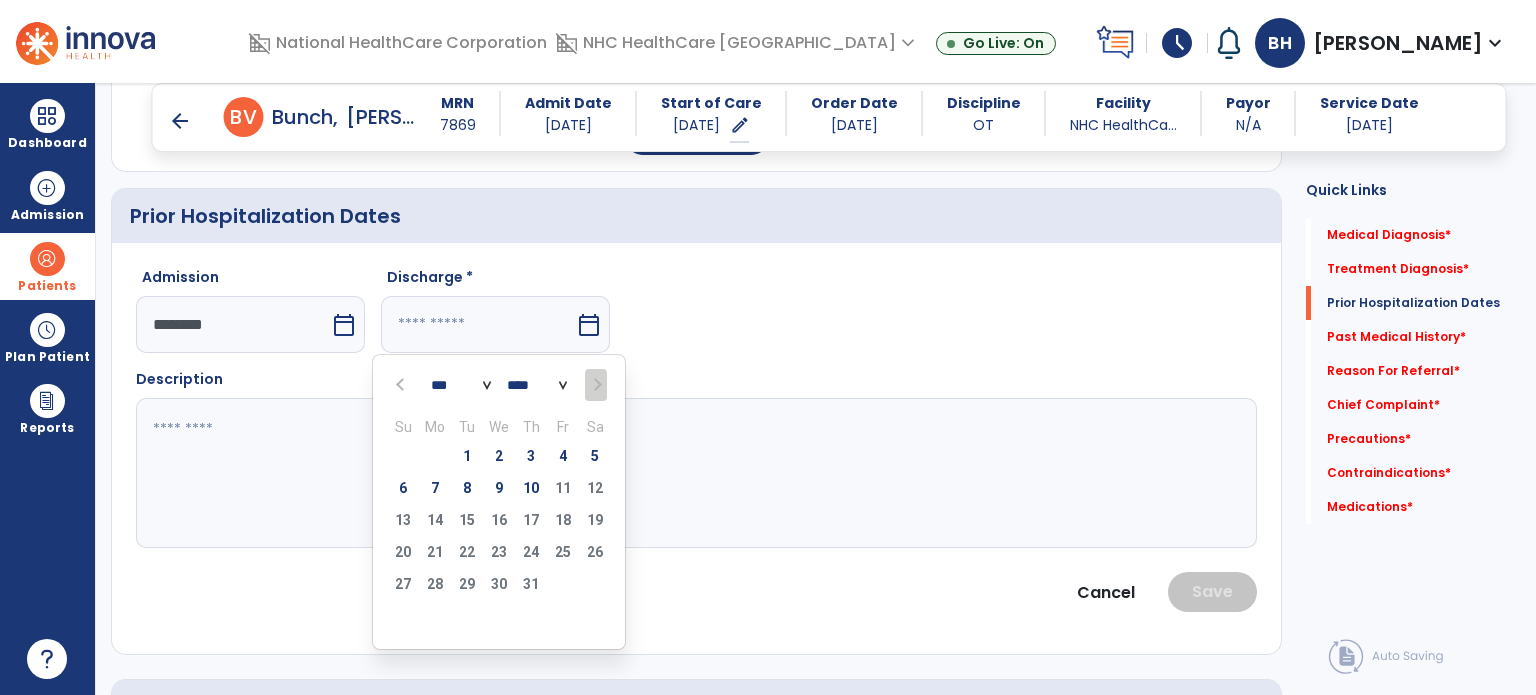 click on "*** *** *** ***" at bounding box center (461, 386) 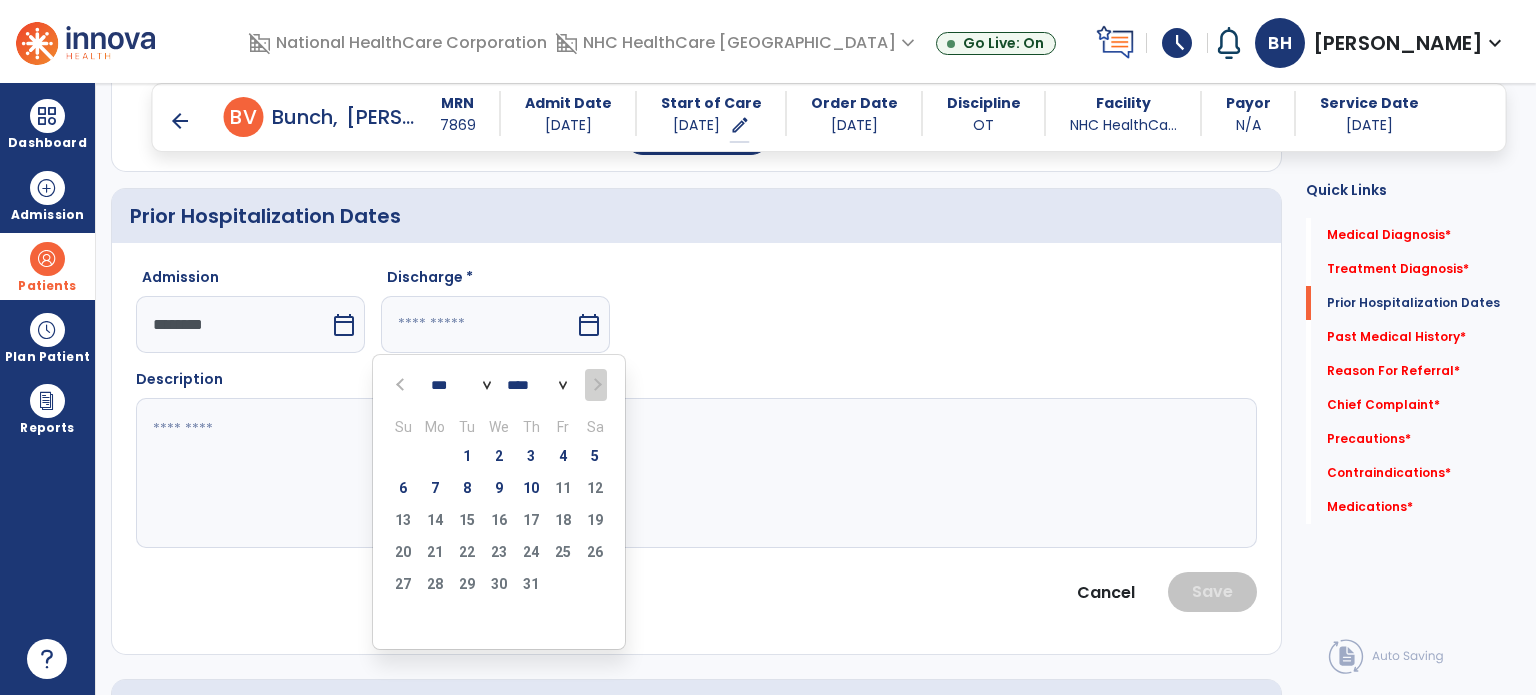 click on "*** *** *** ***" at bounding box center (461, 386) 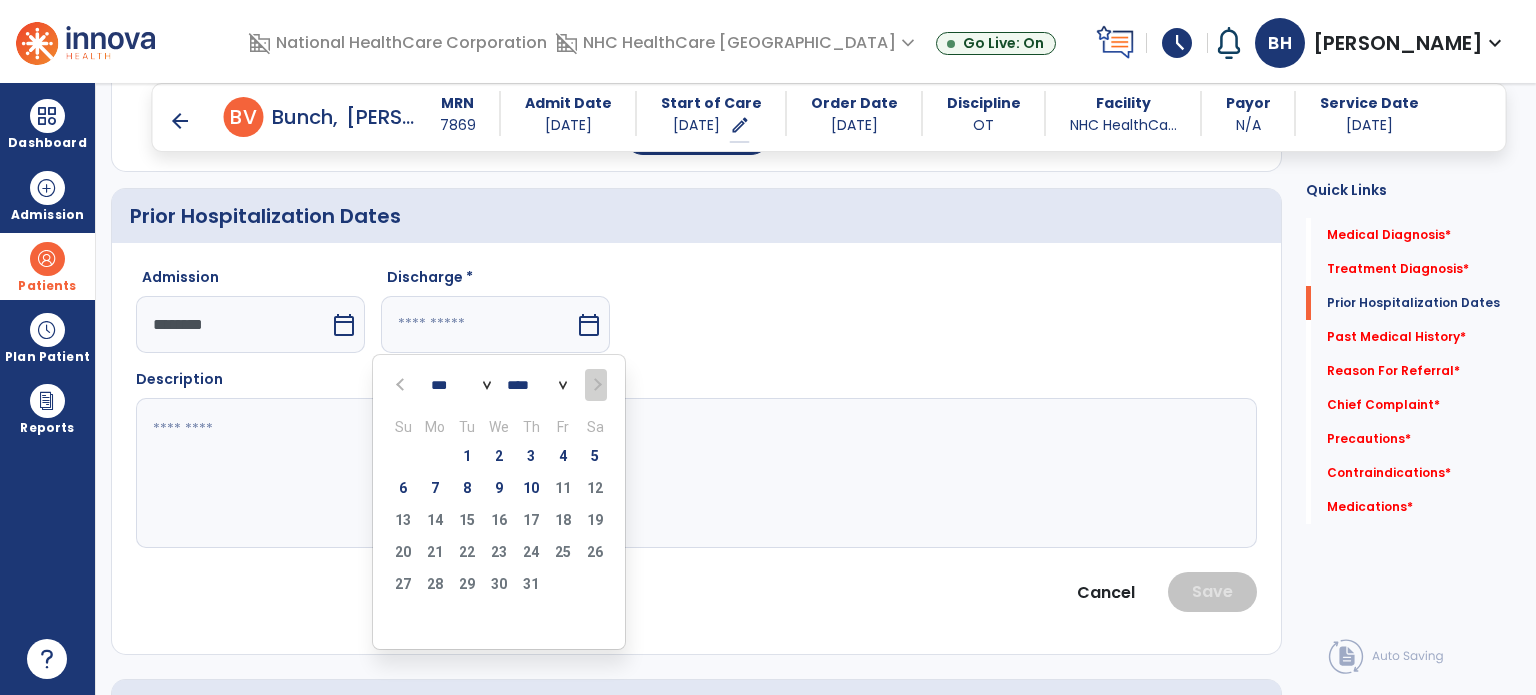 select on "*" 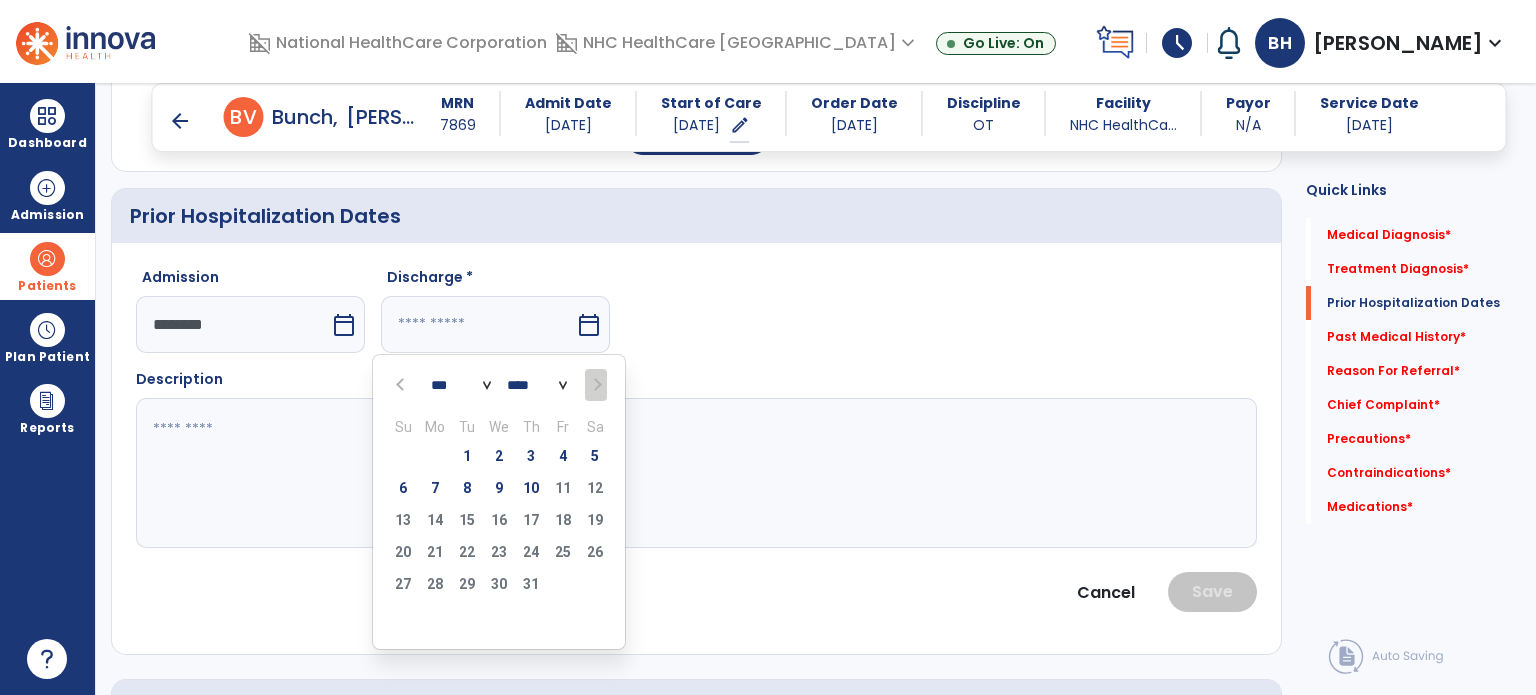 click on "*** *** *** ***" at bounding box center [461, 386] 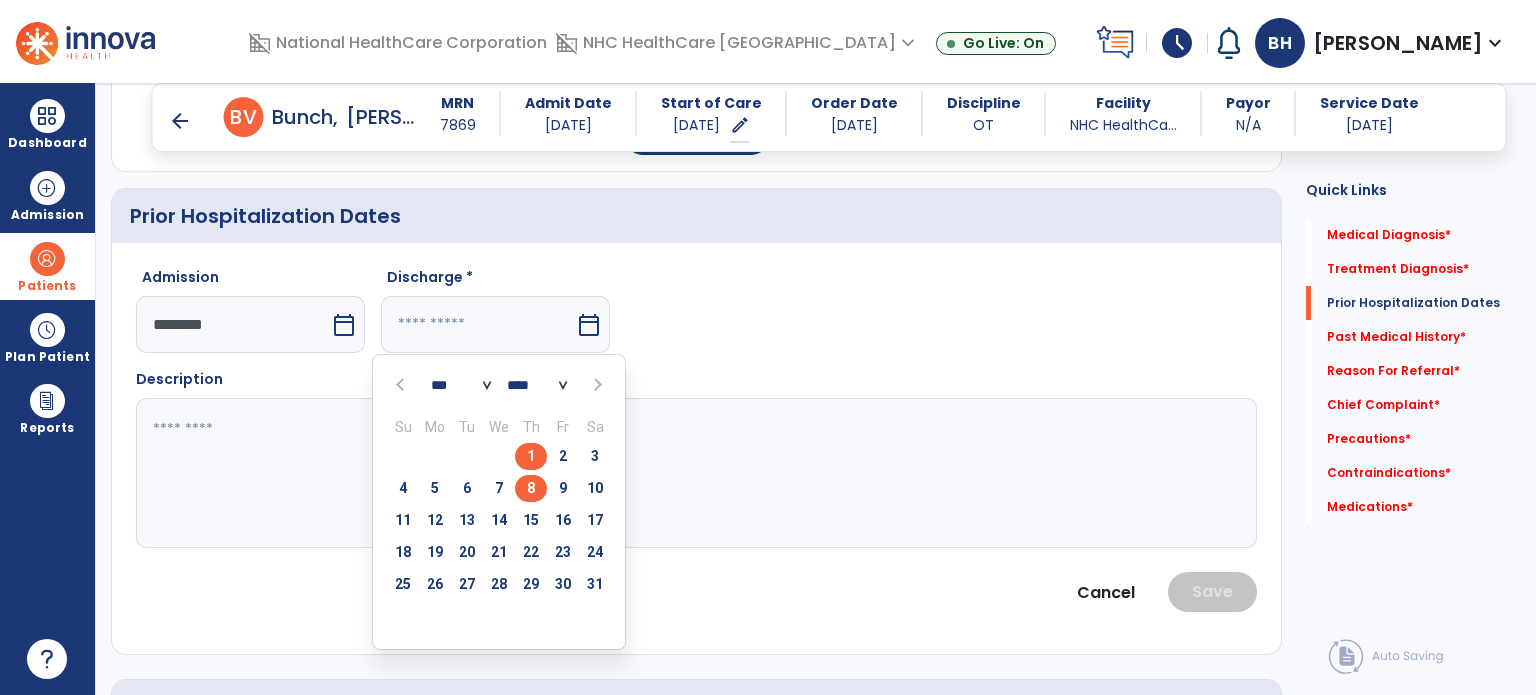 click on "8" at bounding box center [531, 488] 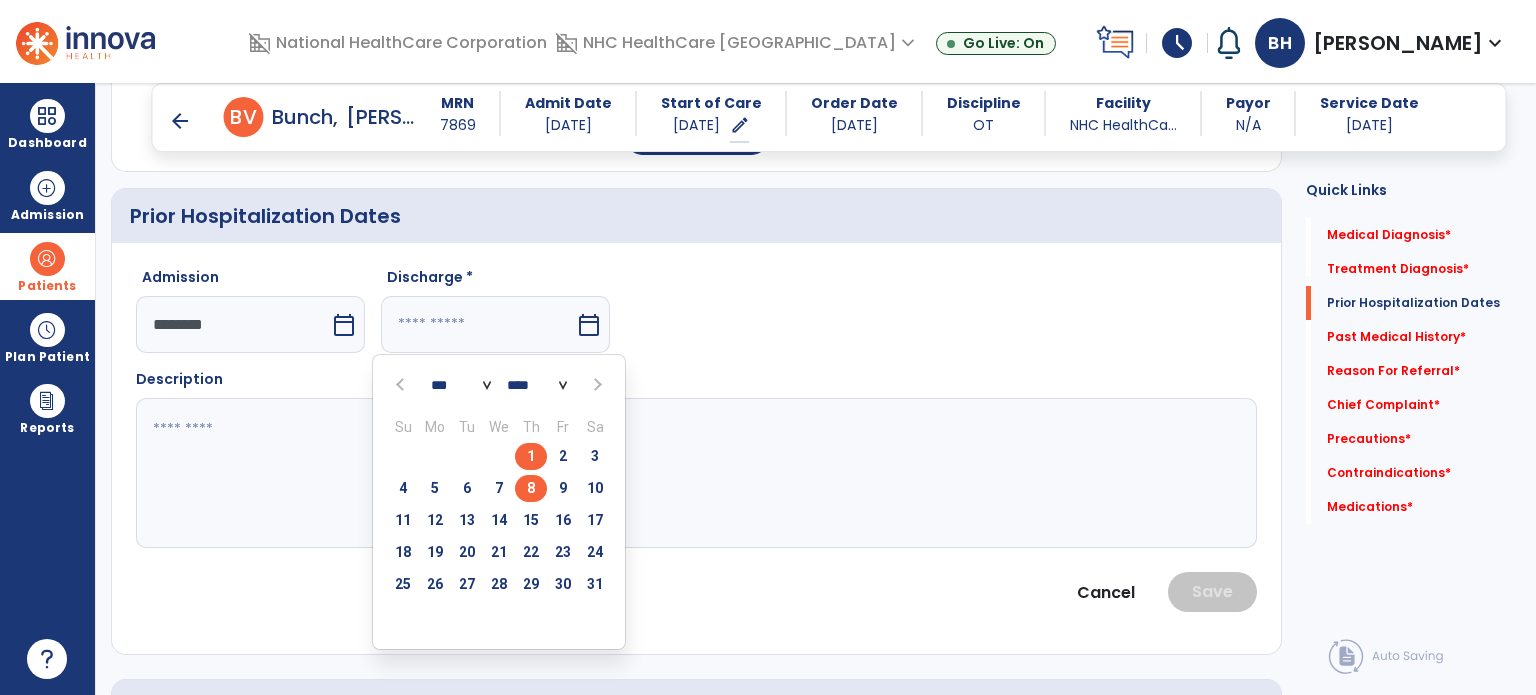 type on "********" 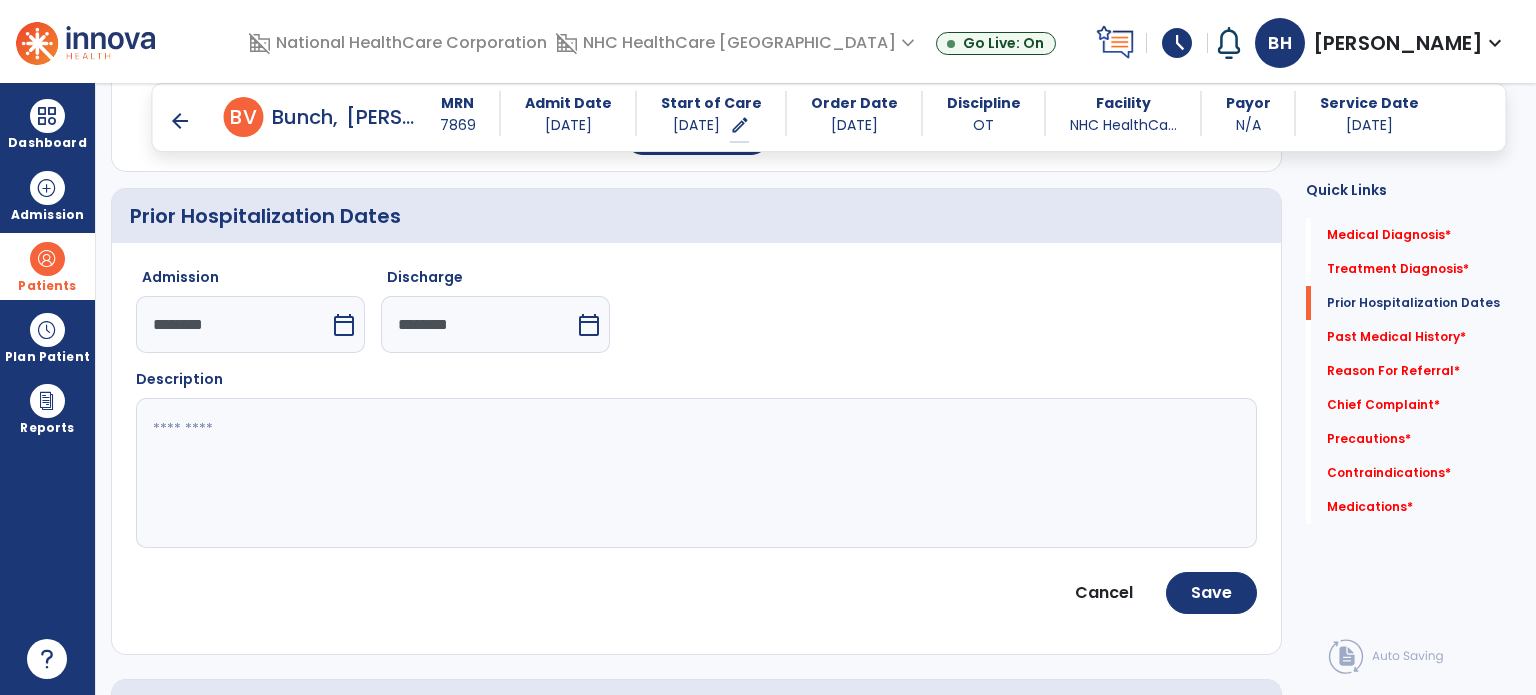 click 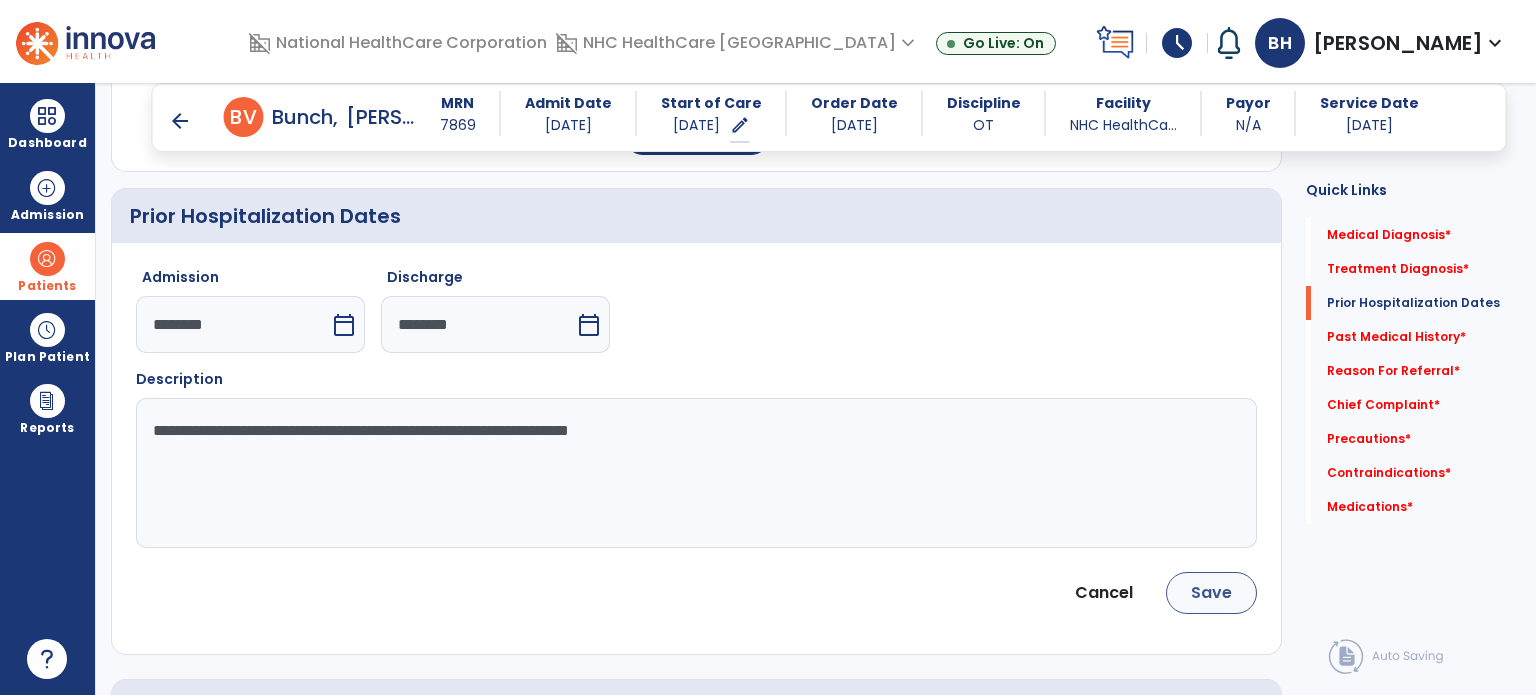 type on "**********" 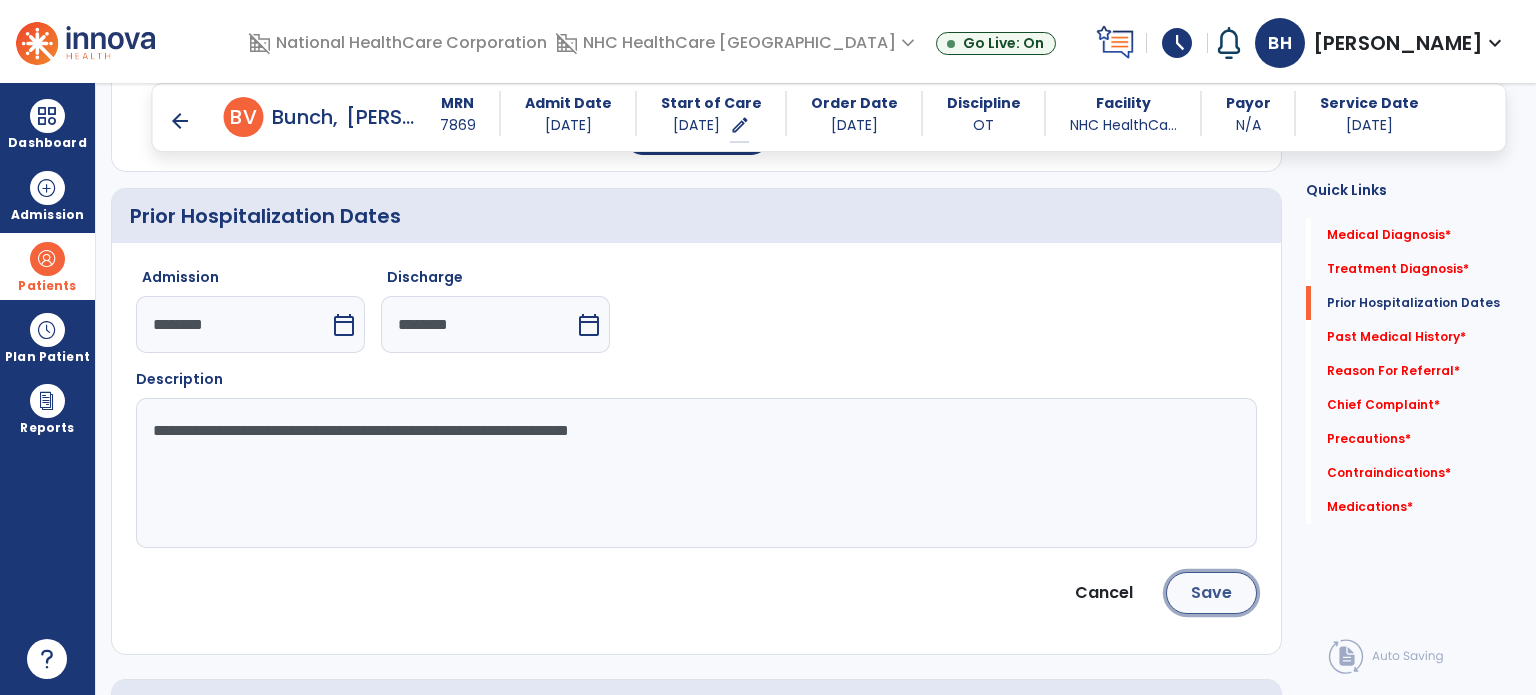 click on "Save" 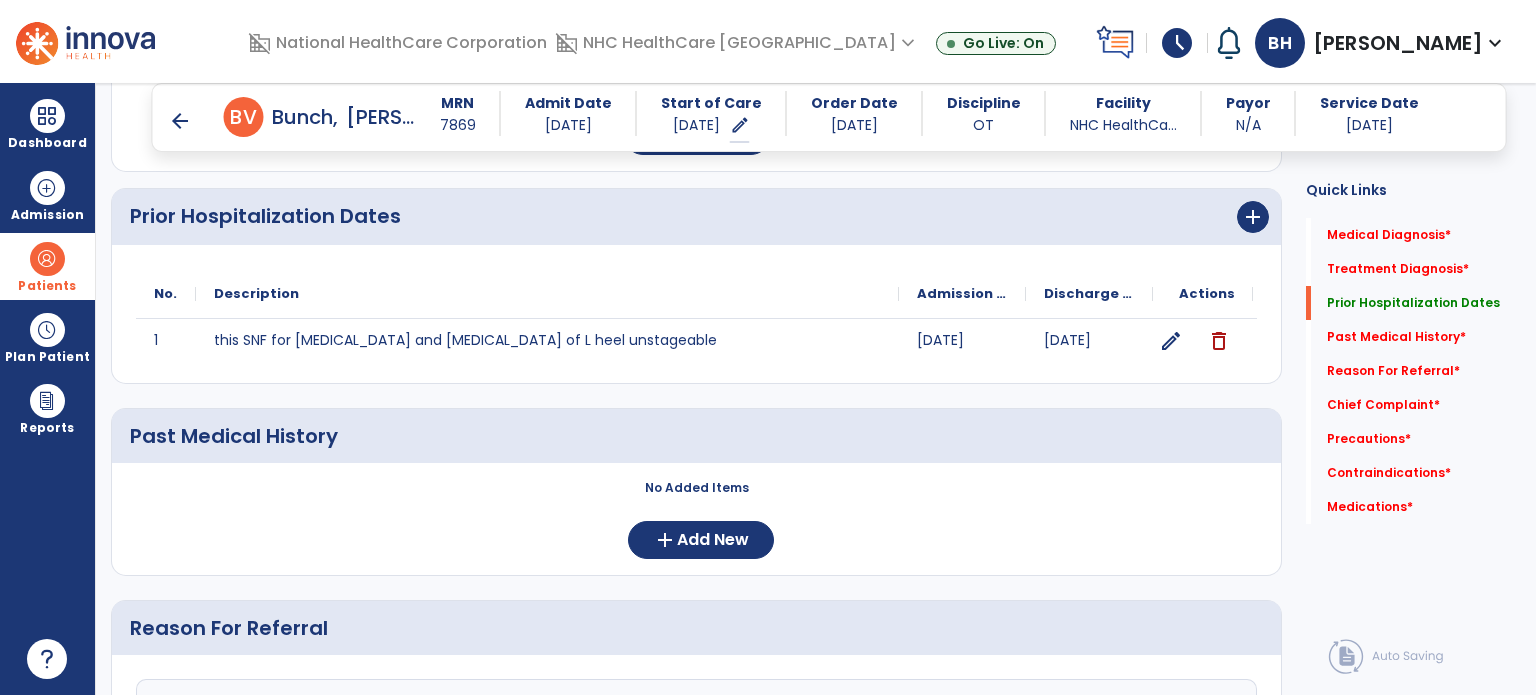scroll, scrollTop: 600, scrollLeft: 0, axis: vertical 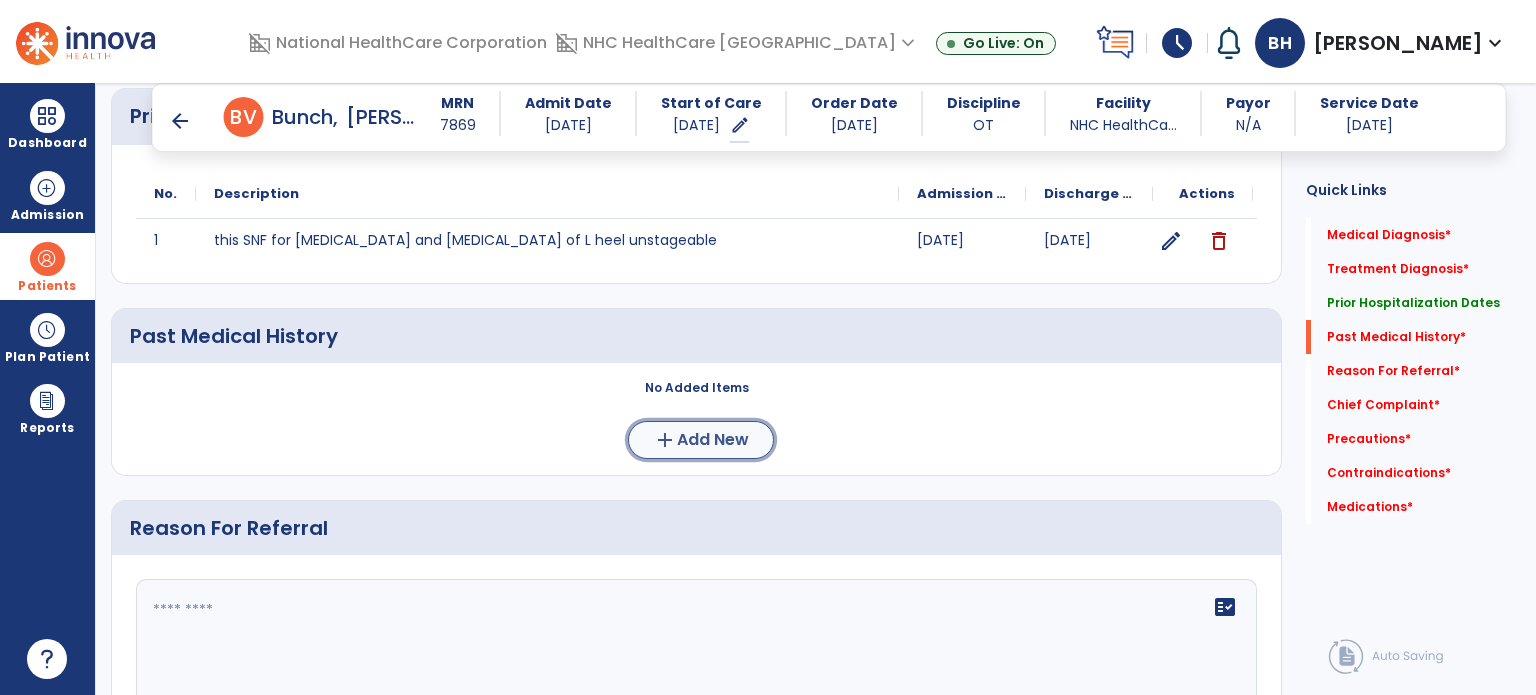 click on "Add New" 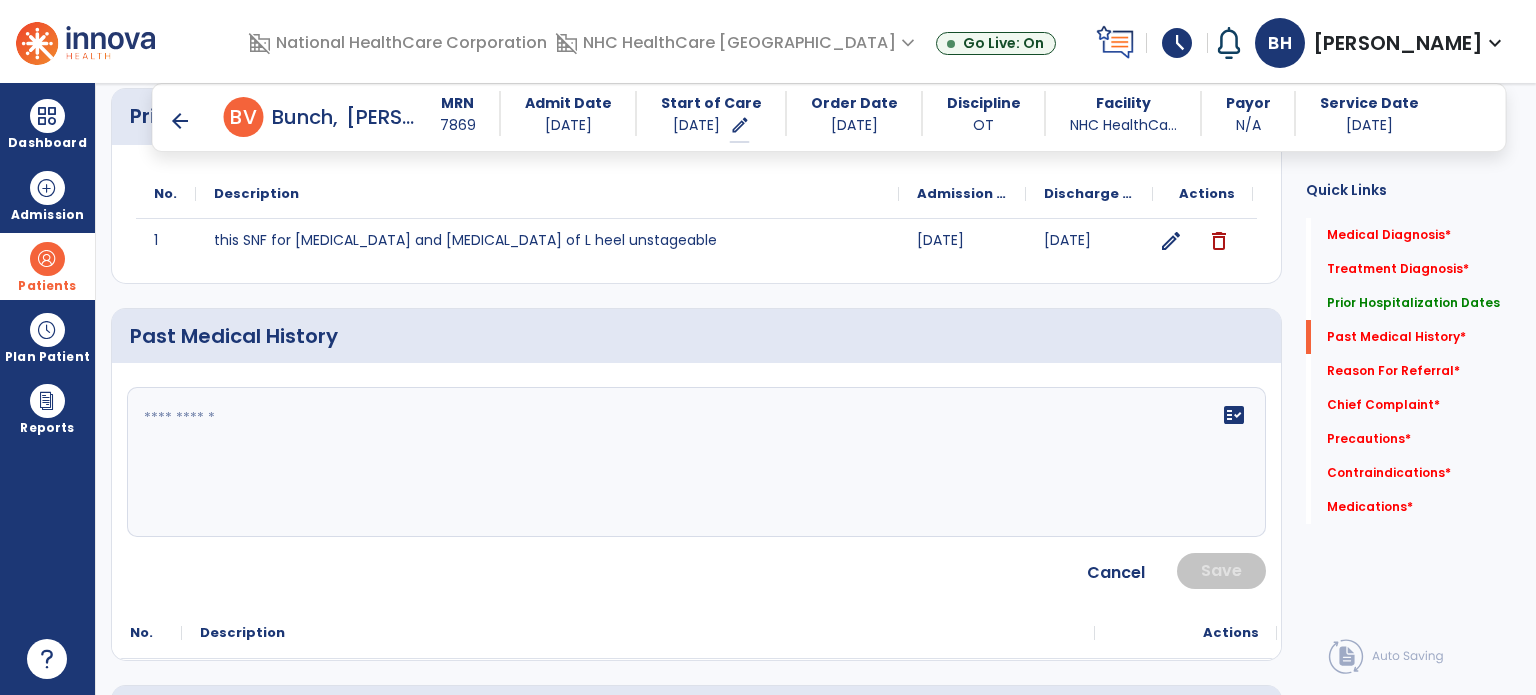 click 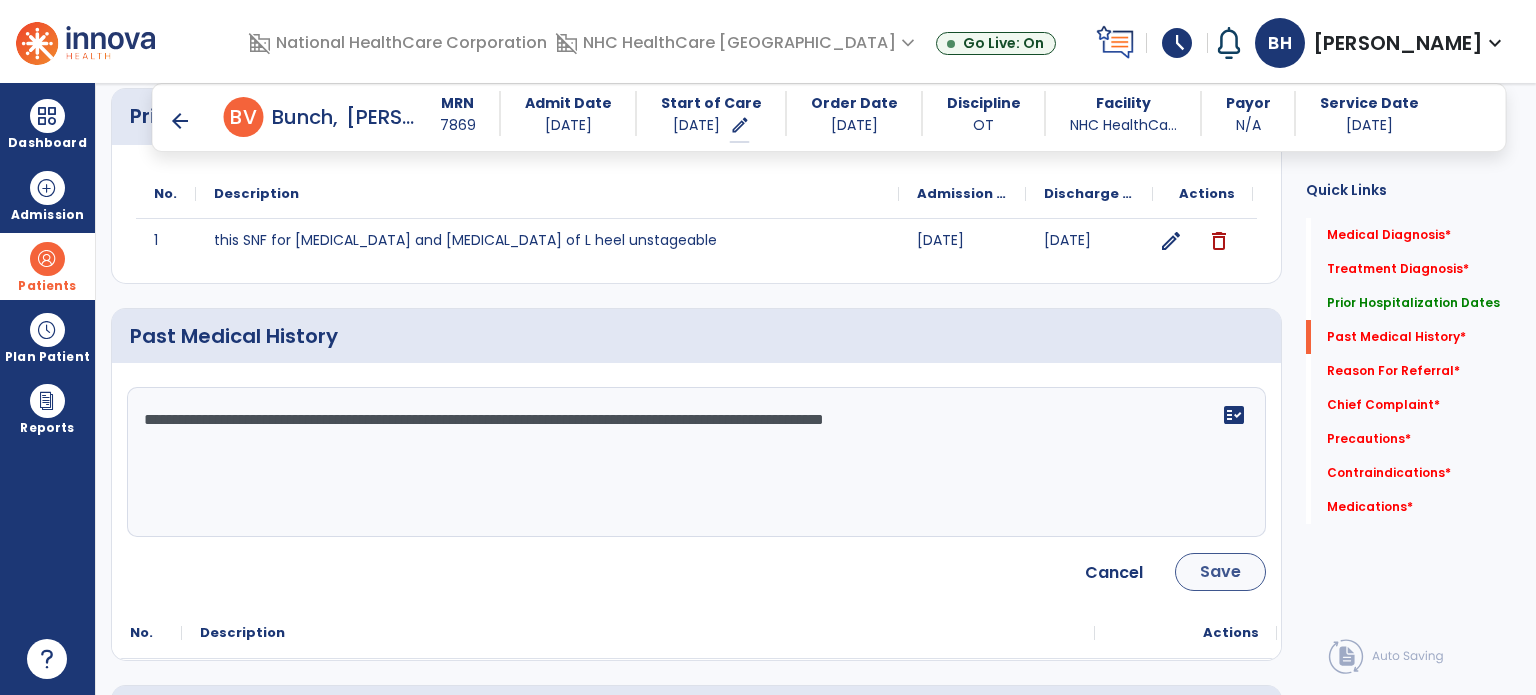 type on "**********" 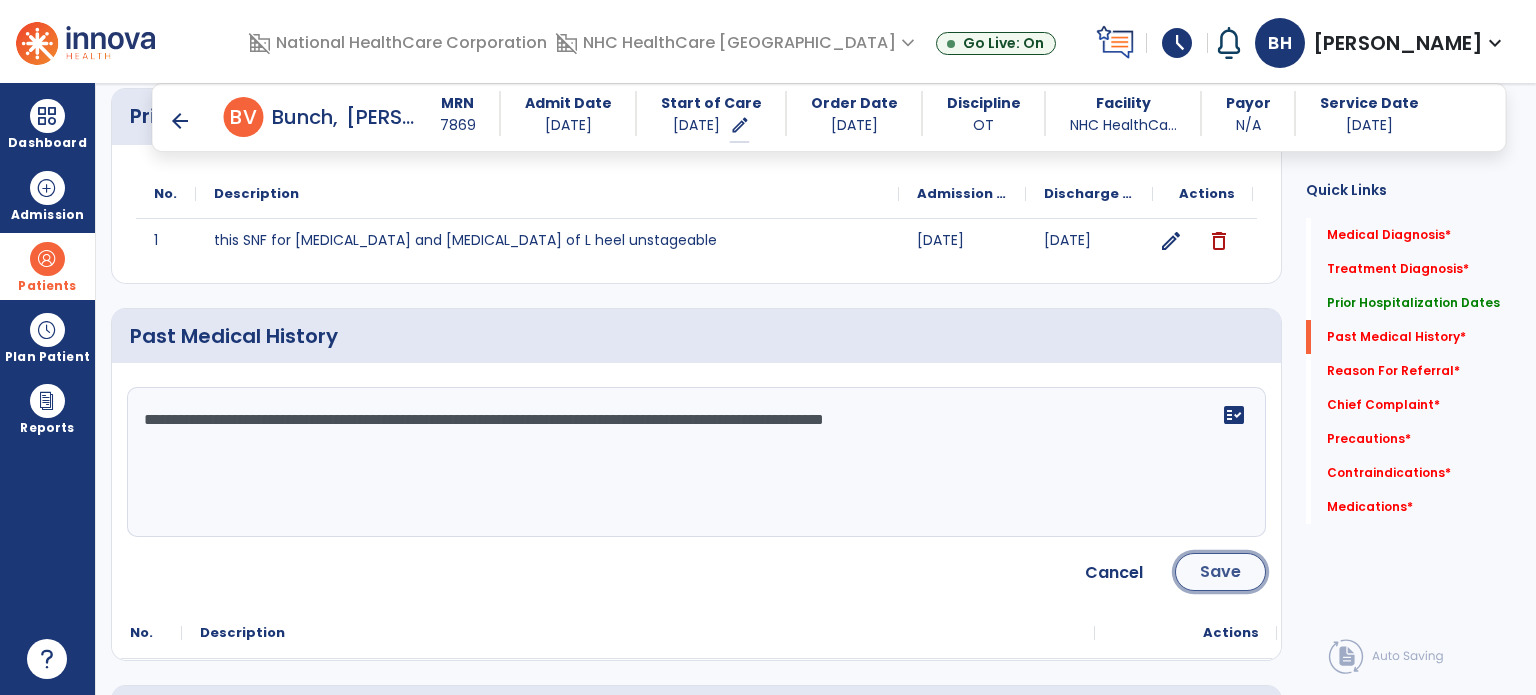 click on "Save" 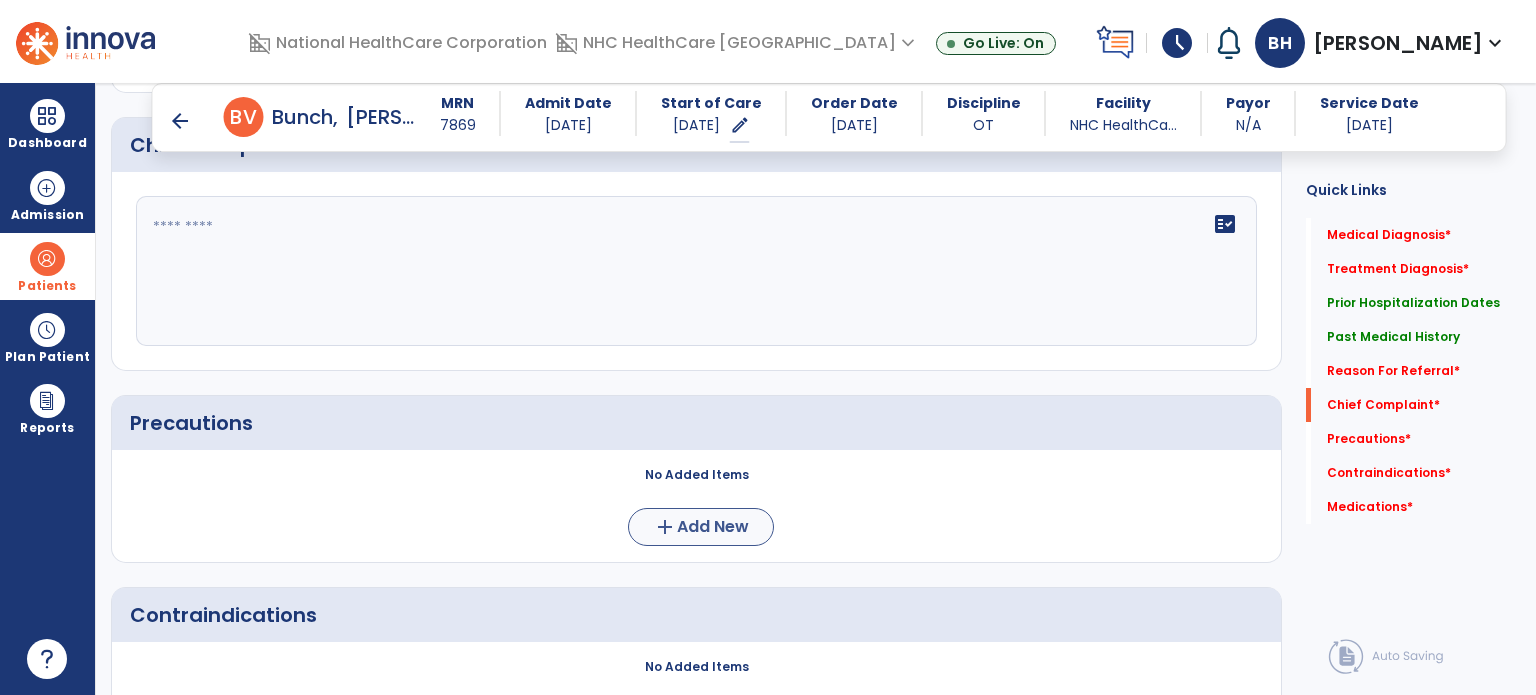scroll, scrollTop: 1300, scrollLeft: 0, axis: vertical 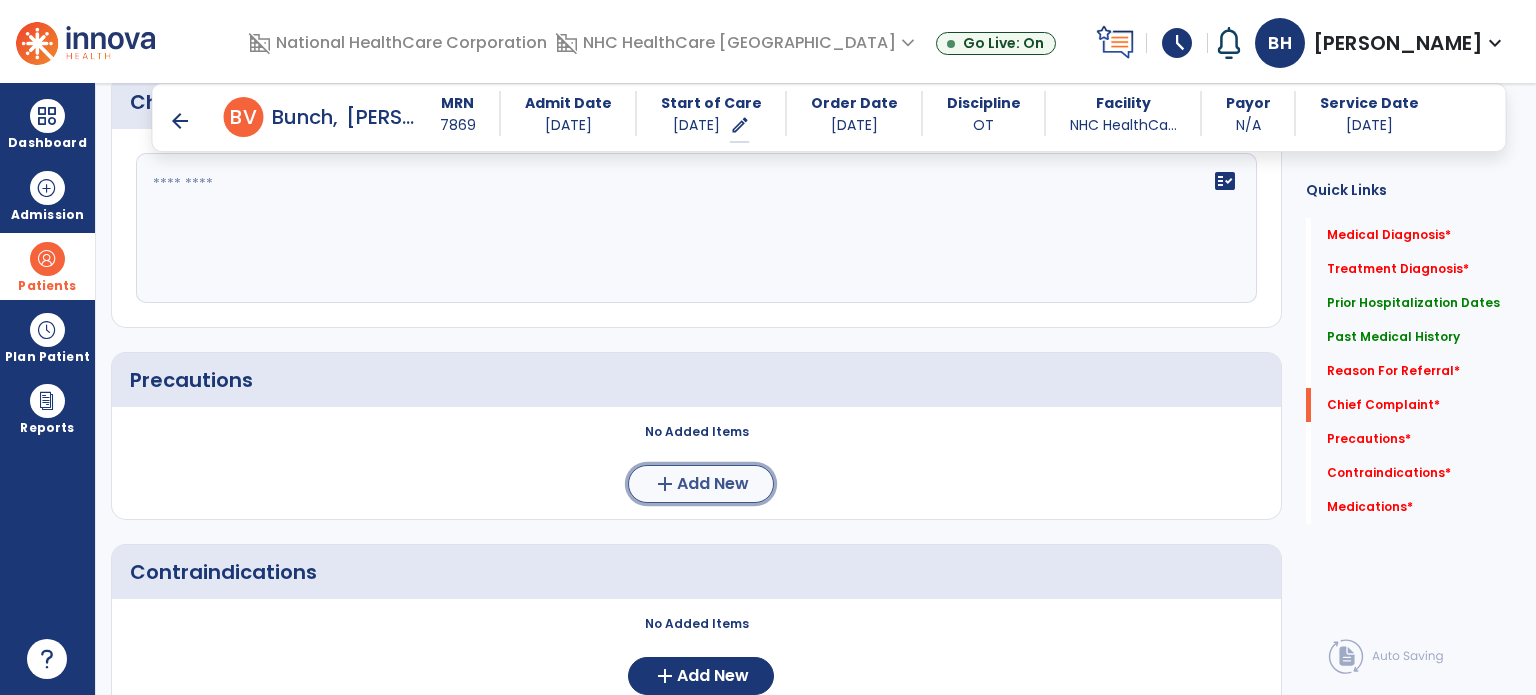 click on "Add New" 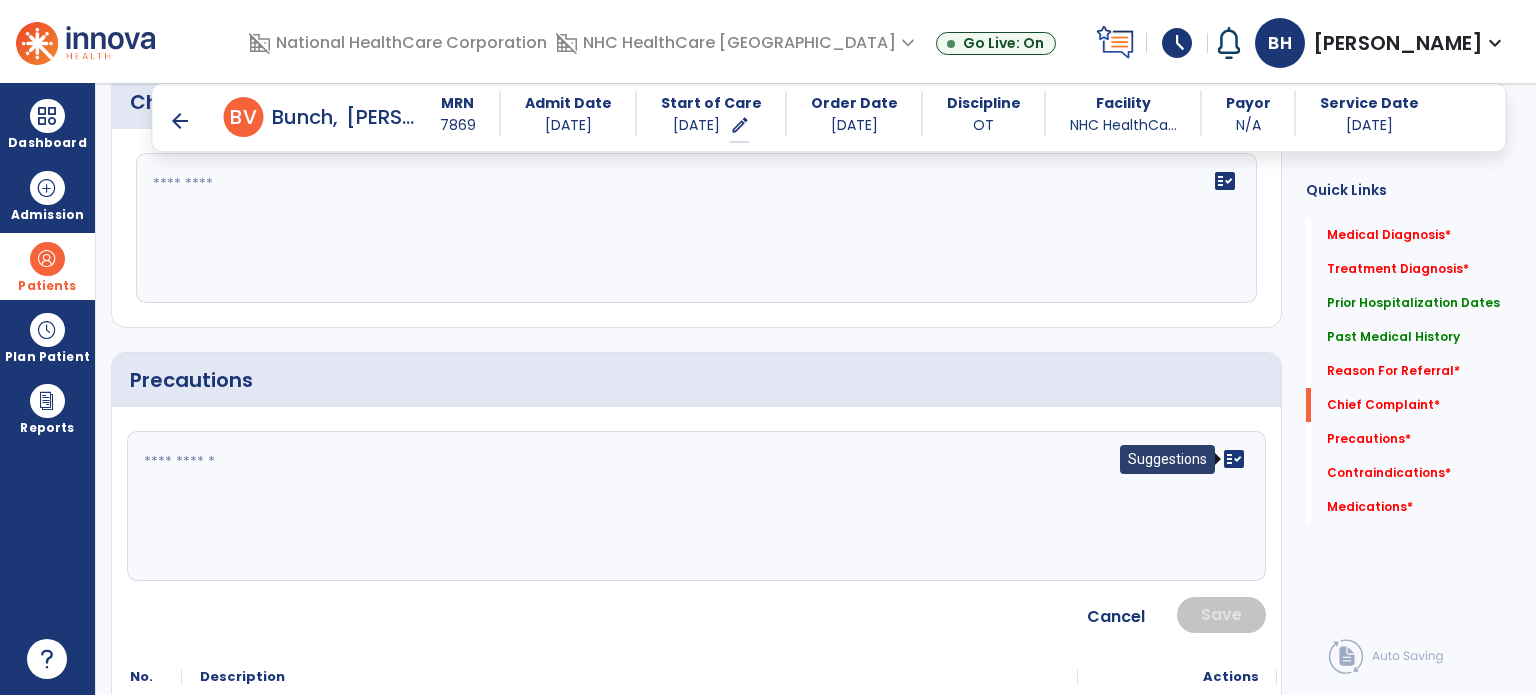 click on "fact_check" 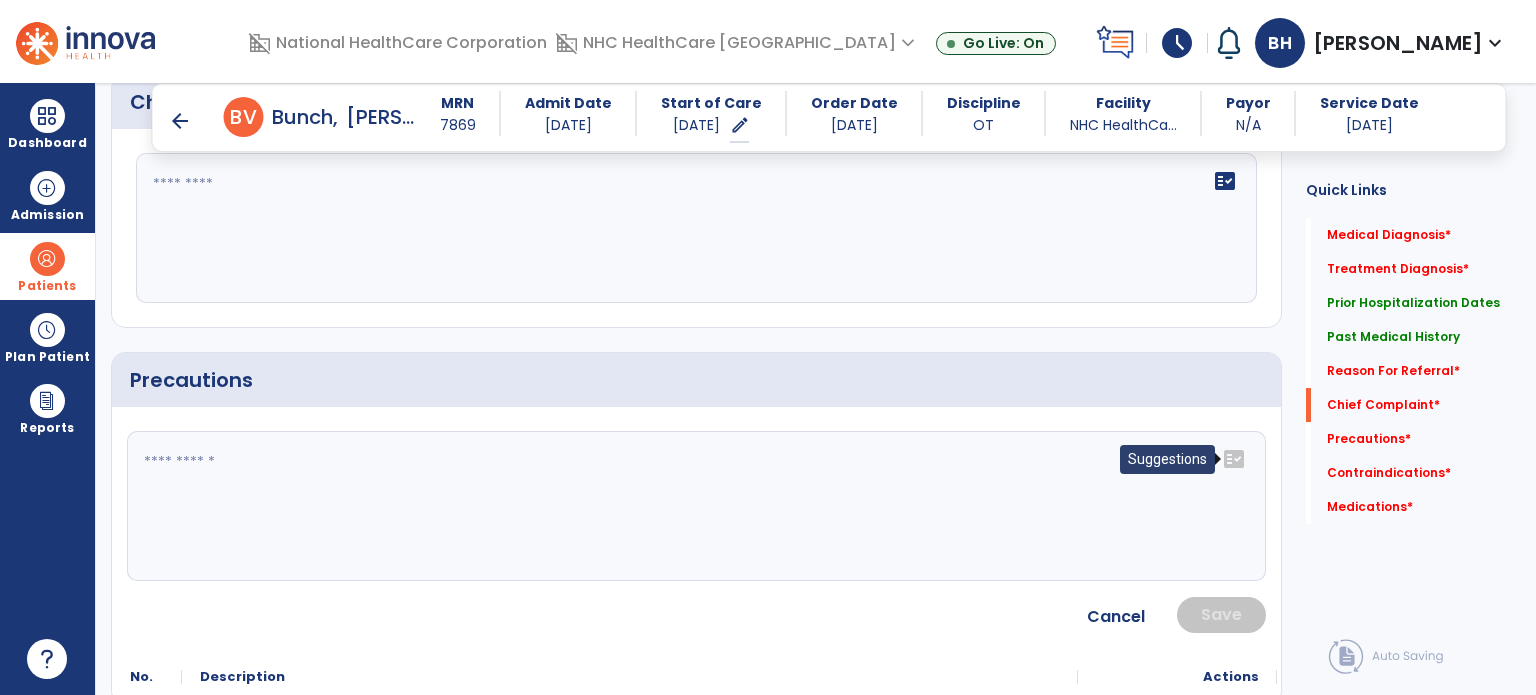 click on "fact_check" 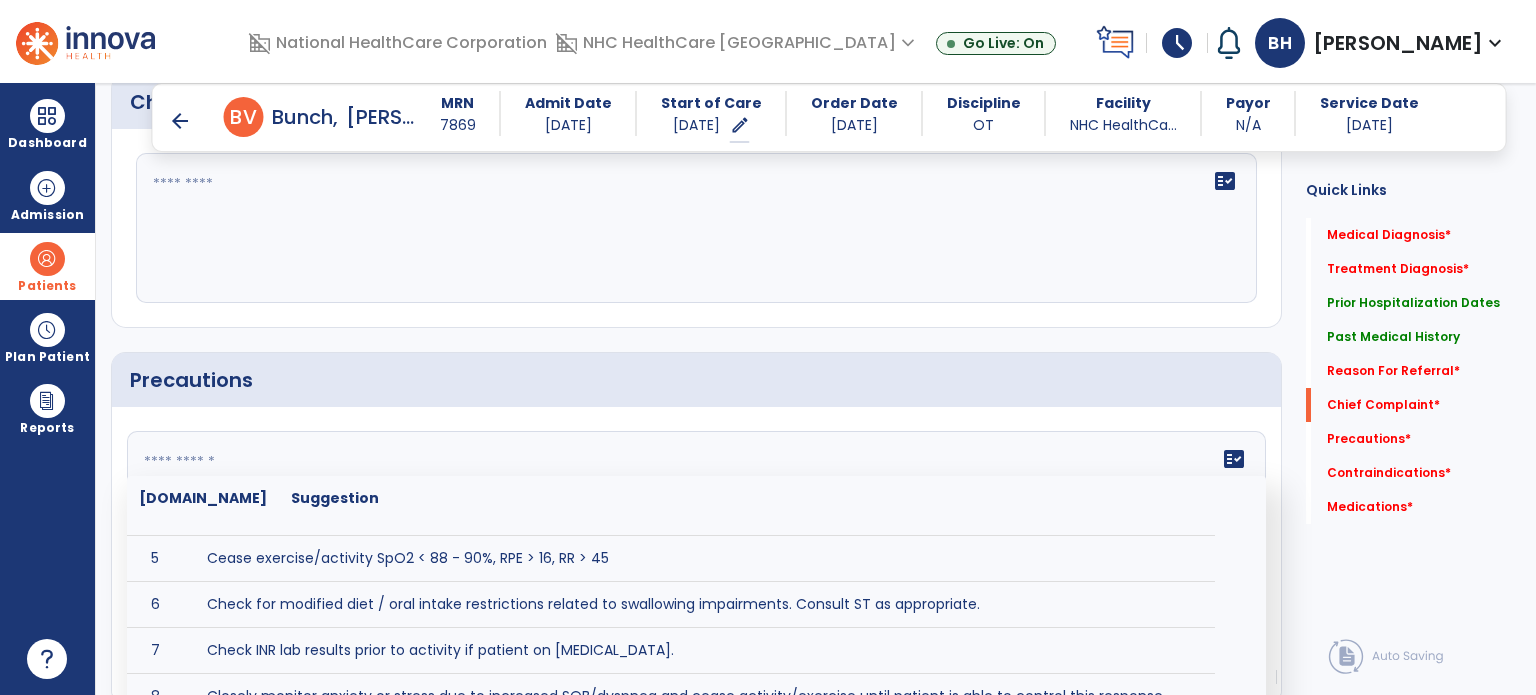 scroll, scrollTop: 200, scrollLeft: 0, axis: vertical 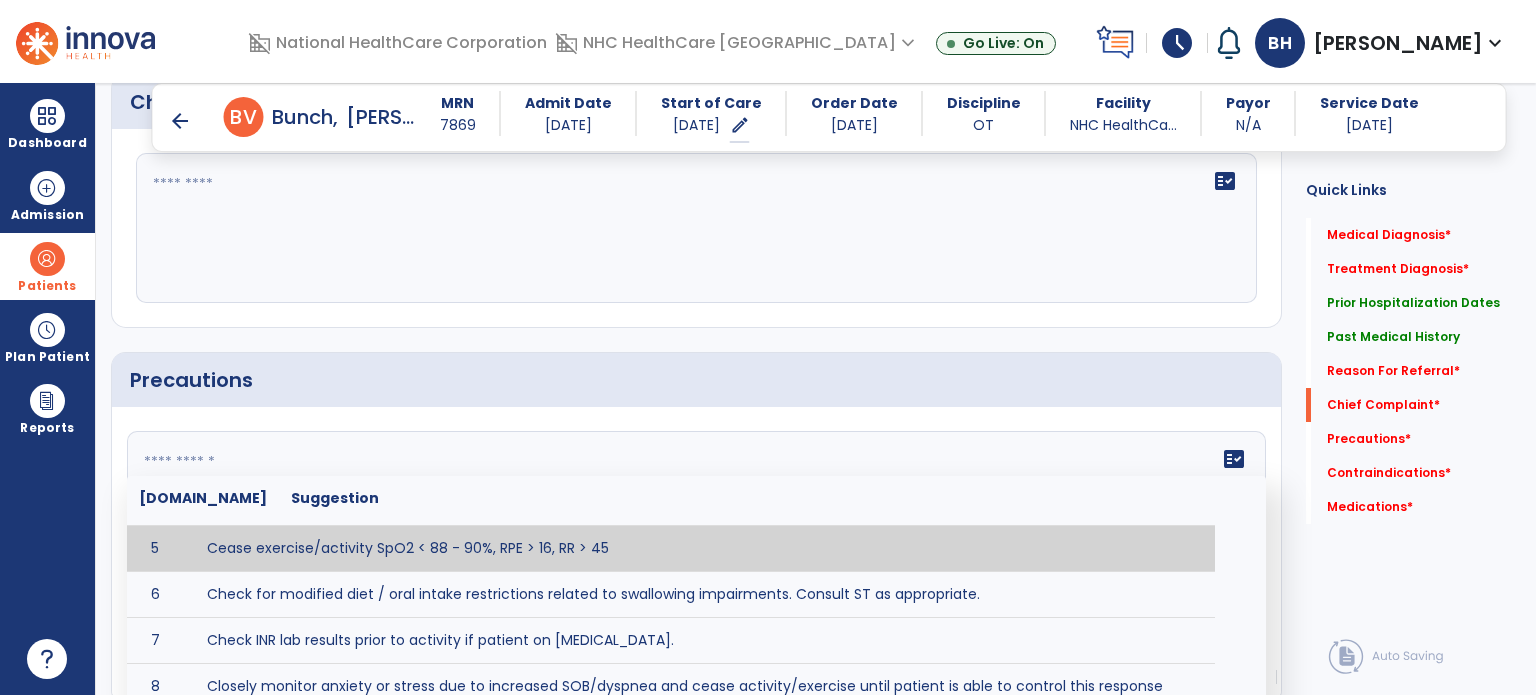 click 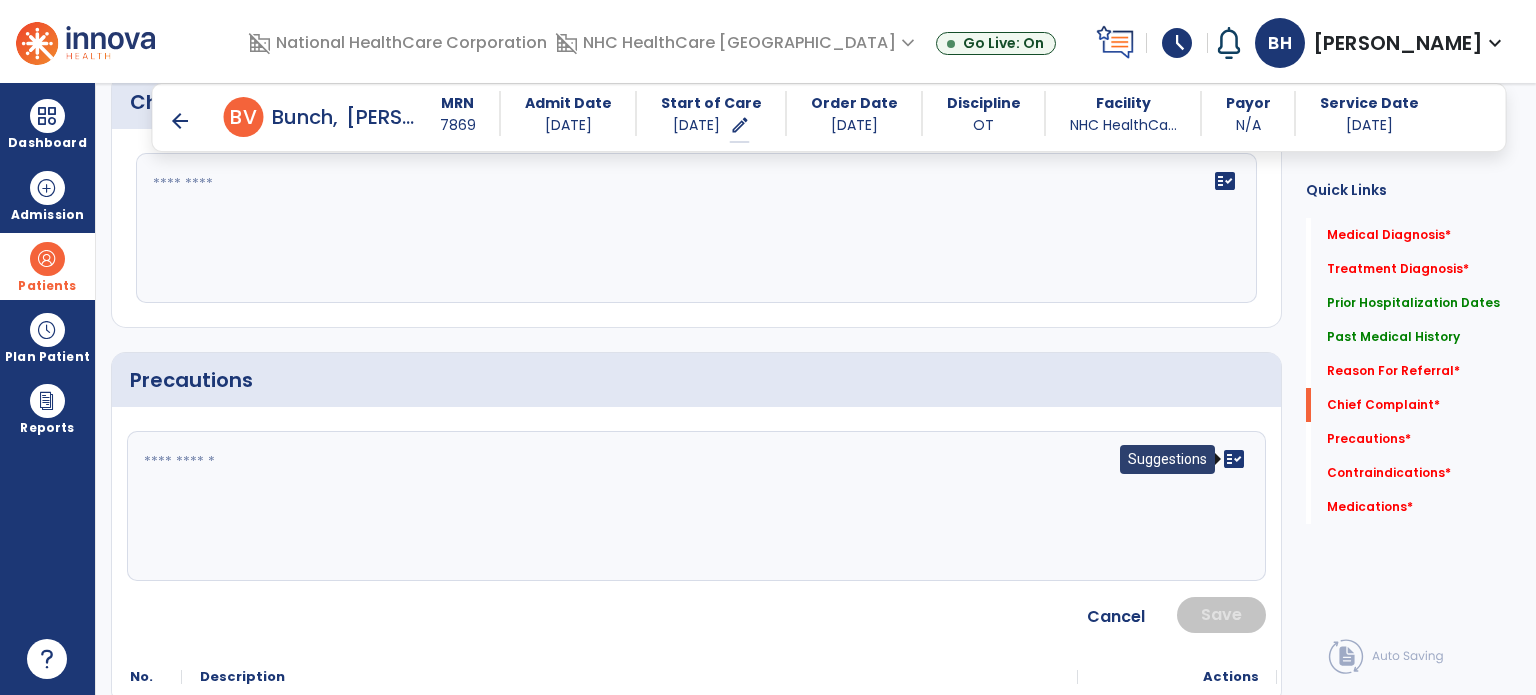 click on "fact_check" 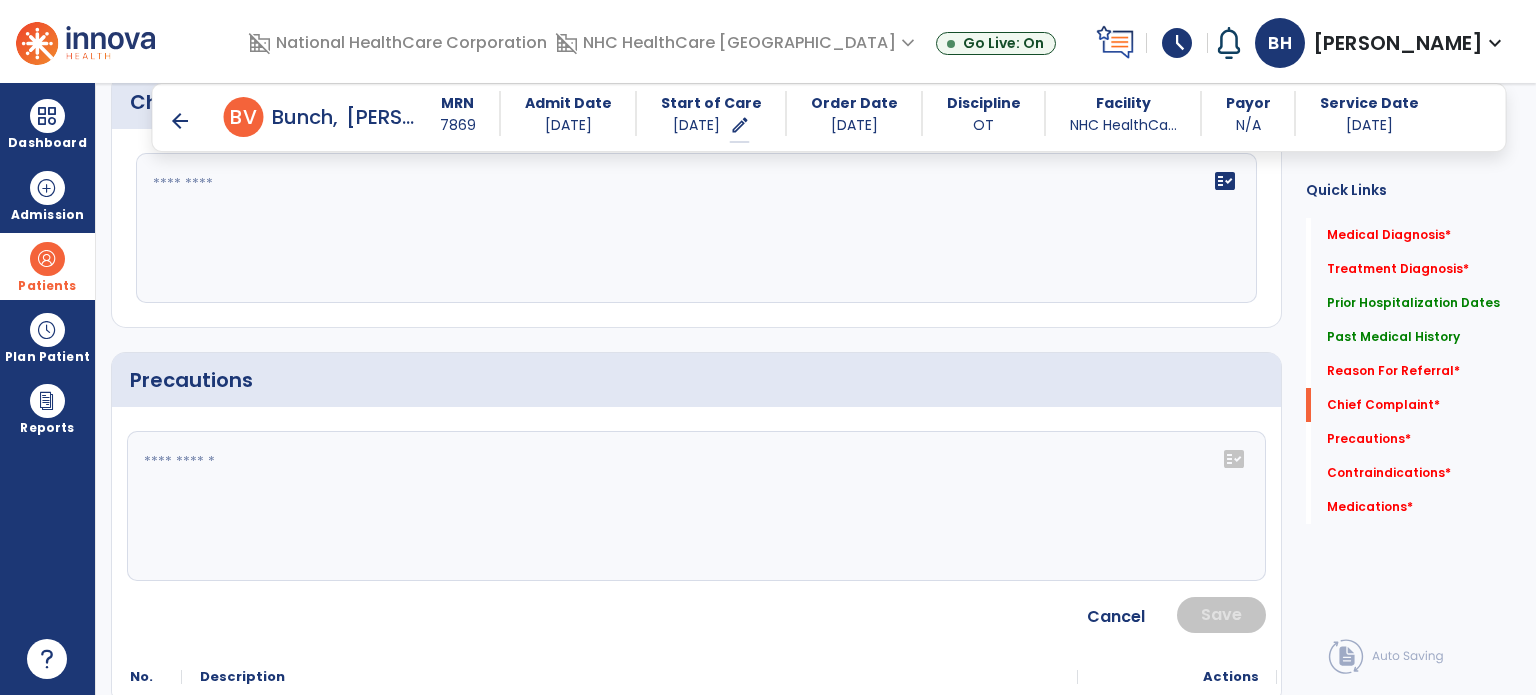 click on "fact_check" 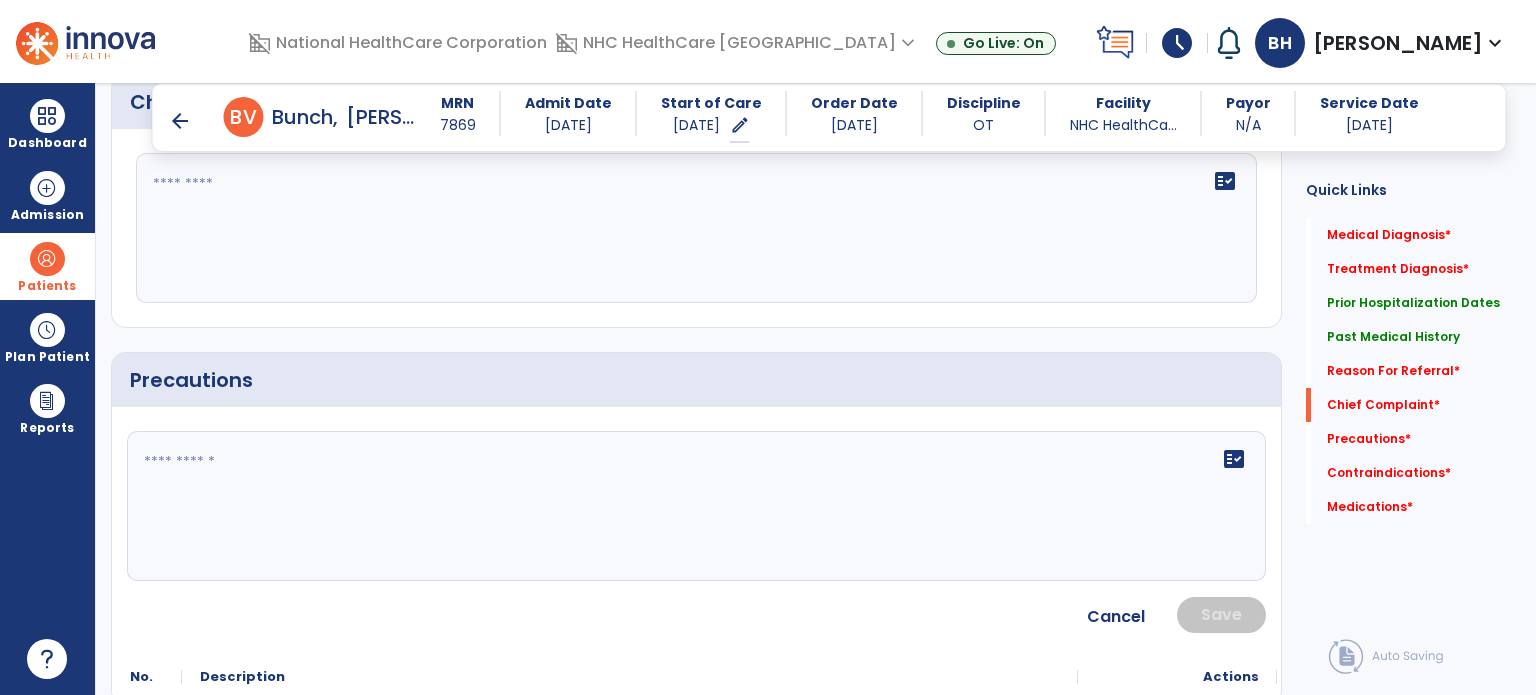 click on "fact_check" 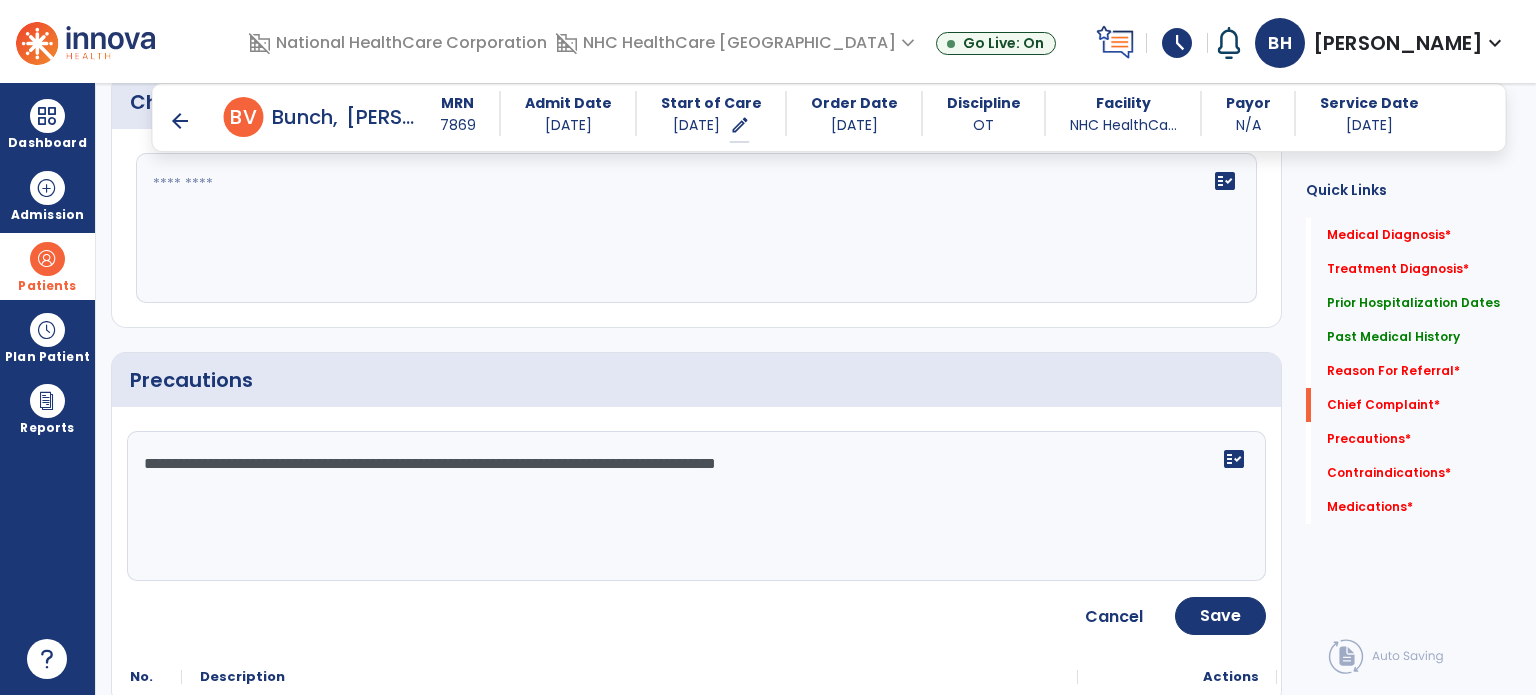 click on "**********" 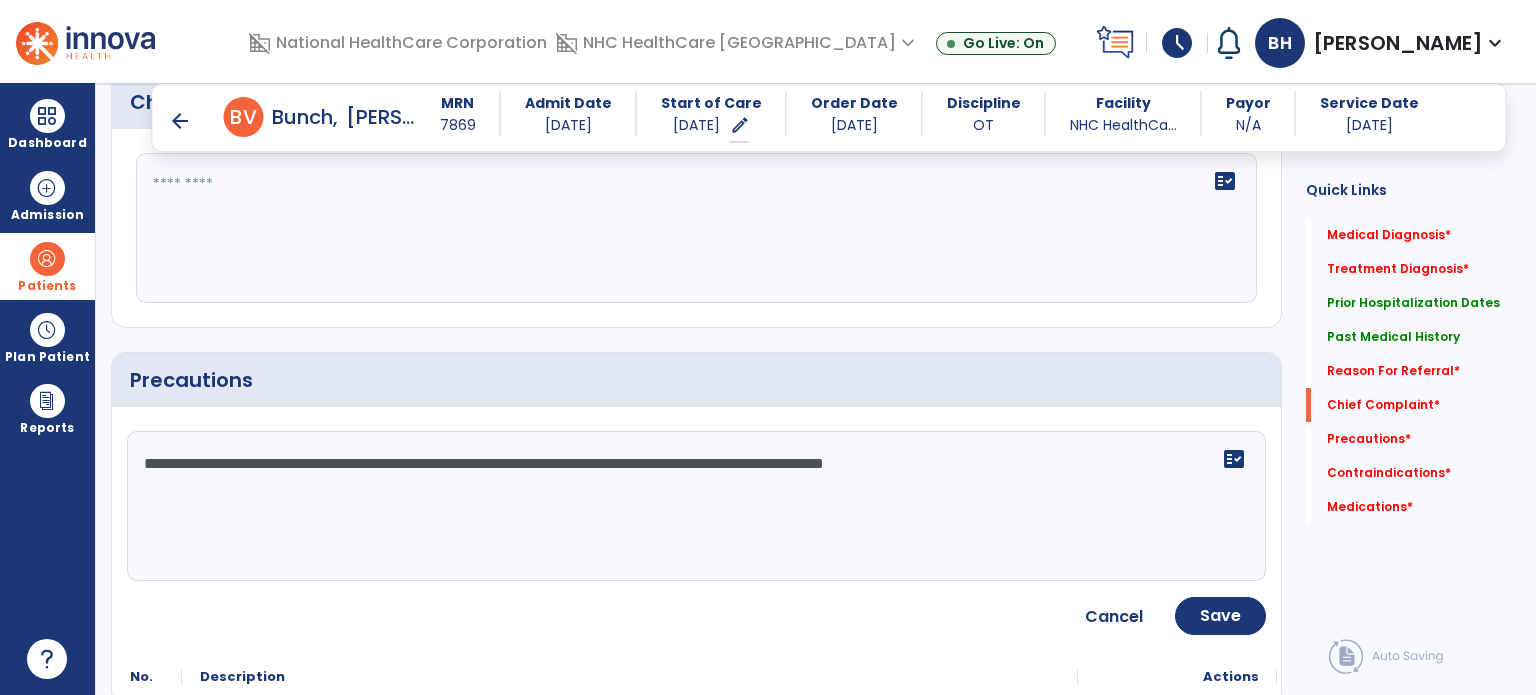 click on "**********" 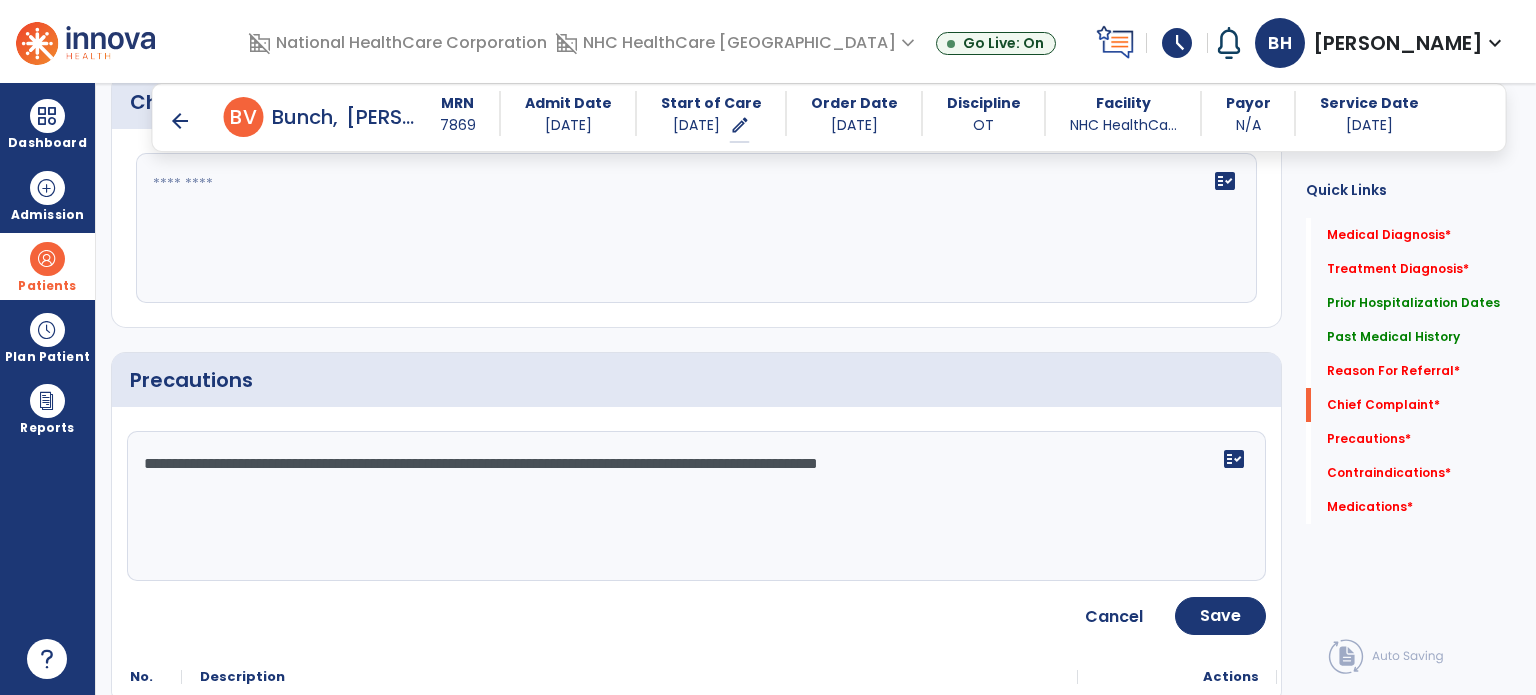 drag, startPoint x: 780, startPoint y: 462, endPoint x: 655, endPoint y: 463, distance: 125.004 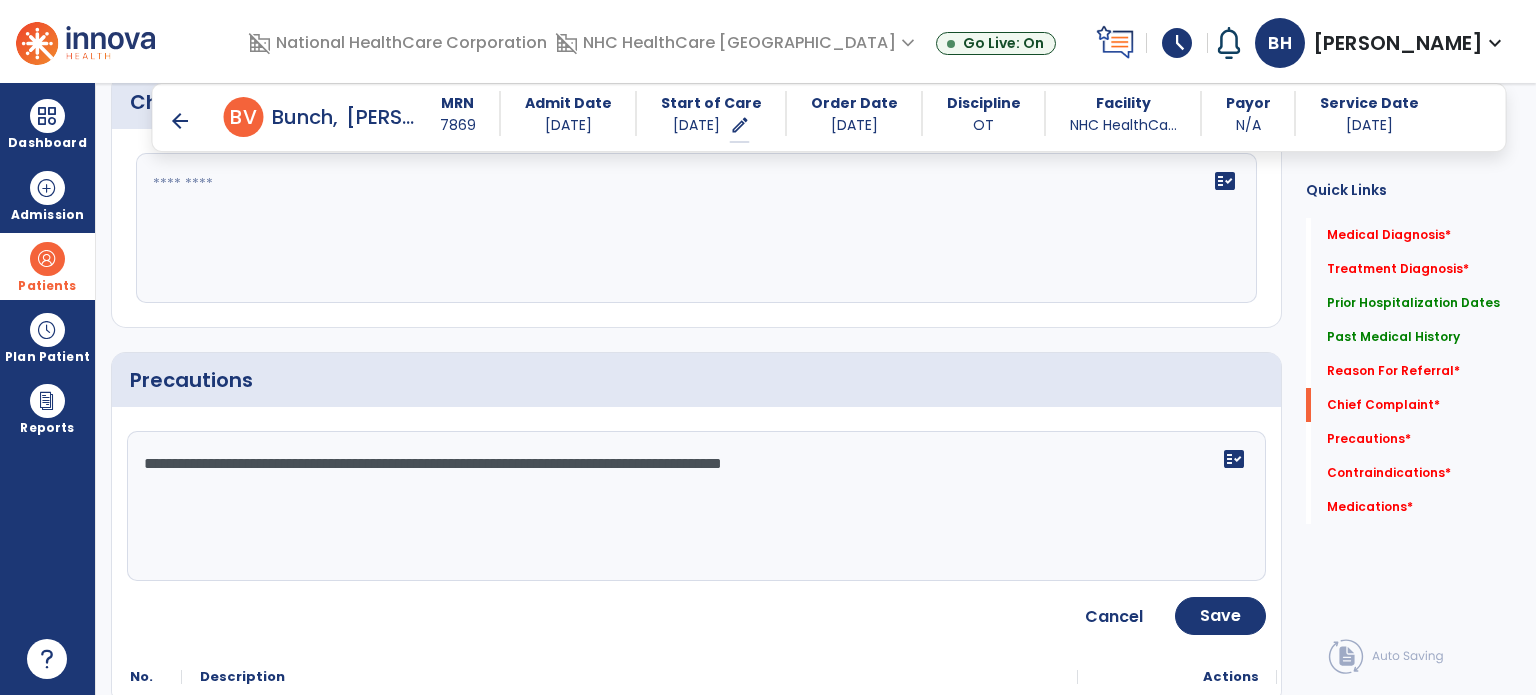 click on "**********" 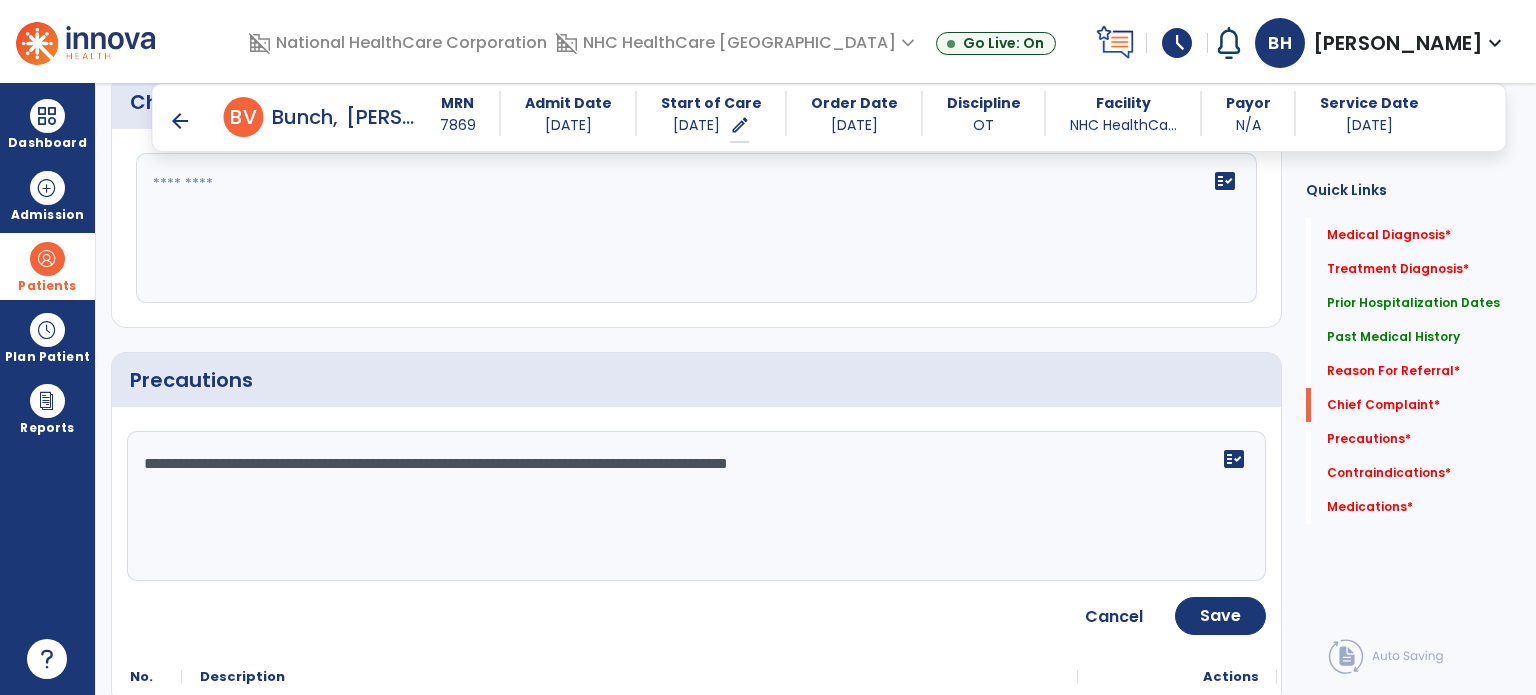 click on "**********" 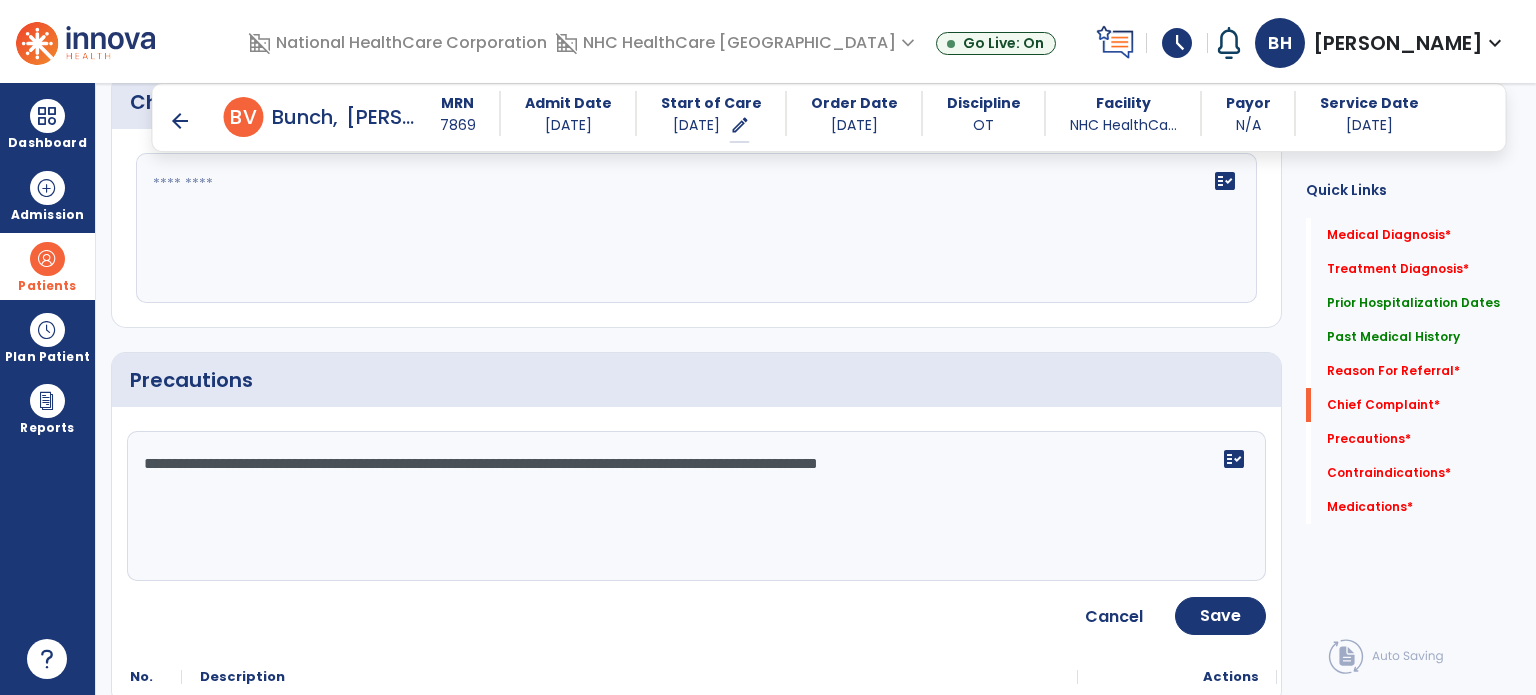 click on "**********" 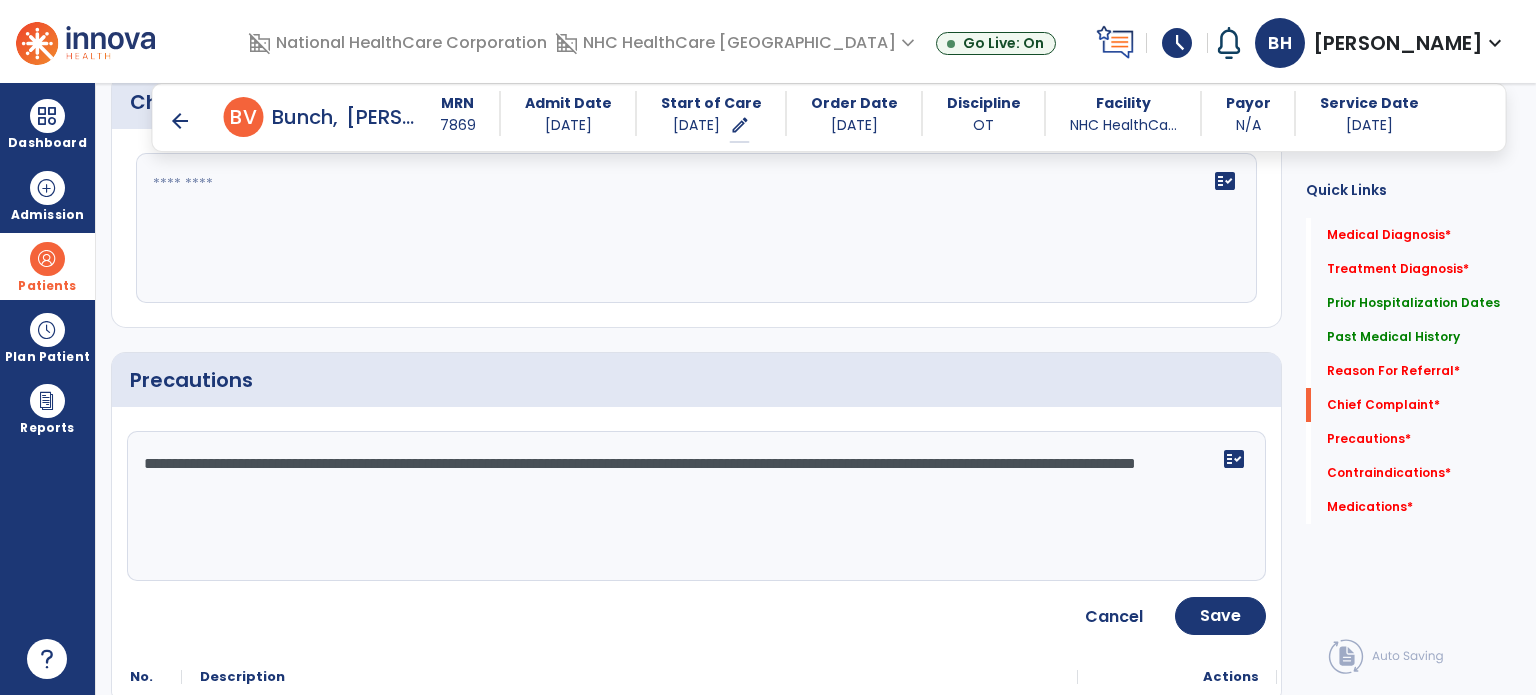 click on "**********" 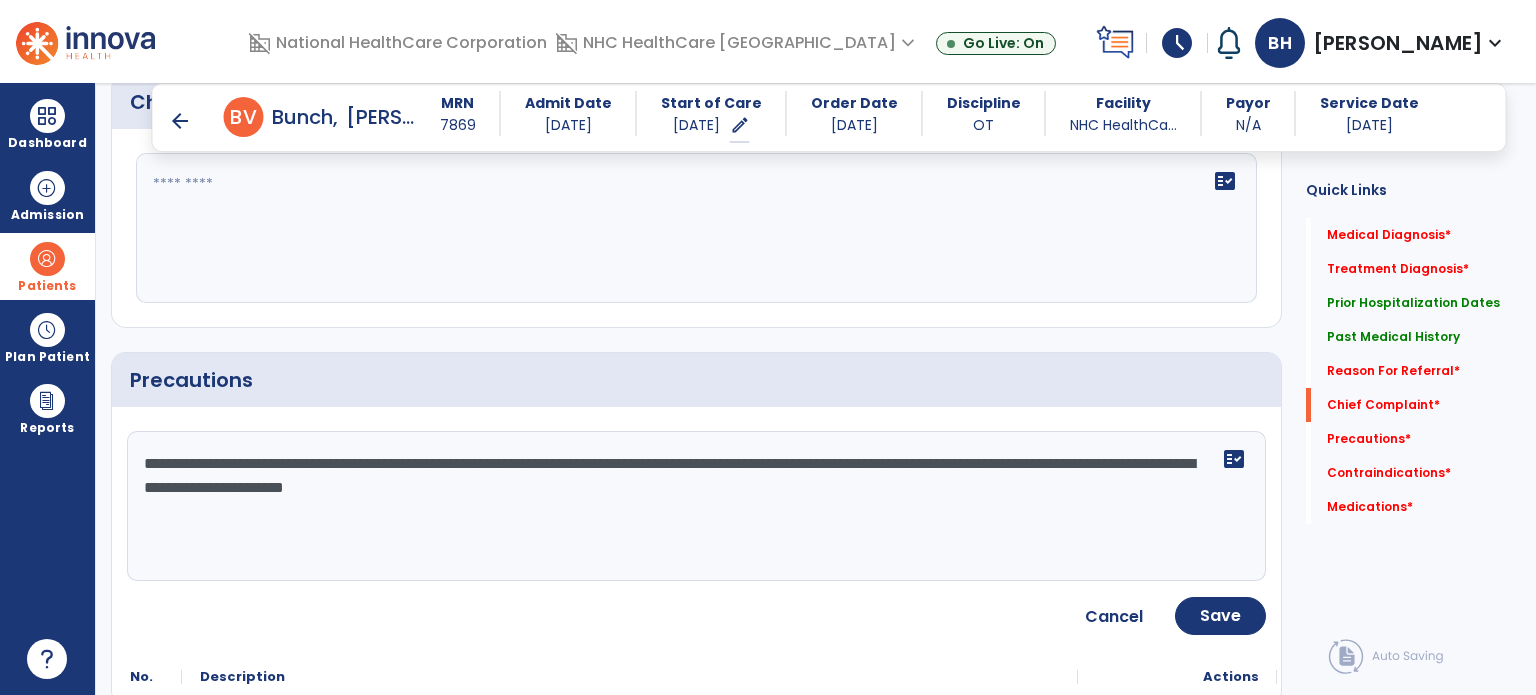click on "**********" 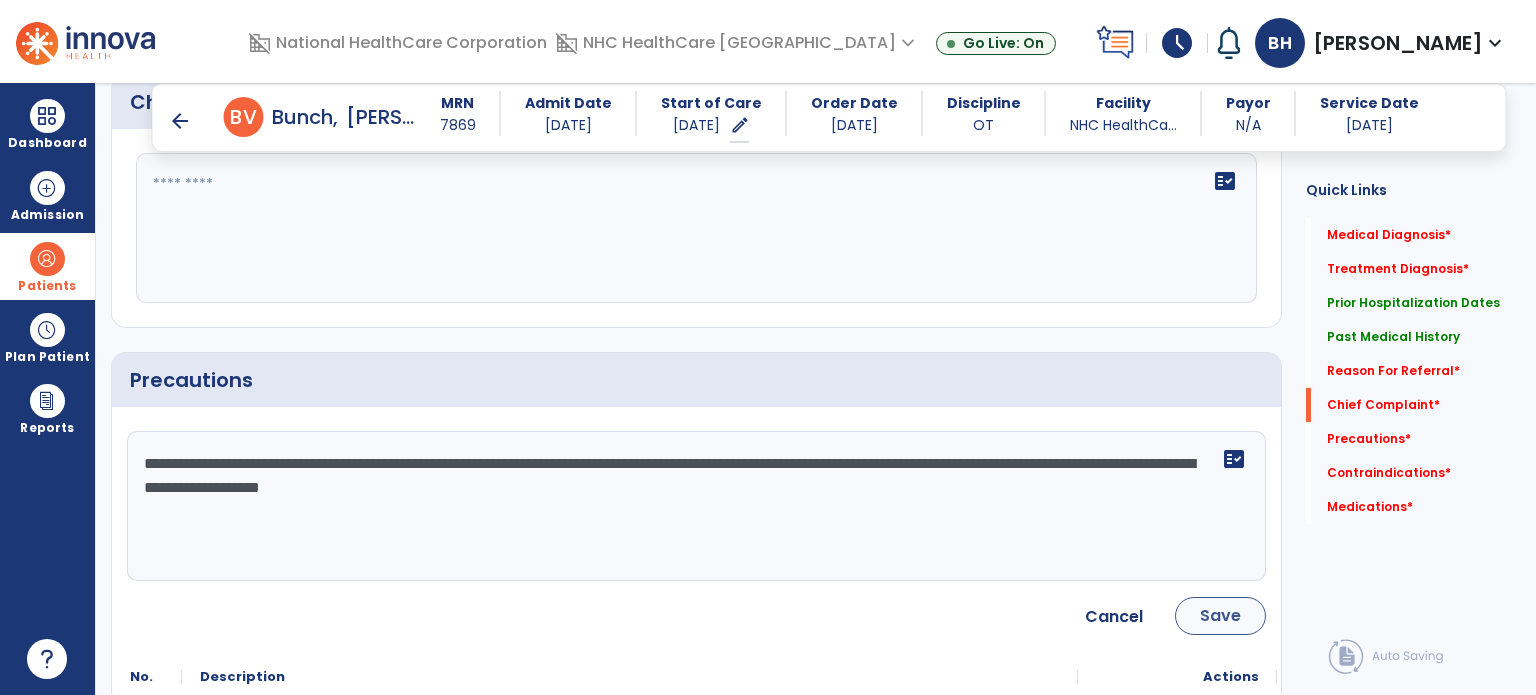 type on "**********" 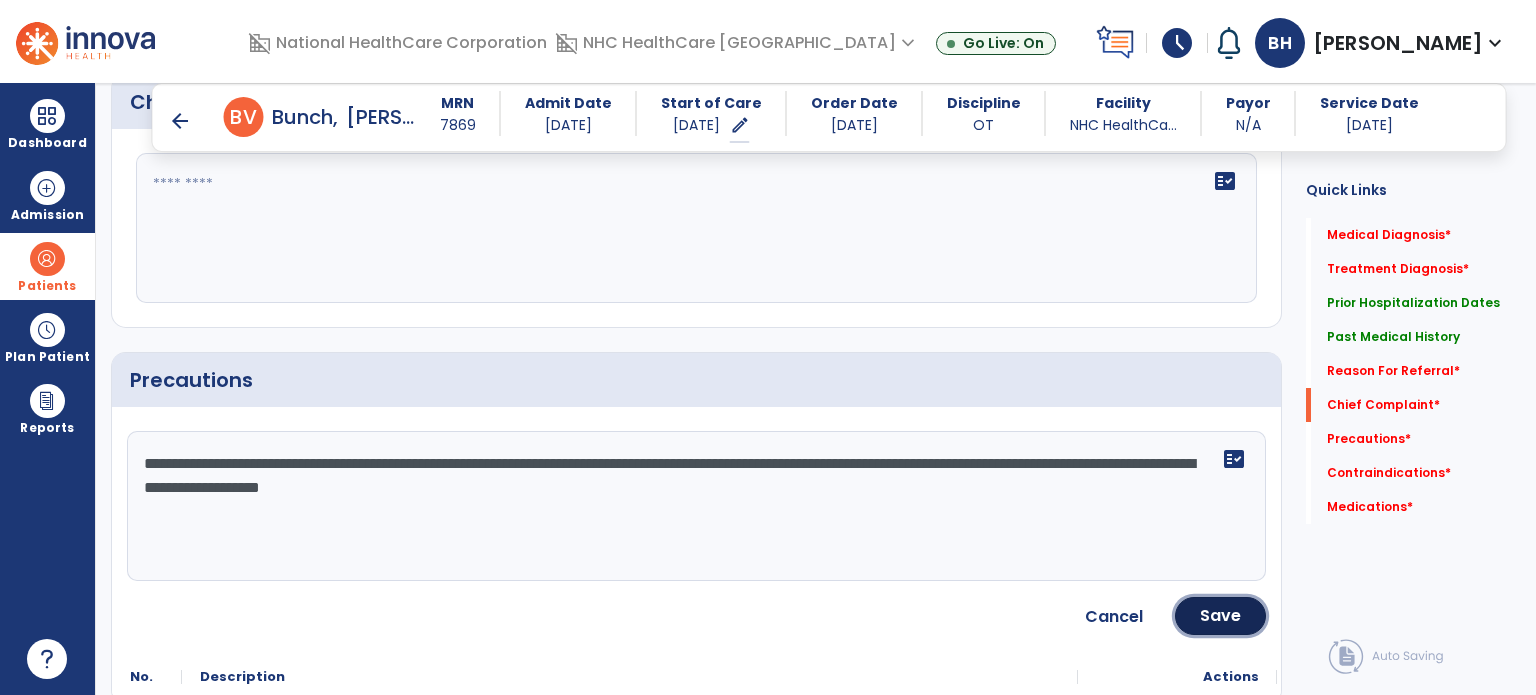 click on "Save" 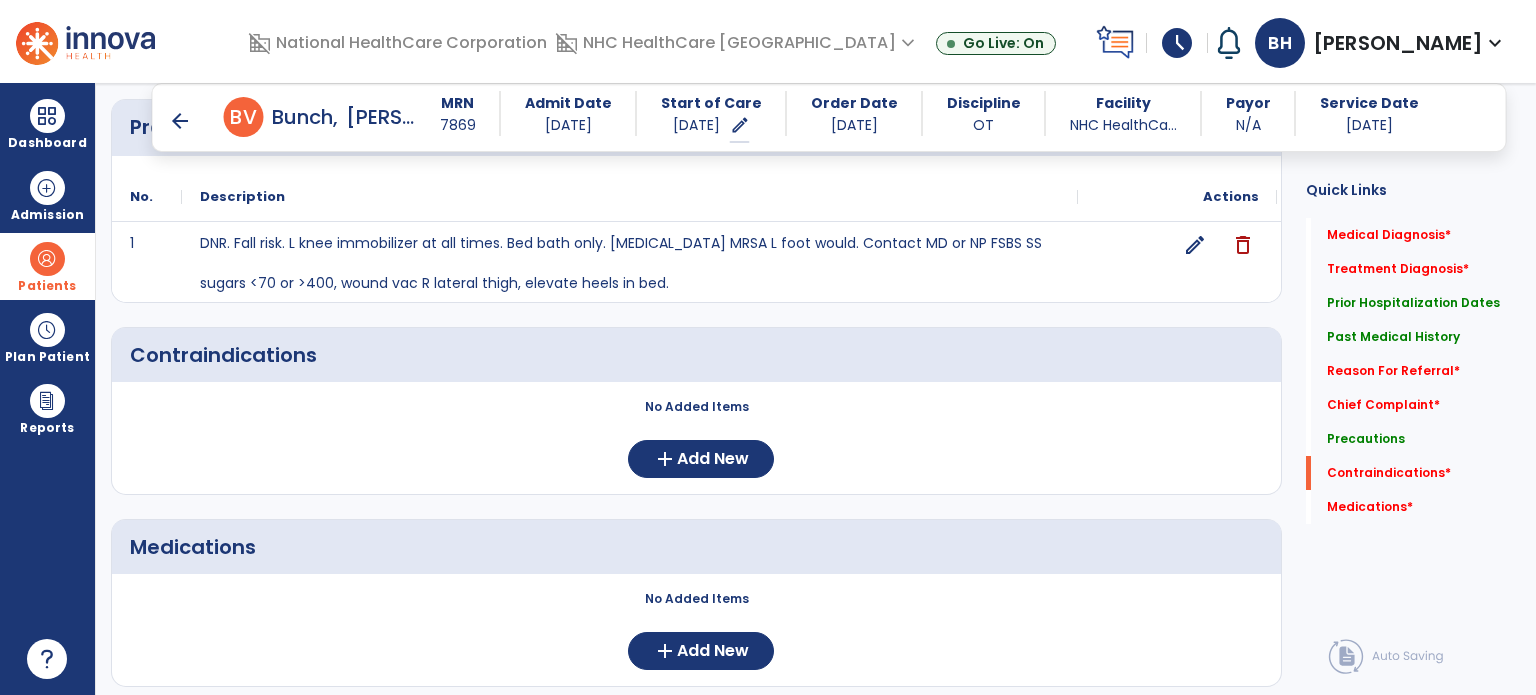 scroll, scrollTop: 1600, scrollLeft: 0, axis: vertical 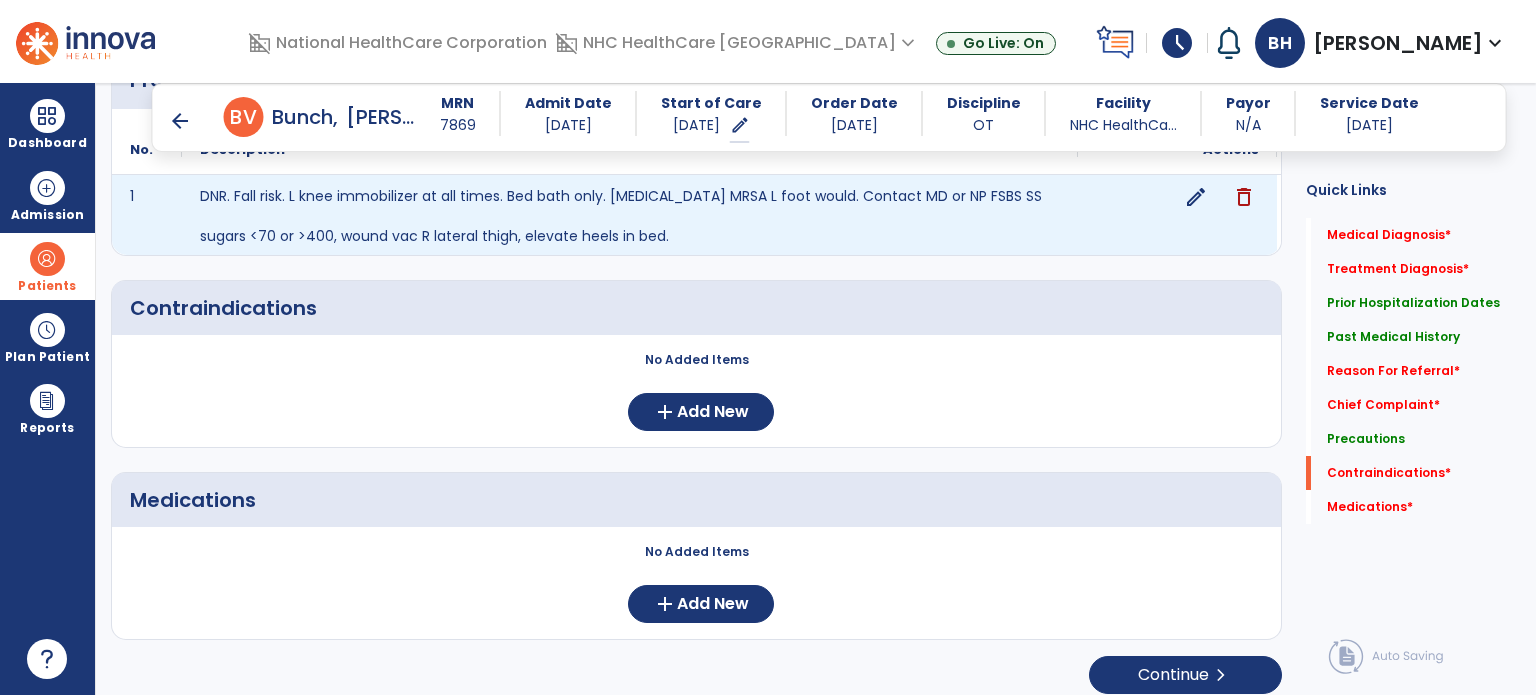 click on "edit" 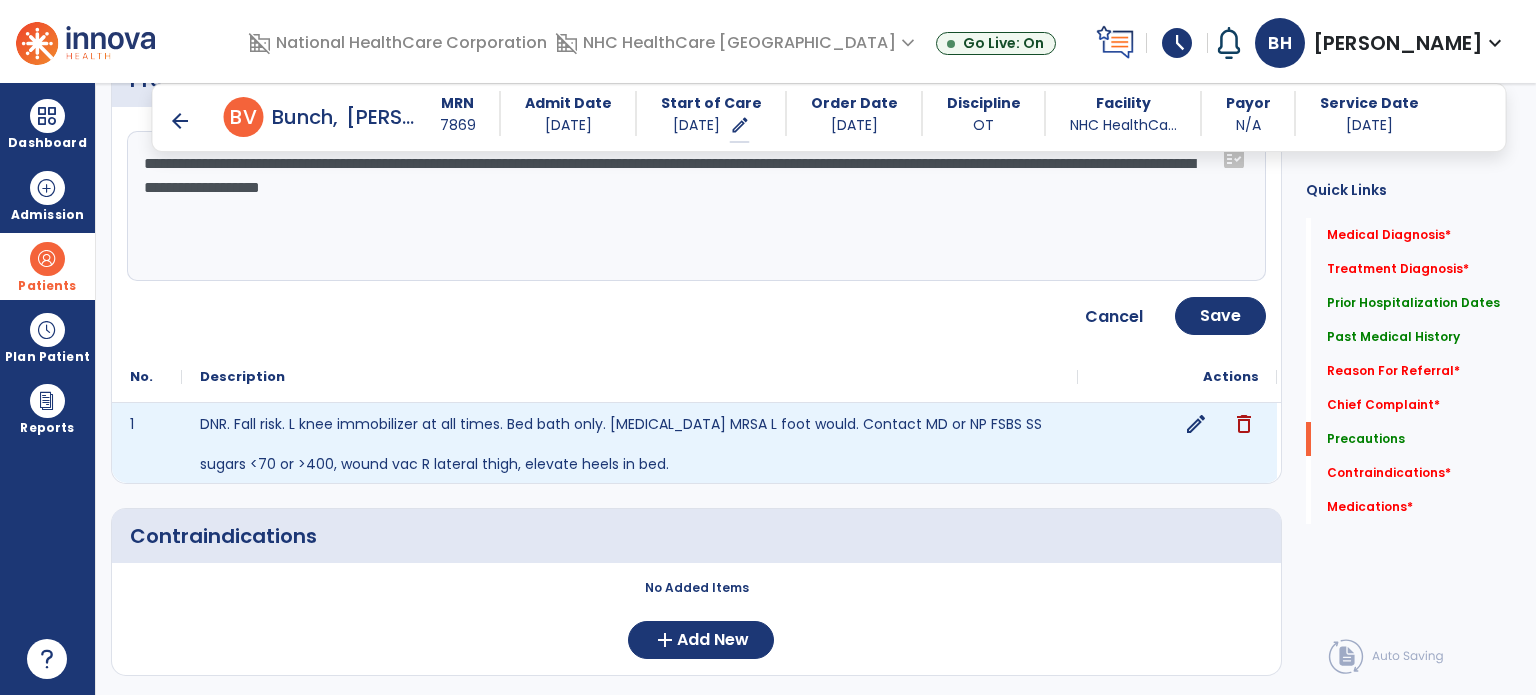 click on "edit" 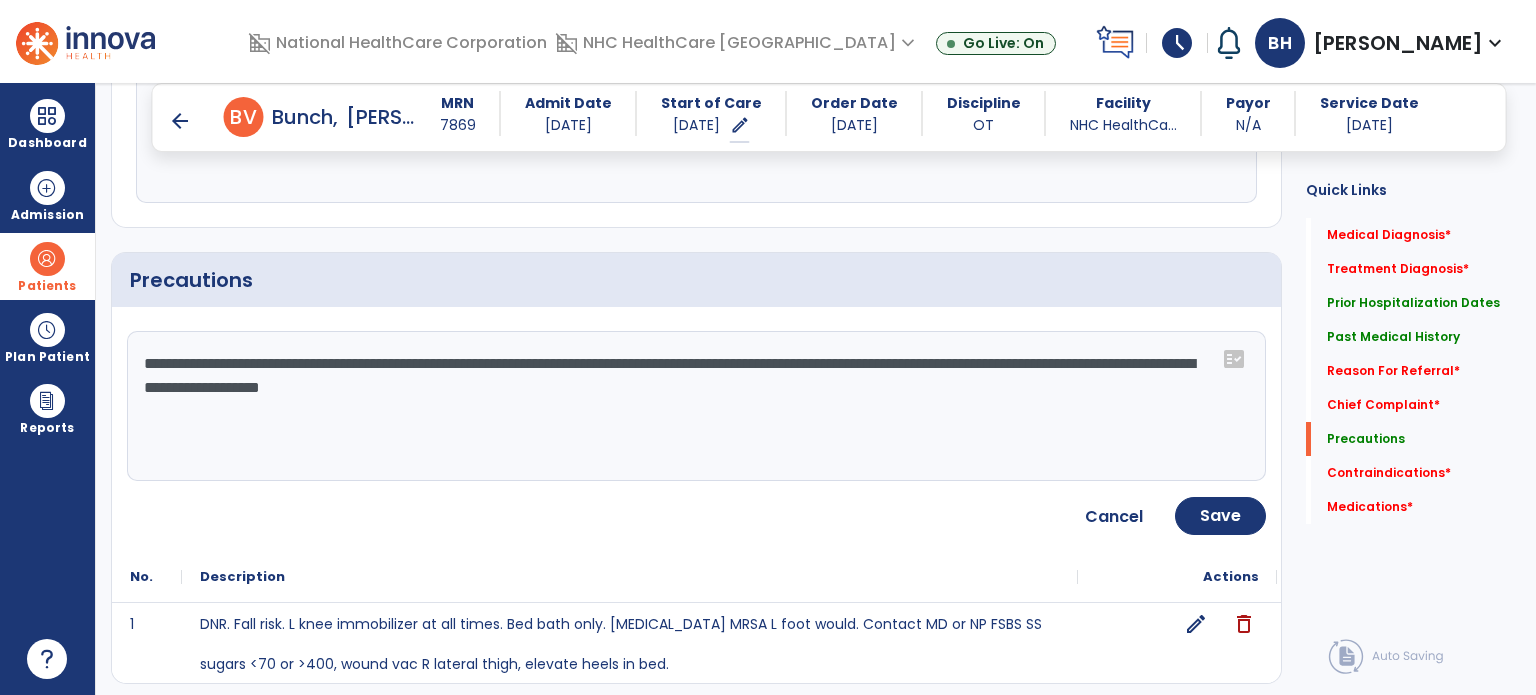 click on "**********" 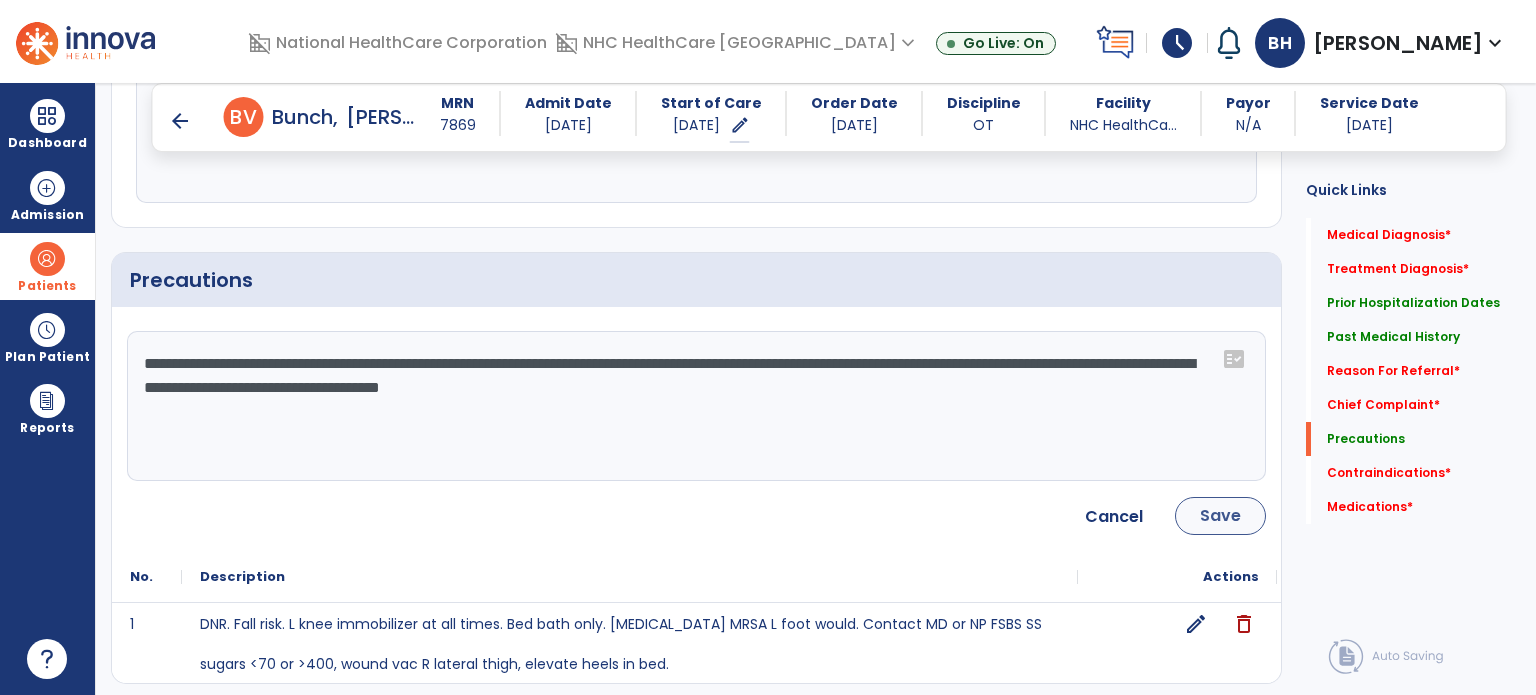 type on "**********" 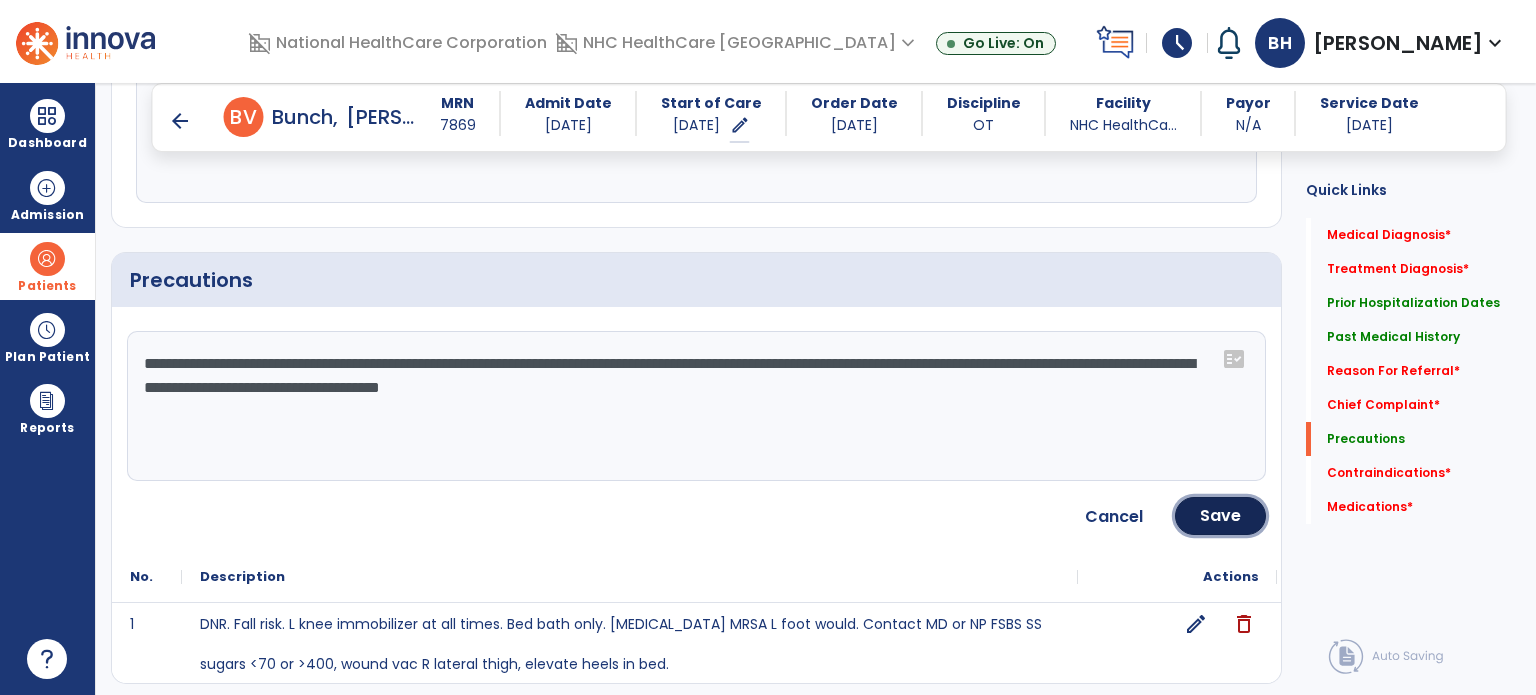 click on "Save" 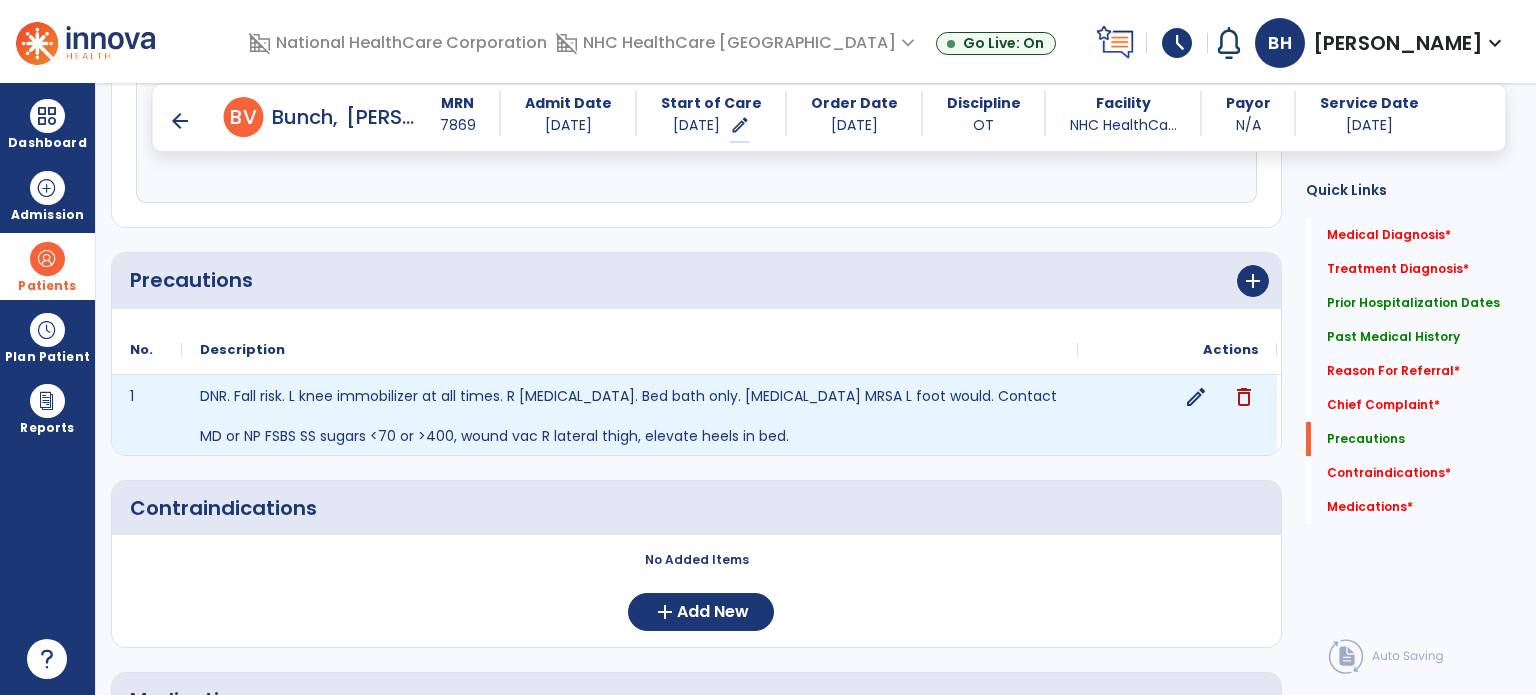 click on "edit" 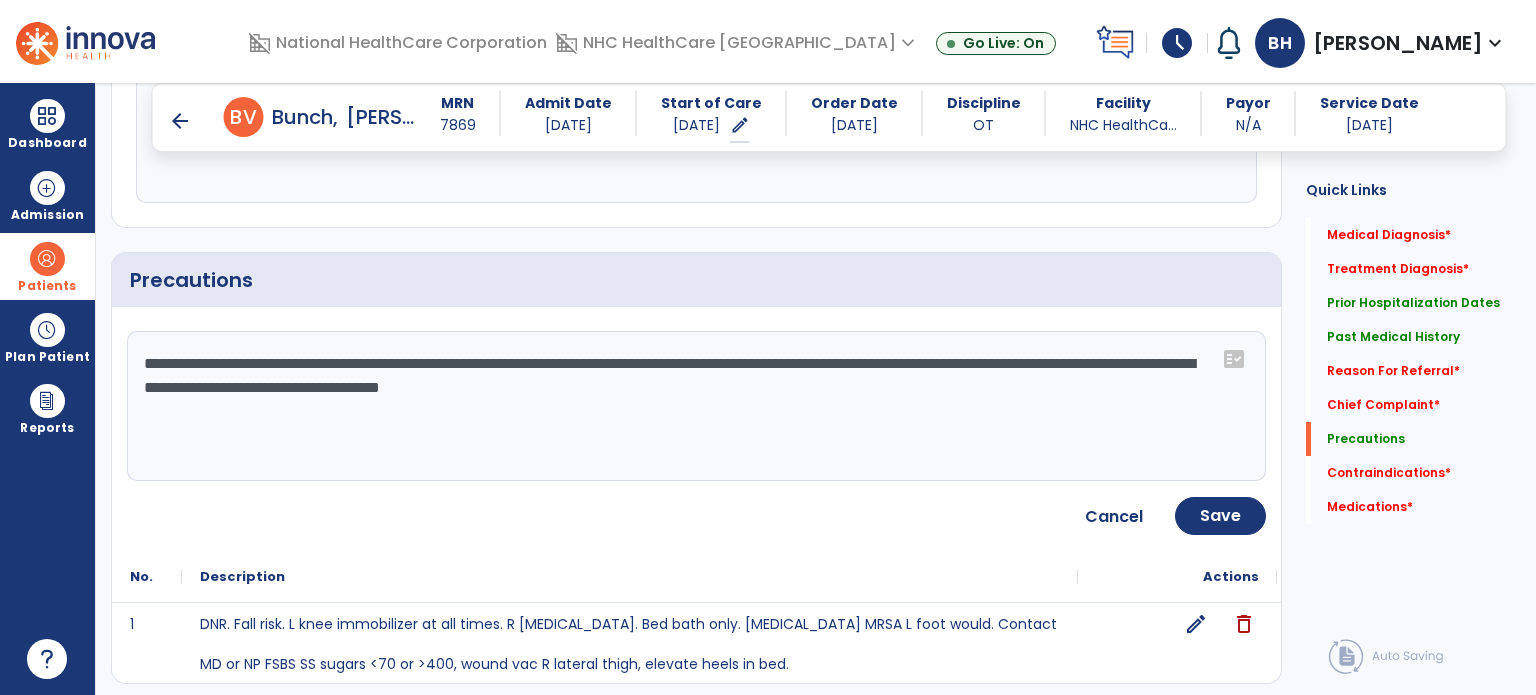 click on "**********" 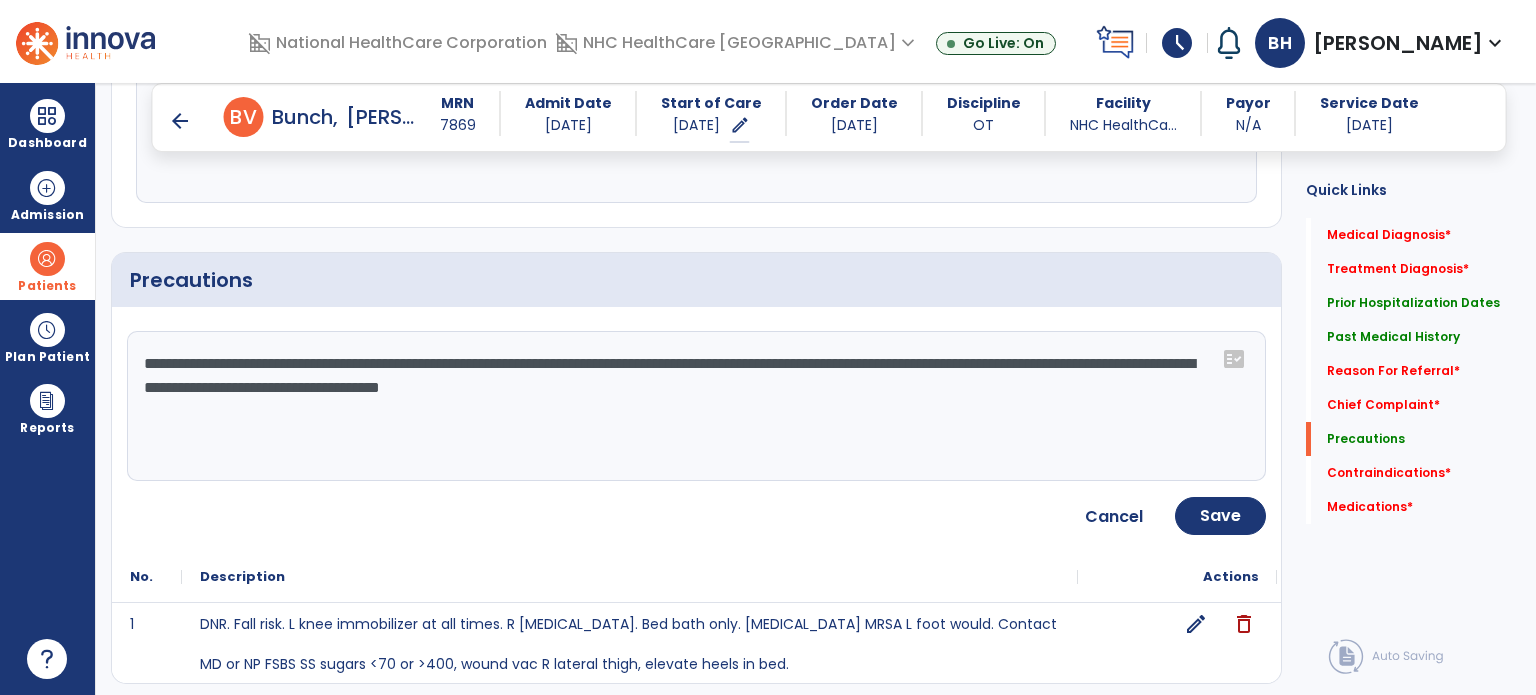 drag, startPoint x: 781, startPoint y: 361, endPoint x: 1076, endPoint y: 344, distance: 295.4894 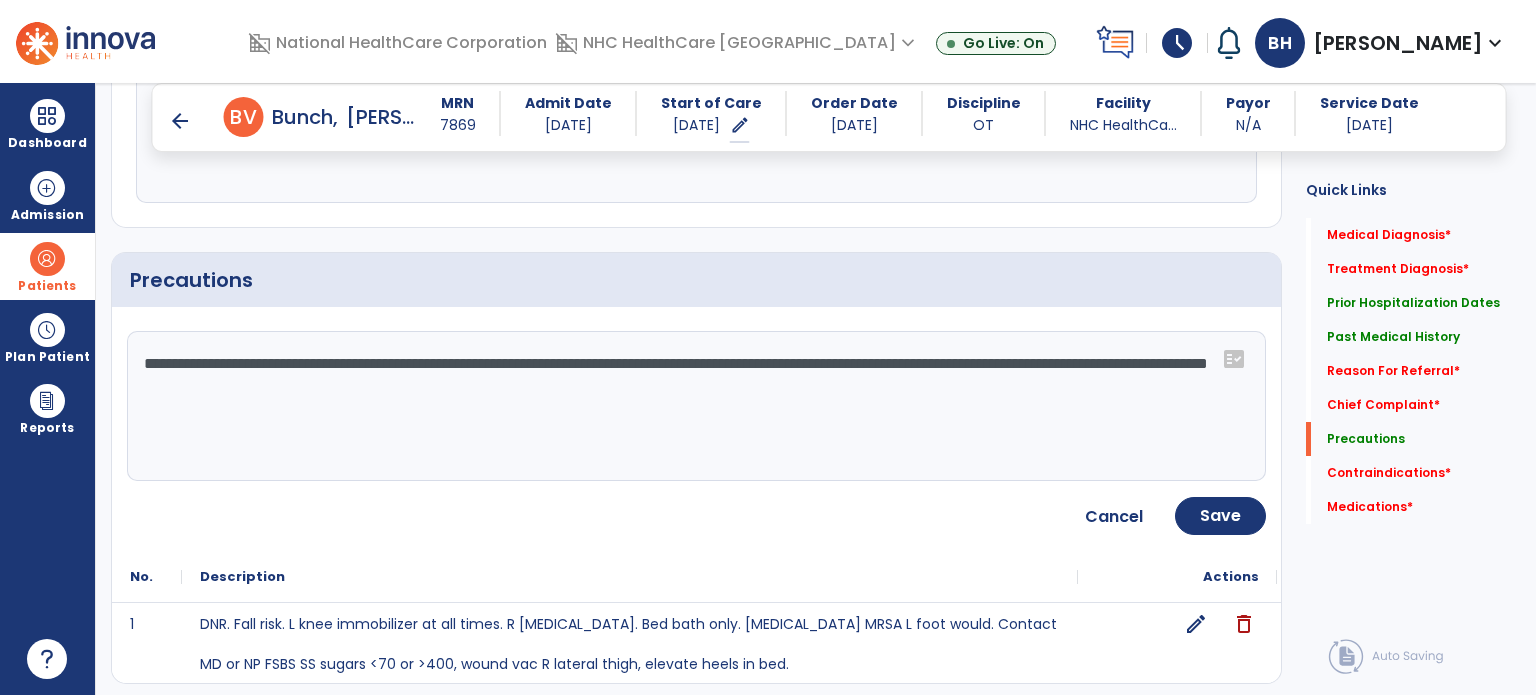click on "**********" 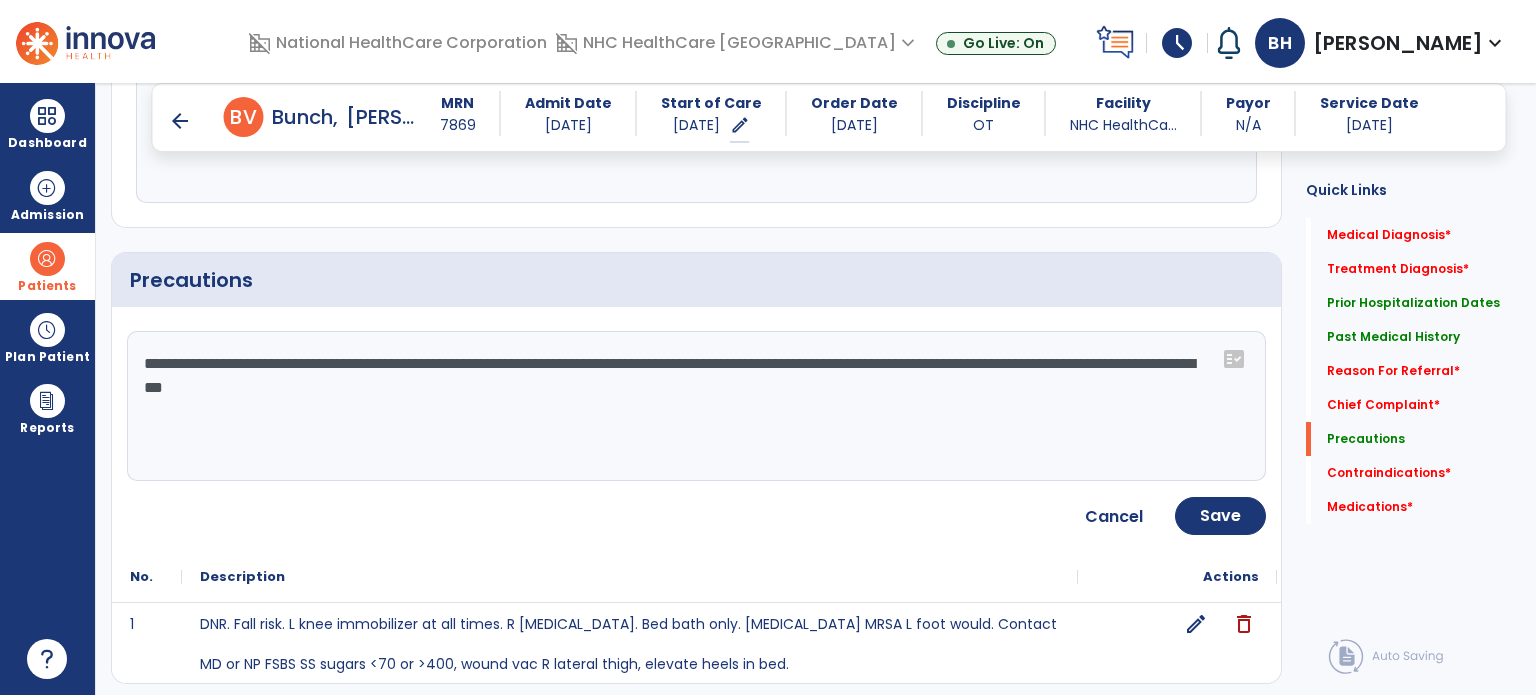 paste on "**********" 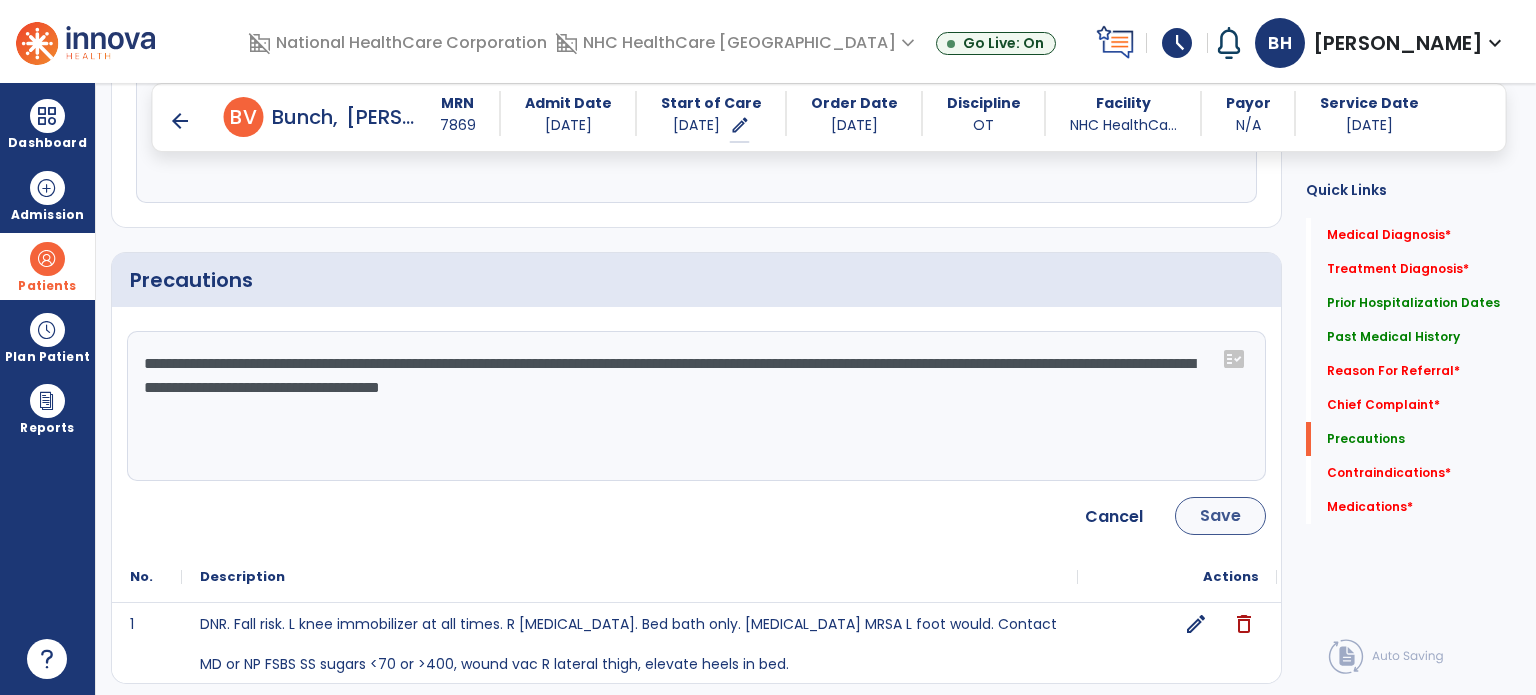 type on "**********" 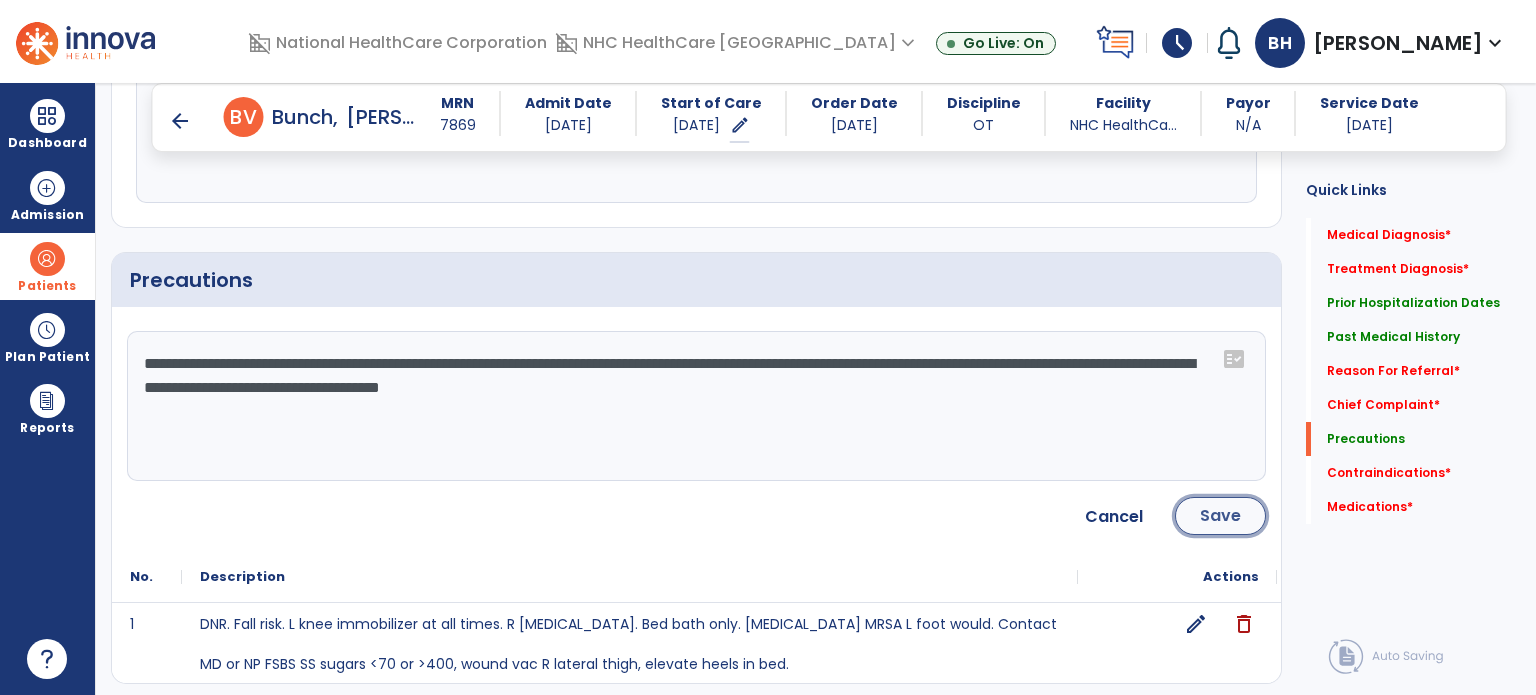 click on "Save" 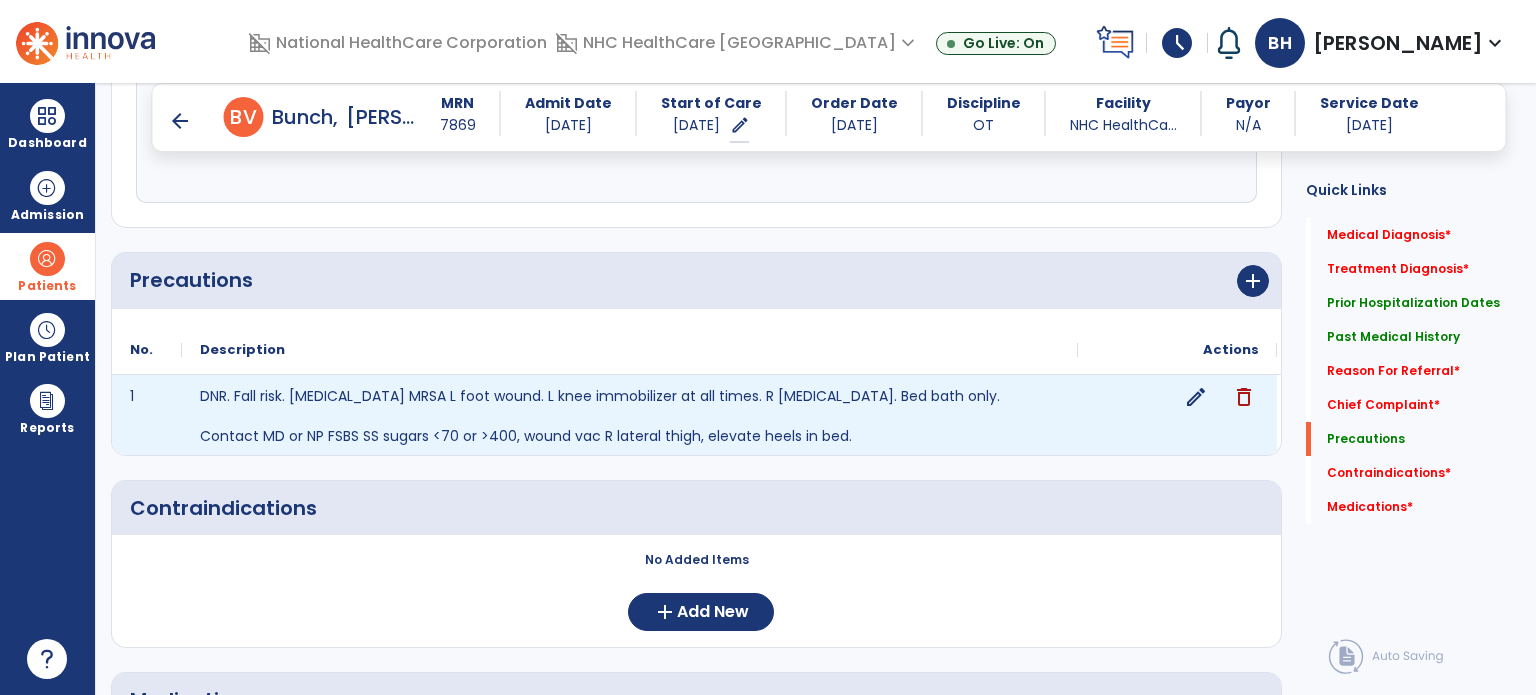 click on "edit" 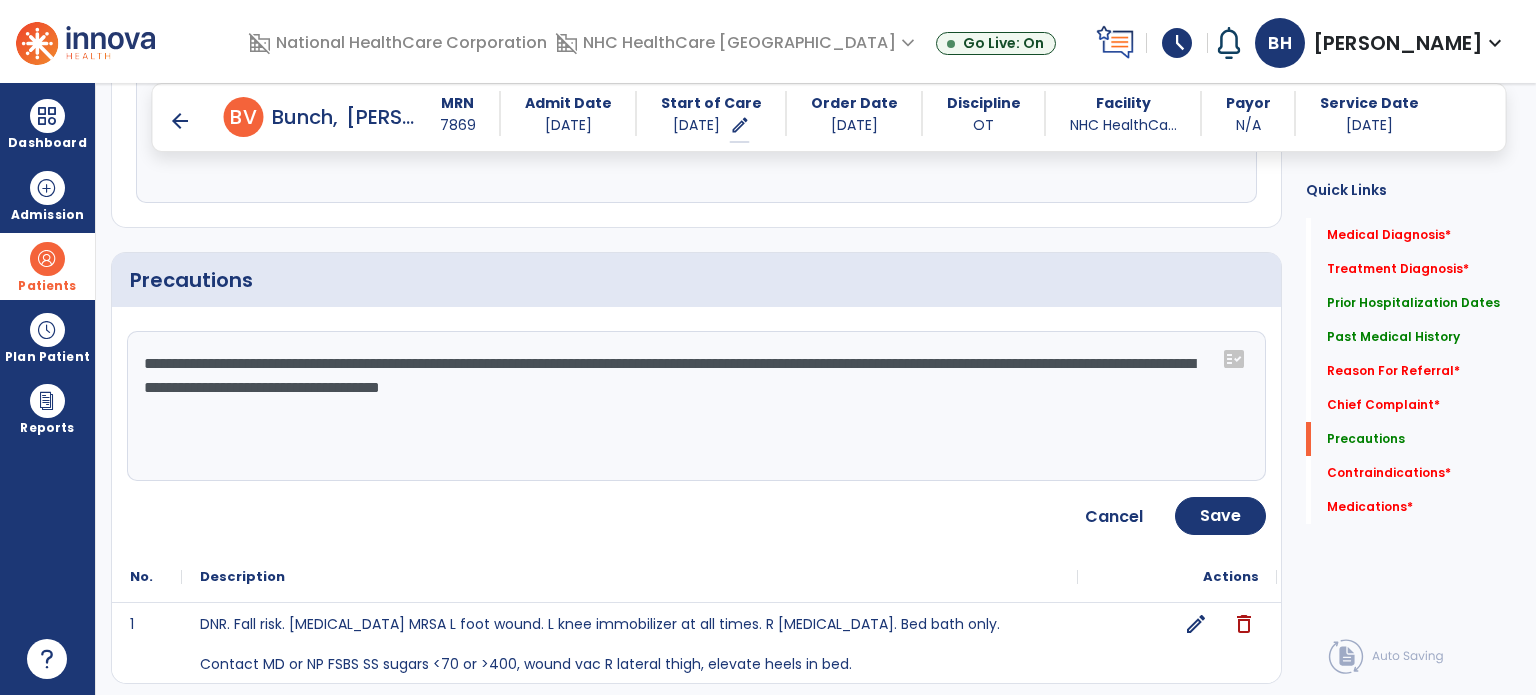 click on "**********" 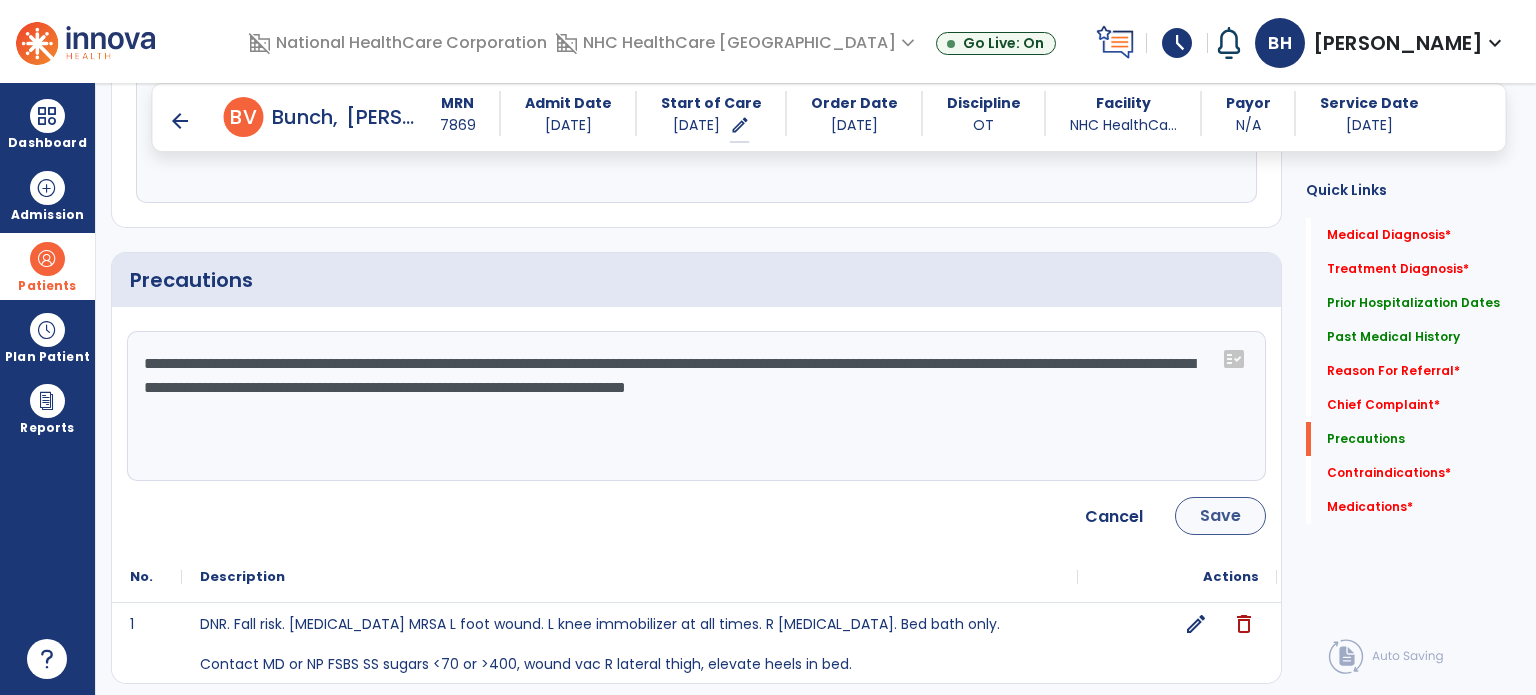 type on "**********" 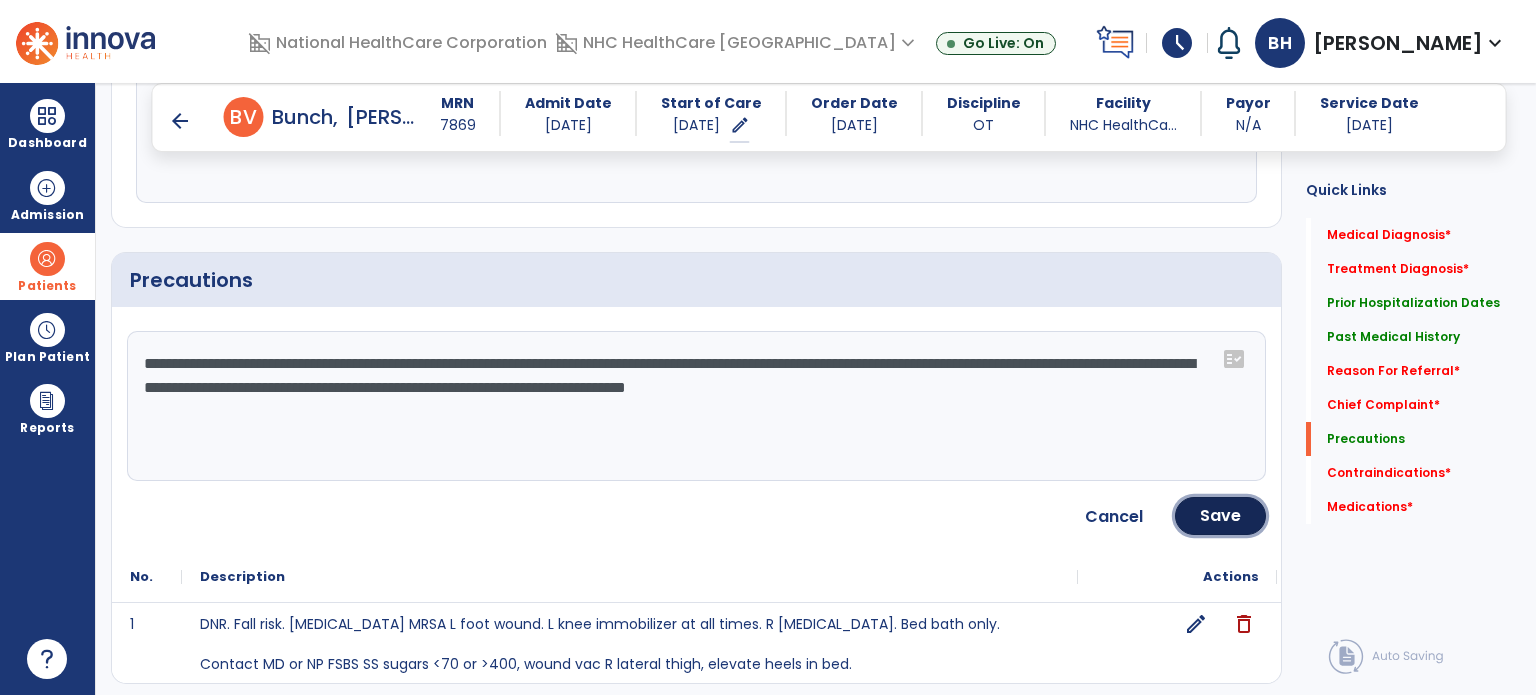 click on "Save" 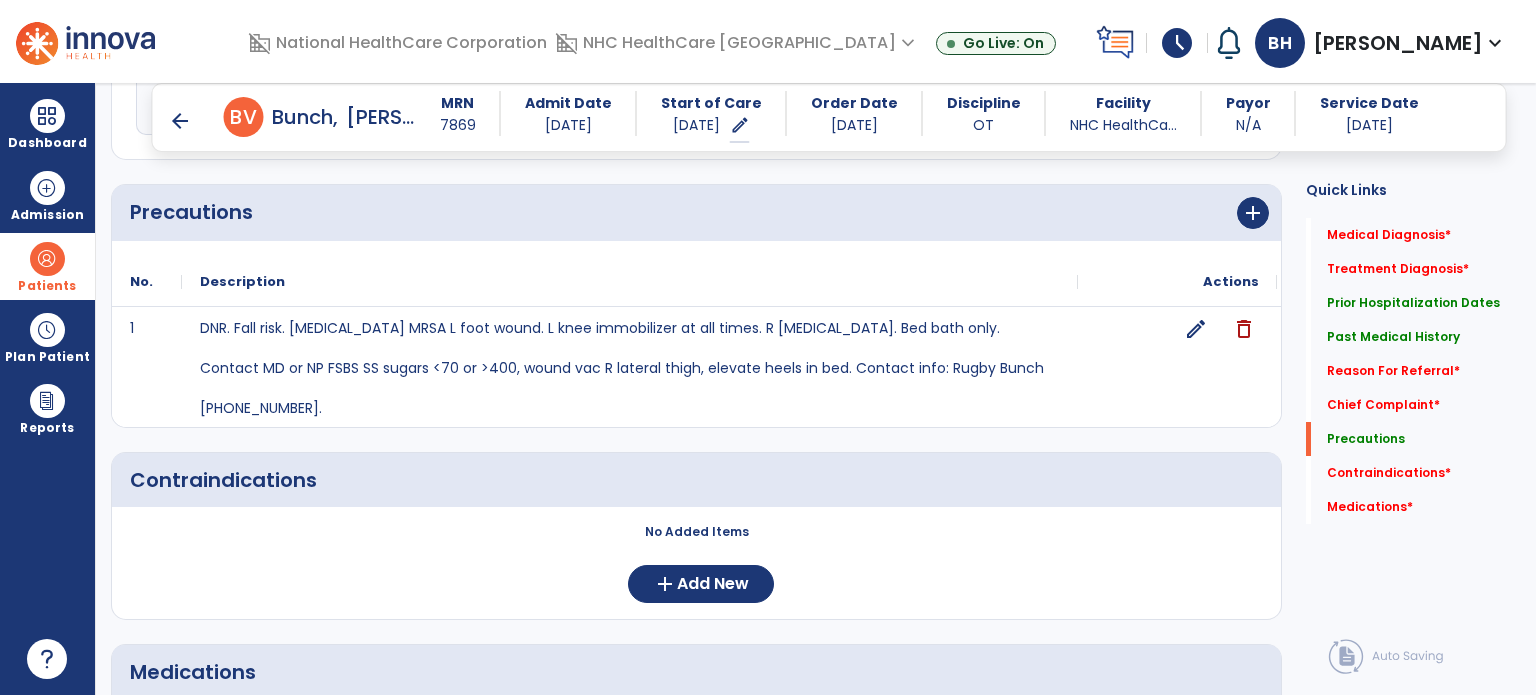 scroll, scrollTop: 1500, scrollLeft: 0, axis: vertical 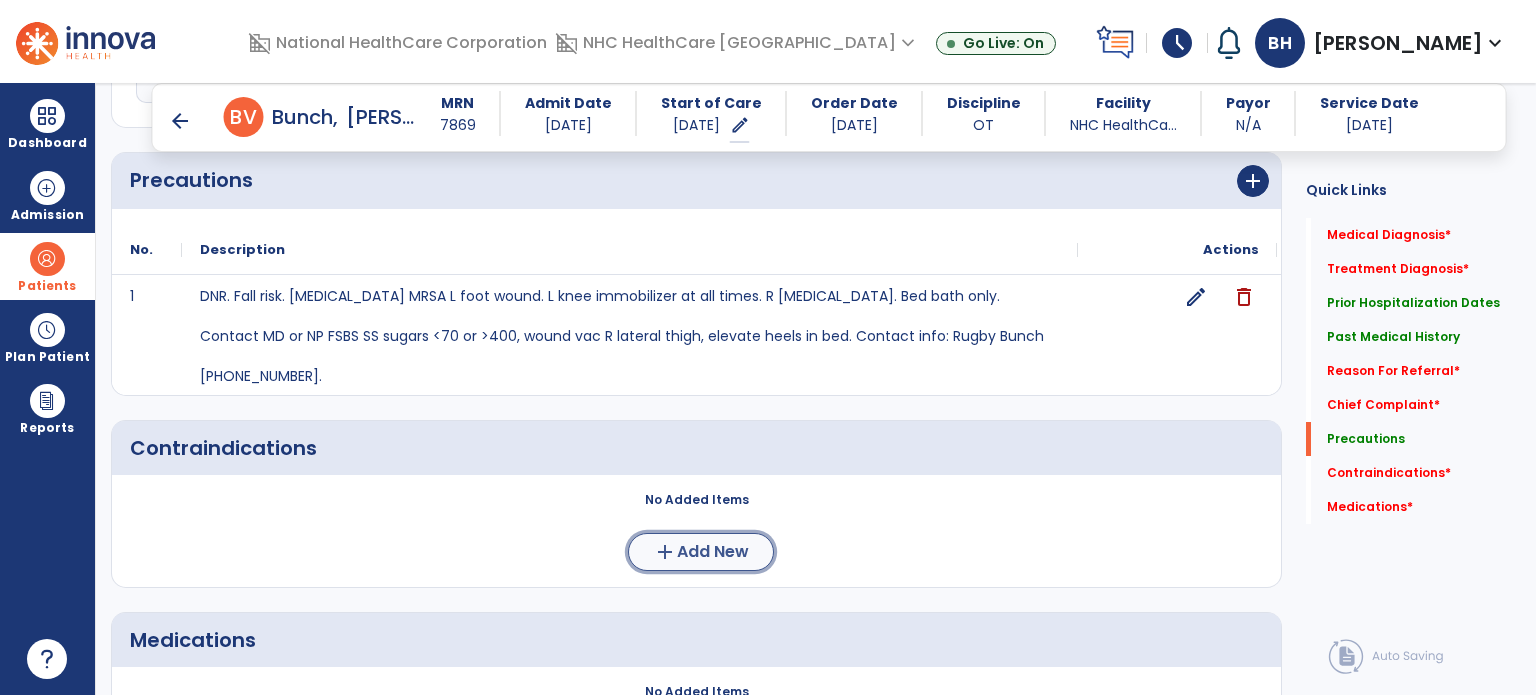 click on "Add New" 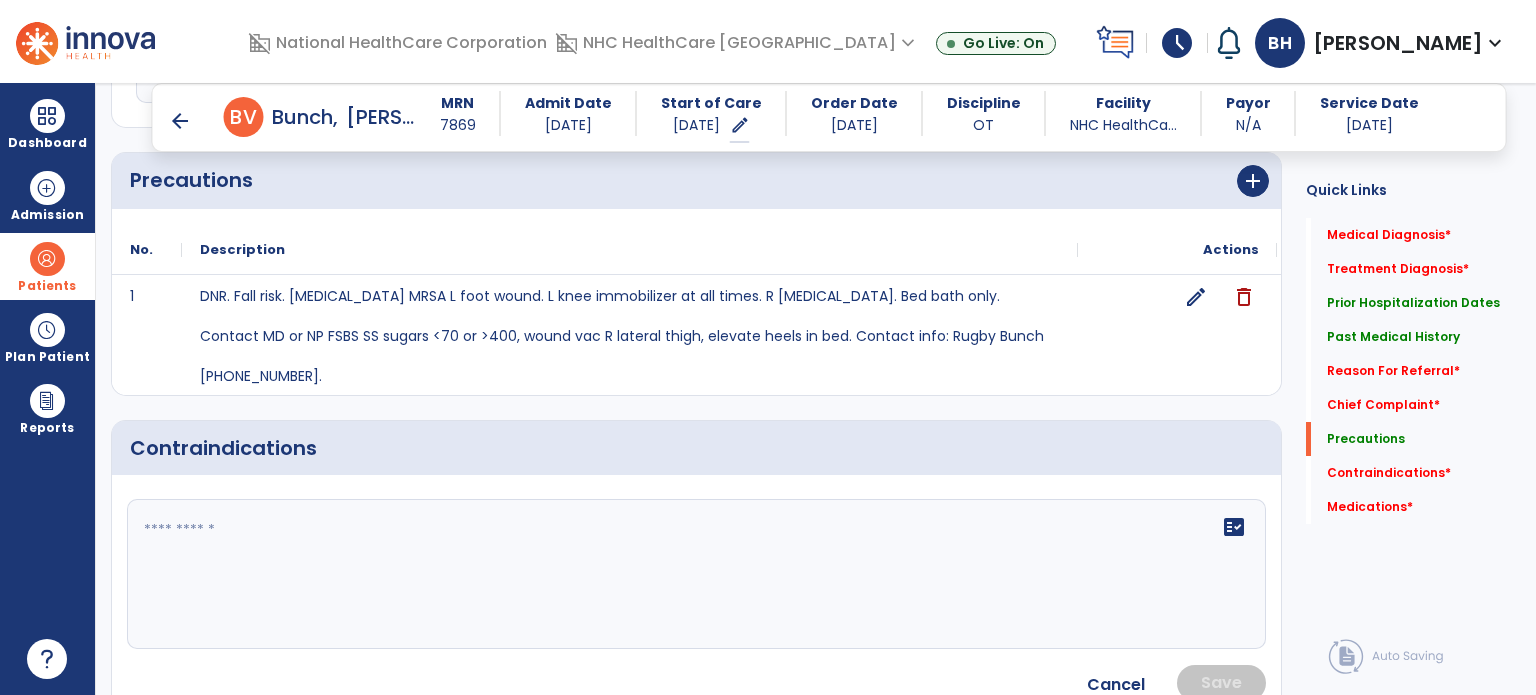 click 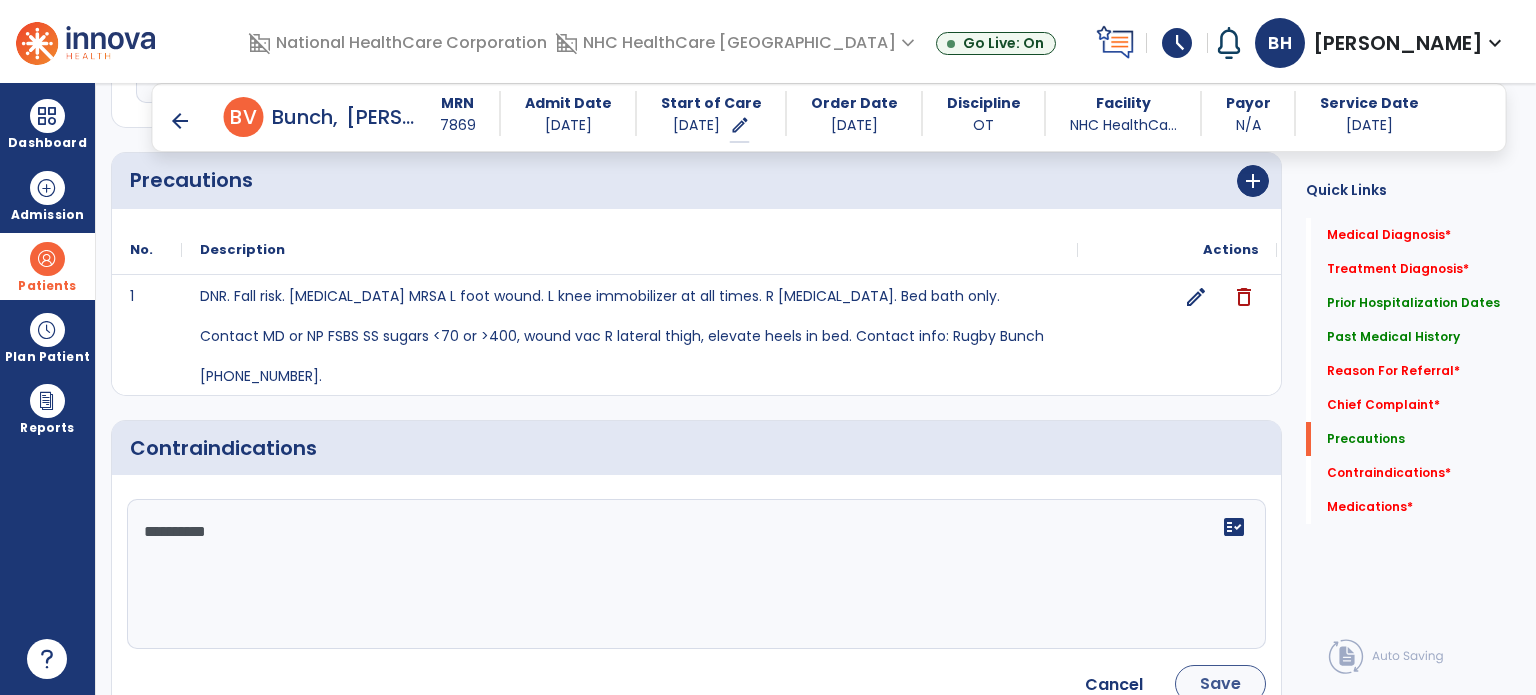 type on "**********" 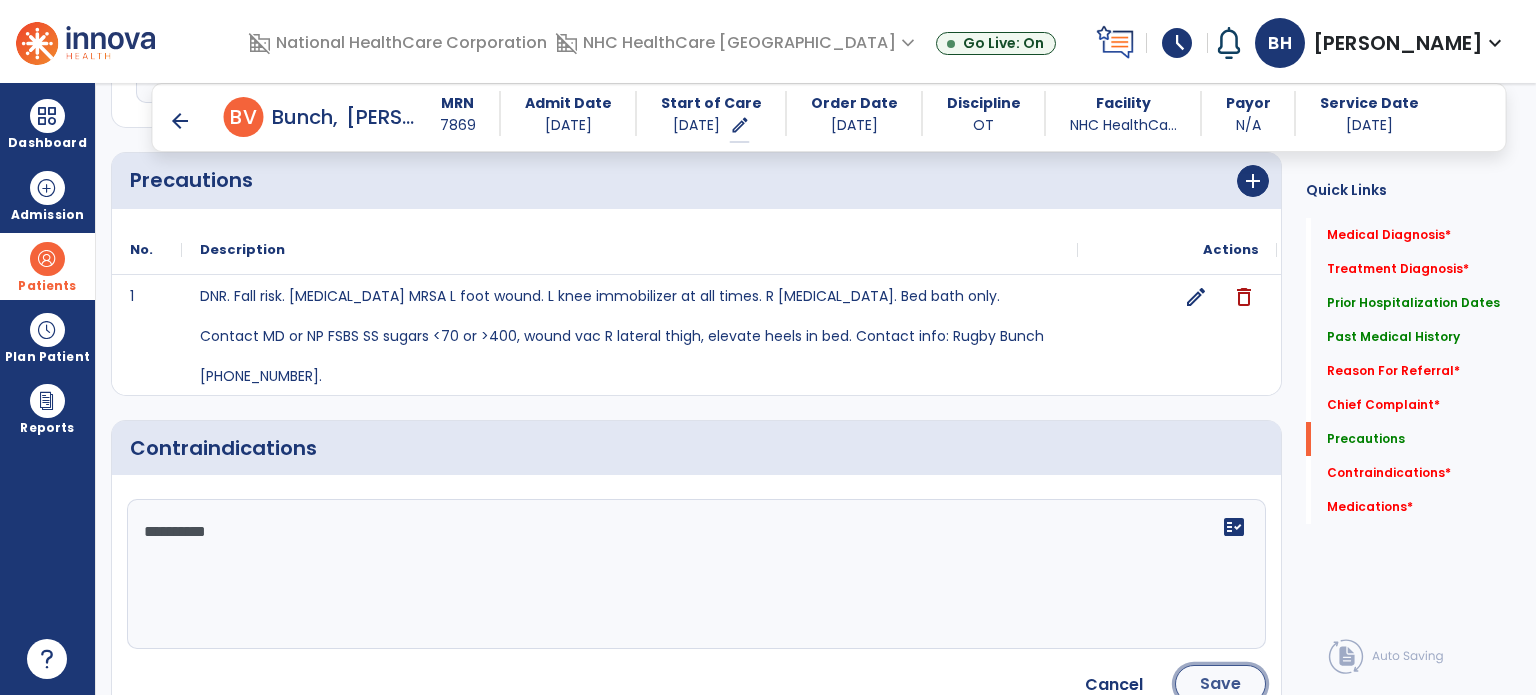 click on "Save" 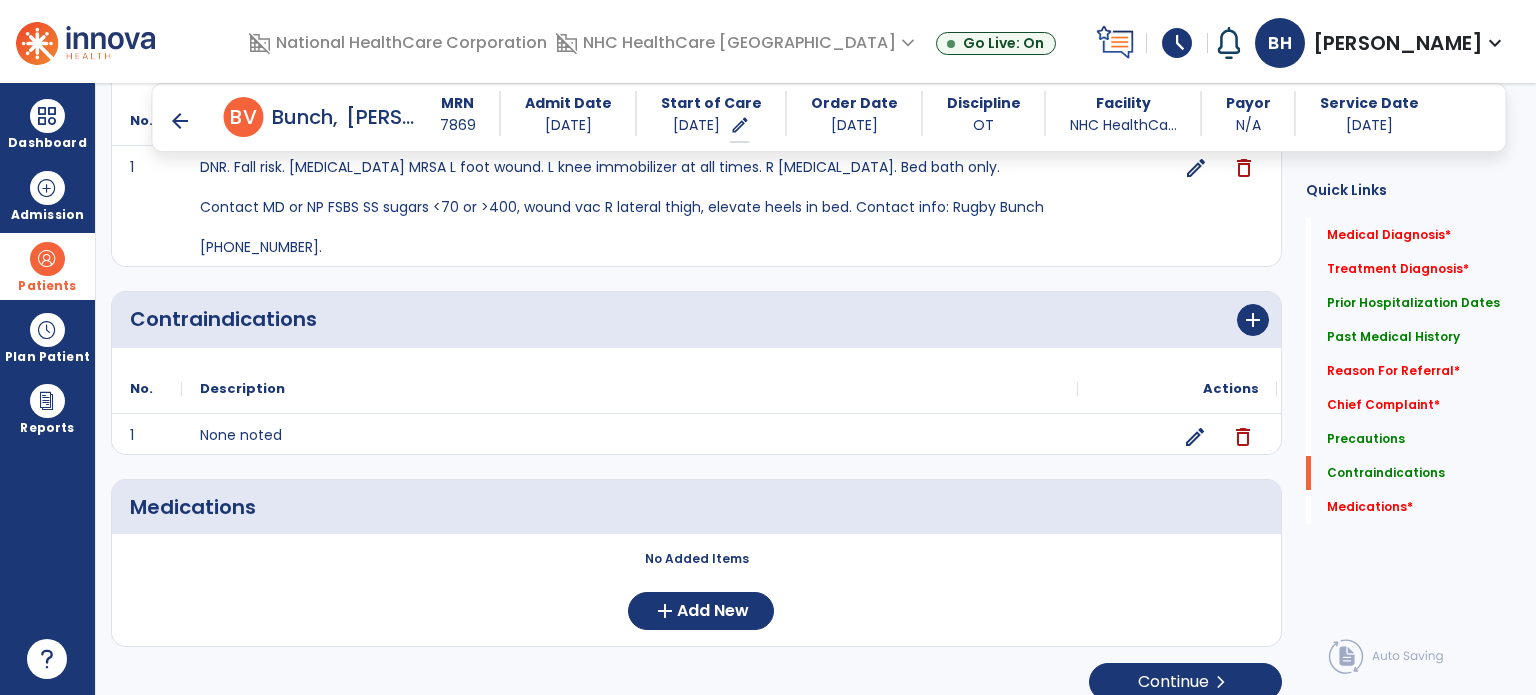 scroll, scrollTop: 1644, scrollLeft: 0, axis: vertical 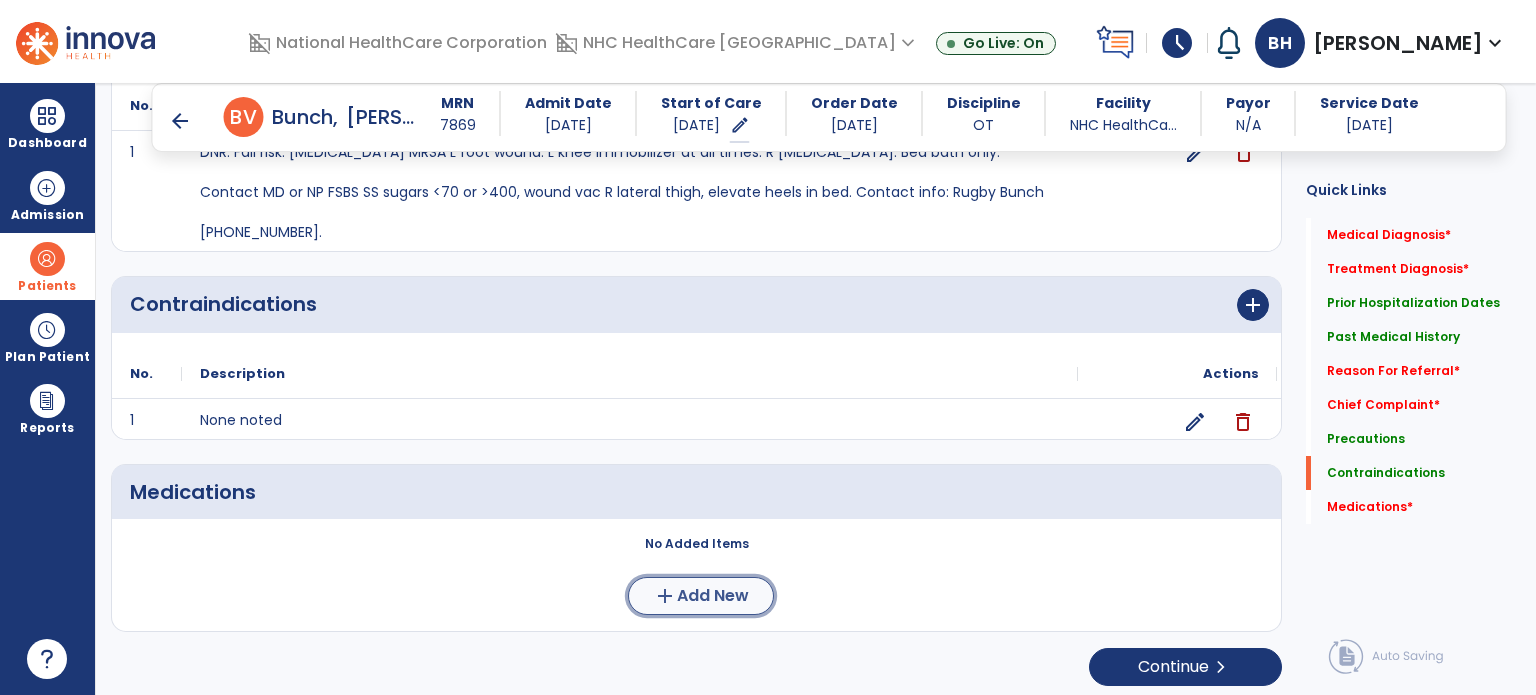 click on "add" 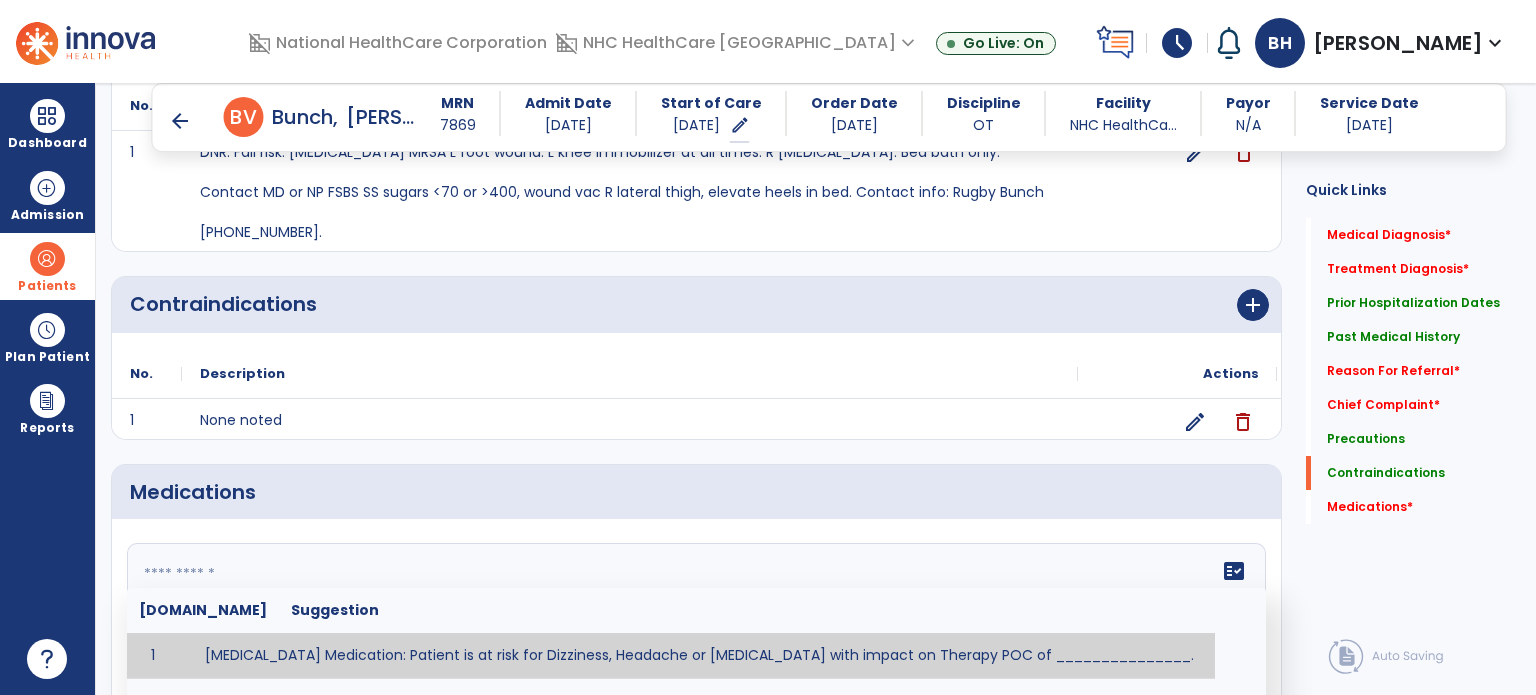 click 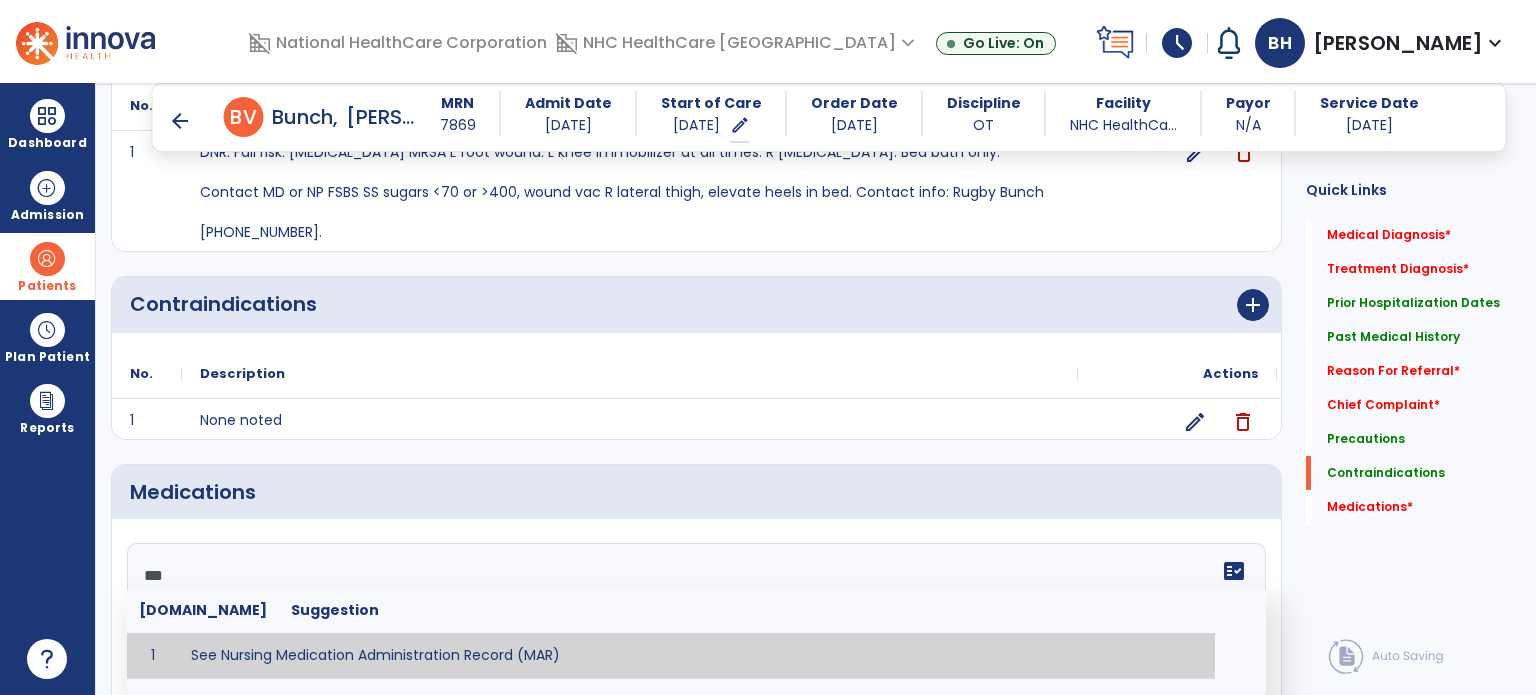 type on "**********" 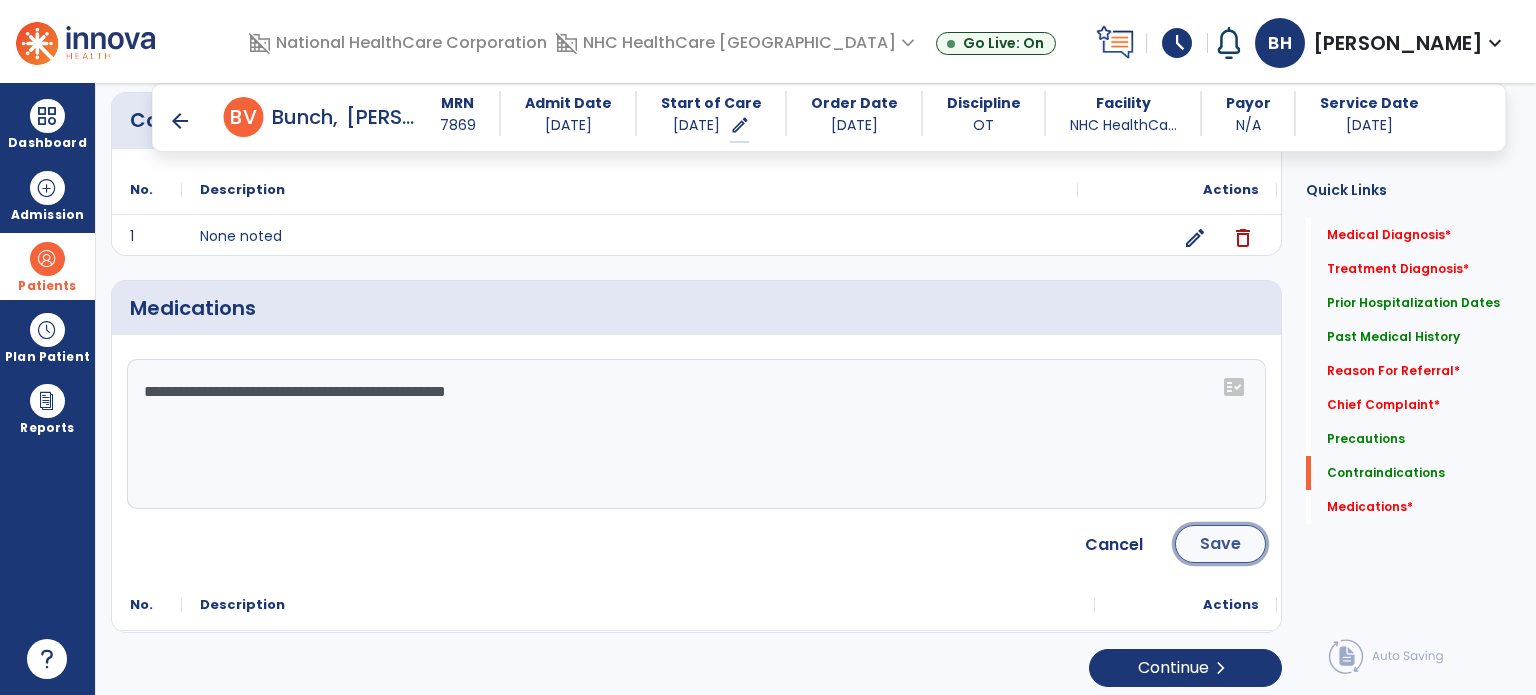 click on "Save" 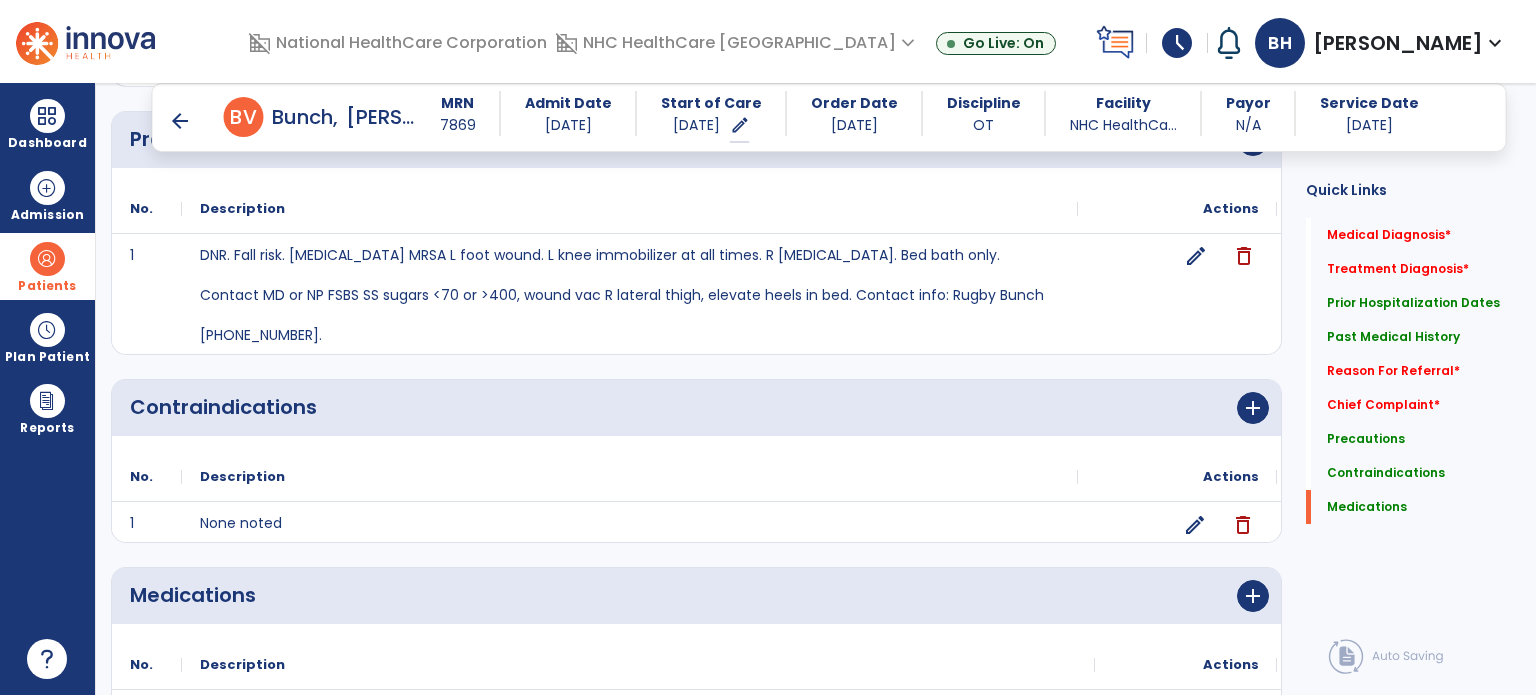 scroll, scrollTop: 1641, scrollLeft: 0, axis: vertical 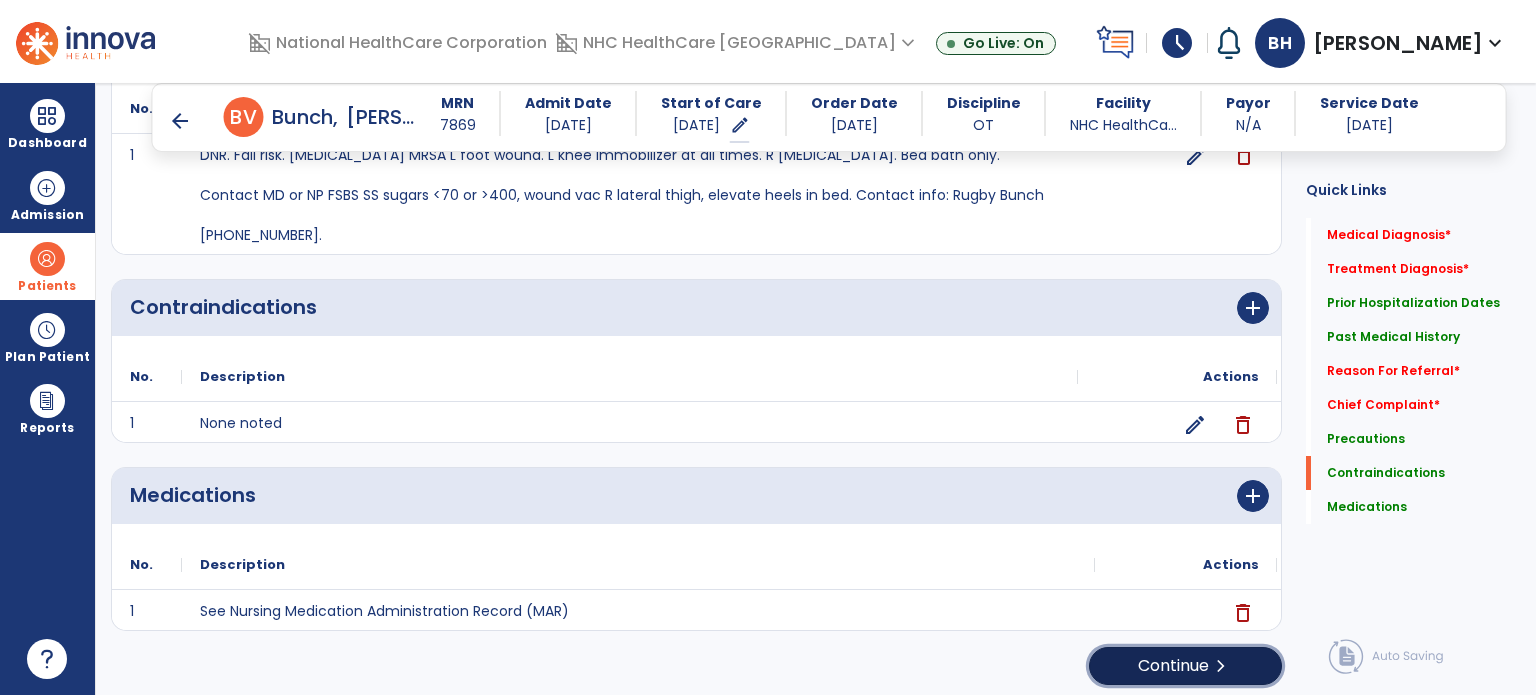 click on "Continue  chevron_right" 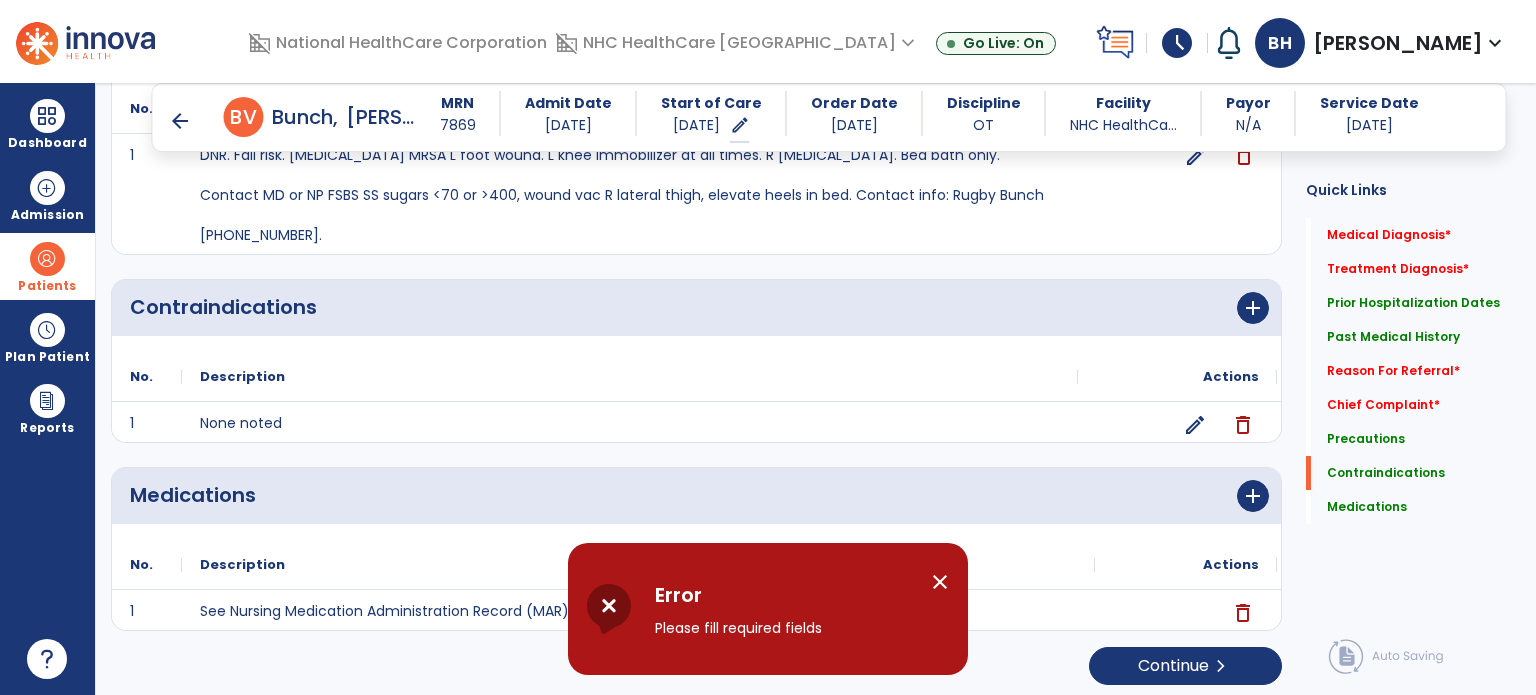 click on "close" at bounding box center (940, 582) 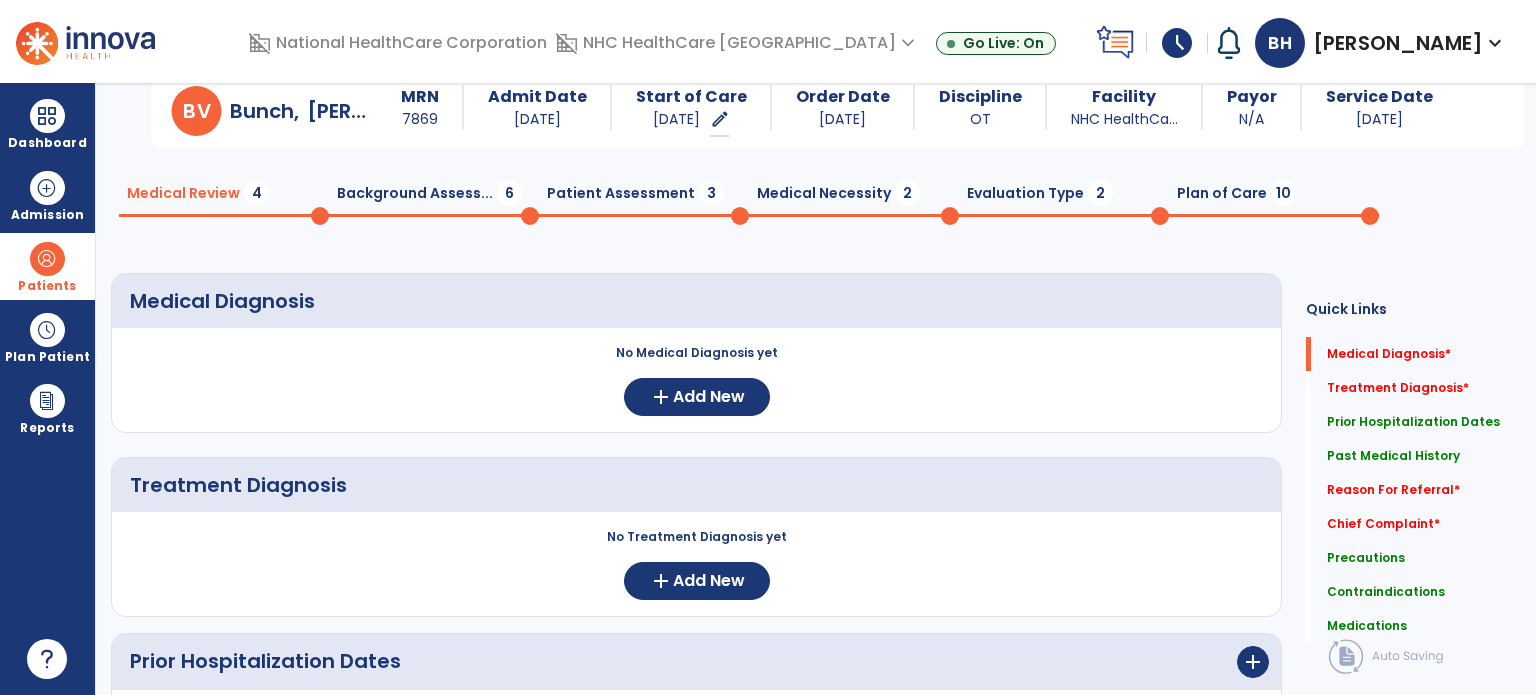 scroll, scrollTop: 0, scrollLeft: 0, axis: both 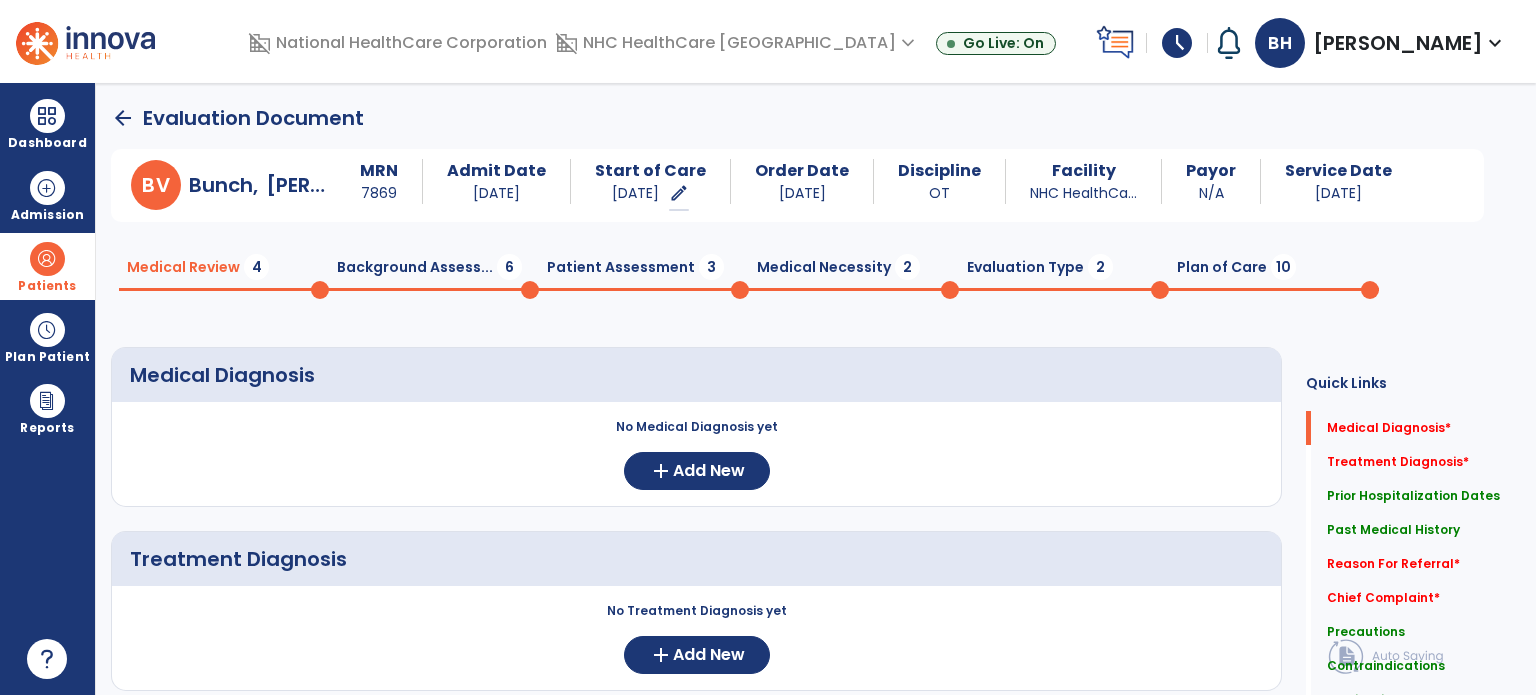 click on "Background Assess...  6" 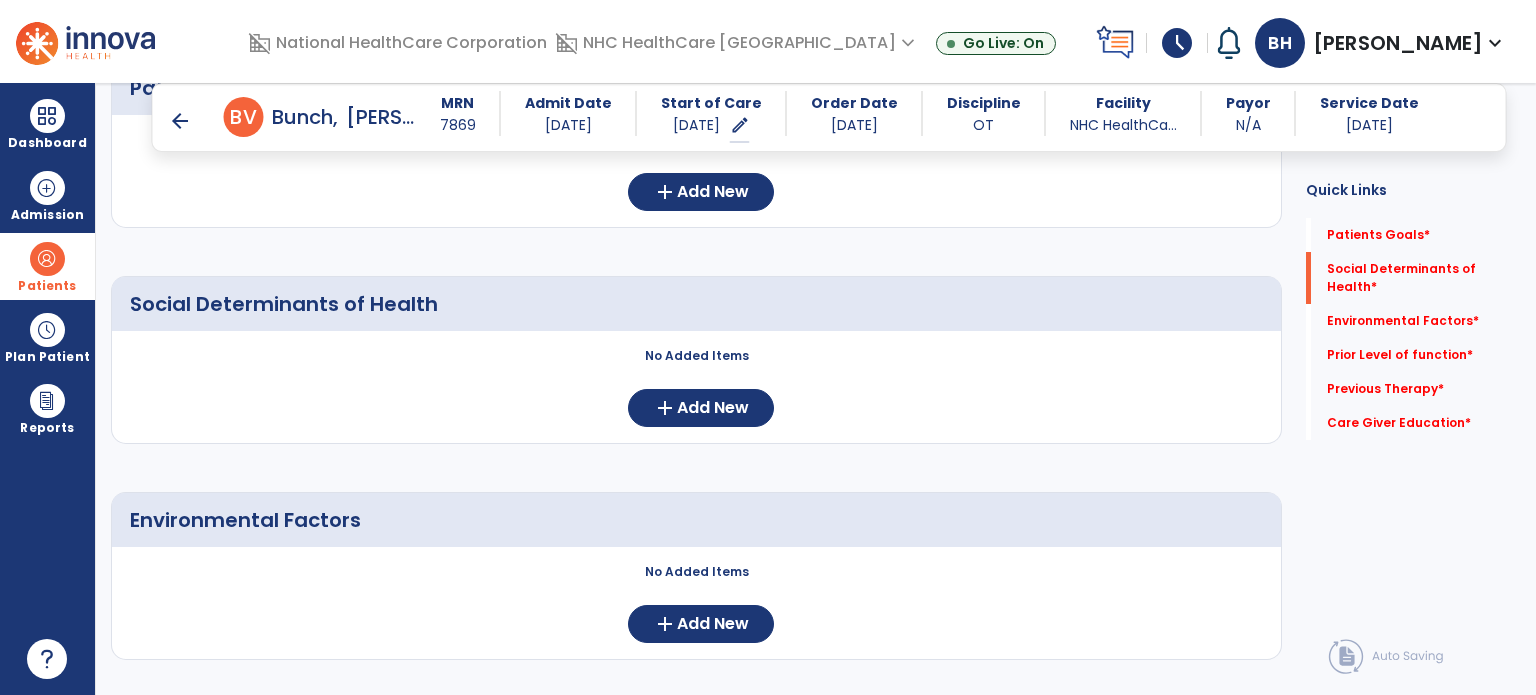 scroll, scrollTop: 300, scrollLeft: 0, axis: vertical 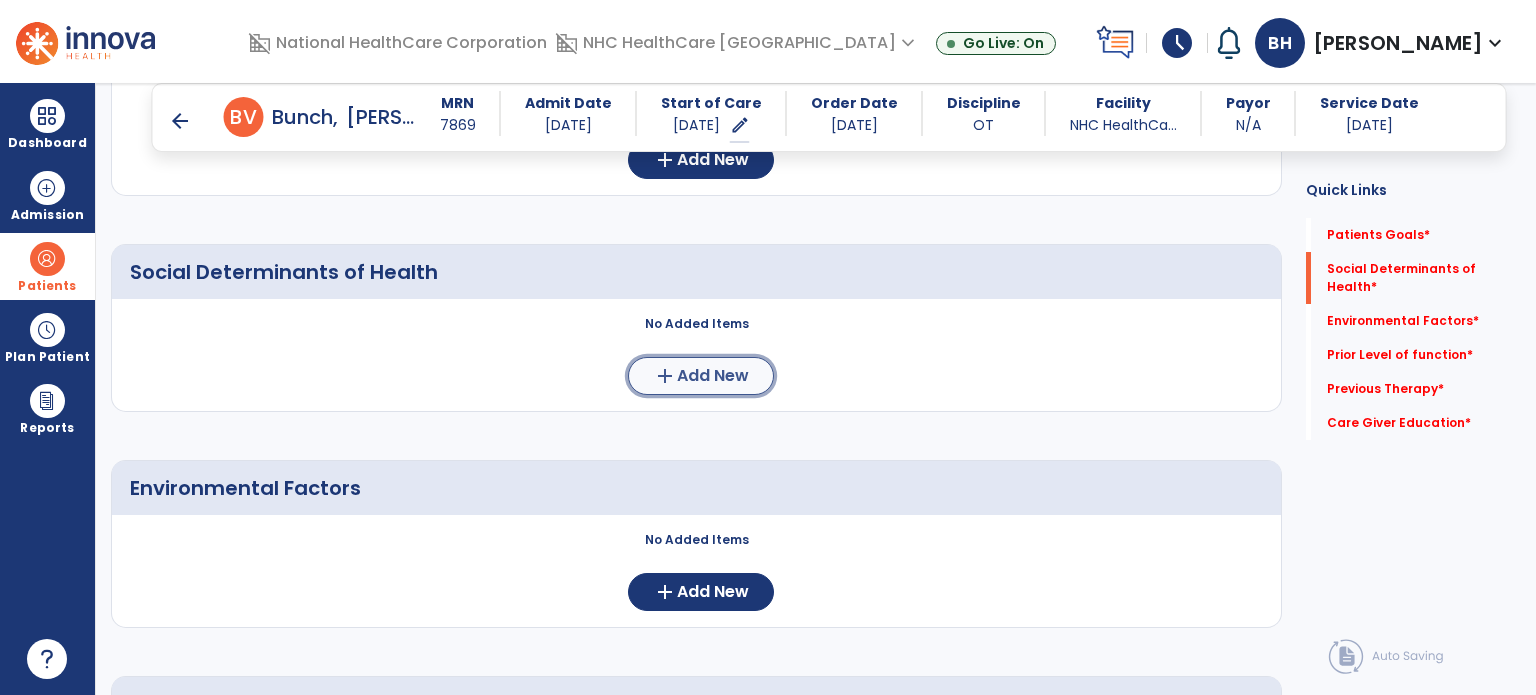 click on "add  Add New" 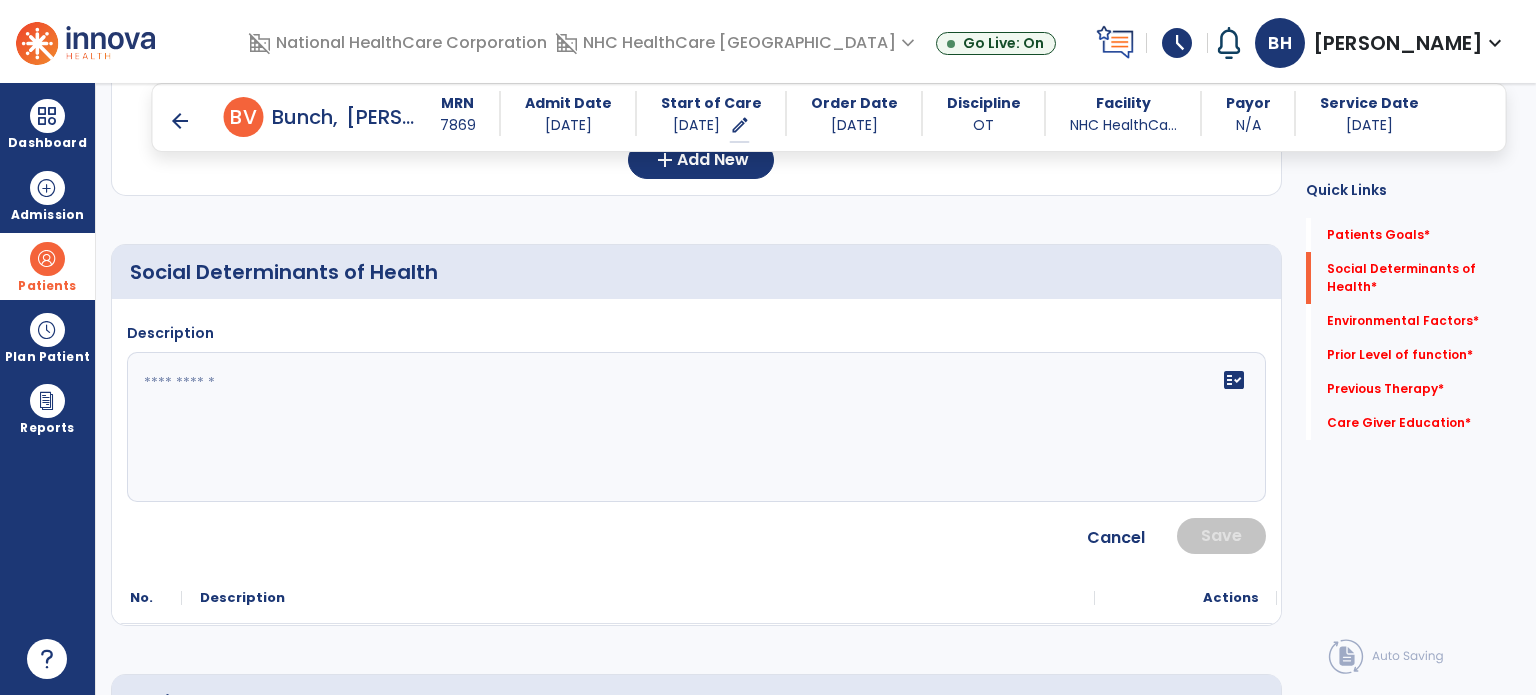 click 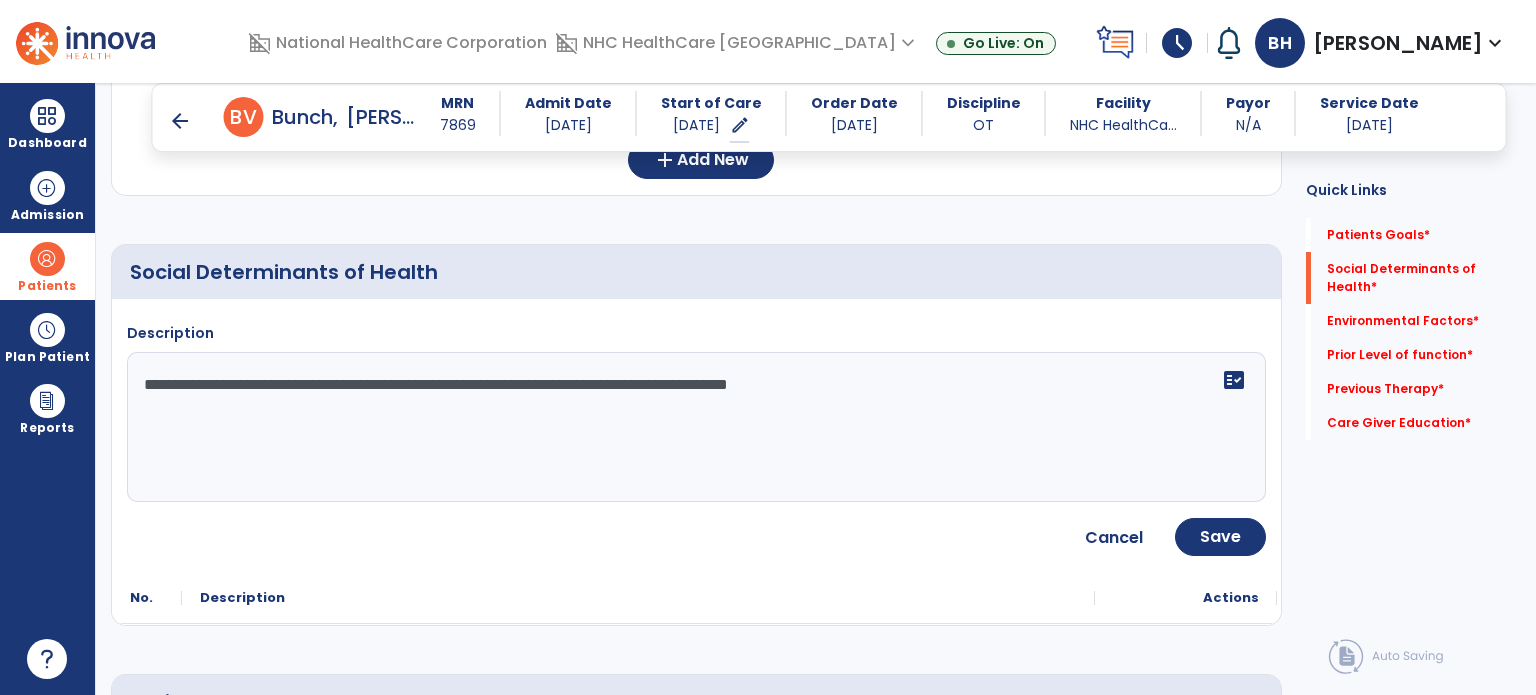 drag, startPoint x: 985, startPoint y: 389, endPoint x: 697, endPoint y: 391, distance: 288.00696 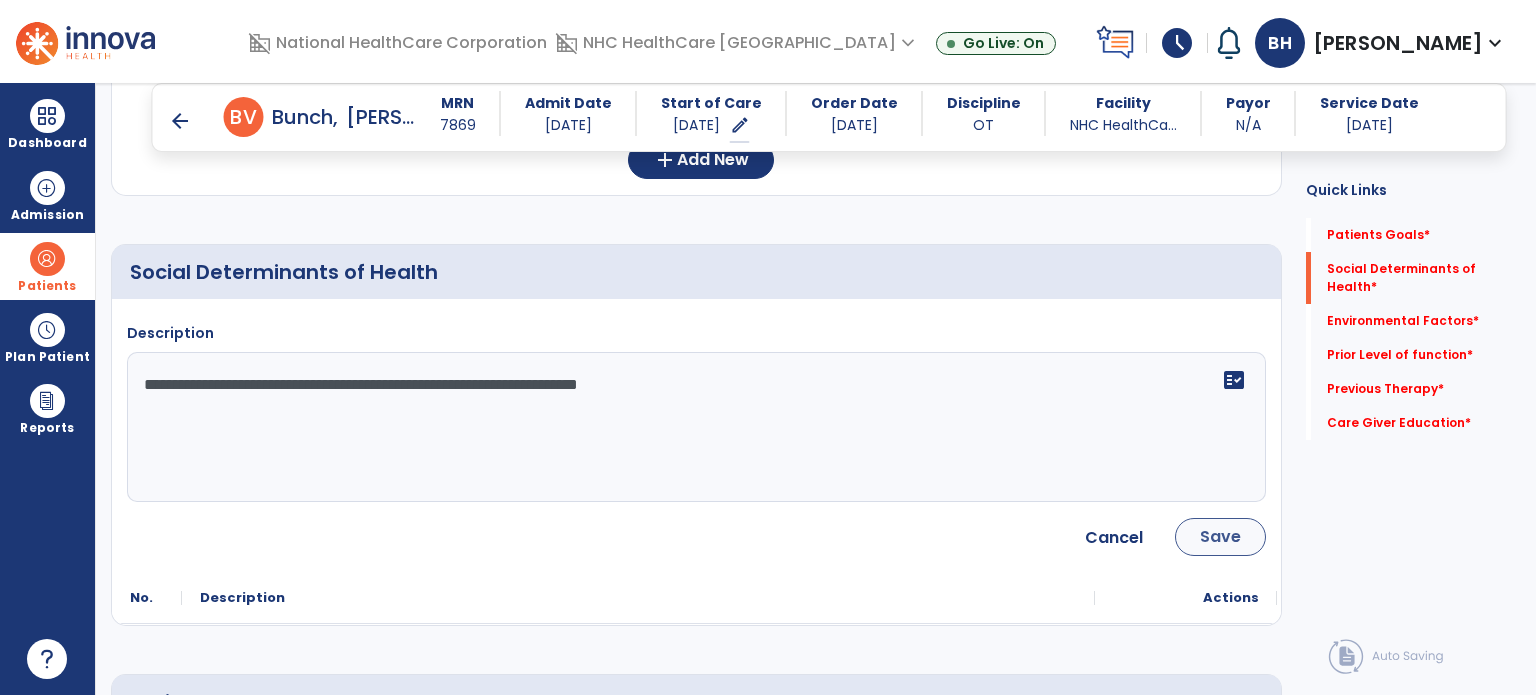 type on "**********" 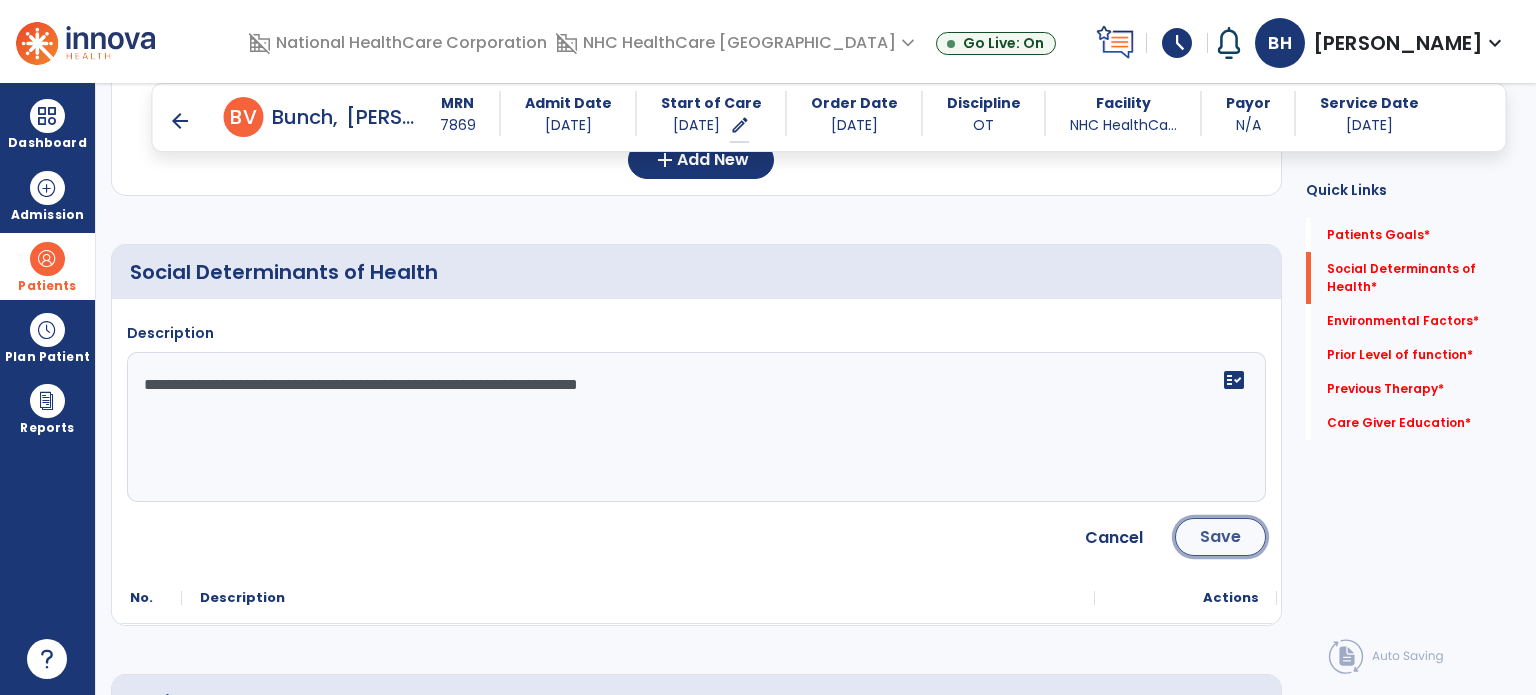 click on "Save" 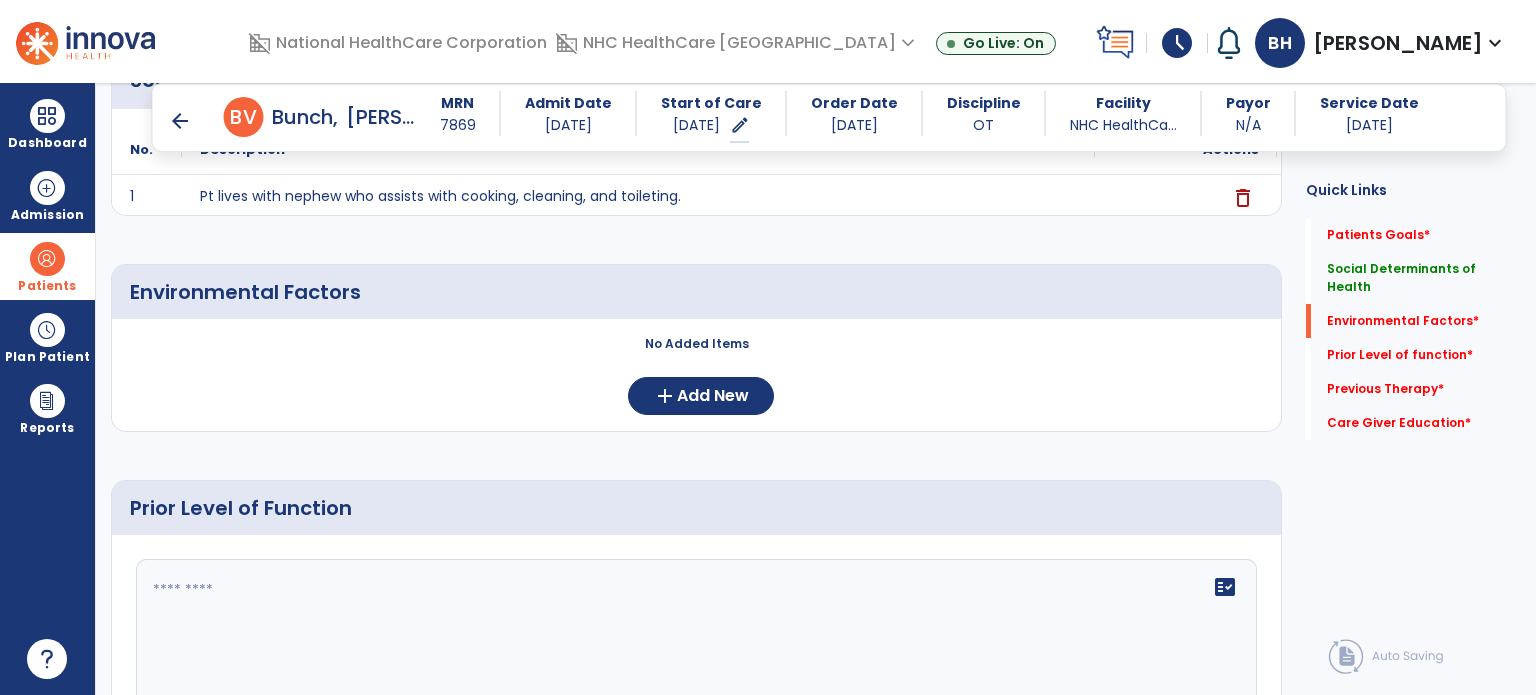 scroll, scrollTop: 700, scrollLeft: 0, axis: vertical 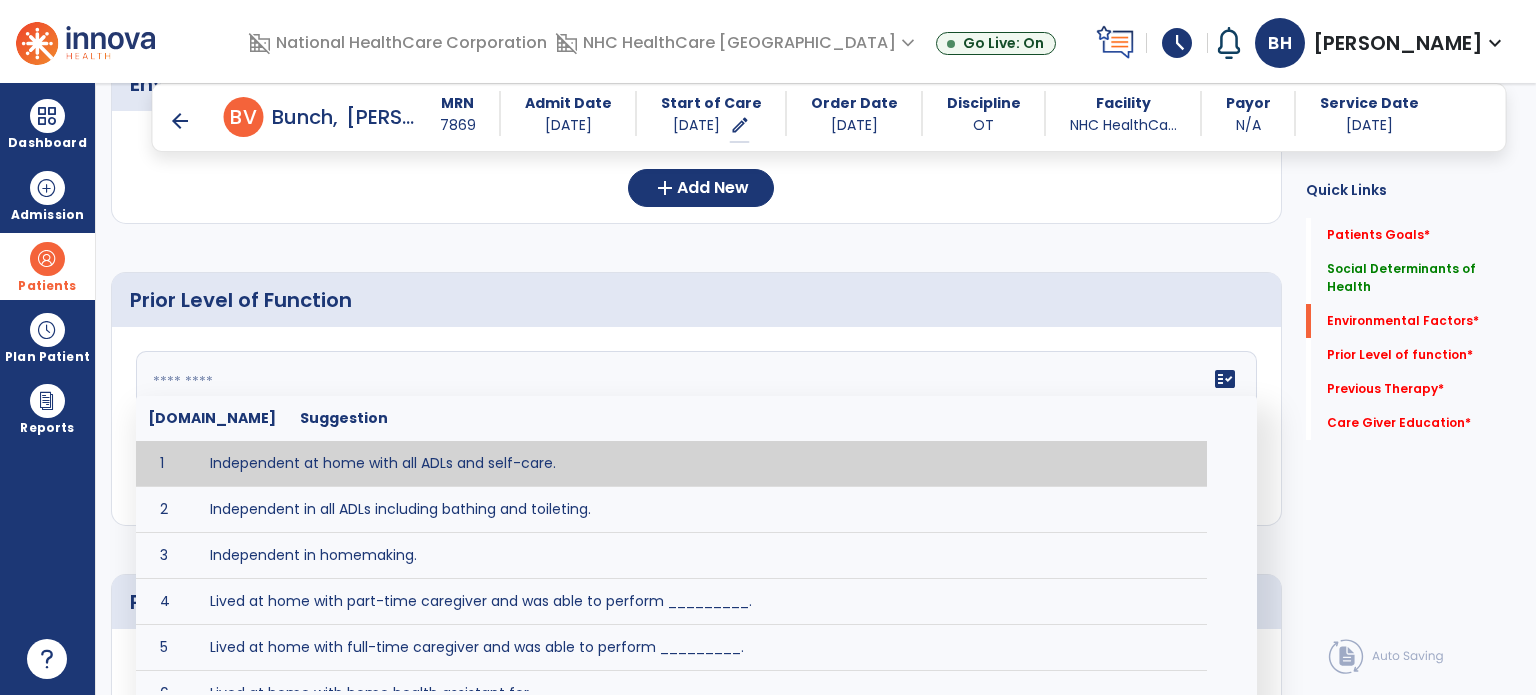 click on "fact_check  [DOMAIN_NAME] Suggestion 1 Independent at home with all ADLs and self-care. 2 Independent in all ADLs including bathing and toileting. 3 Independent in homemaking. 4 Lived at home with part-time caregiver and was able to perform _________. 5 Lived at home with full-time caregiver and was able to perform _________. 6 Lived at home with home health assistant for ________. 7 Lived at SNF and able to _______. 8 Lived at SNF and required ______ assist for ________. 9 Lived in assisted living facility and able to _______. 10 Lived in home with ______ stairs and able to navigate with_________ assistance and _______ device. 11 Lived in single story home and did not have to navigate stairs or steps. 12 Lived in SNF and began to develop increase in risk for ______. 13 Lived in SNF and skin was intact without pressure sores or wounds 14 Lived in SNF and was independent with the following ADL's ________. 15 Lived independently at home with _________ and able to __________. 16 17 Worked as a __________." 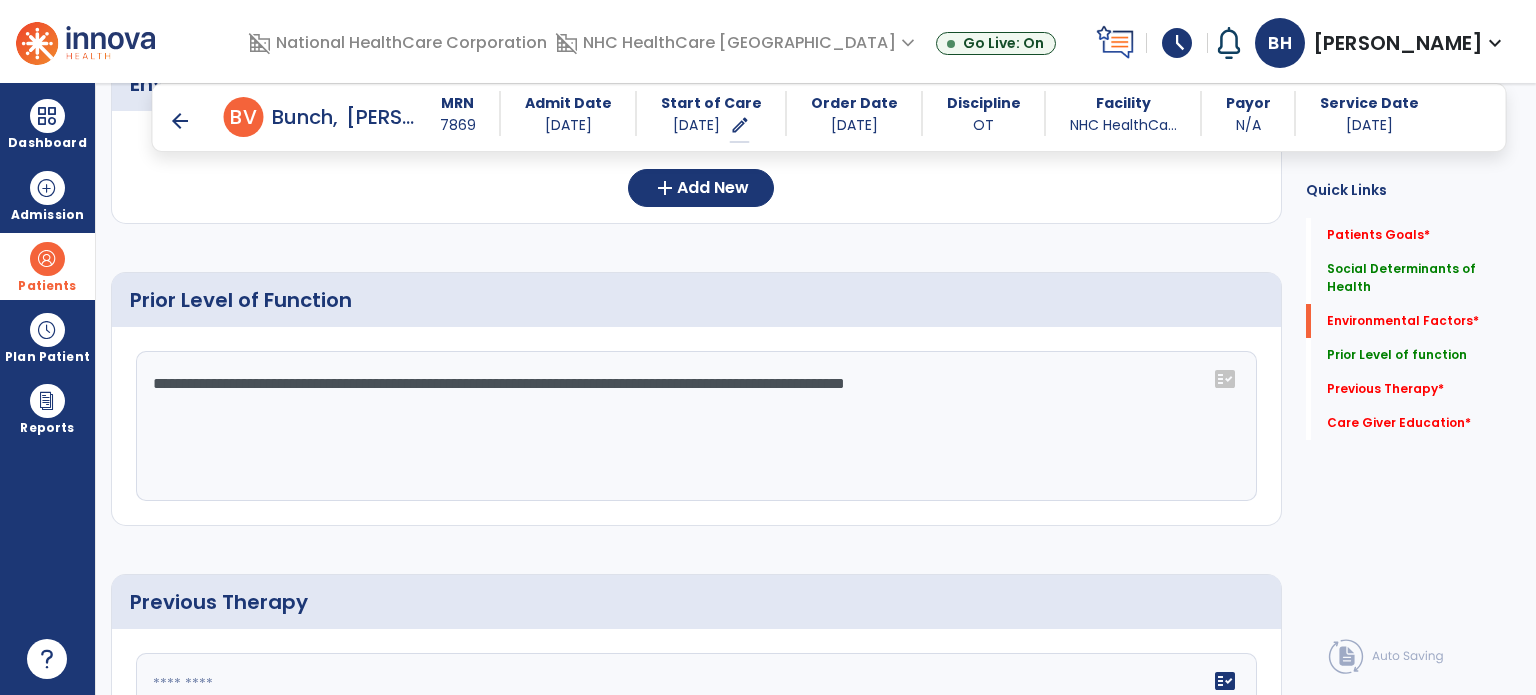 click on "**********" 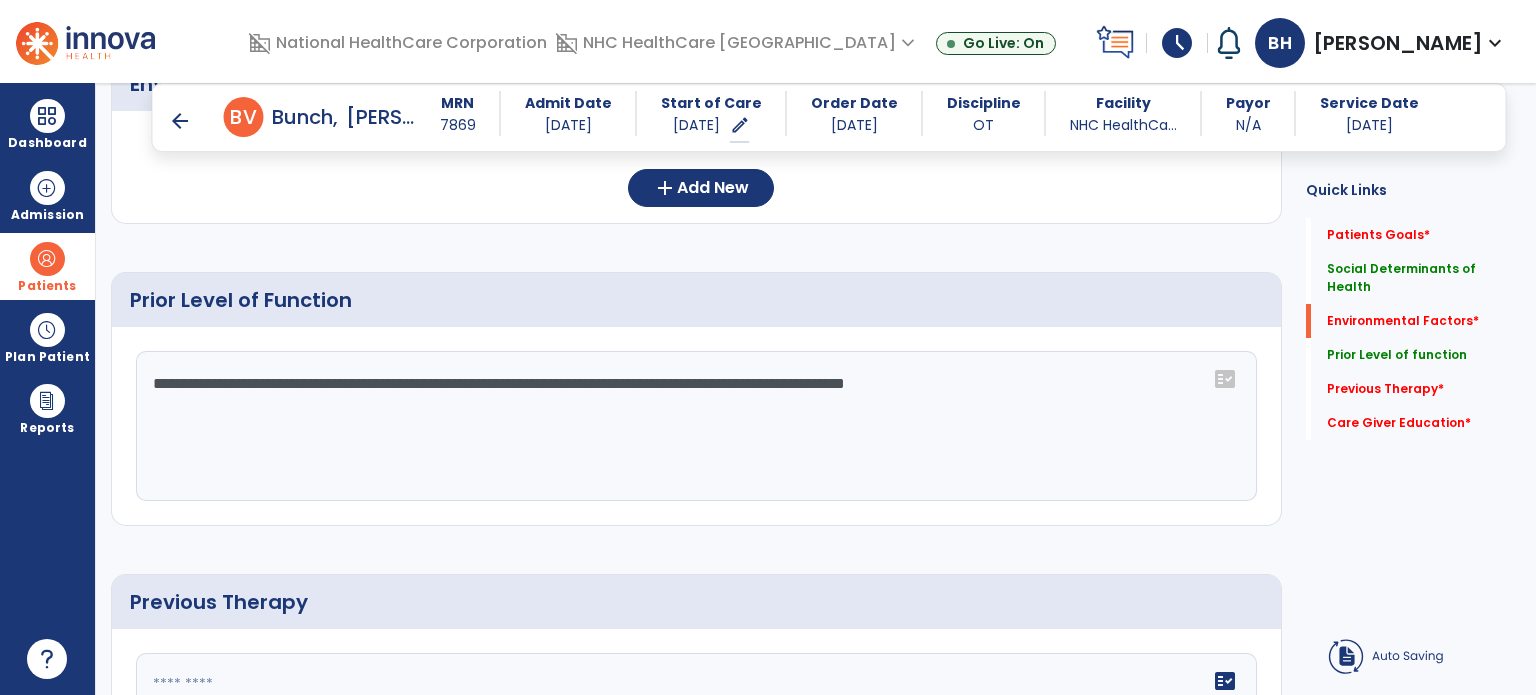 click on "**********" 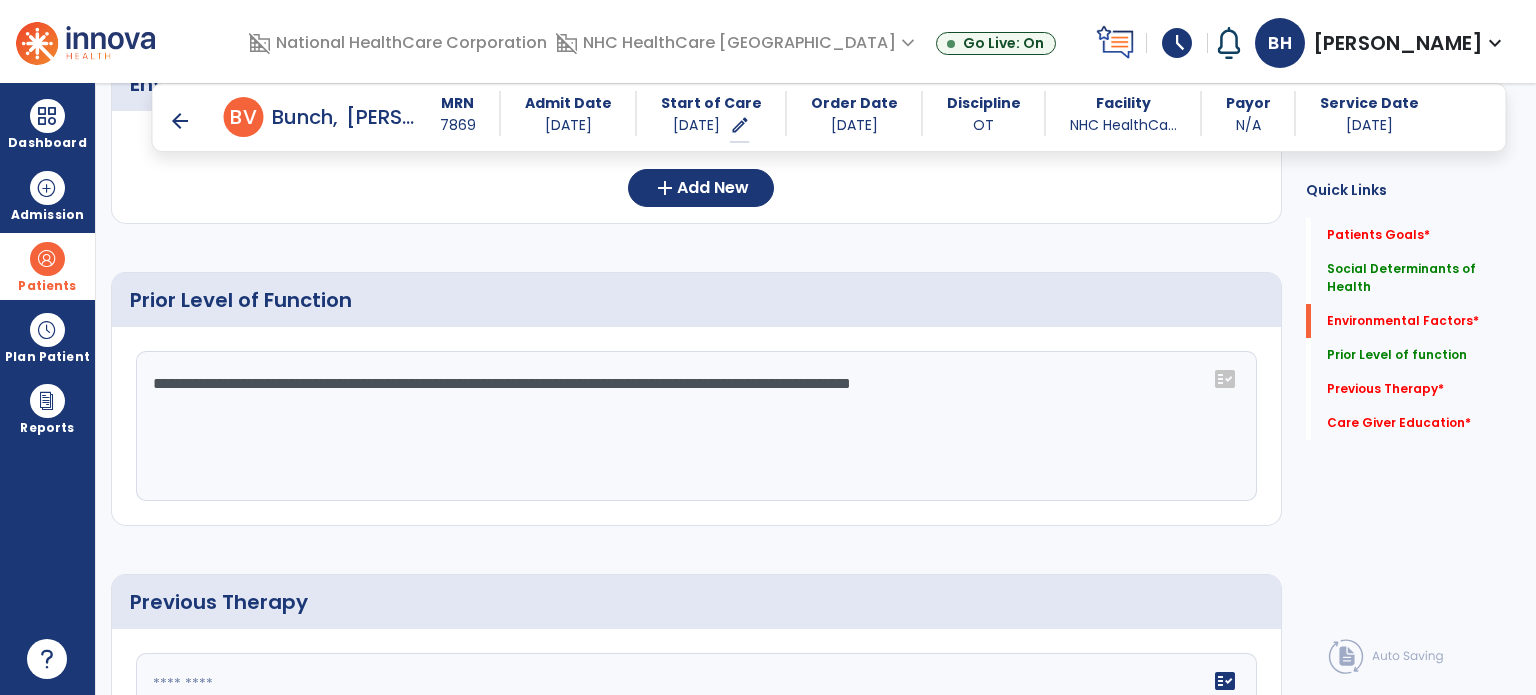 click on "**********" 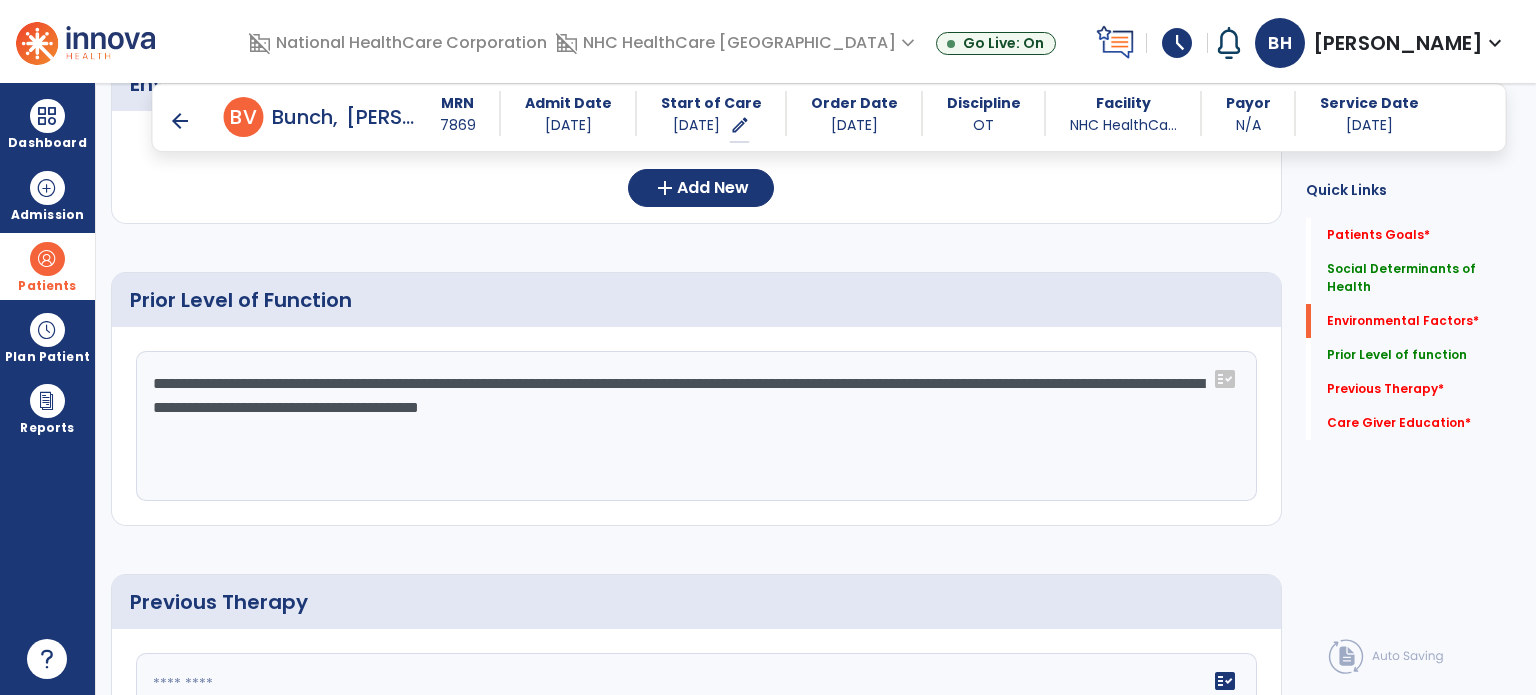 click on "Patient’s goals     No Added Items  add  Add New Social Determinants of Health      add
No.
Description
Actions
1" 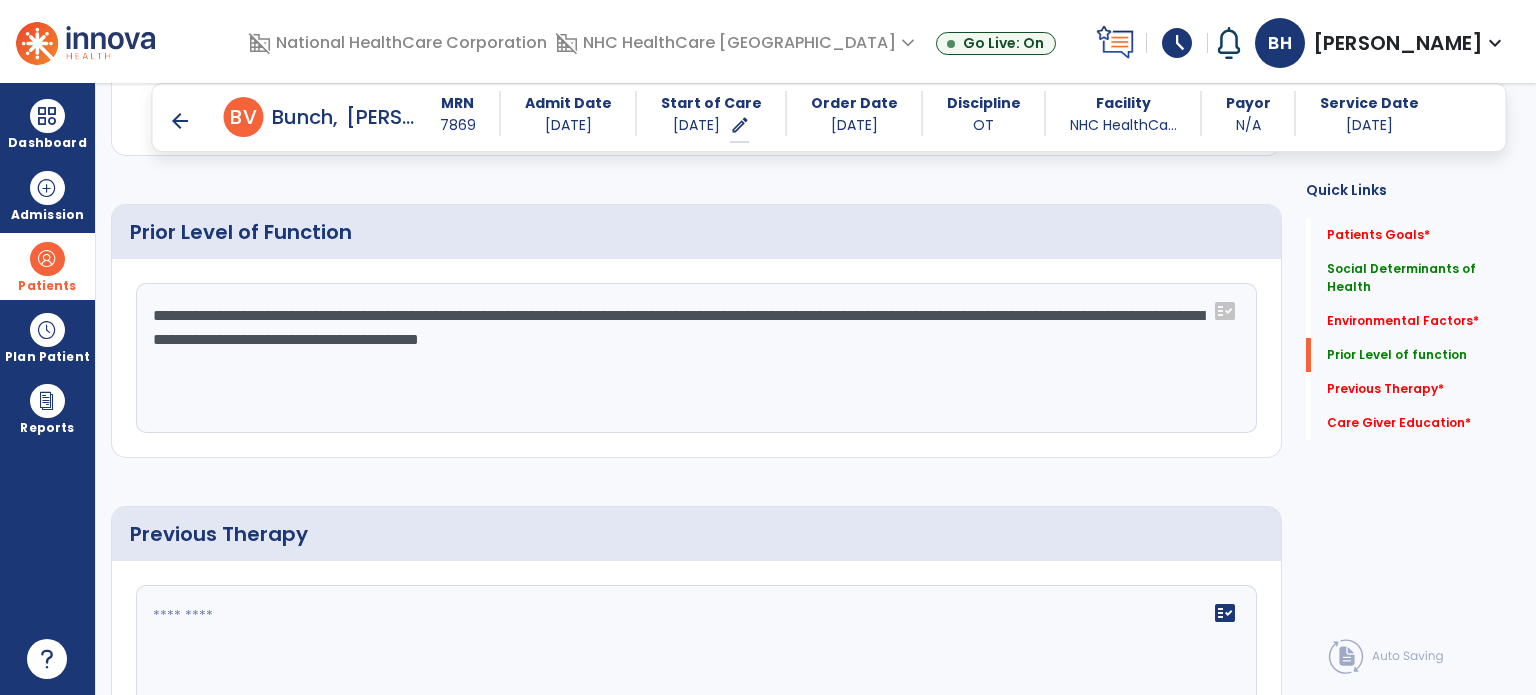 scroll, scrollTop: 800, scrollLeft: 0, axis: vertical 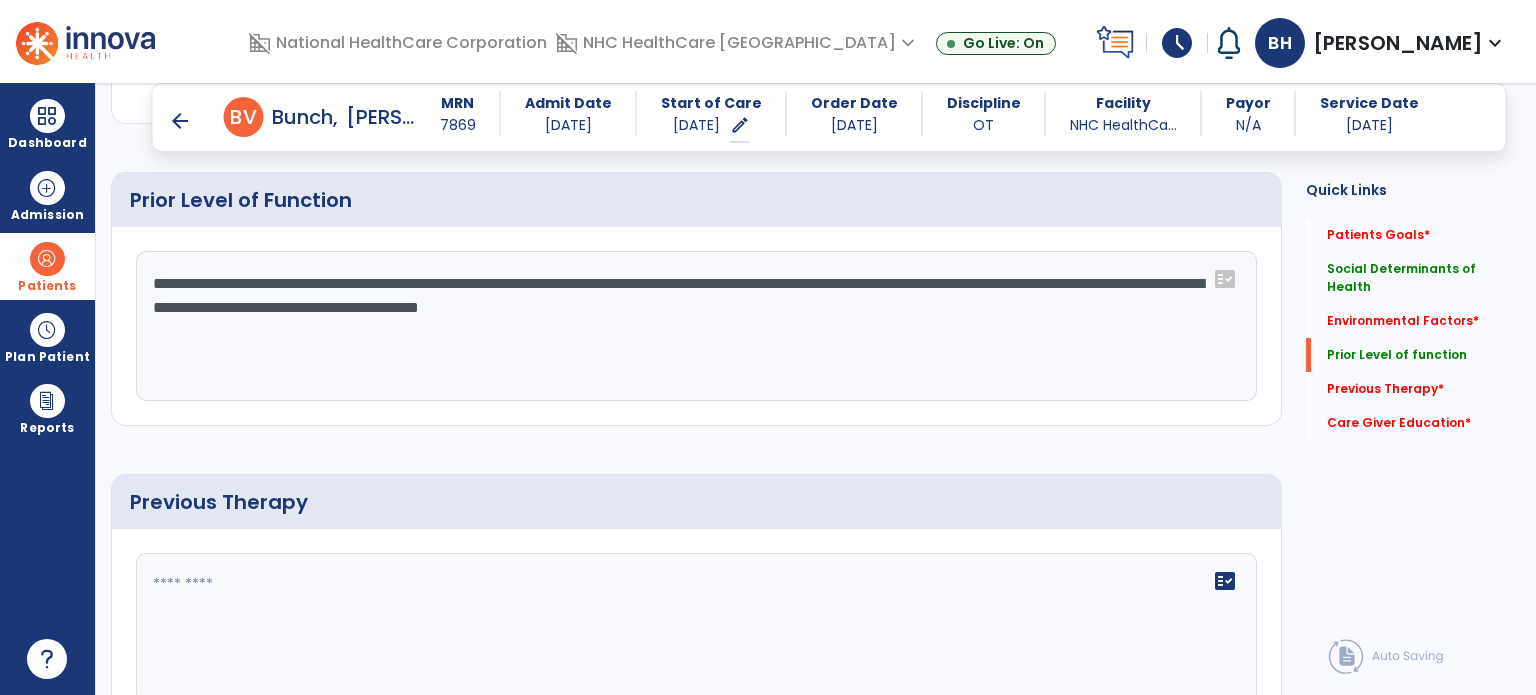drag, startPoint x: 1004, startPoint y: 324, endPoint x: 1110, endPoint y: 280, distance: 114.76933 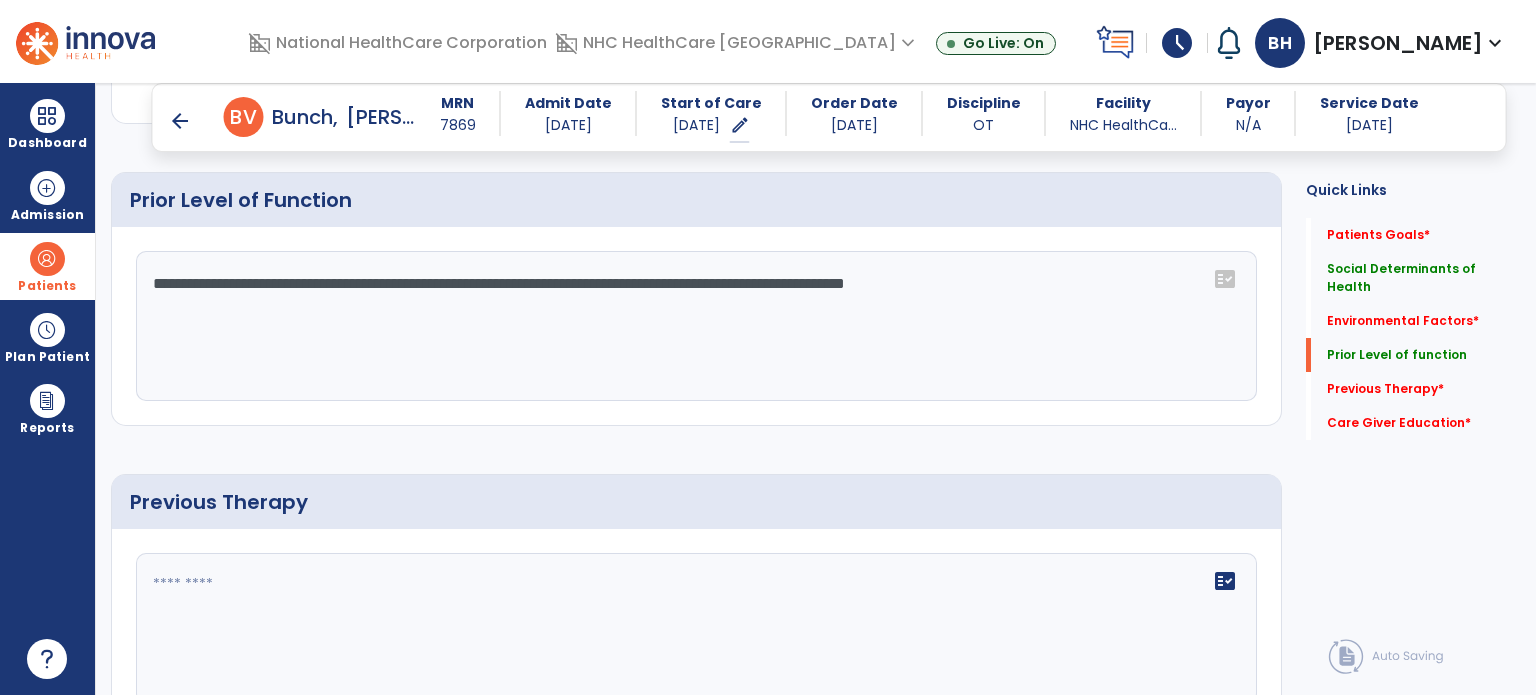 click on "**********" 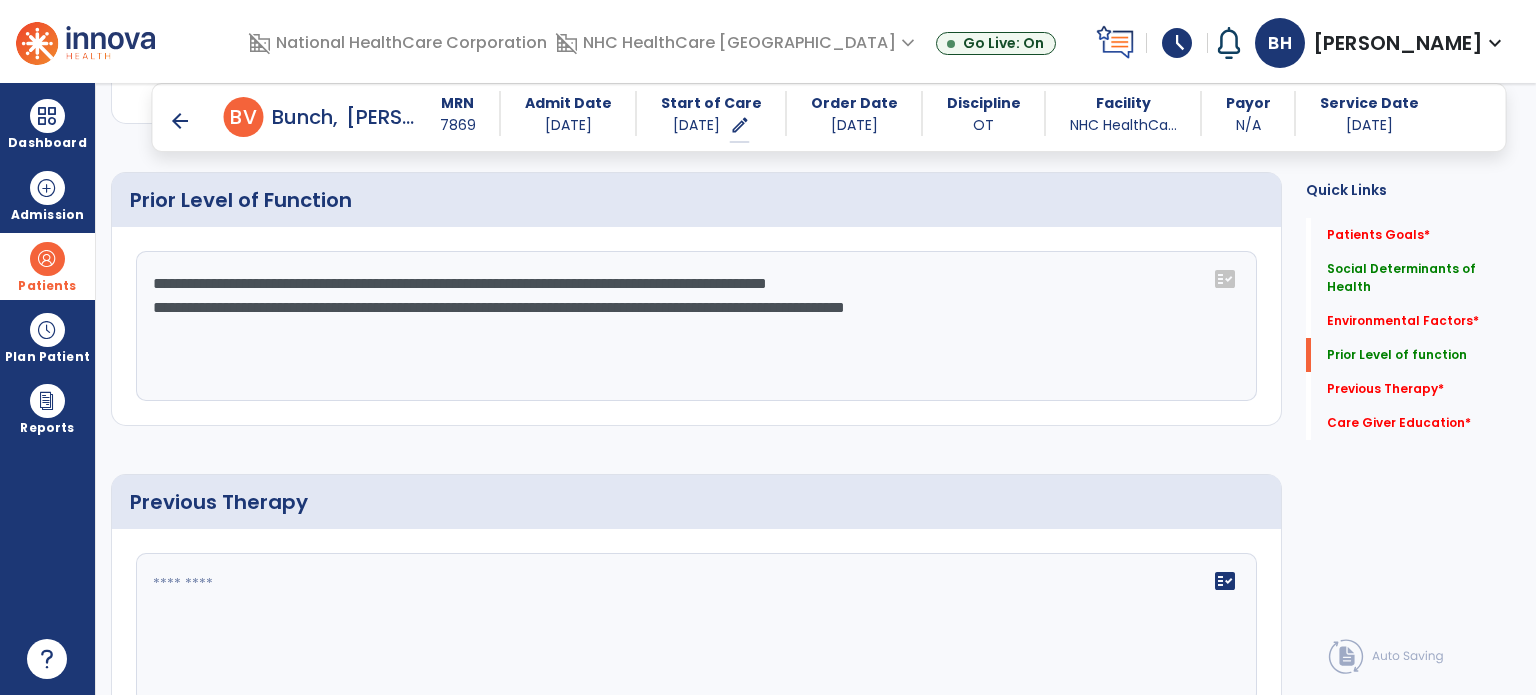 click on "**********" 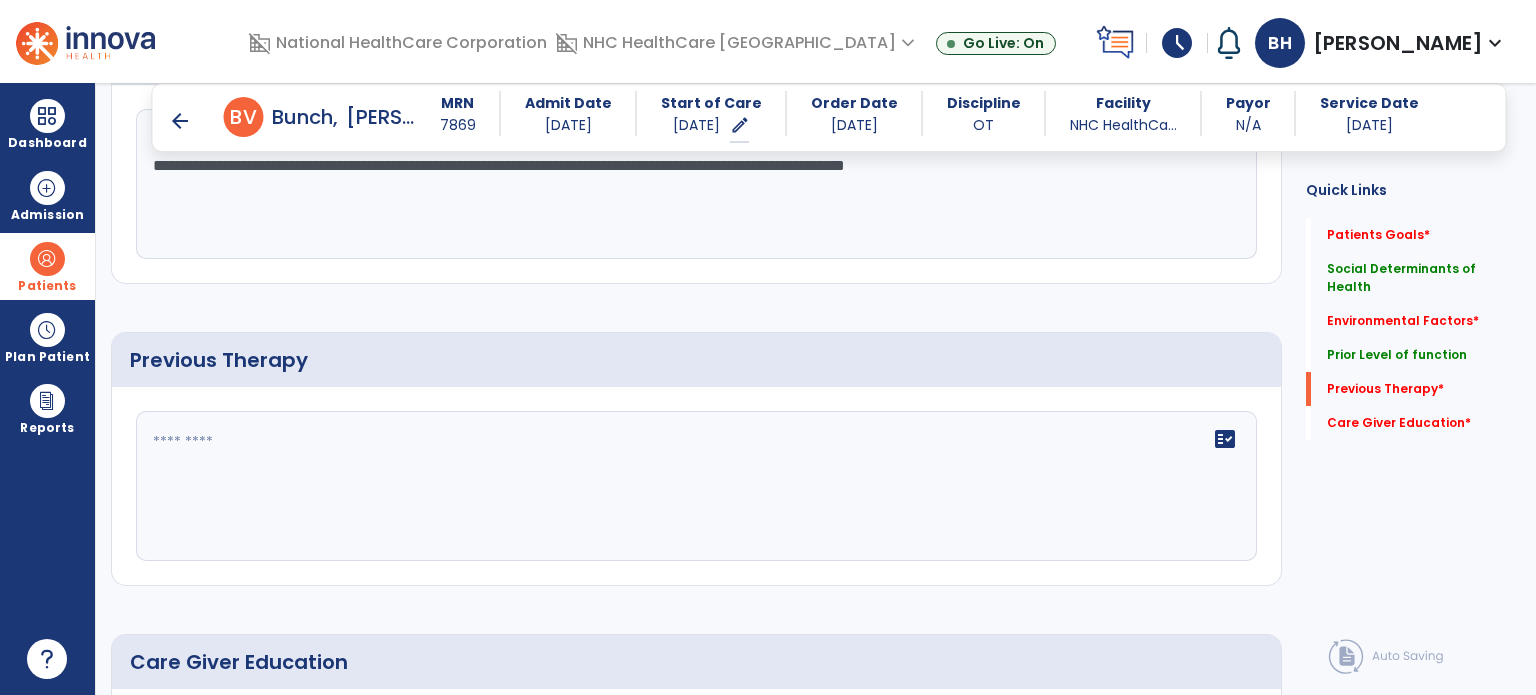 scroll, scrollTop: 1000, scrollLeft: 0, axis: vertical 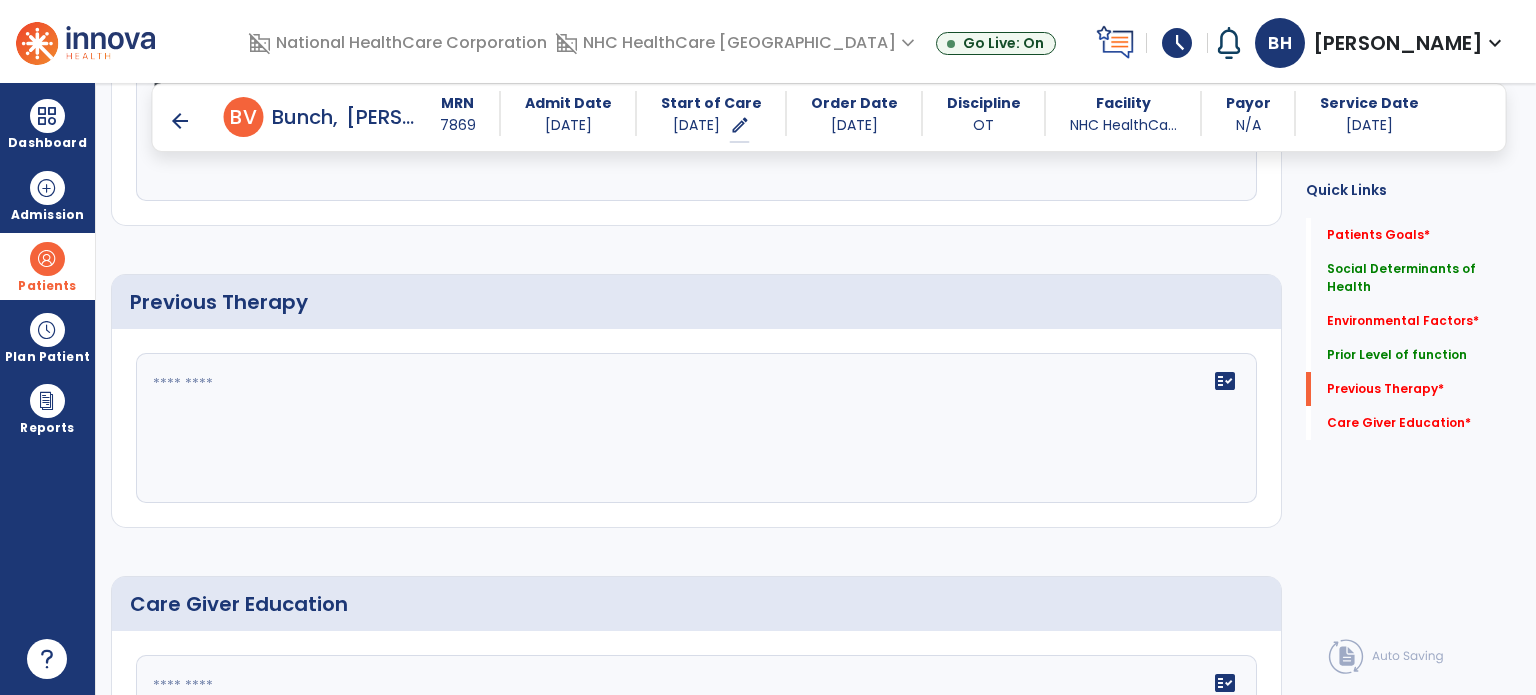 click on "fact_check" 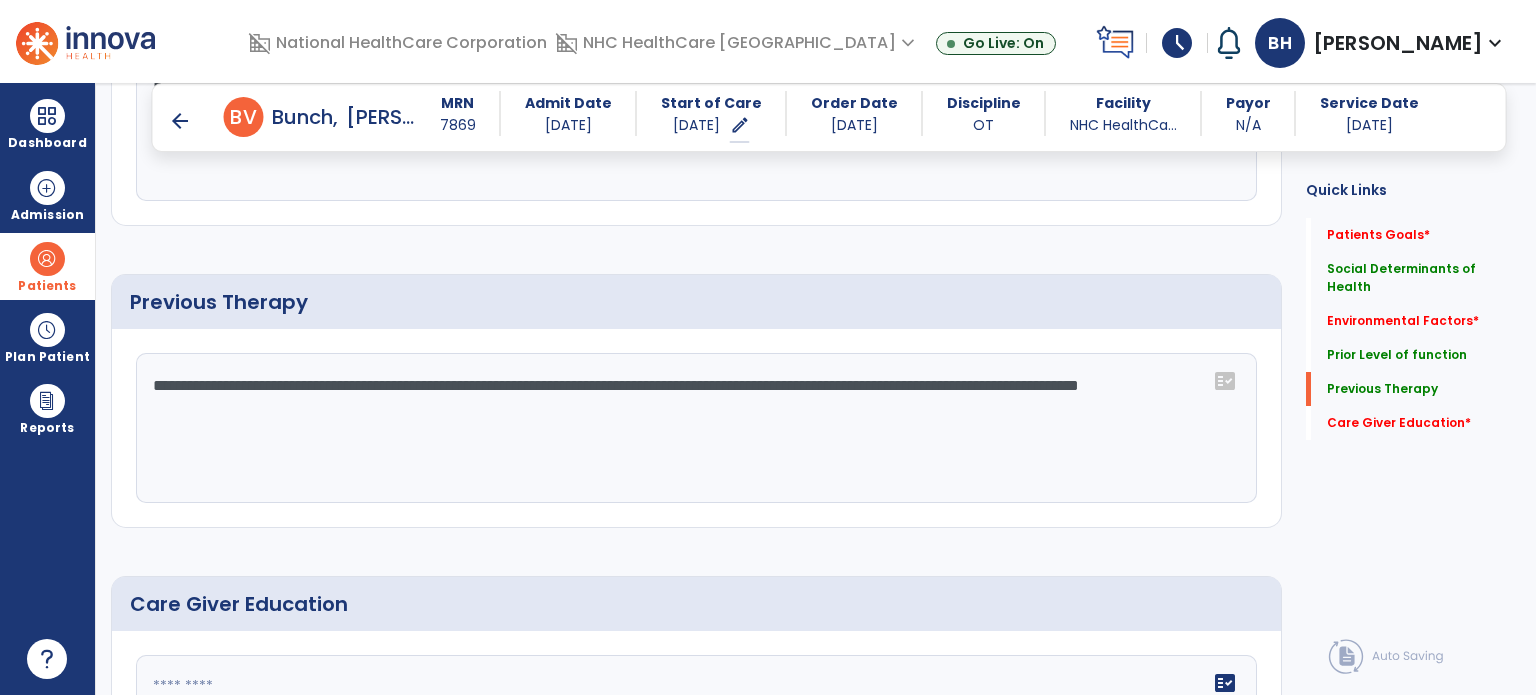 drag, startPoint x: 352, startPoint y: 406, endPoint x: 211, endPoint y: 344, distance: 154.02922 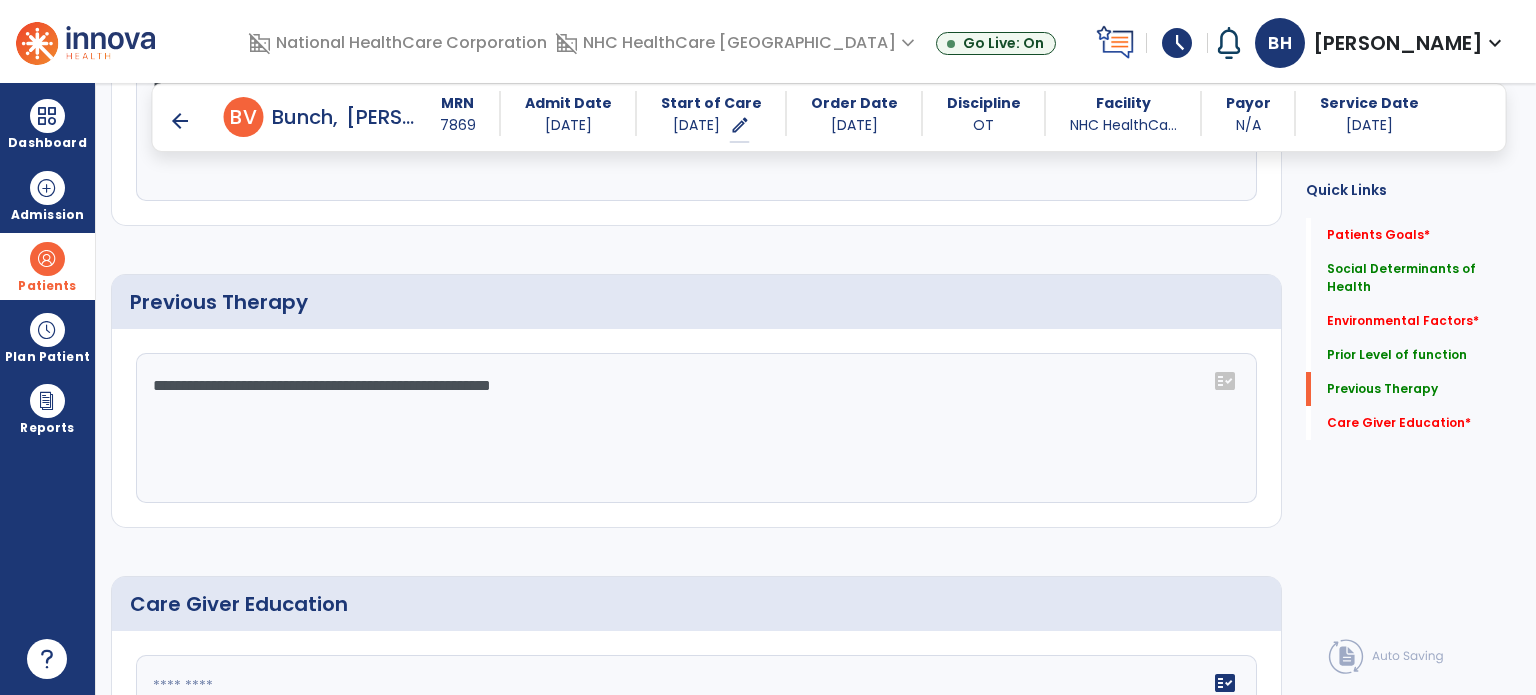 drag, startPoint x: 542, startPoint y: 379, endPoint x: 524, endPoint y: 465, distance: 87.86353 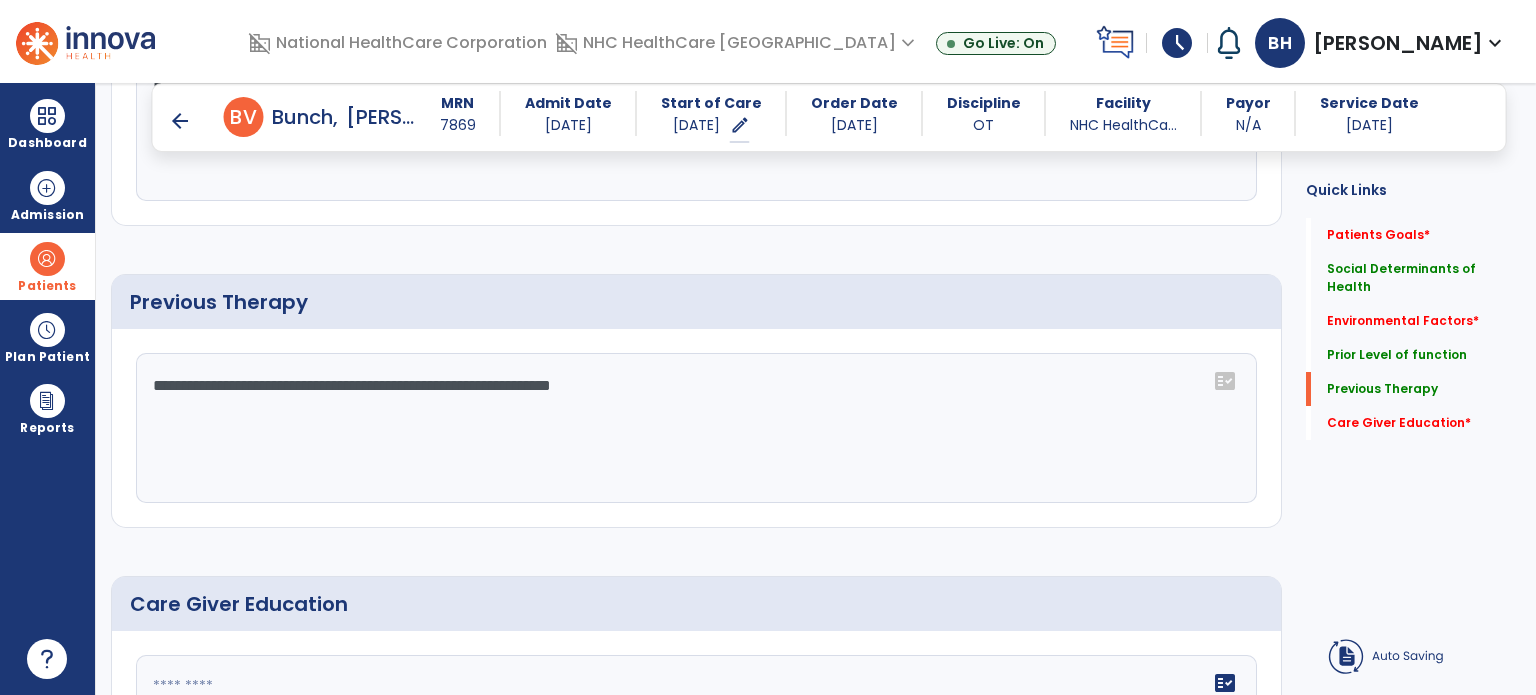 click on "**********" 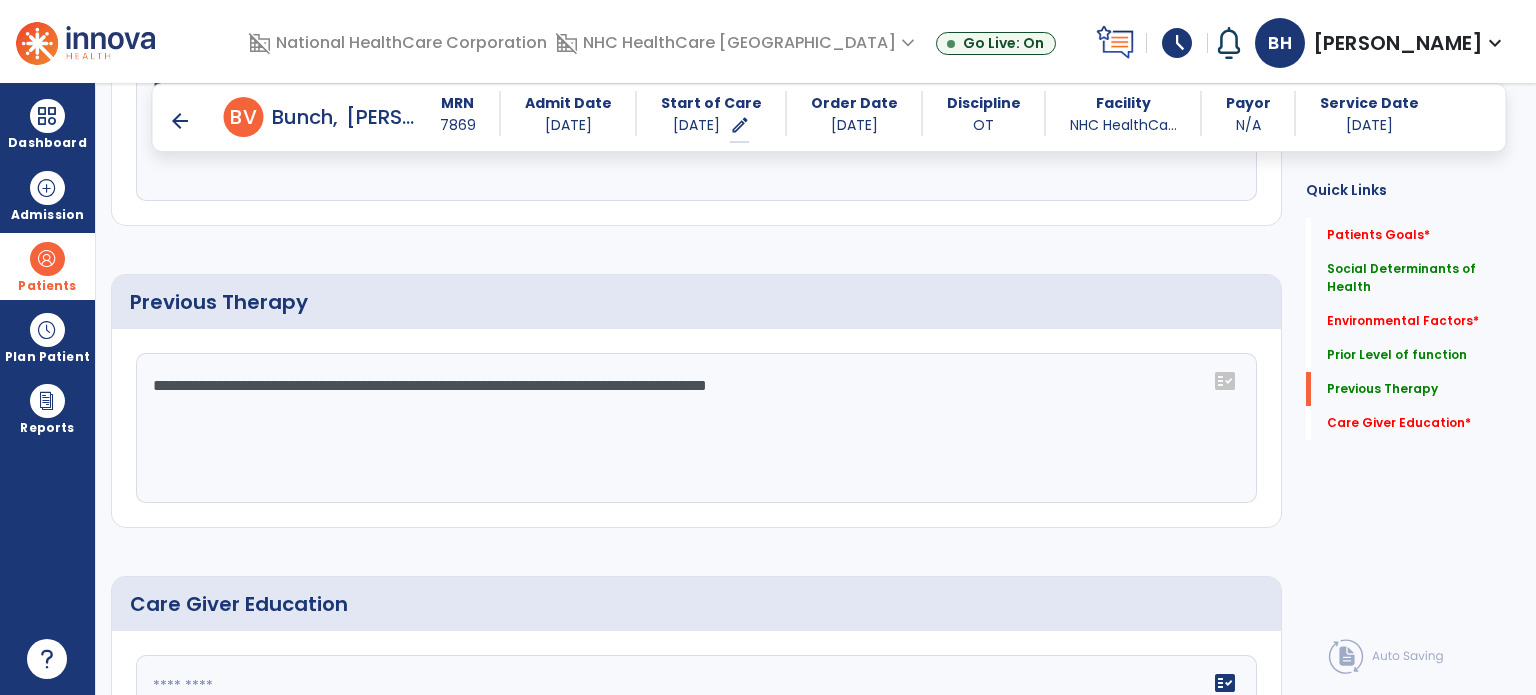drag, startPoint x: 936, startPoint y: 388, endPoint x: 734, endPoint y: 393, distance: 202.06187 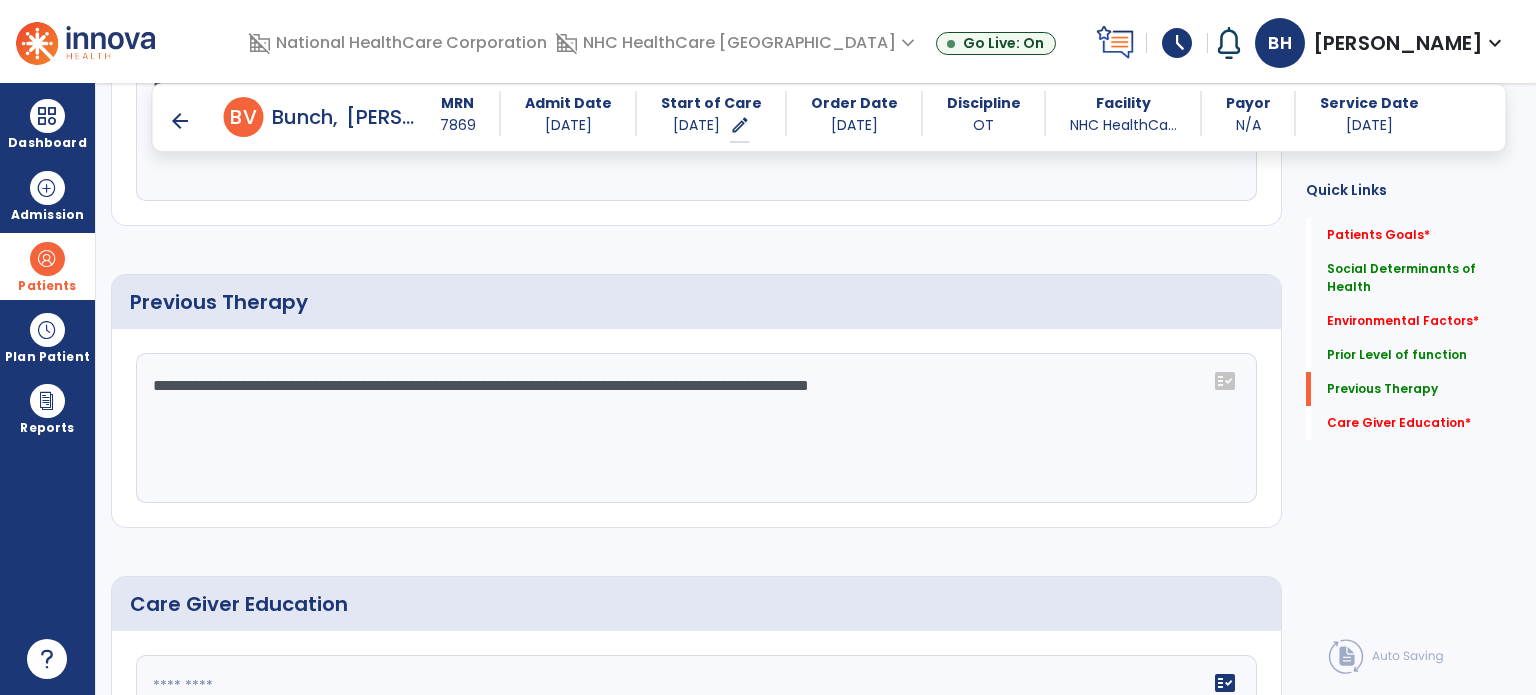 type on "**********" 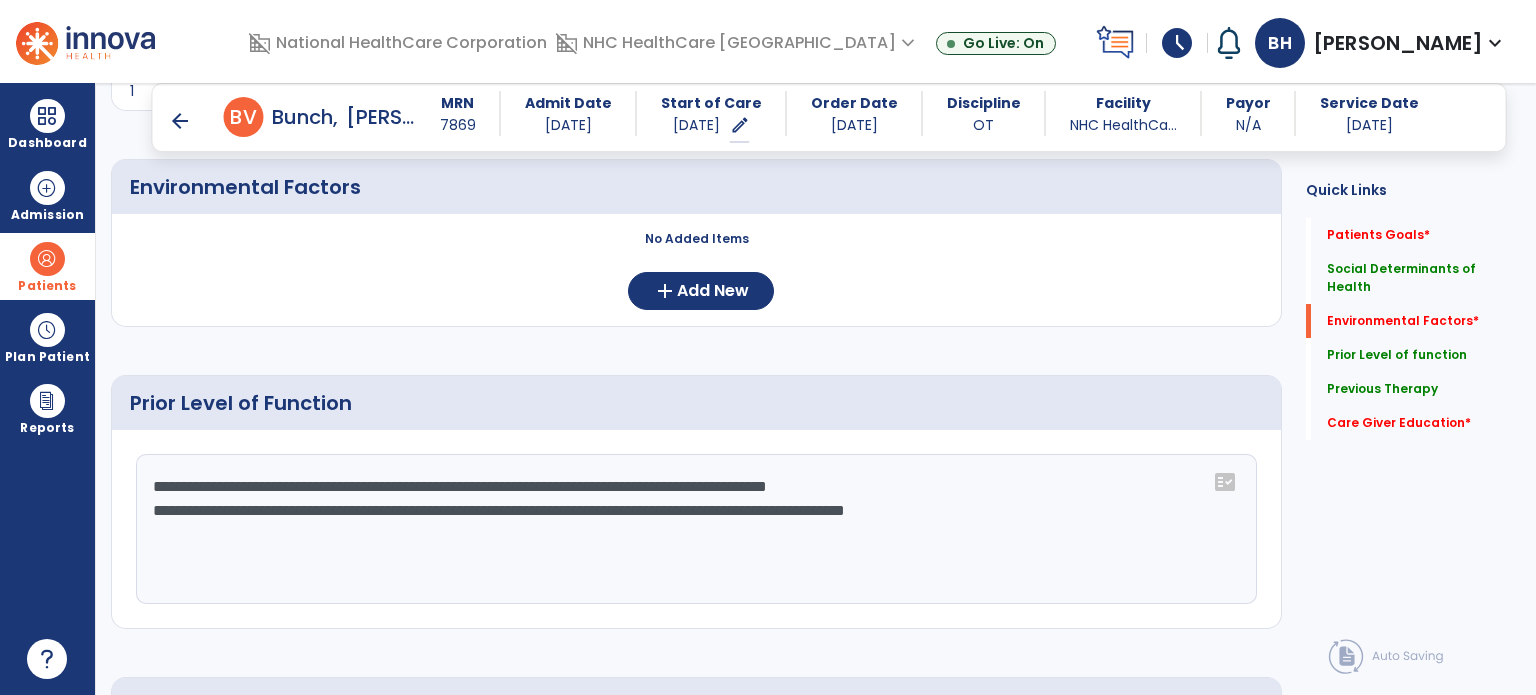 scroll, scrollTop: 600, scrollLeft: 0, axis: vertical 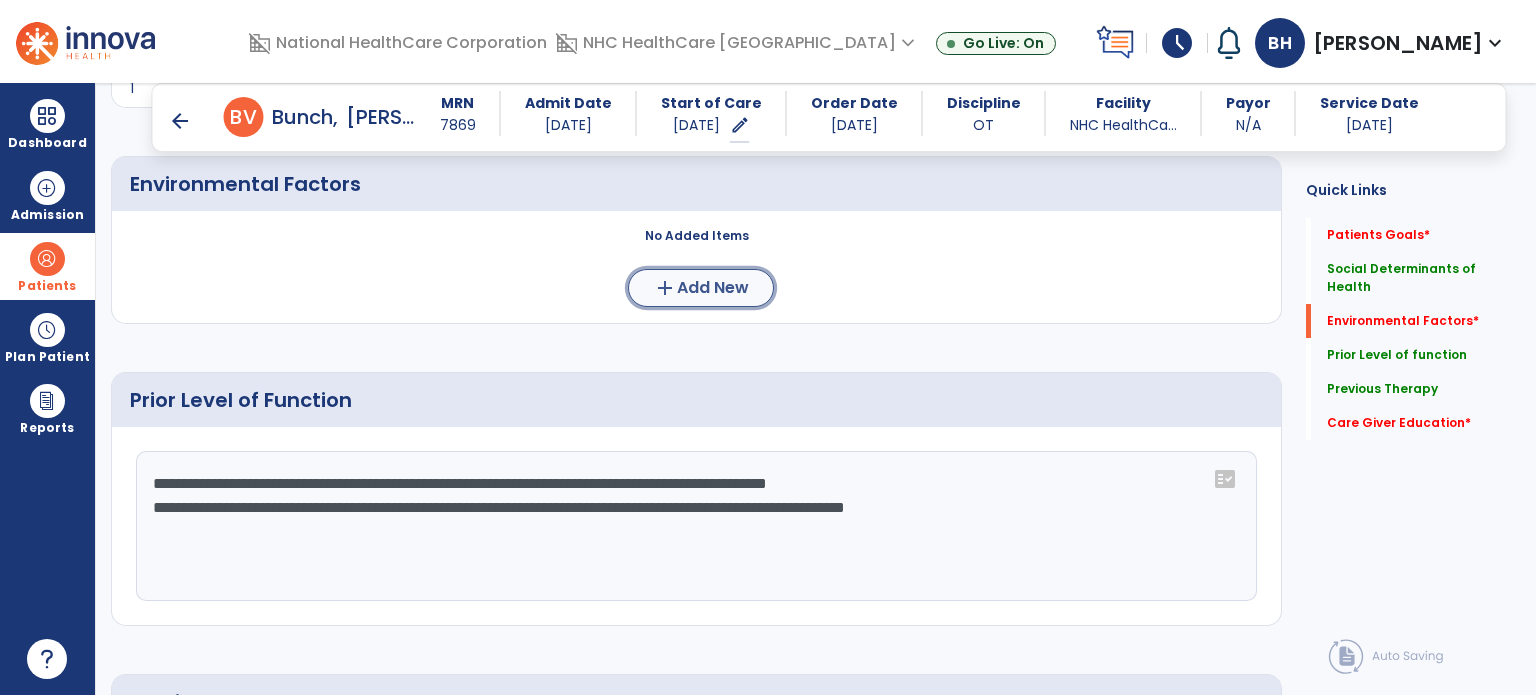 click on "Add New" 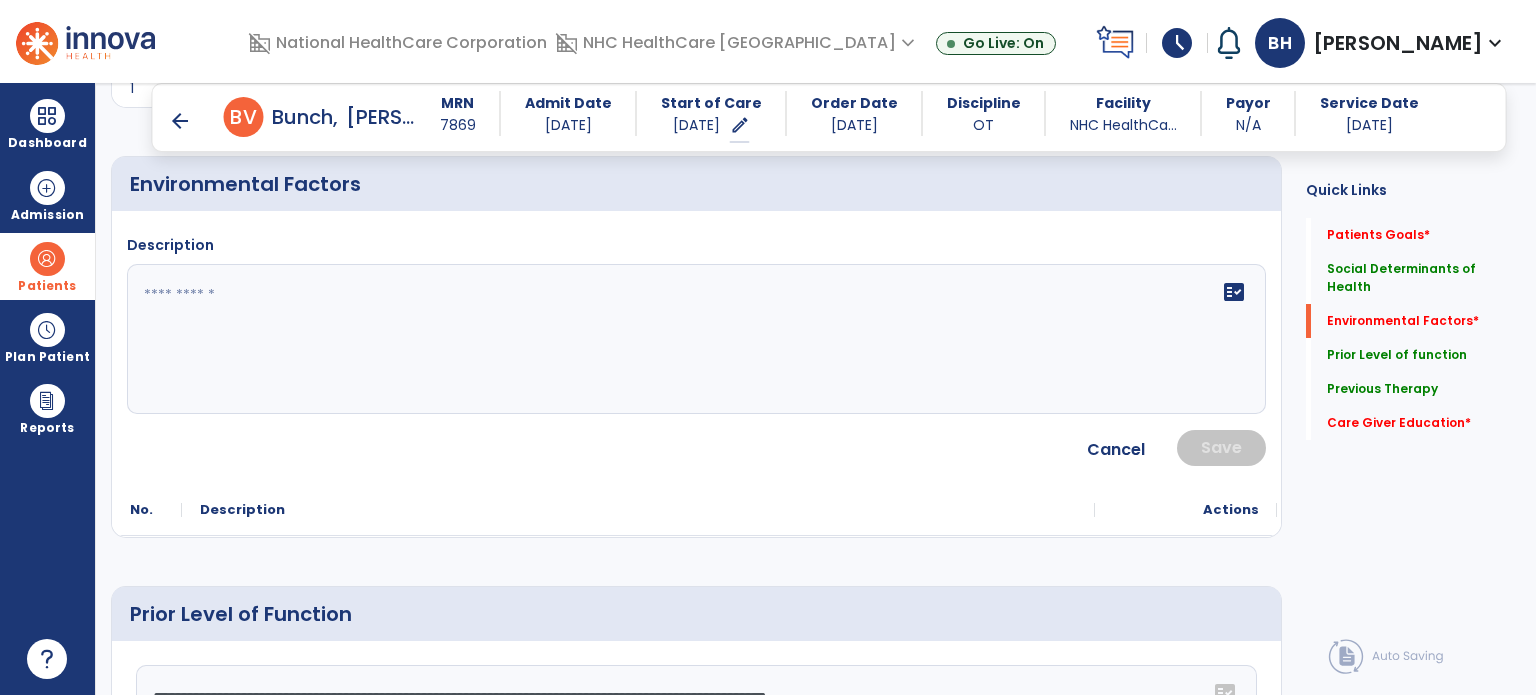 click on "fact_check" 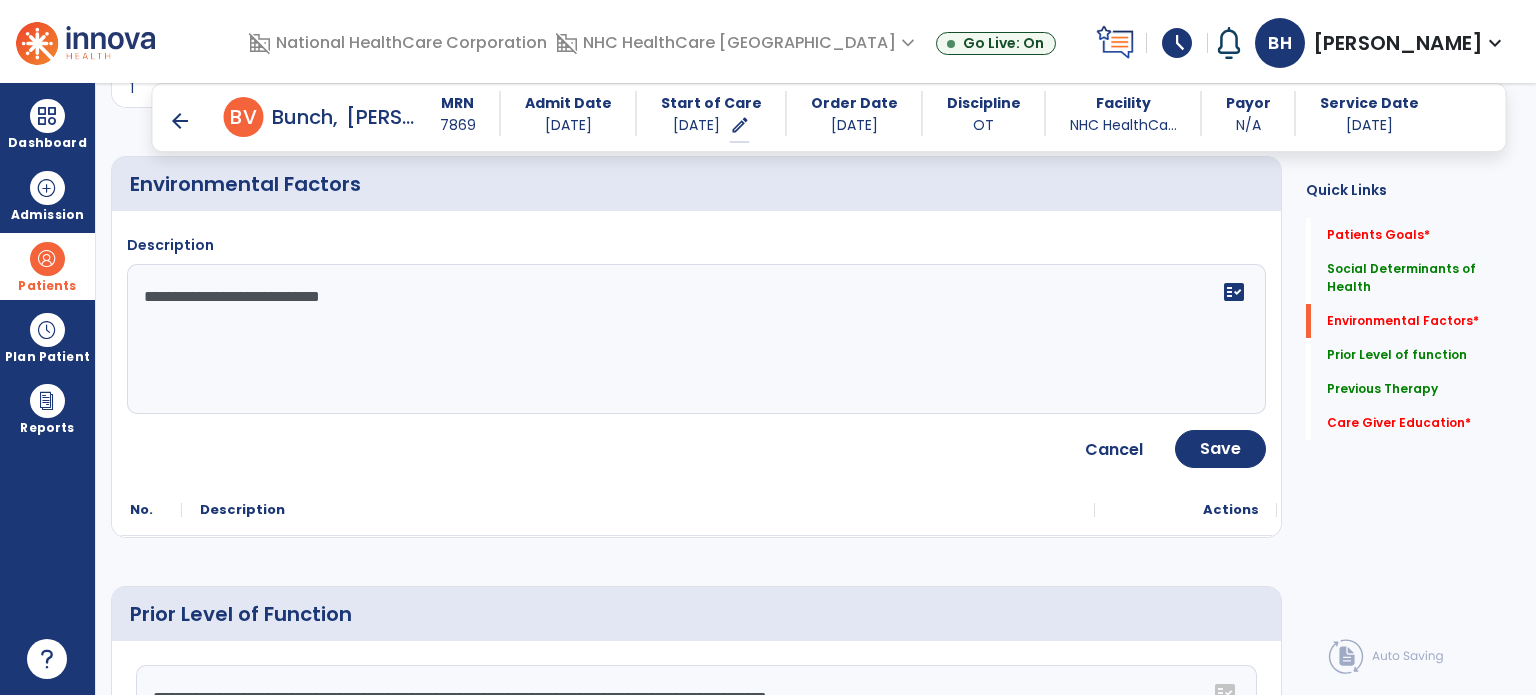 click on "**********" 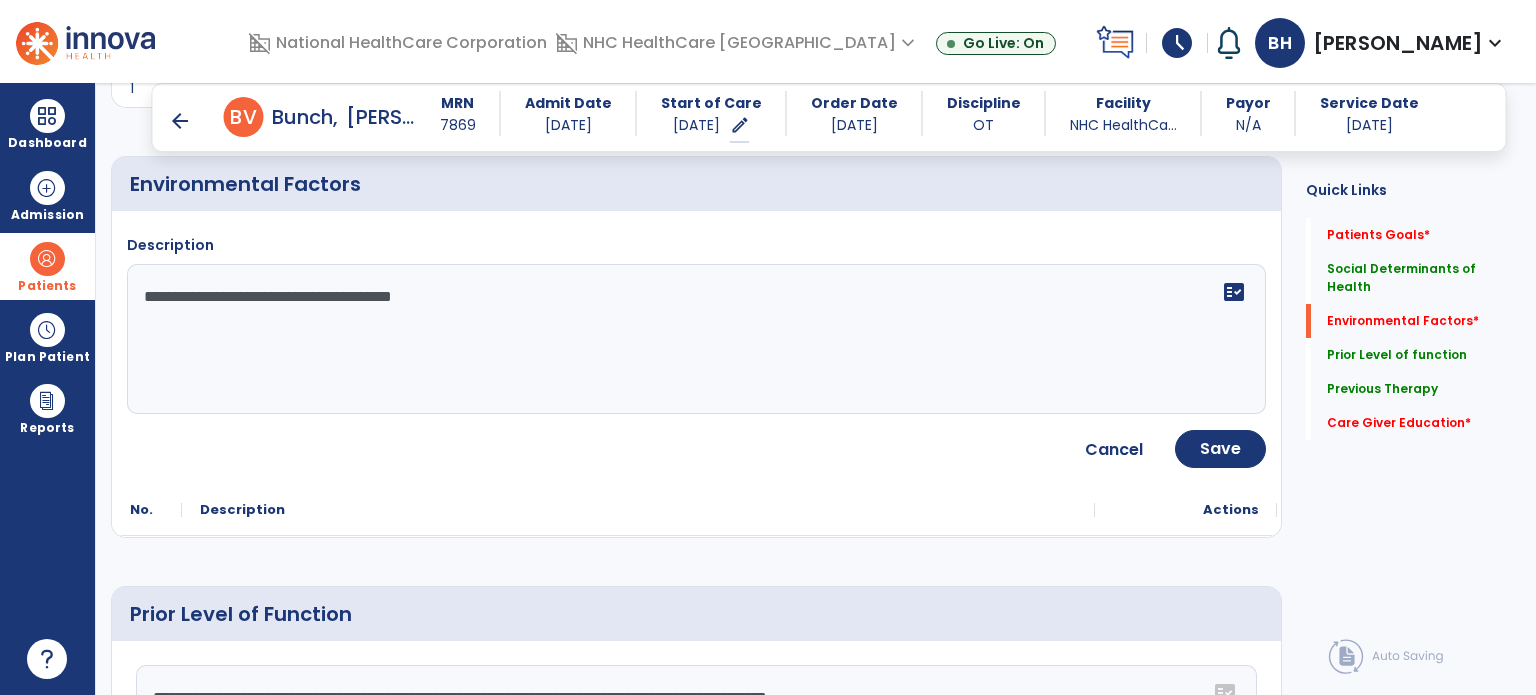 type on "**********" 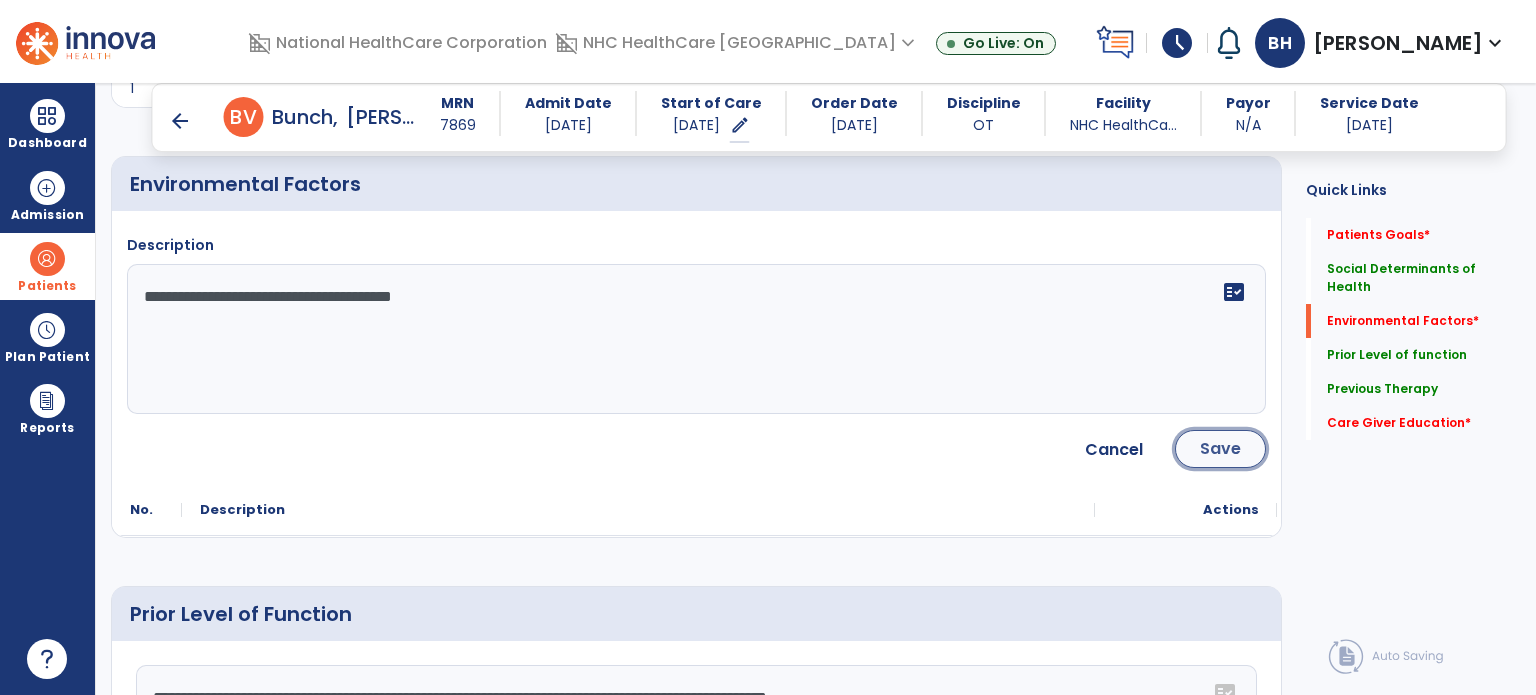 click on "Save" 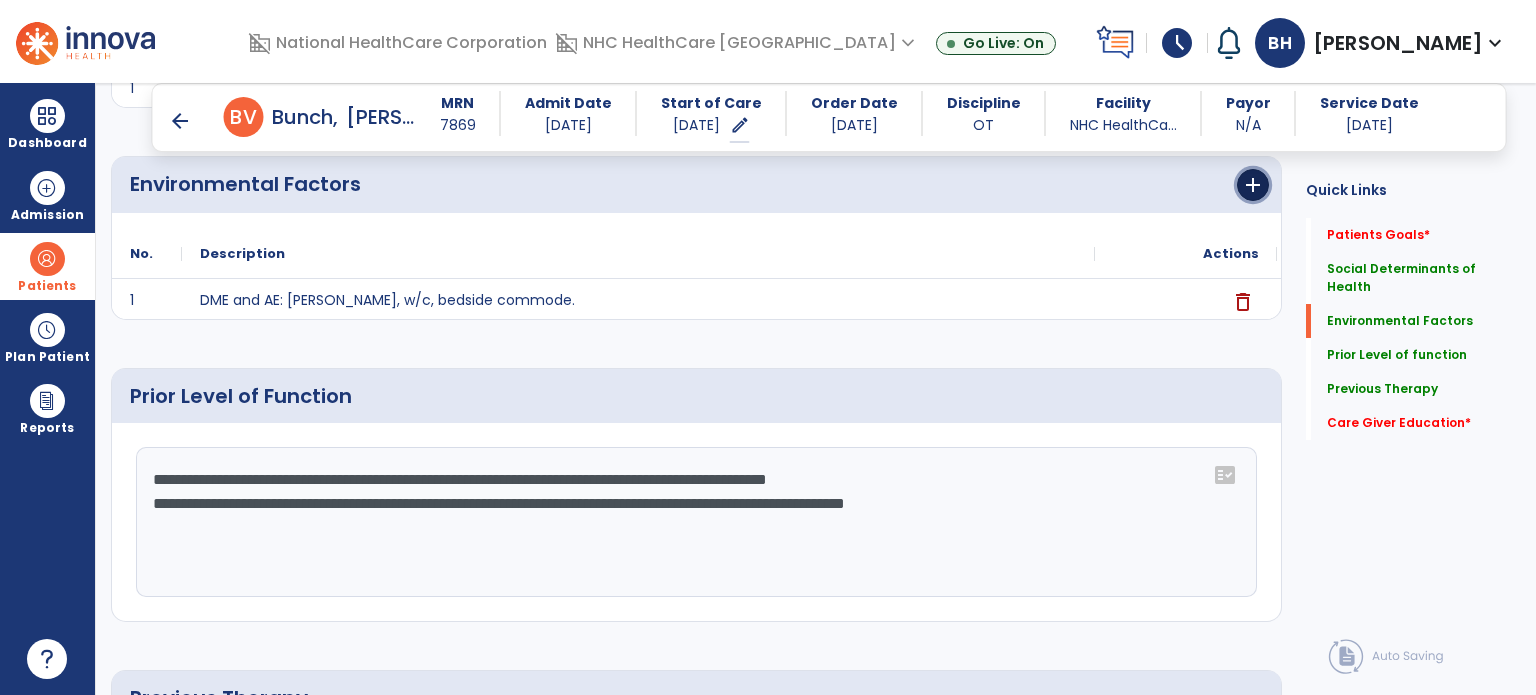 click on "add" 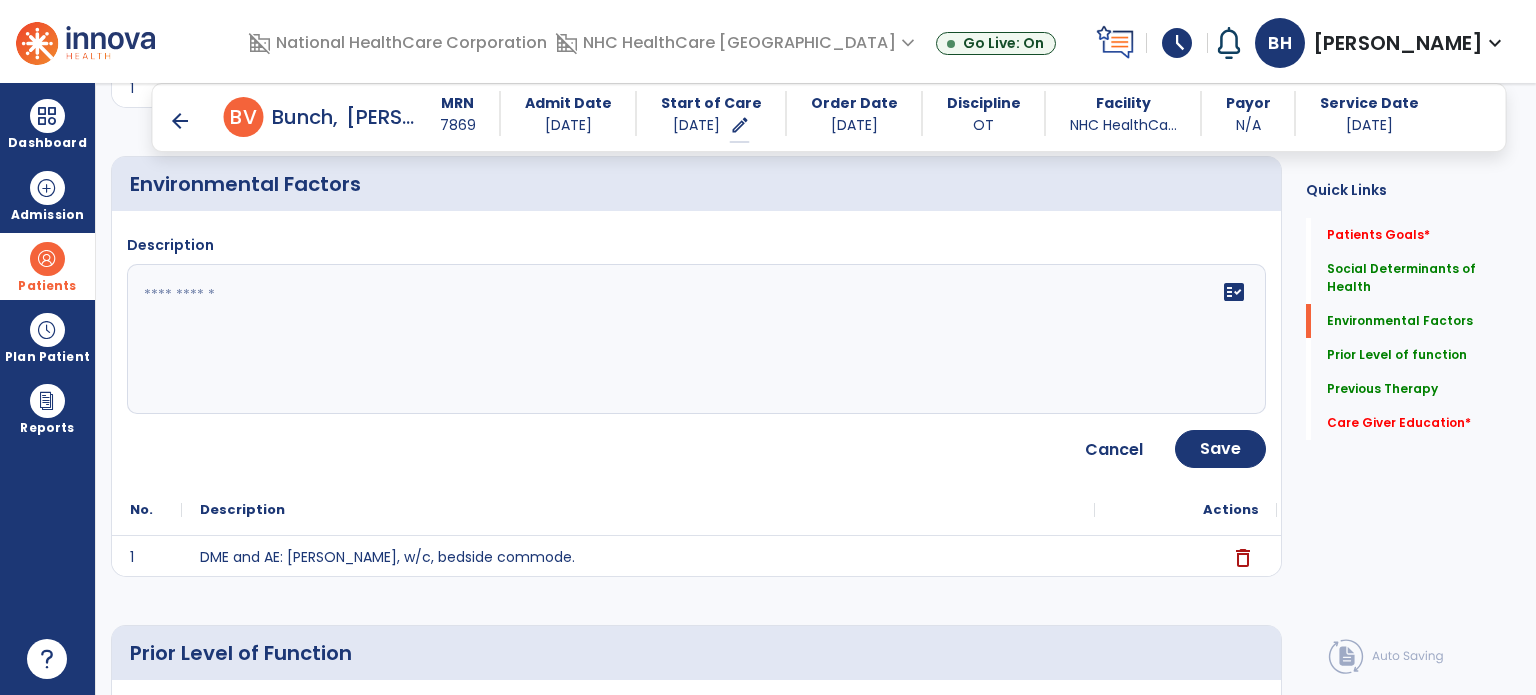 click on "fact_check" 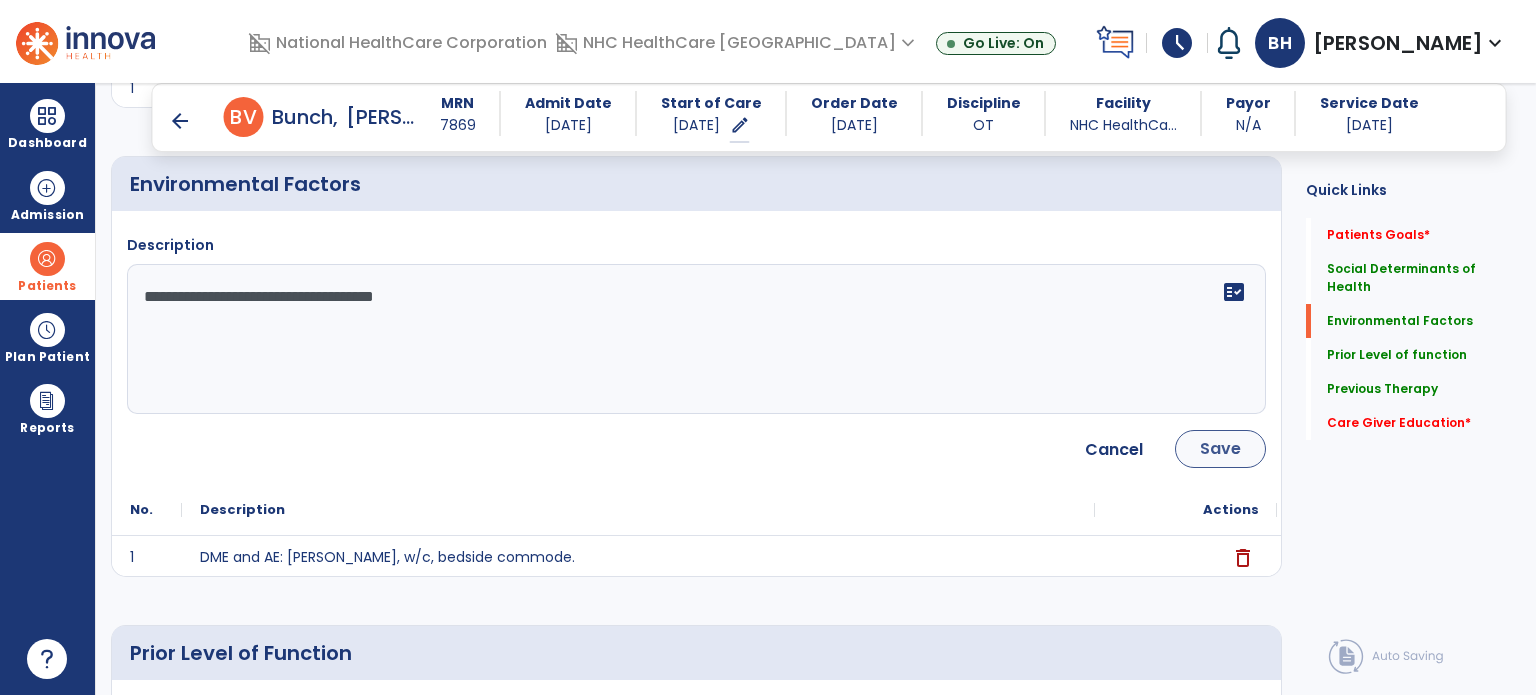 type on "**********" 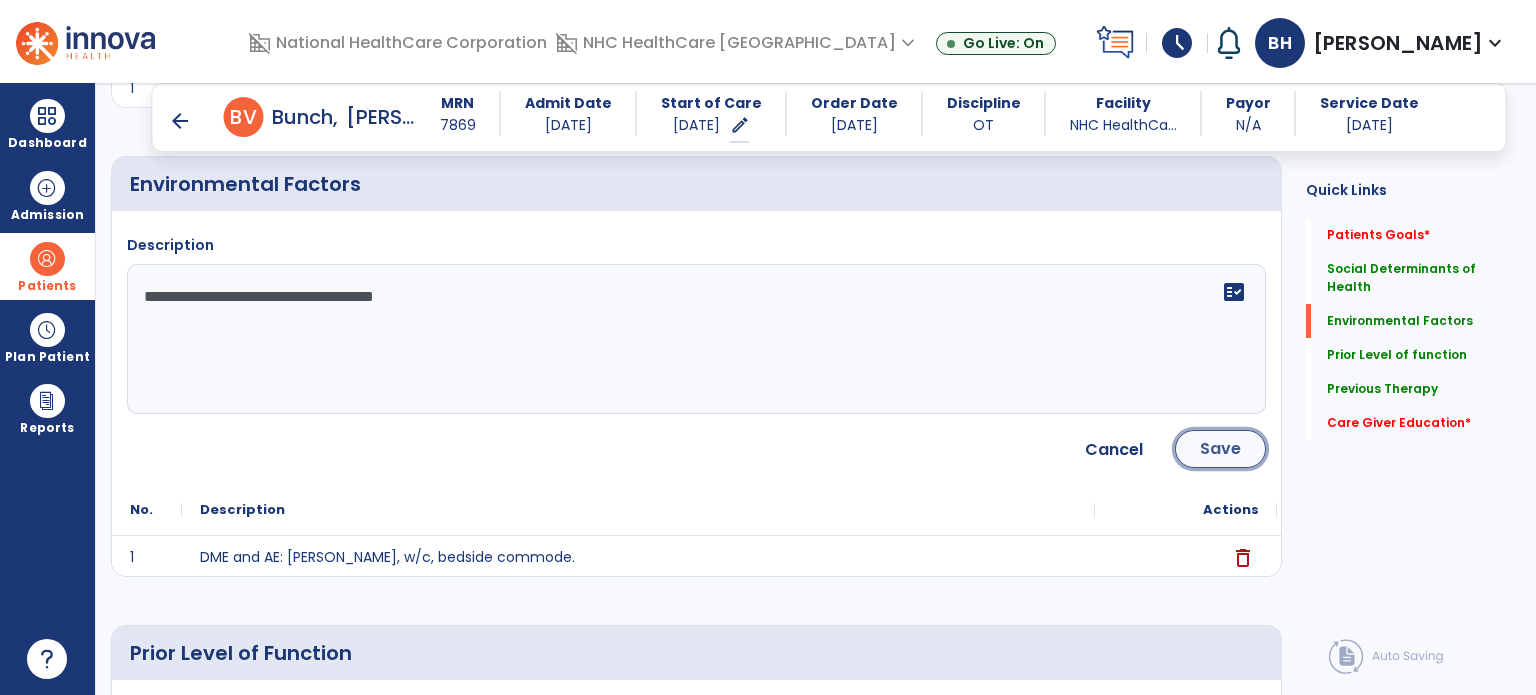 click on "Save" 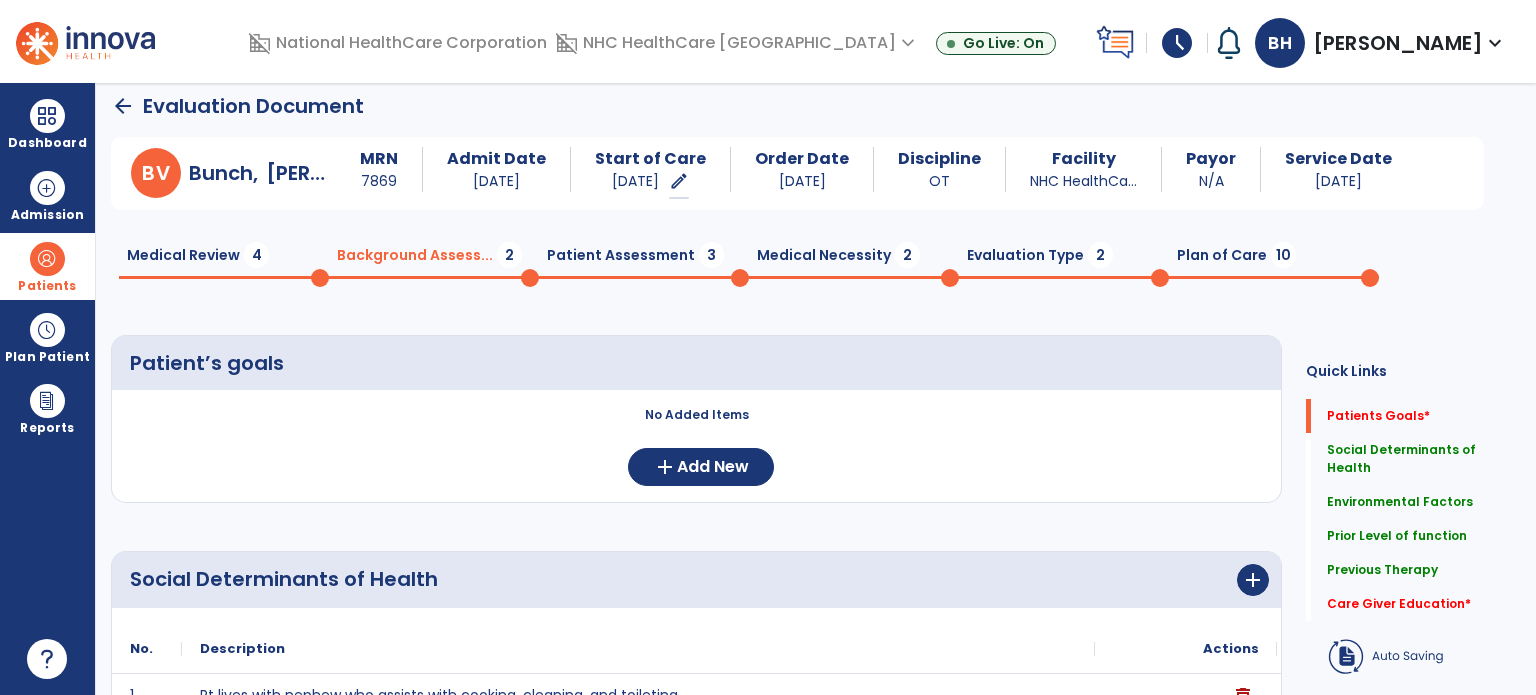 scroll, scrollTop: 0, scrollLeft: 0, axis: both 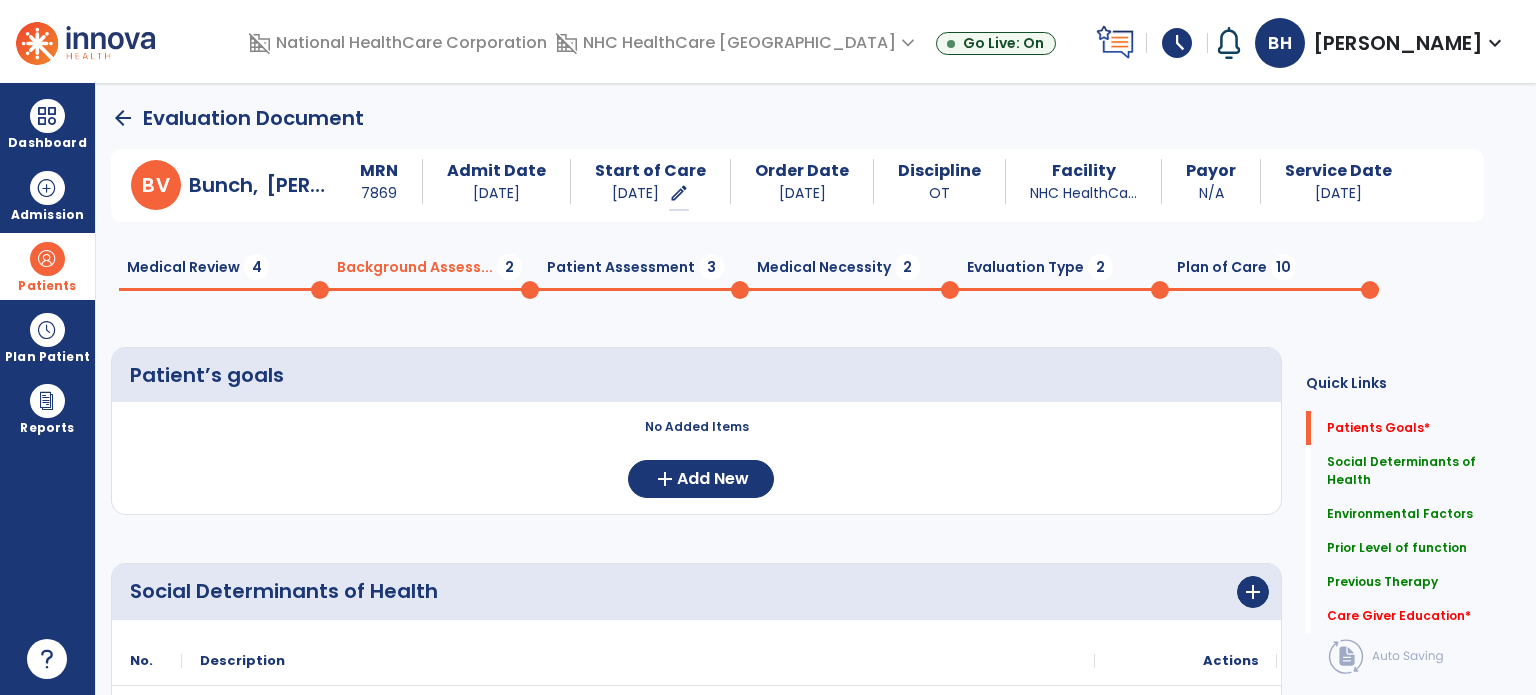 click on "Medical Review  4" 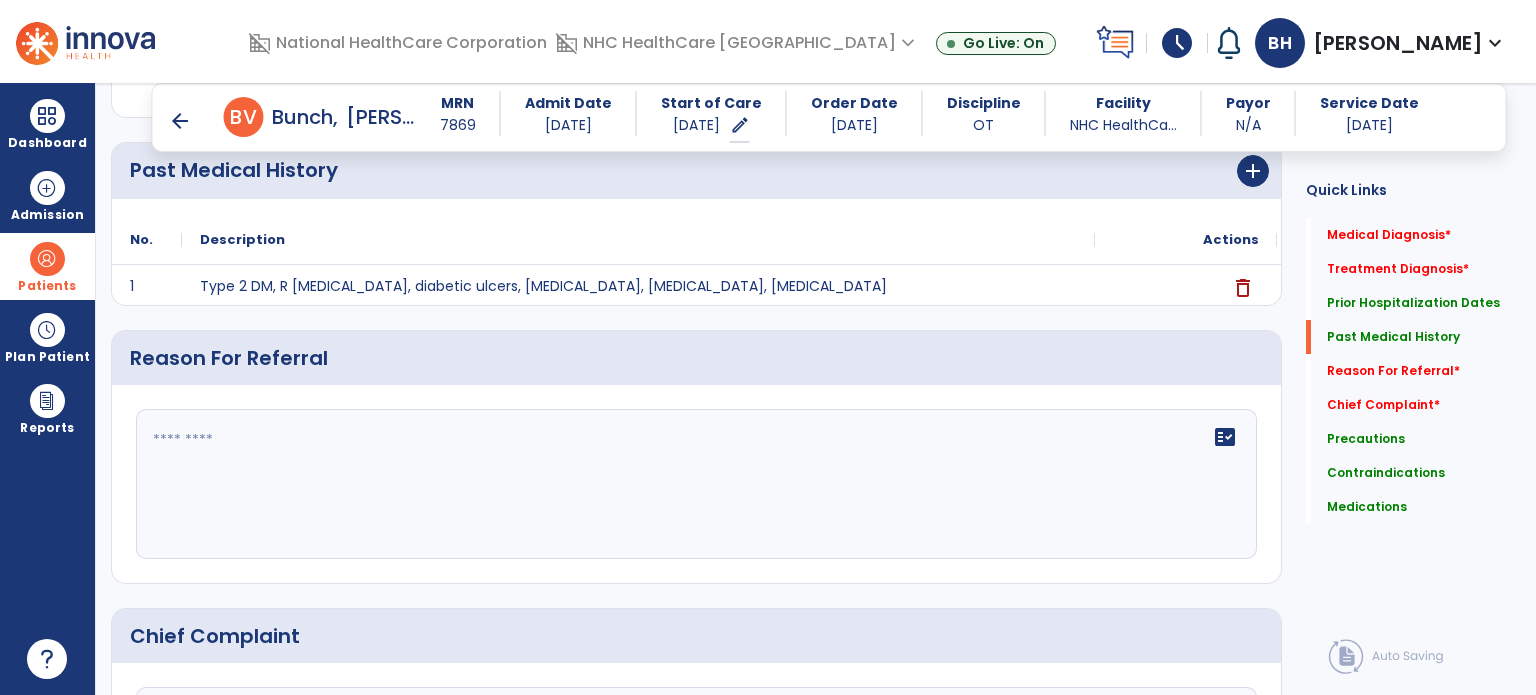 scroll, scrollTop: 800, scrollLeft: 0, axis: vertical 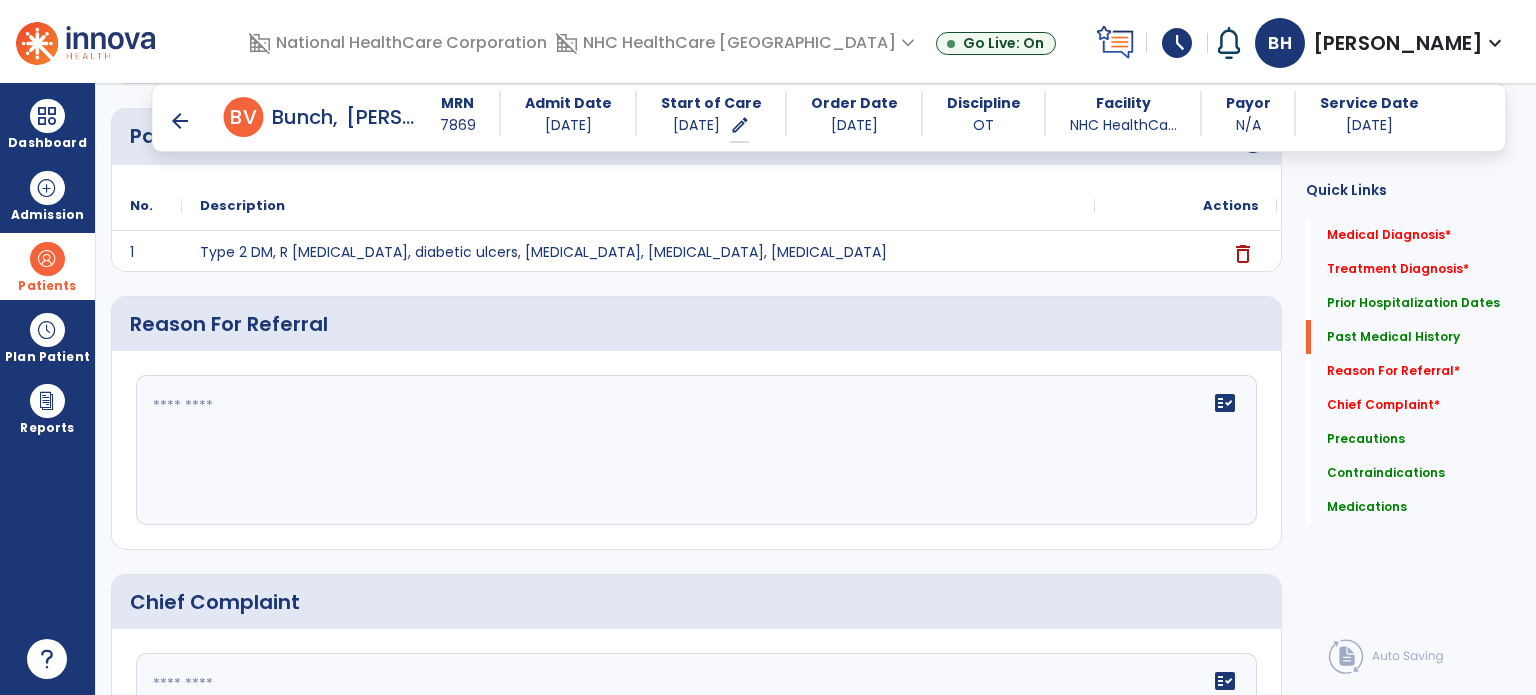 click 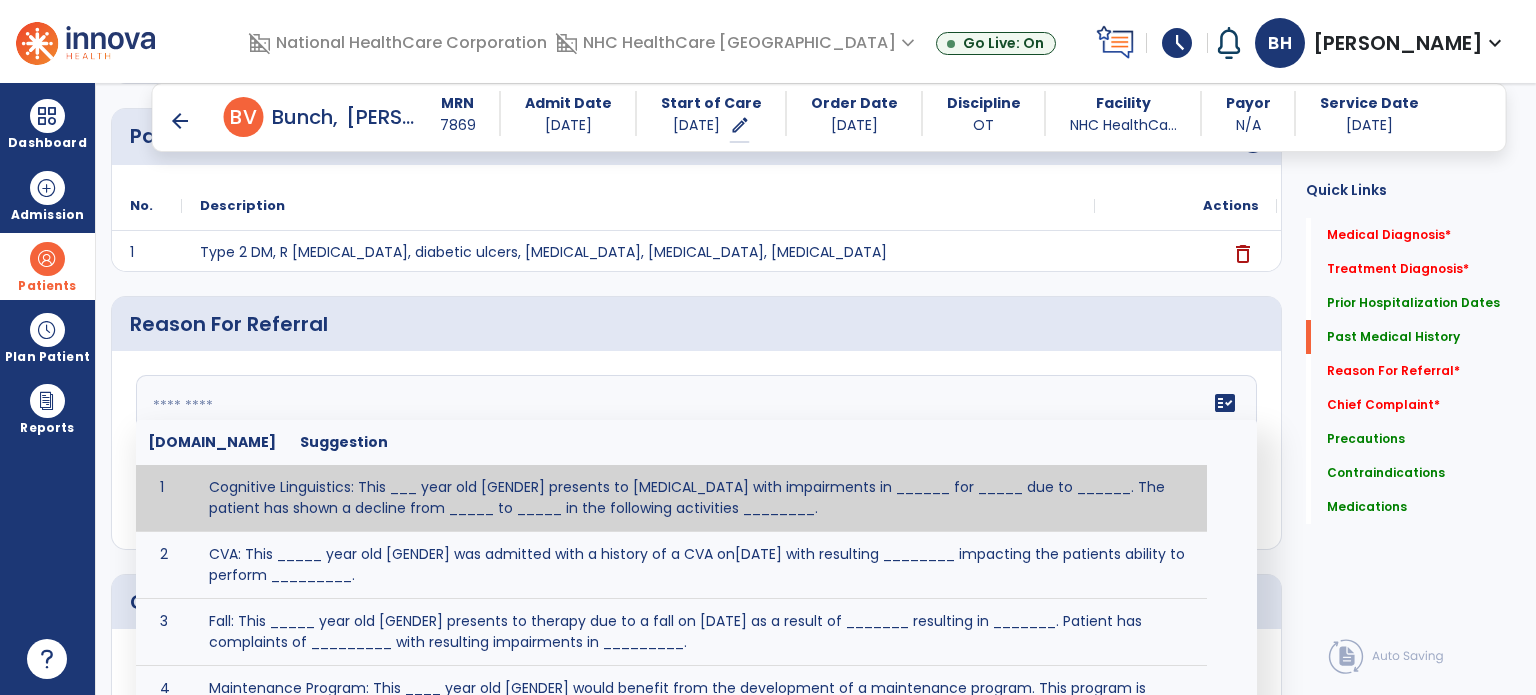 paste on "**********" 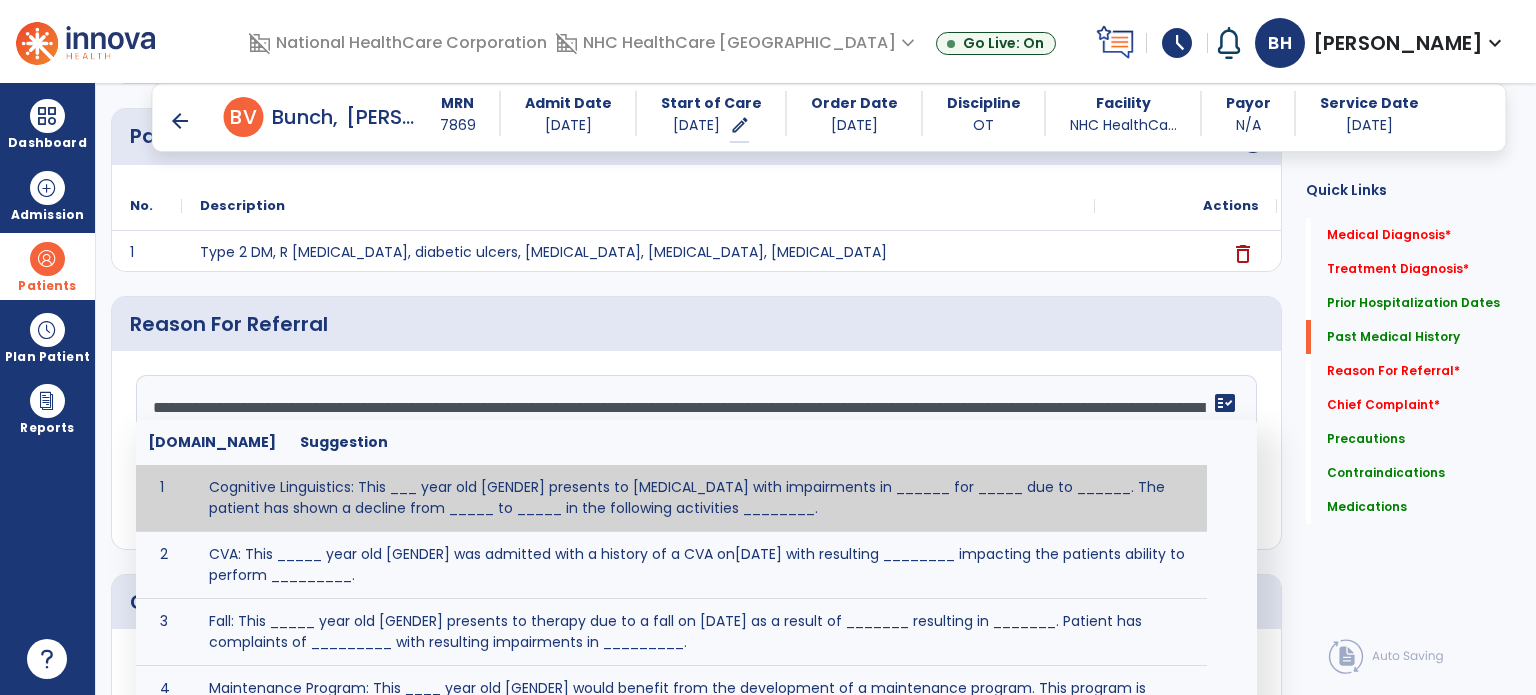 click 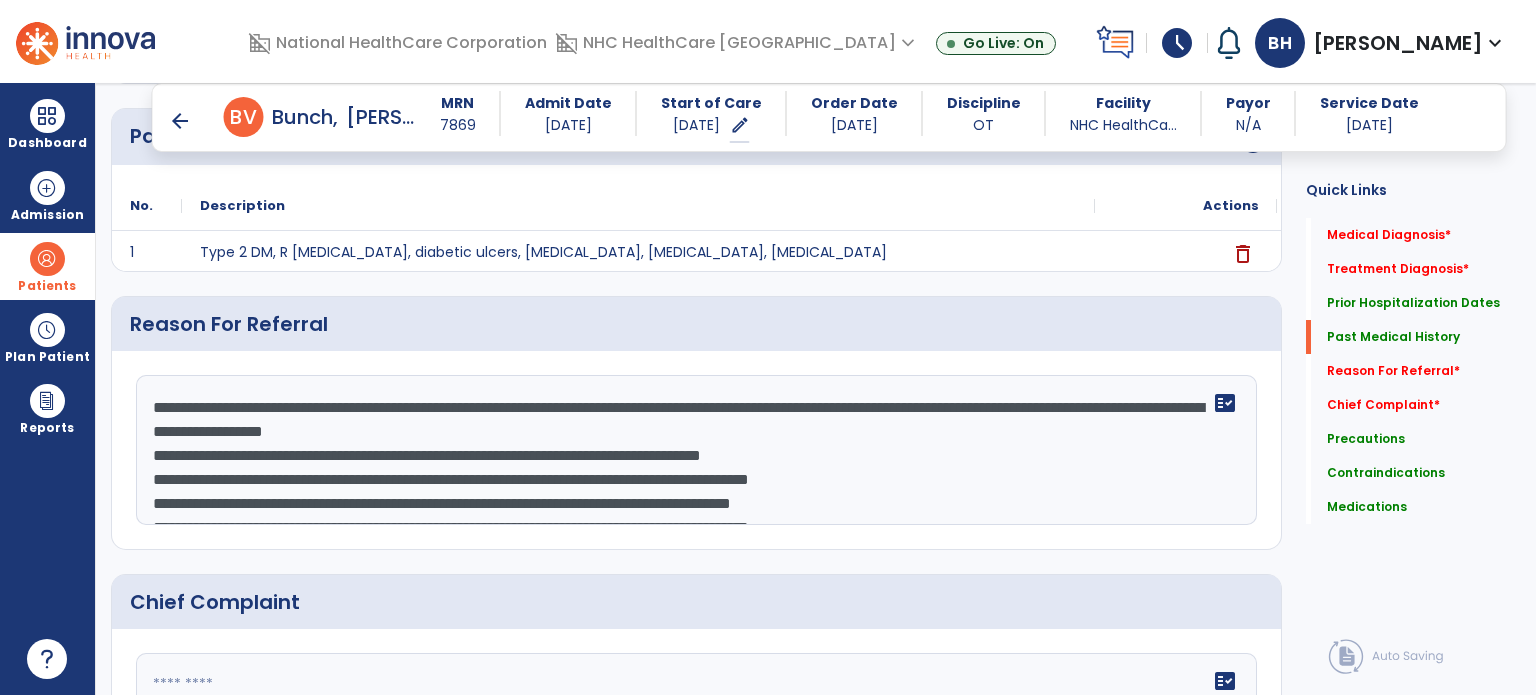 scroll, scrollTop: 87, scrollLeft: 0, axis: vertical 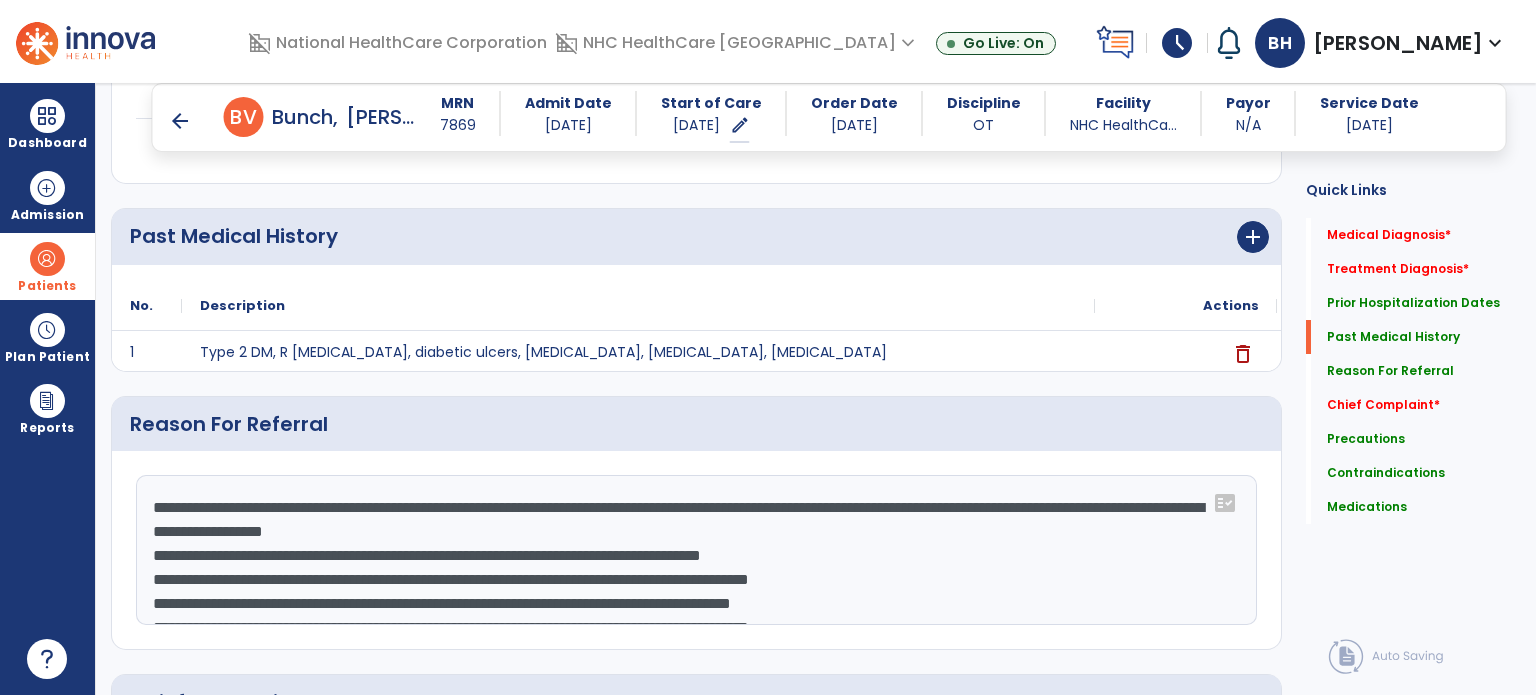 click on "**********" 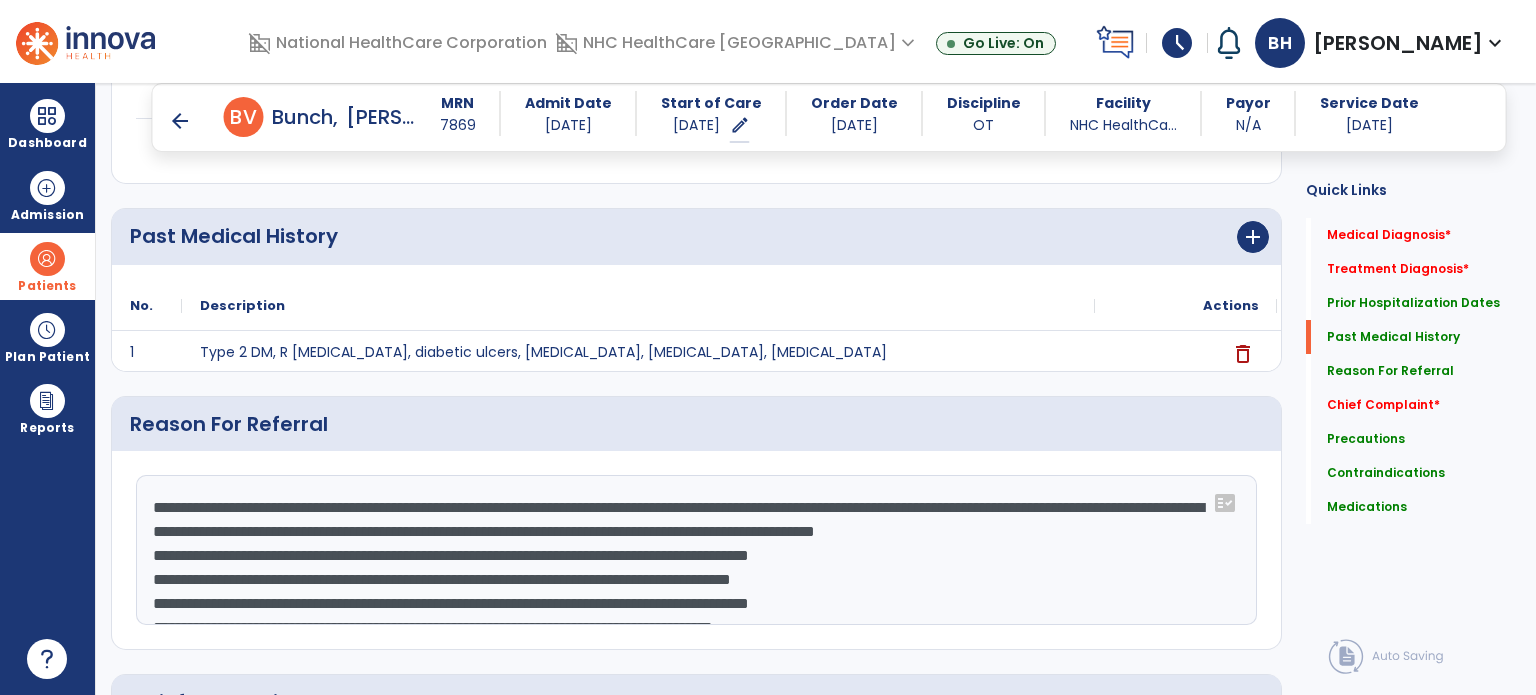 drag, startPoint x: 765, startPoint y: 529, endPoint x: 778, endPoint y: 554, distance: 28.178005 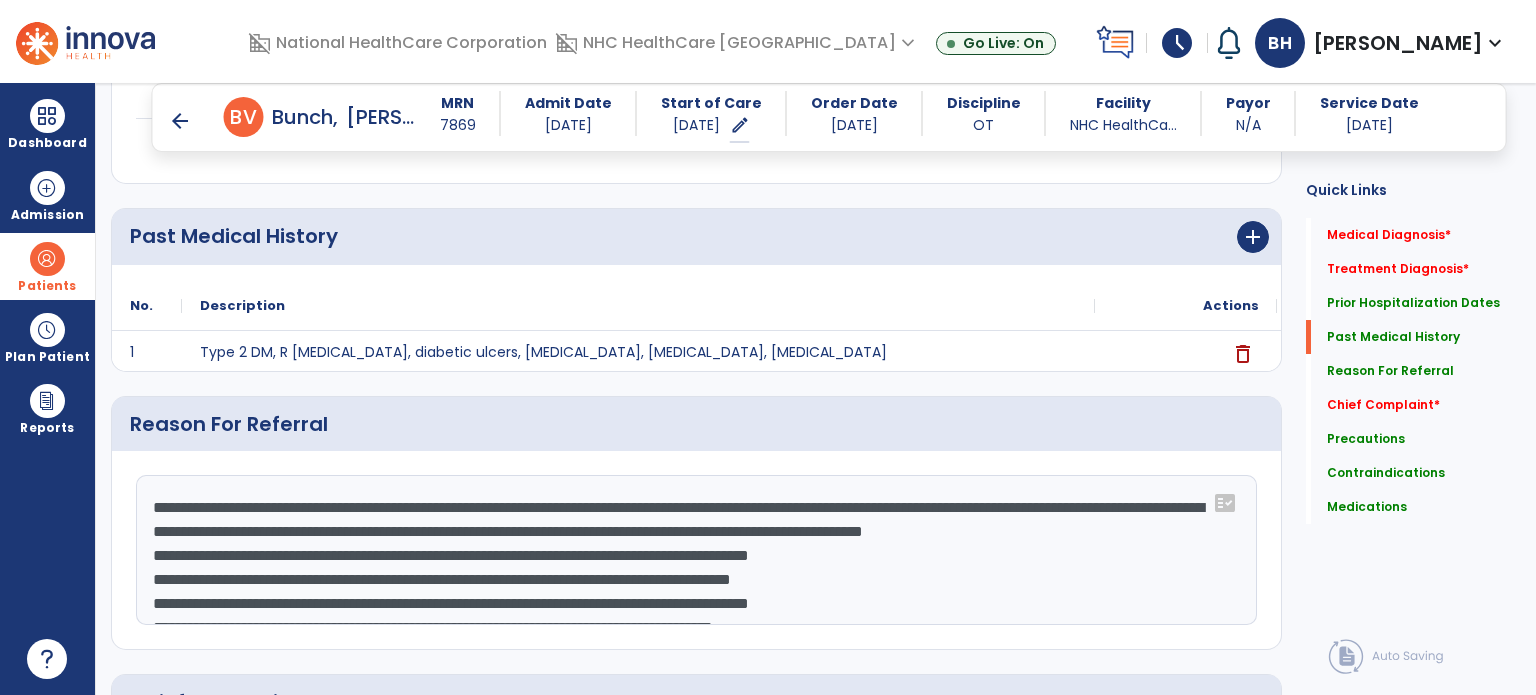 drag, startPoint x: 643, startPoint y: 528, endPoint x: 405, endPoint y: 492, distance: 240.70729 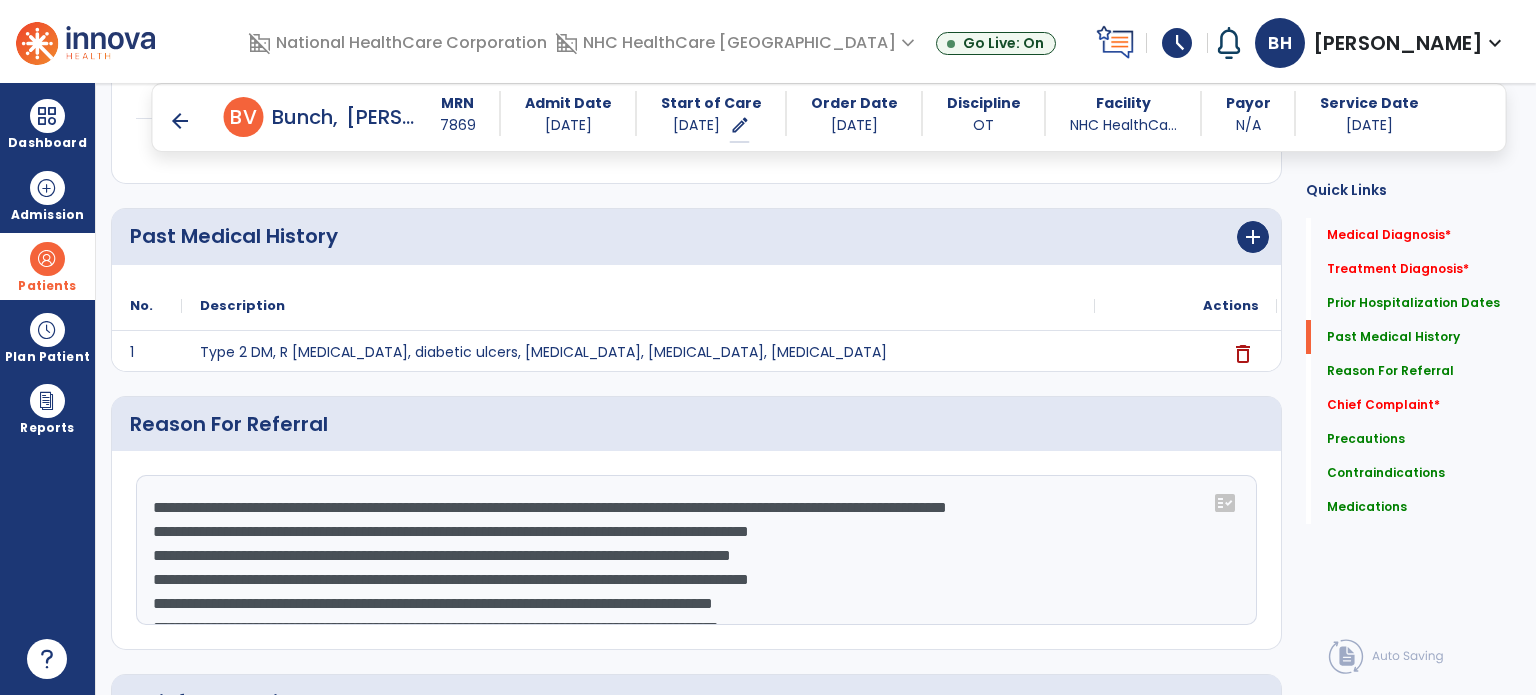 click on "**********" 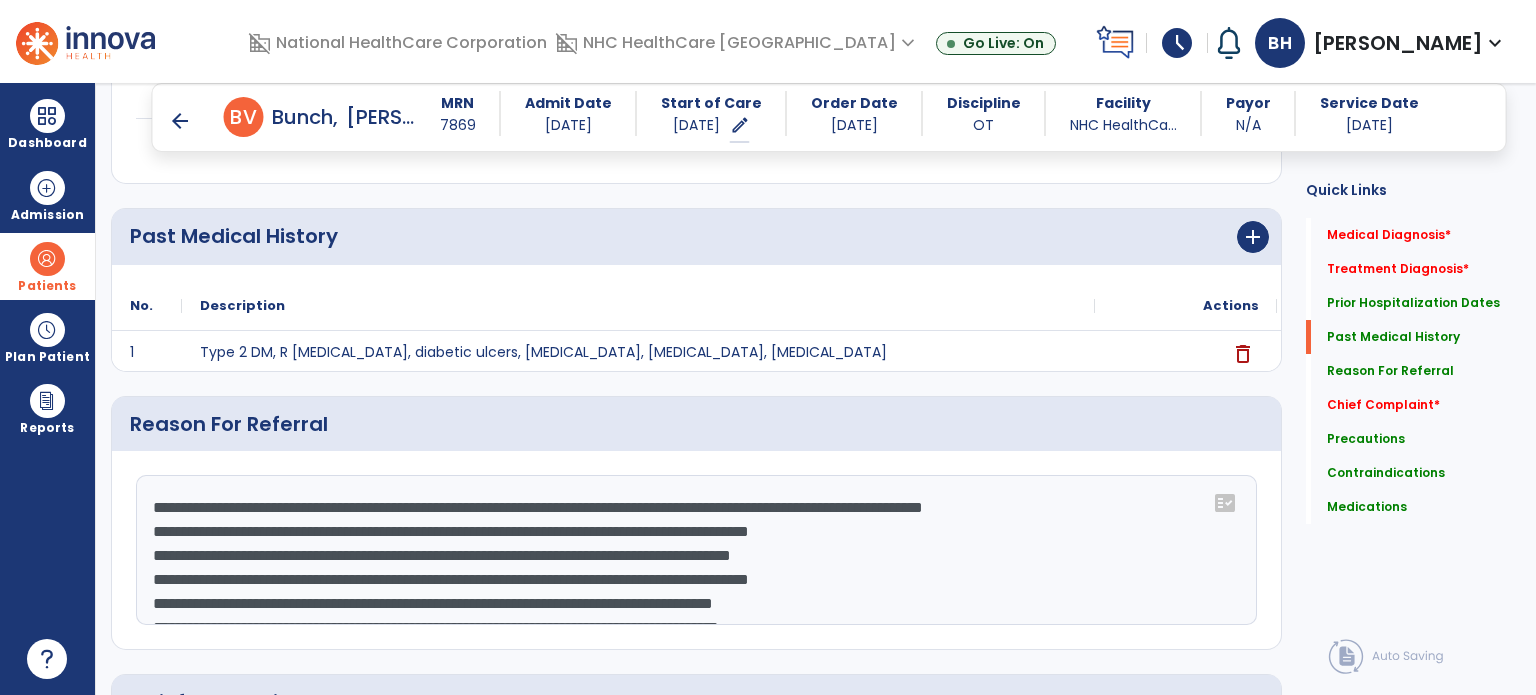 click on "**********" 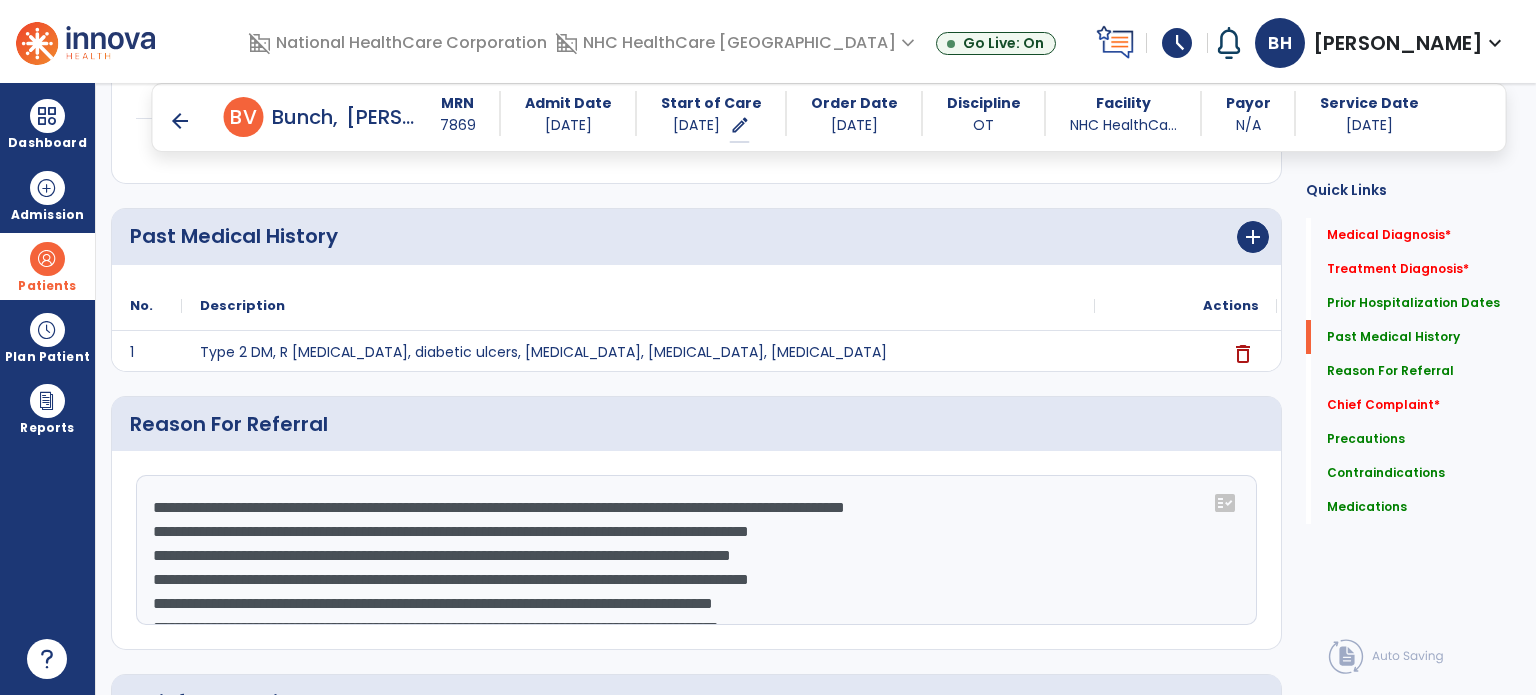 click on "**********" 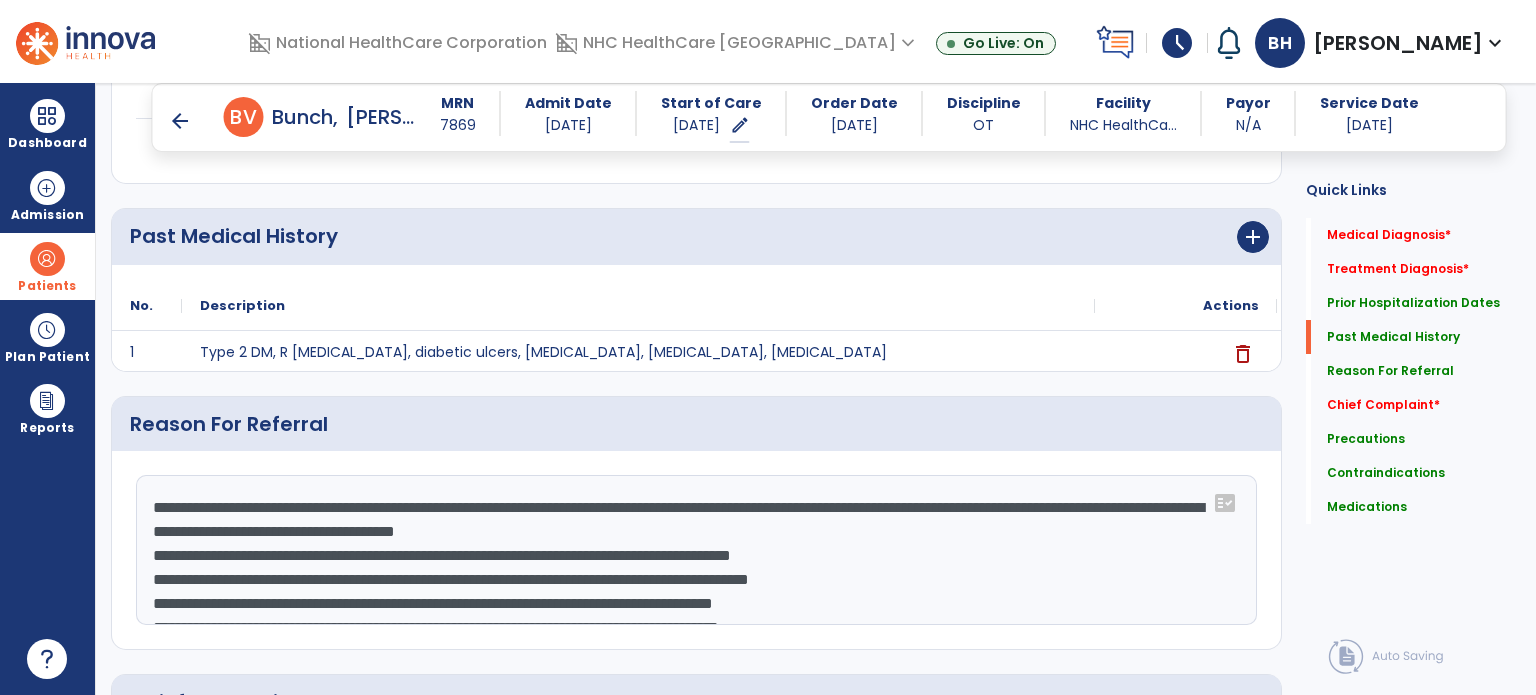 scroll, scrollTop: 33, scrollLeft: 0, axis: vertical 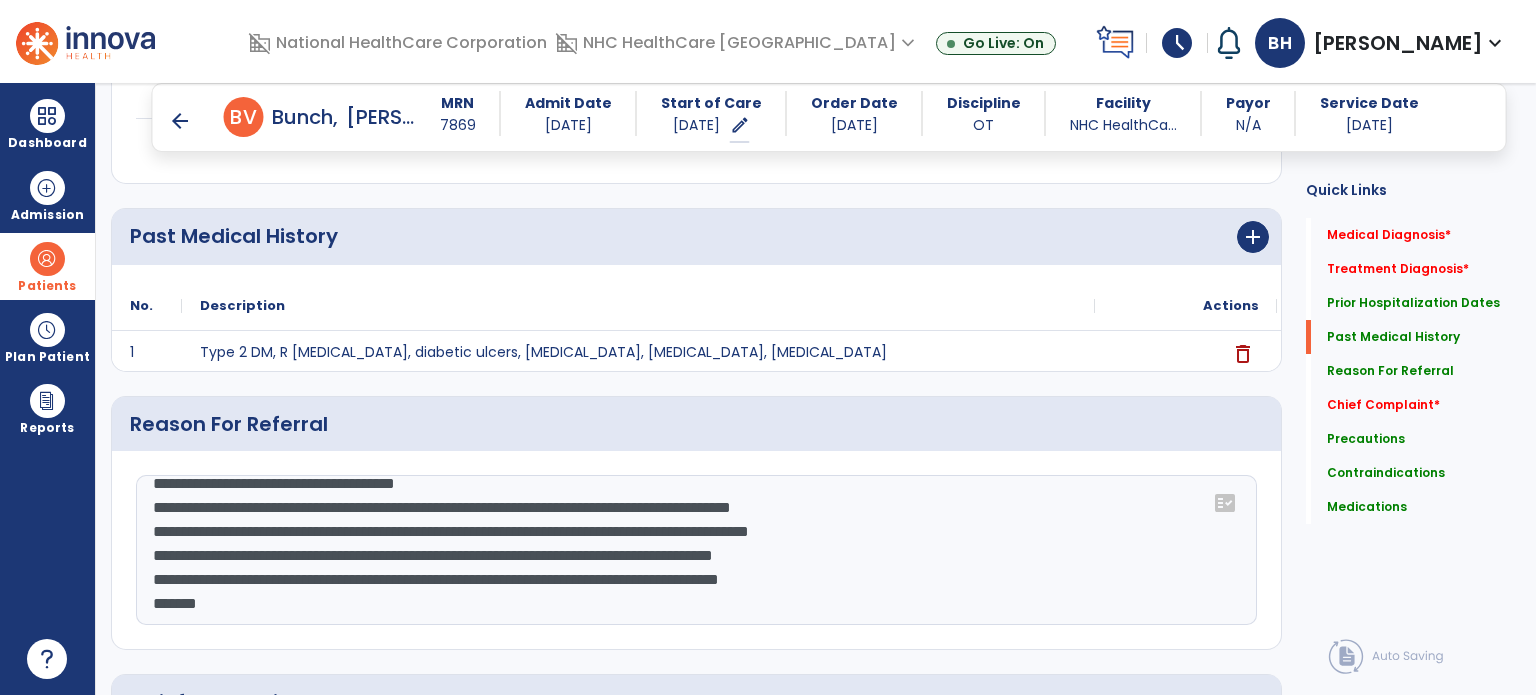 click on "**********" 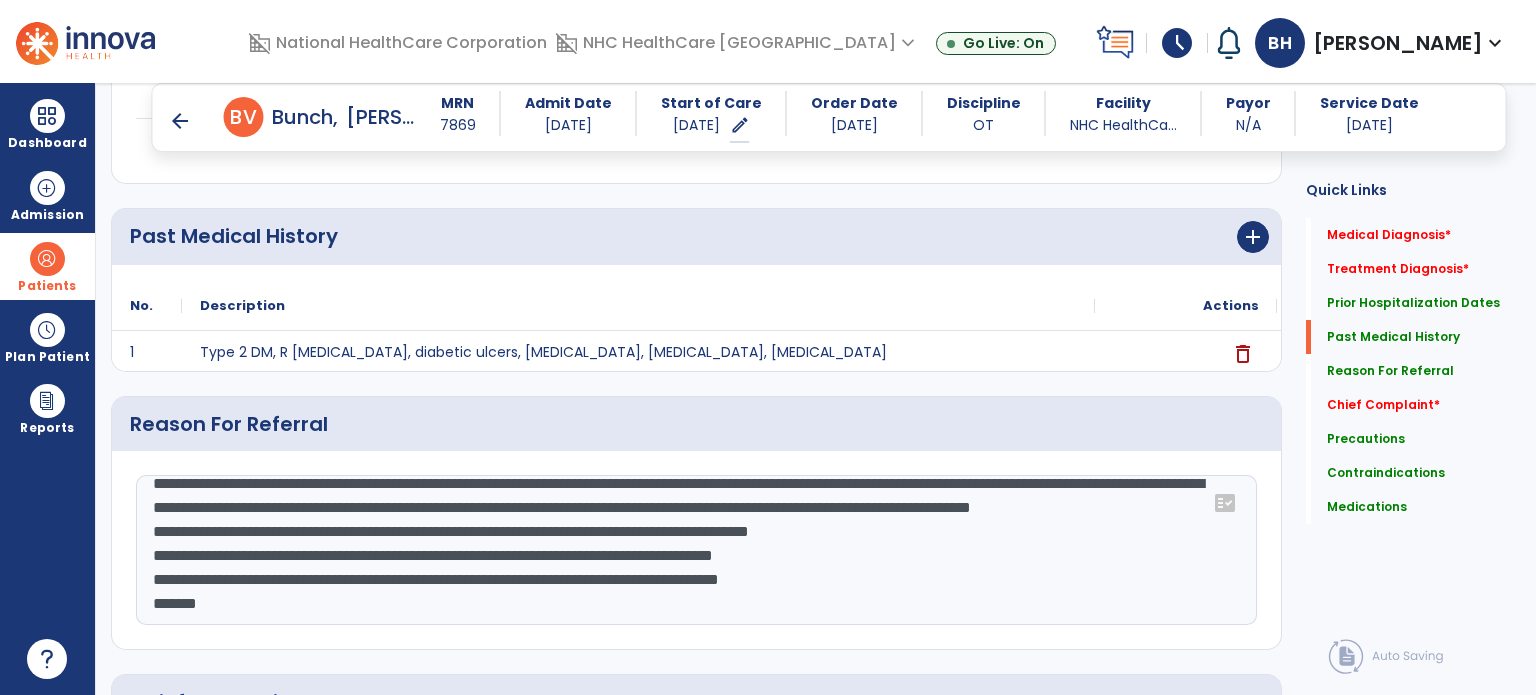 scroll, scrollTop: 24, scrollLeft: 0, axis: vertical 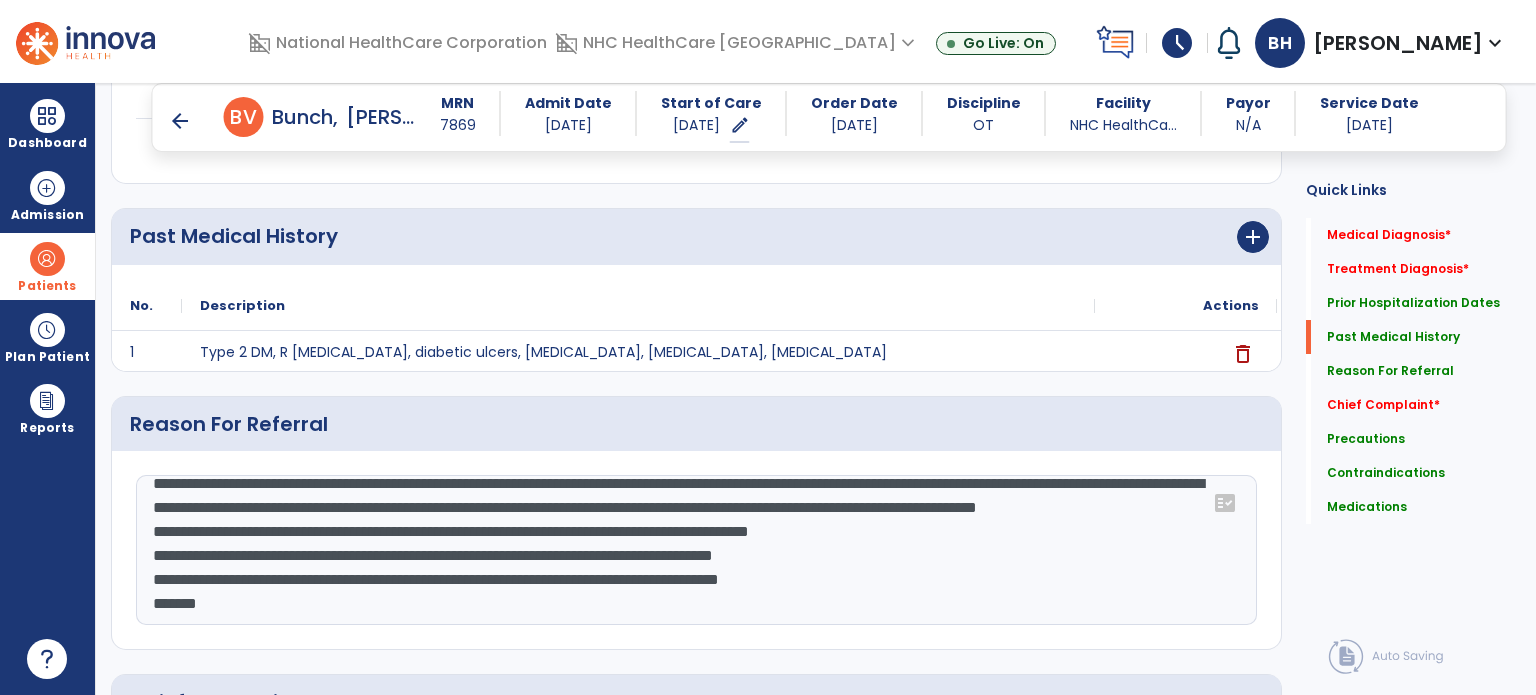 click on "**********" 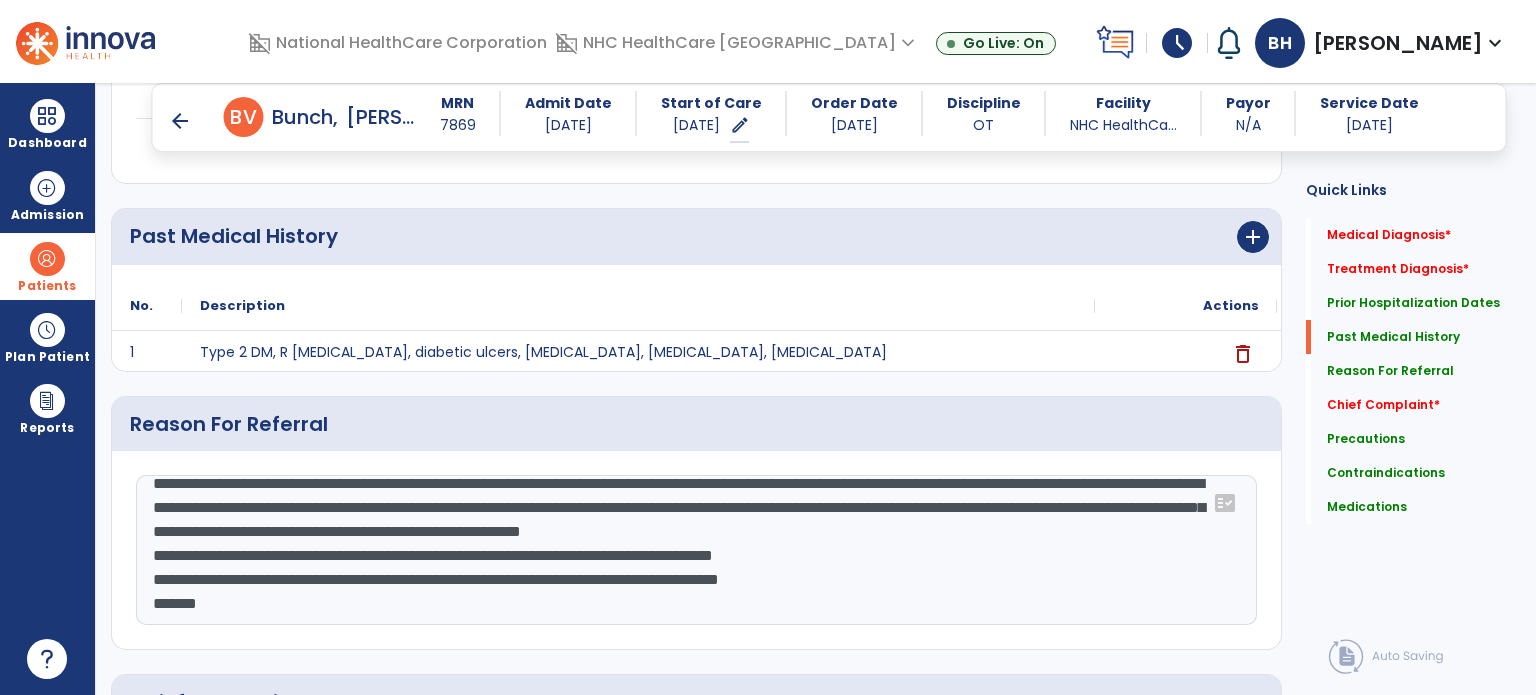scroll, scrollTop: 0, scrollLeft: 0, axis: both 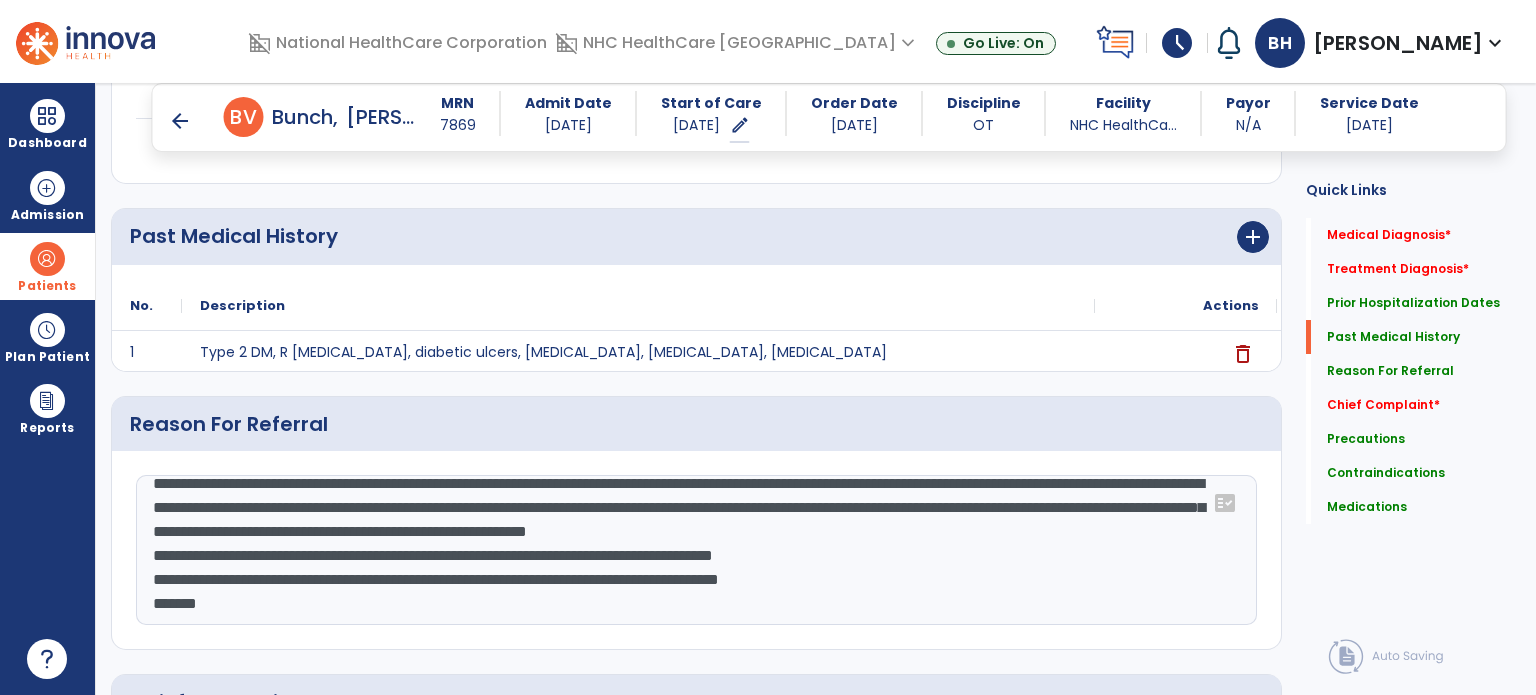 click on "**********" 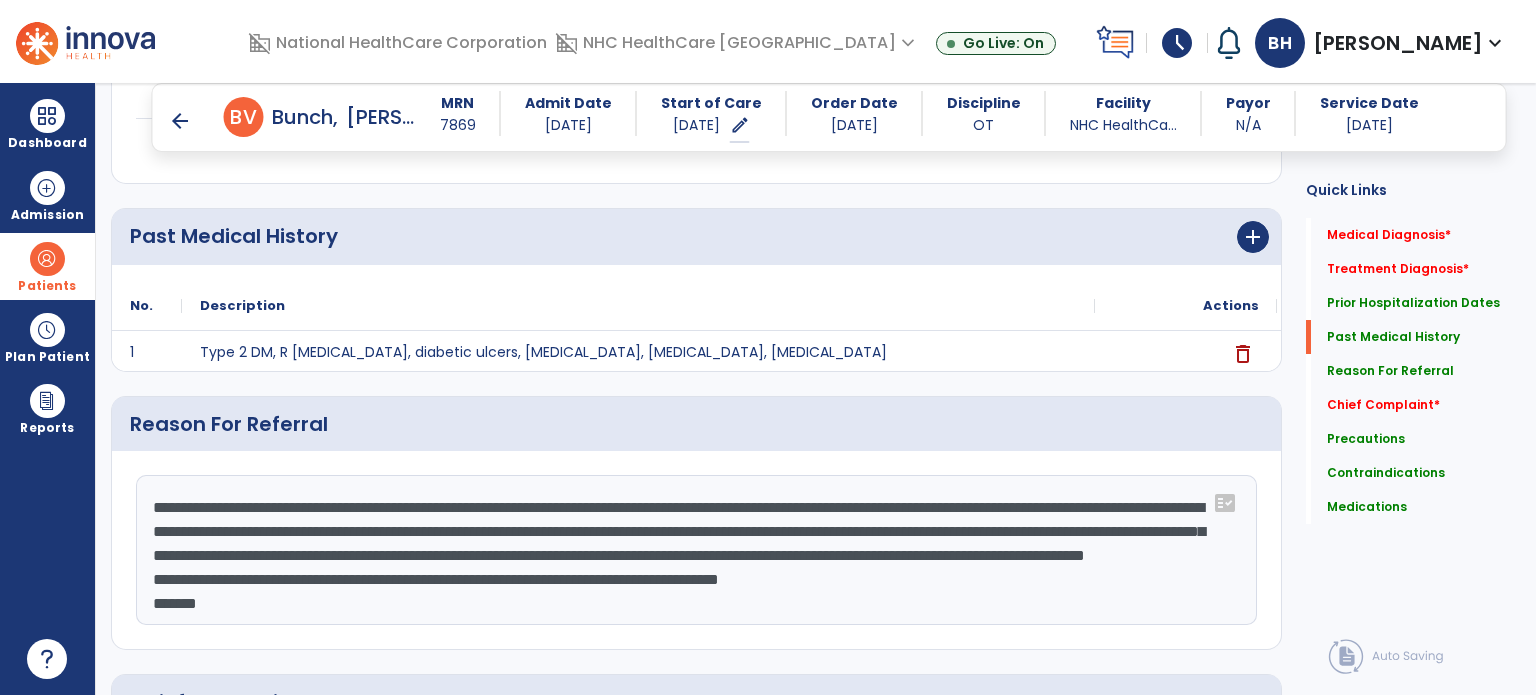 scroll, scrollTop: 24, scrollLeft: 0, axis: vertical 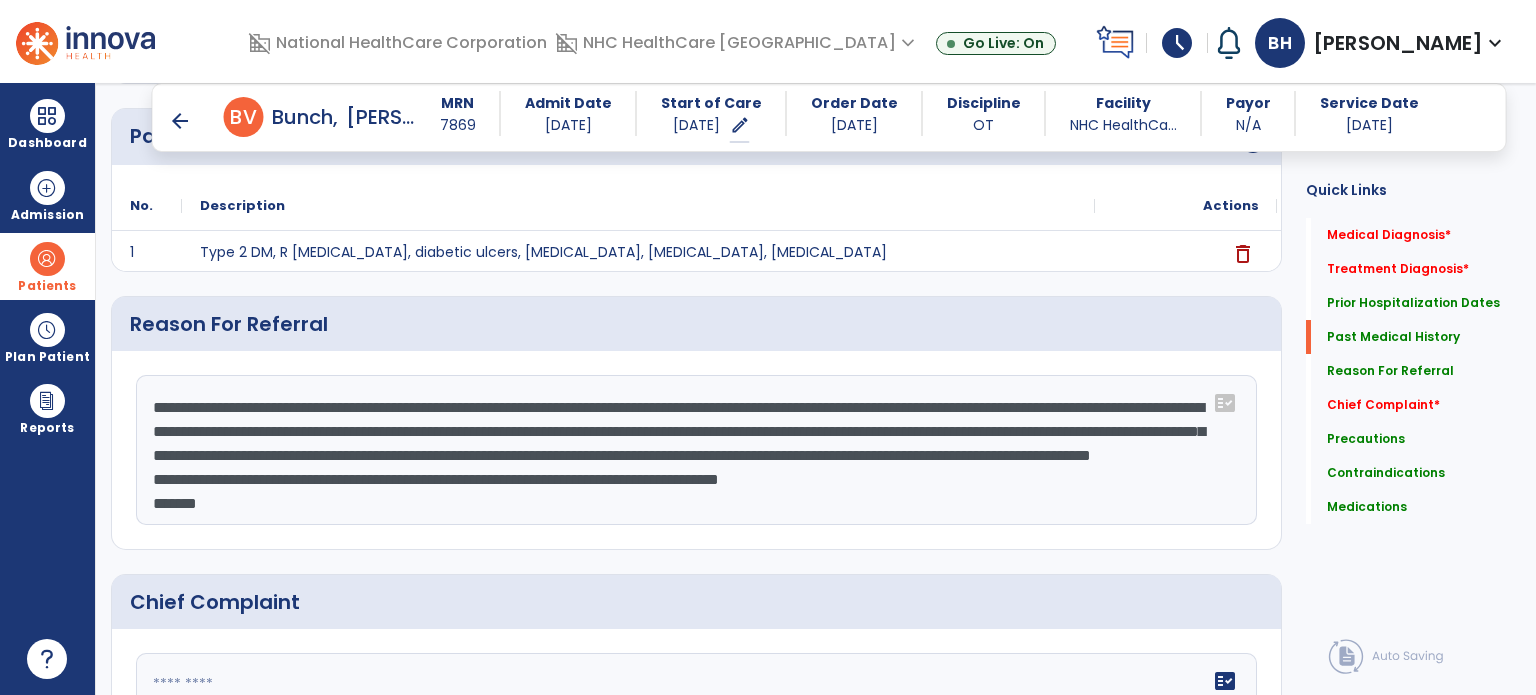 click on "**********" 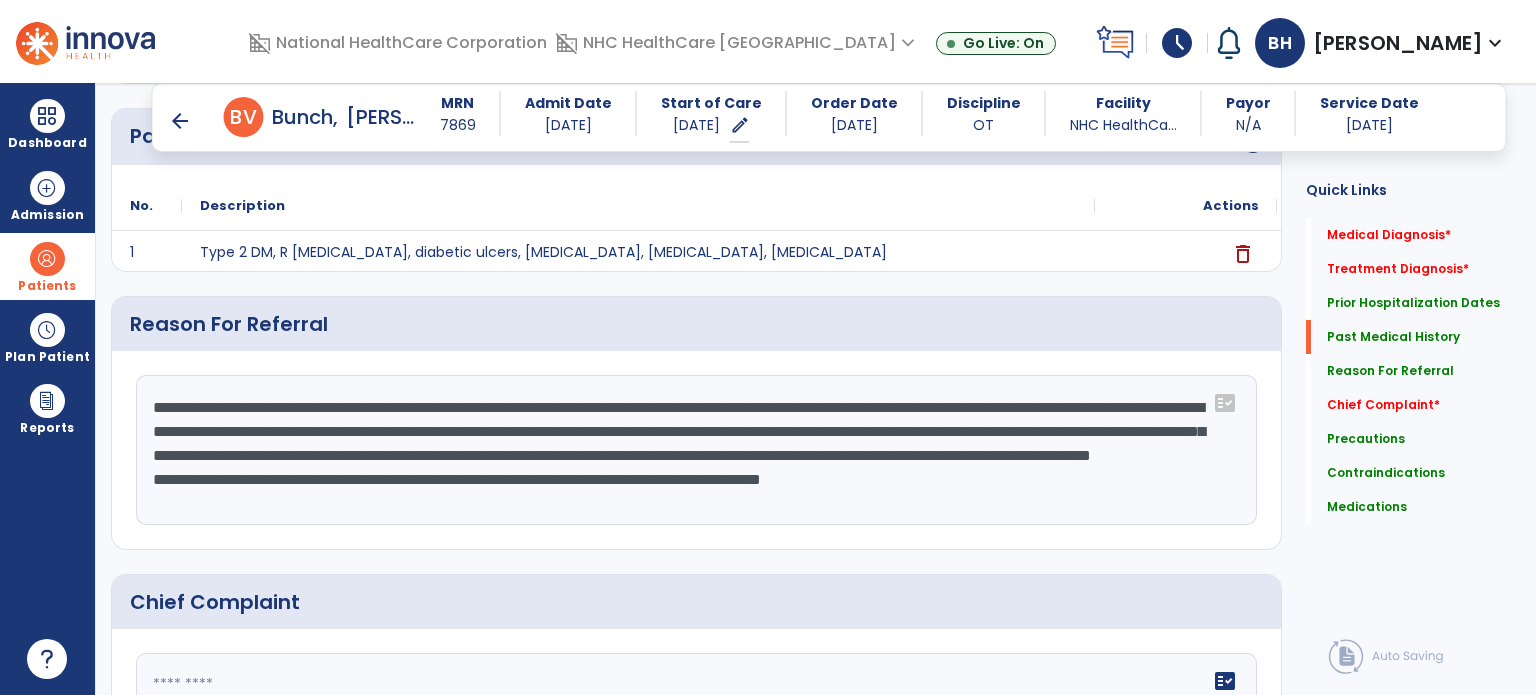 scroll, scrollTop: 0, scrollLeft: 0, axis: both 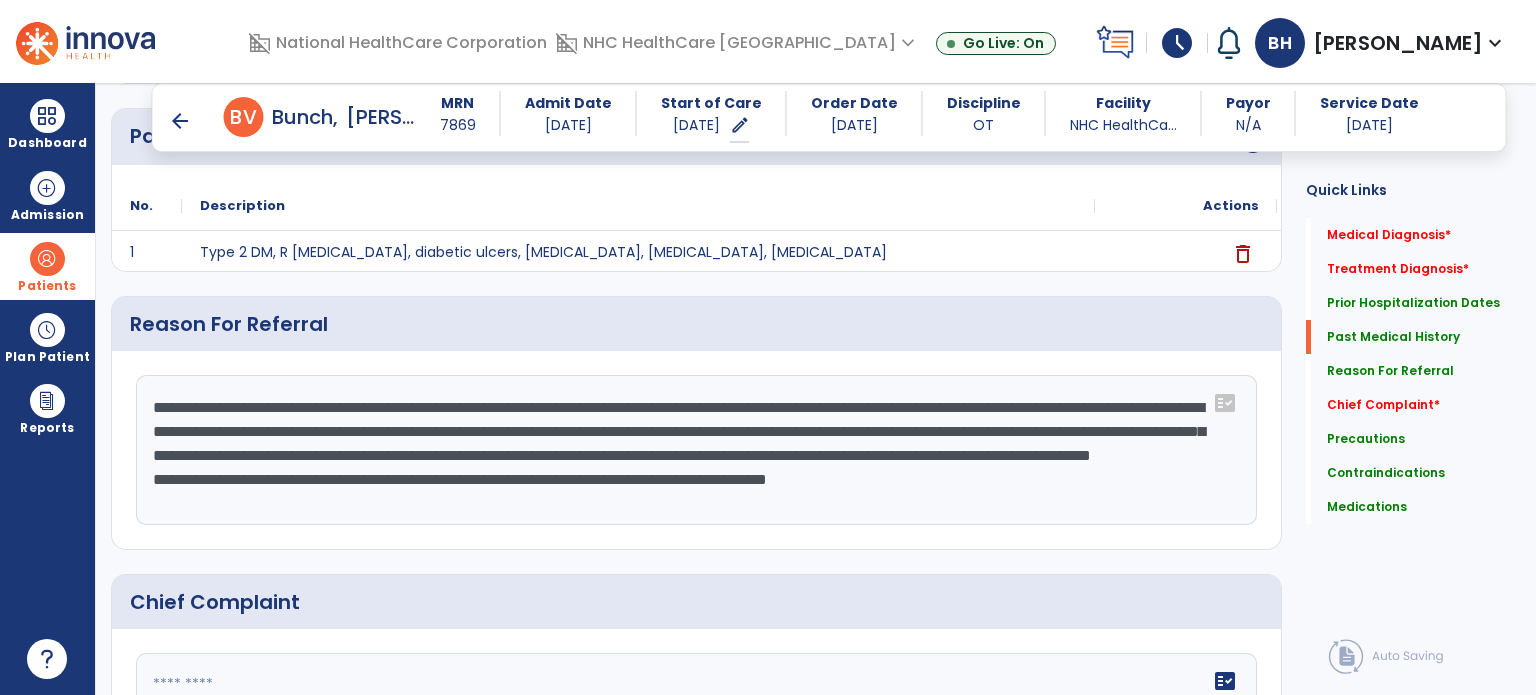 click on "**********" 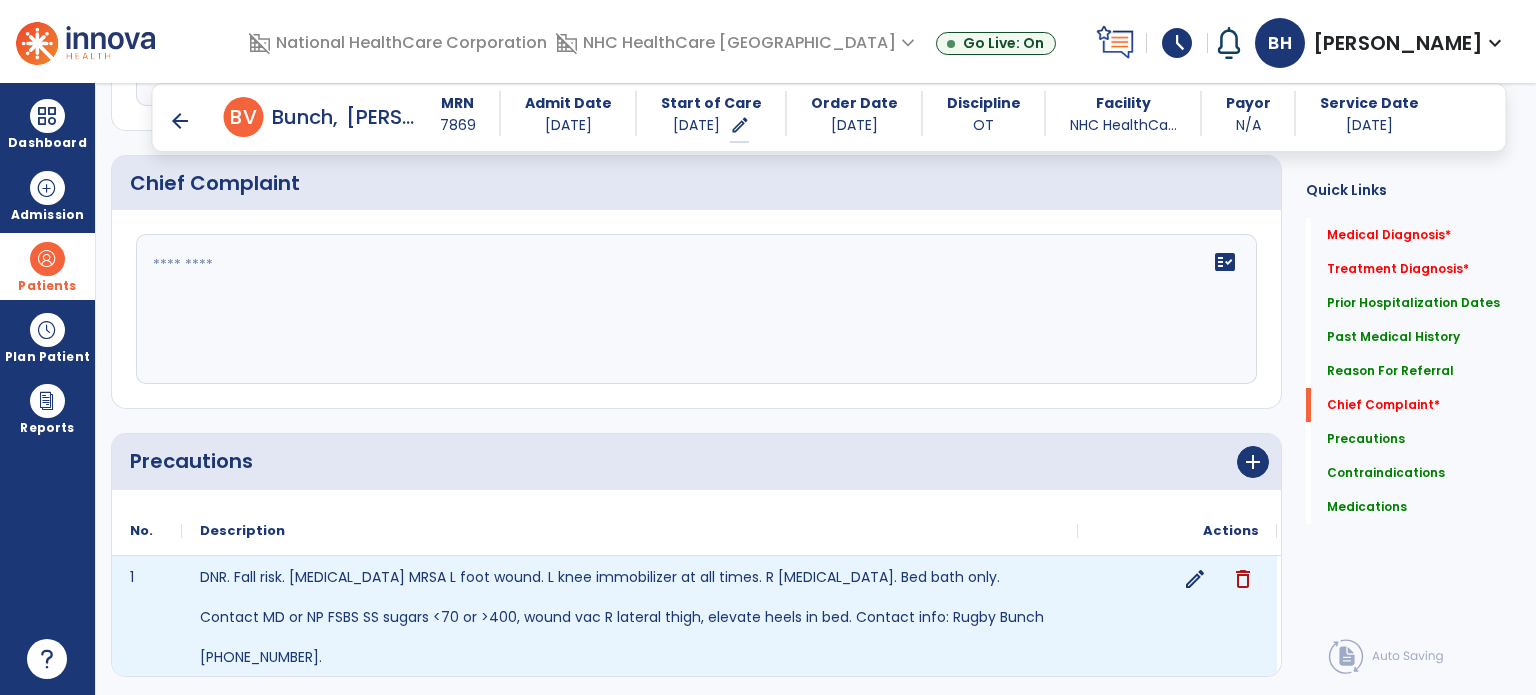 scroll, scrollTop: 1300, scrollLeft: 0, axis: vertical 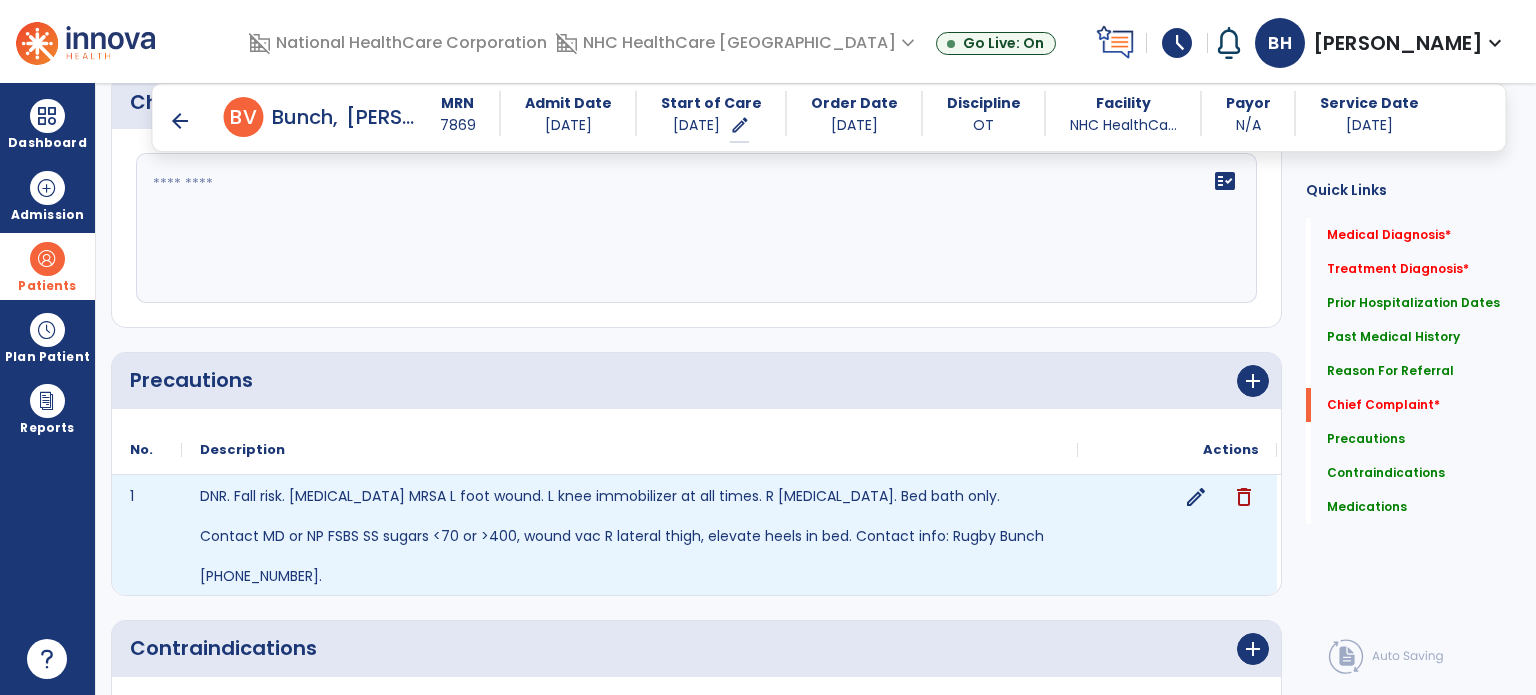 click on "edit" 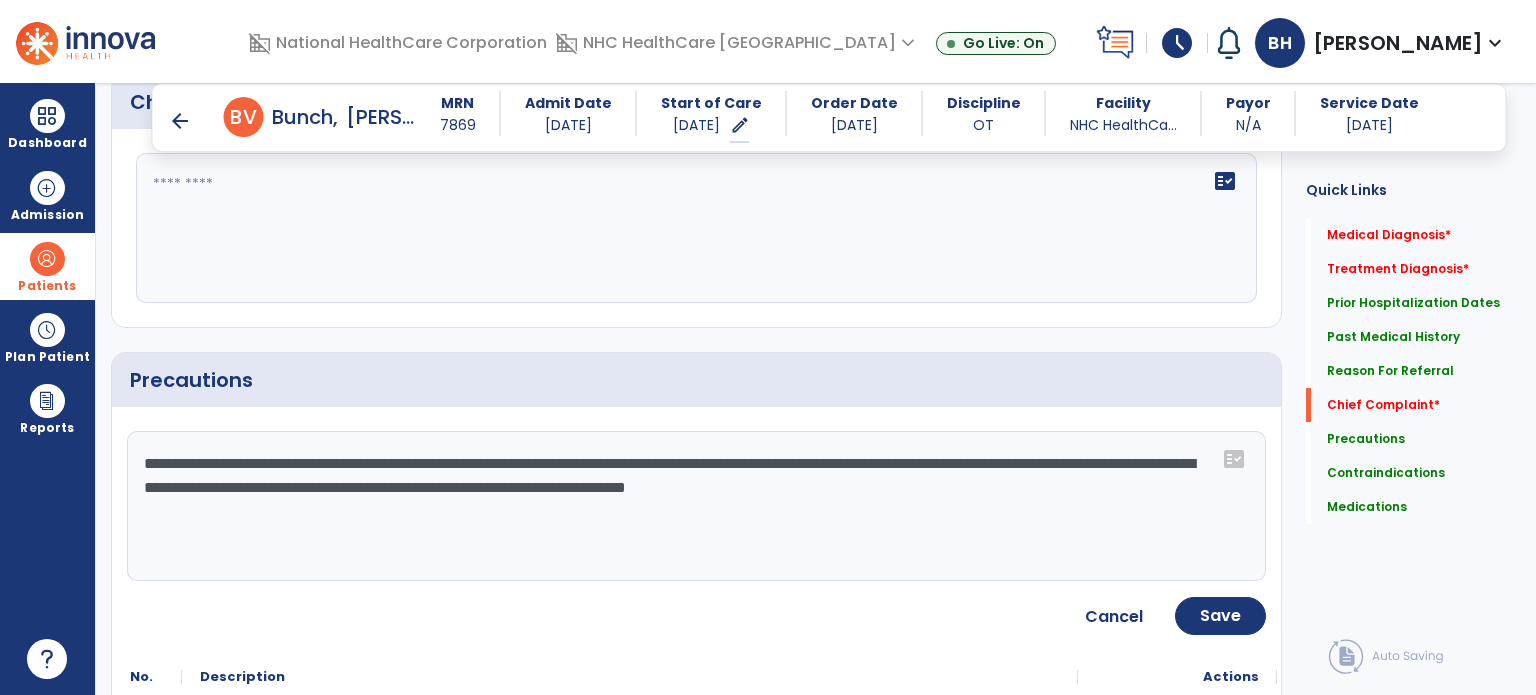 click on "**********" 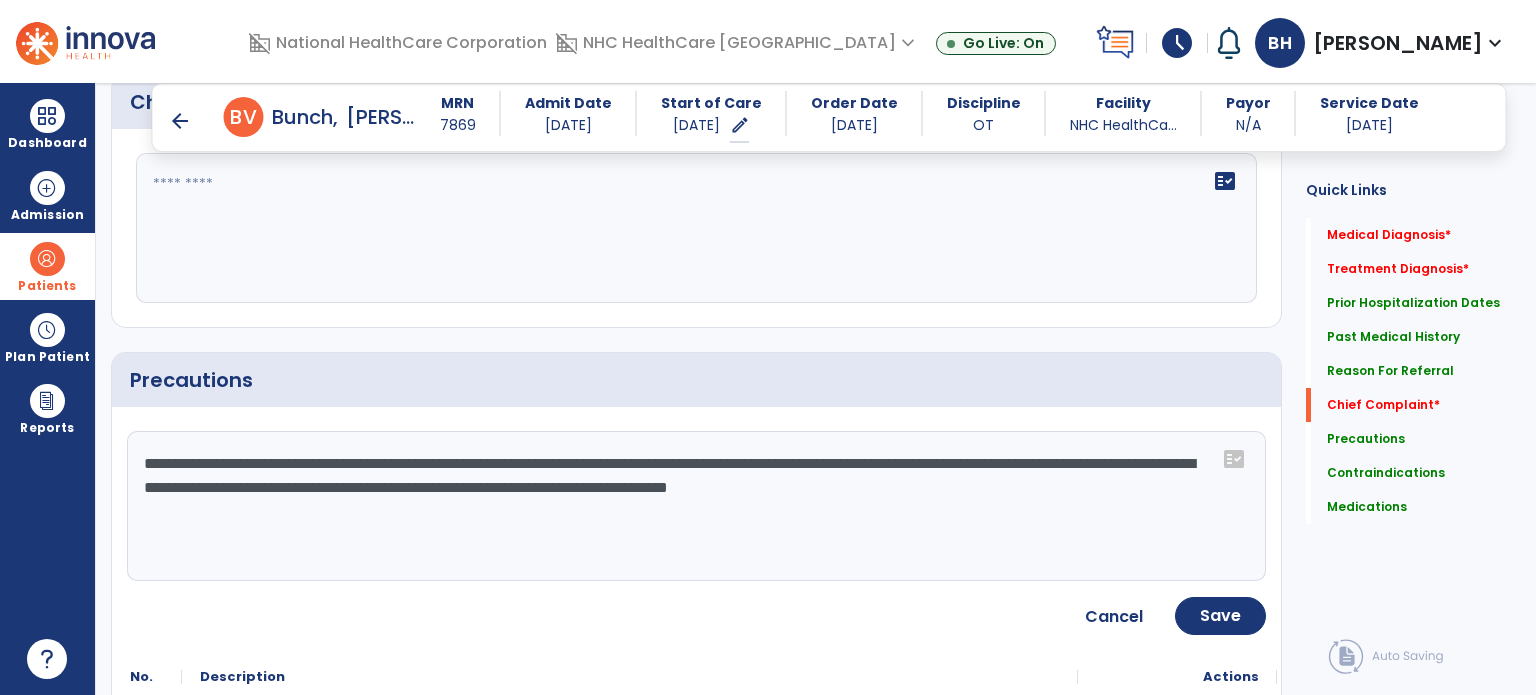 type on "**********" 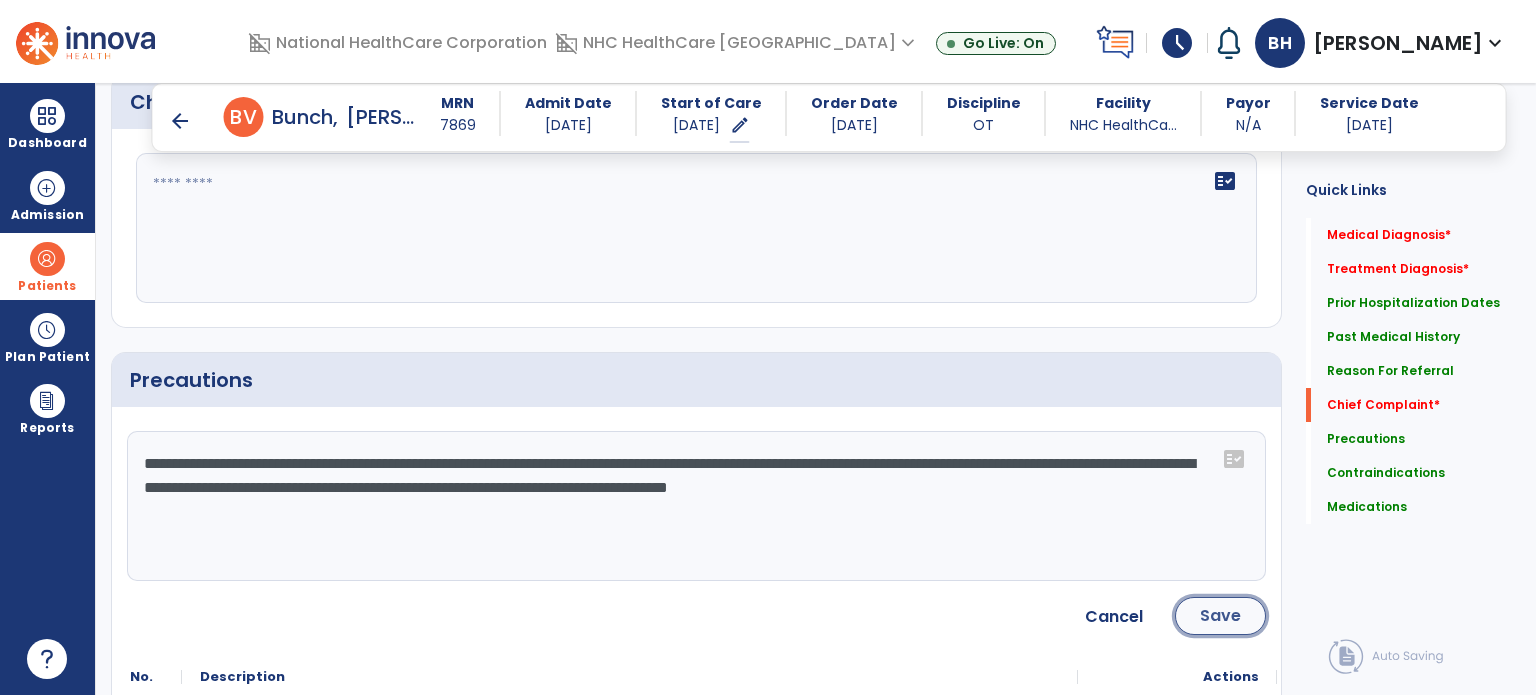 click on "Save" 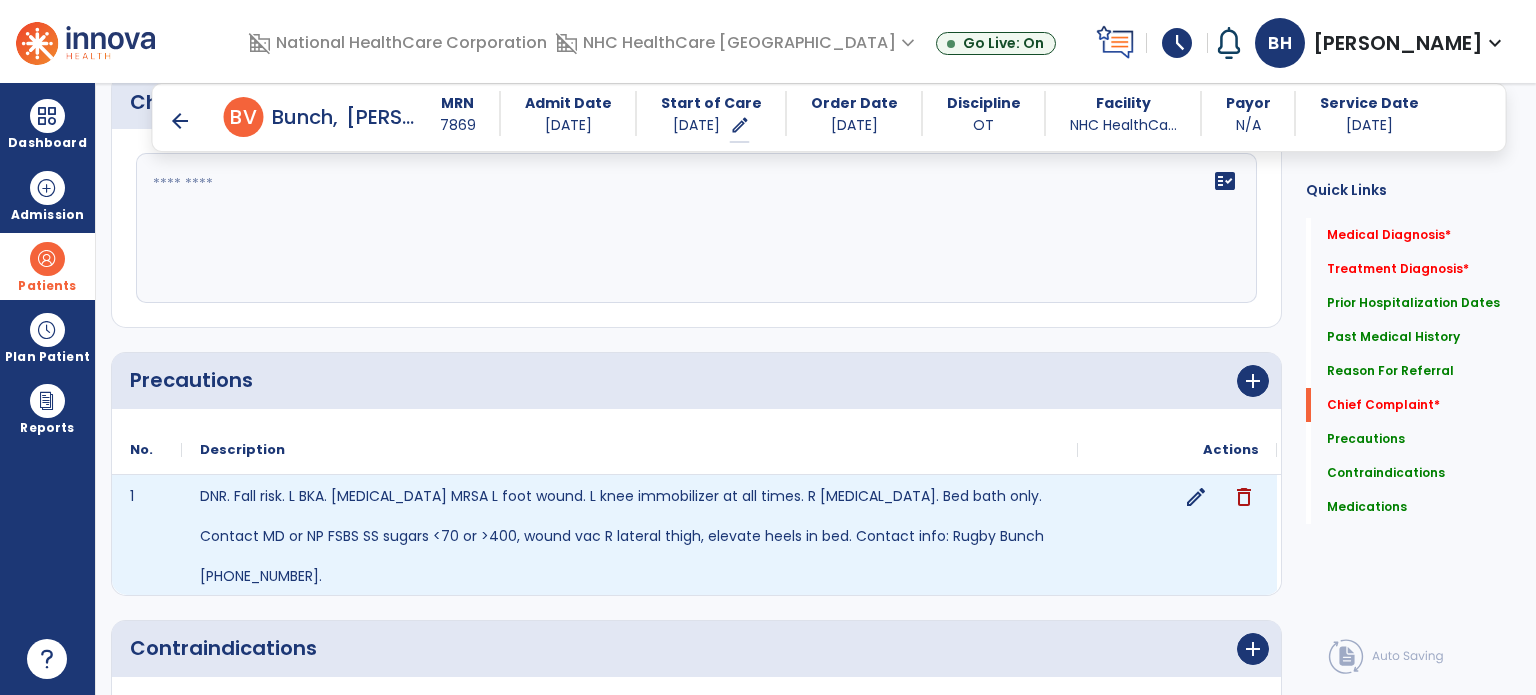 click on "edit" 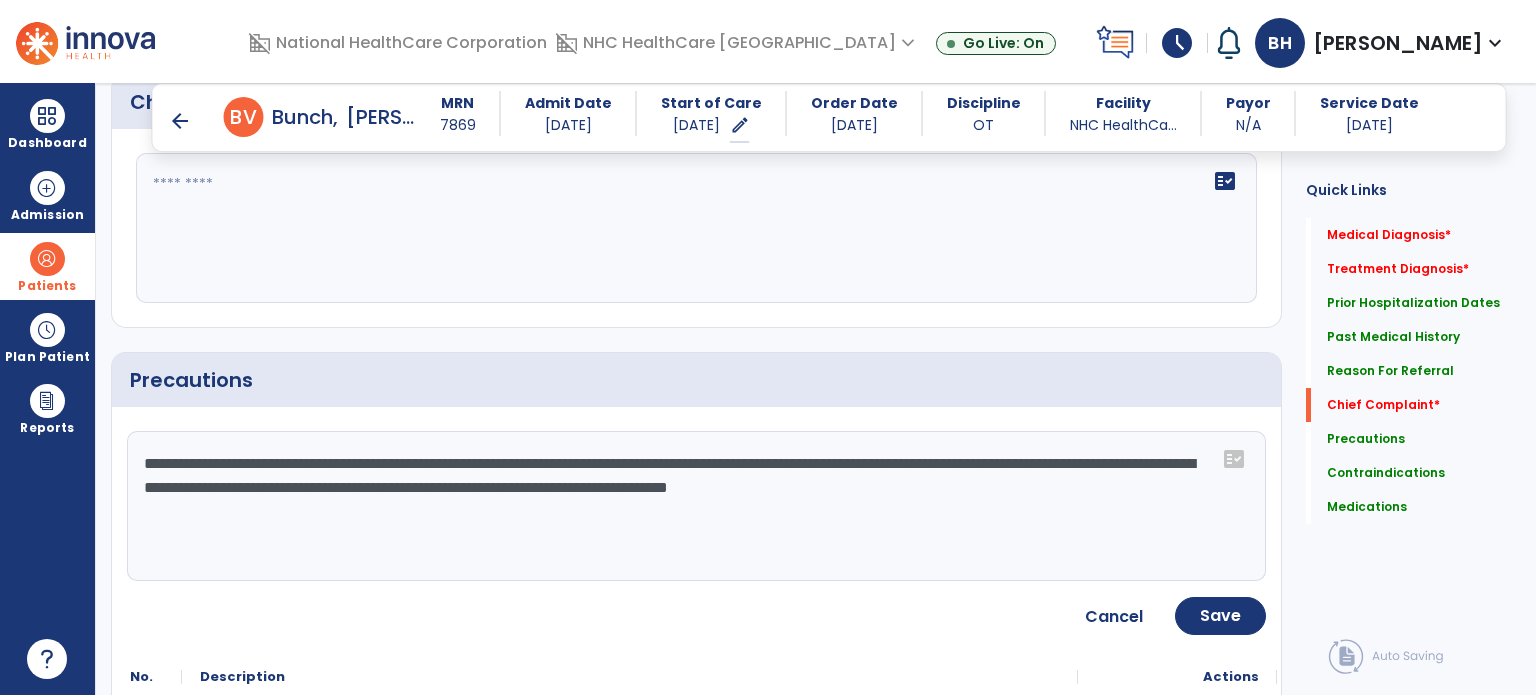 click on "**********" 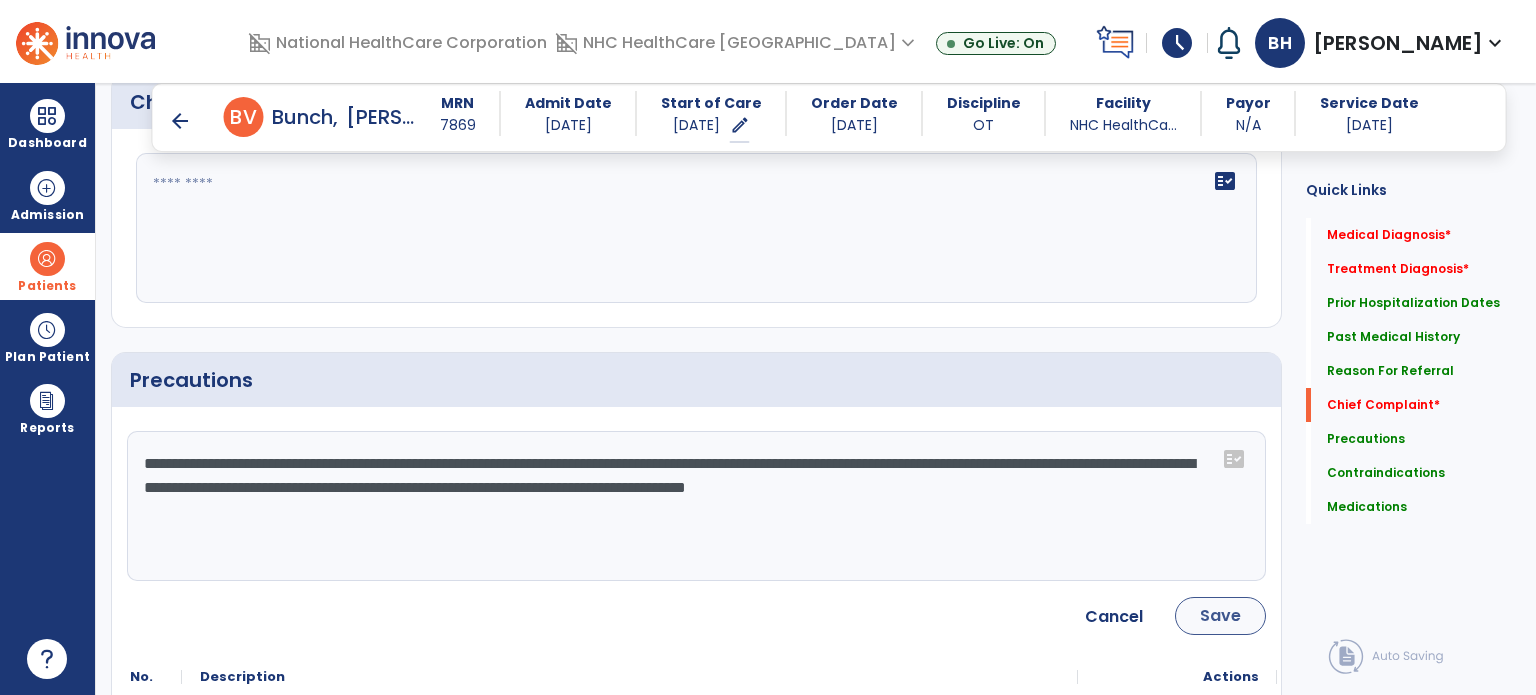 type on "**********" 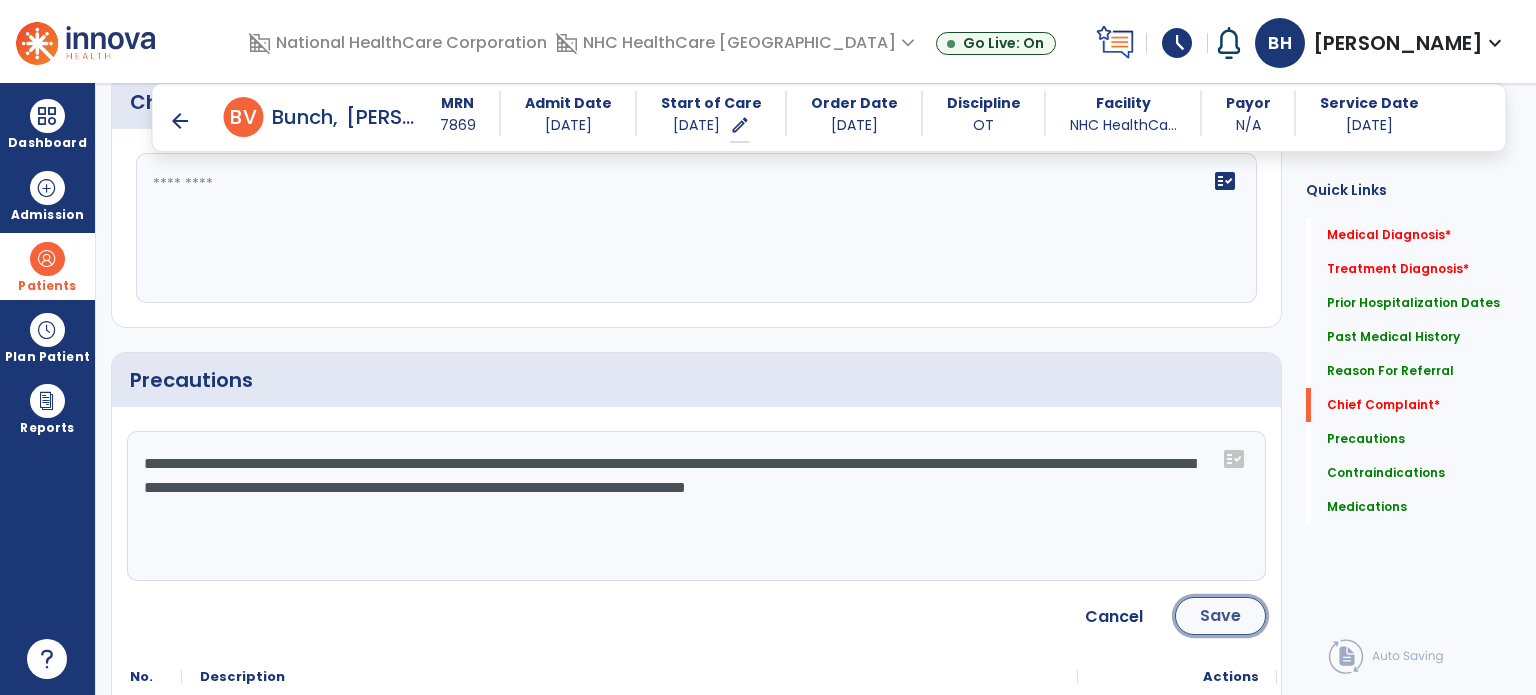 click on "Save" 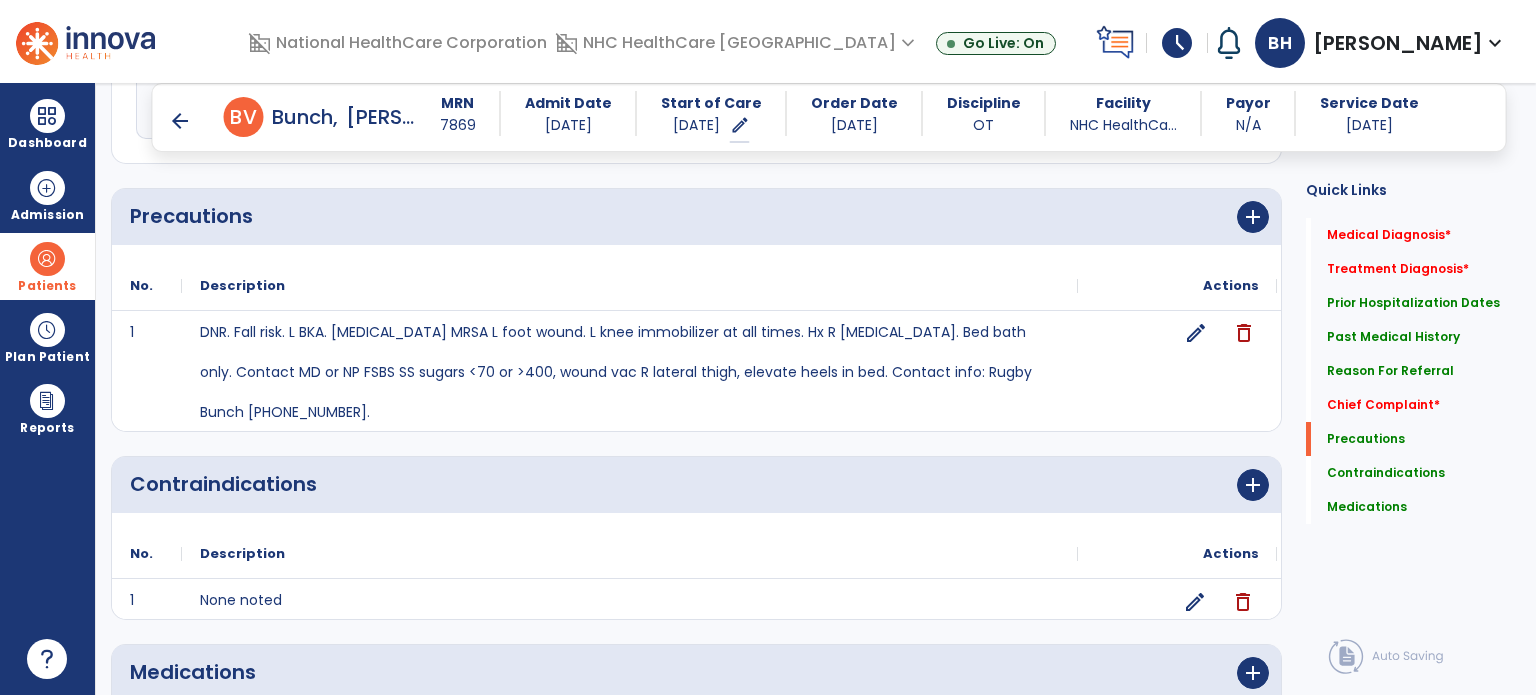 scroll, scrollTop: 1500, scrollLeft: 0, axis: vertical 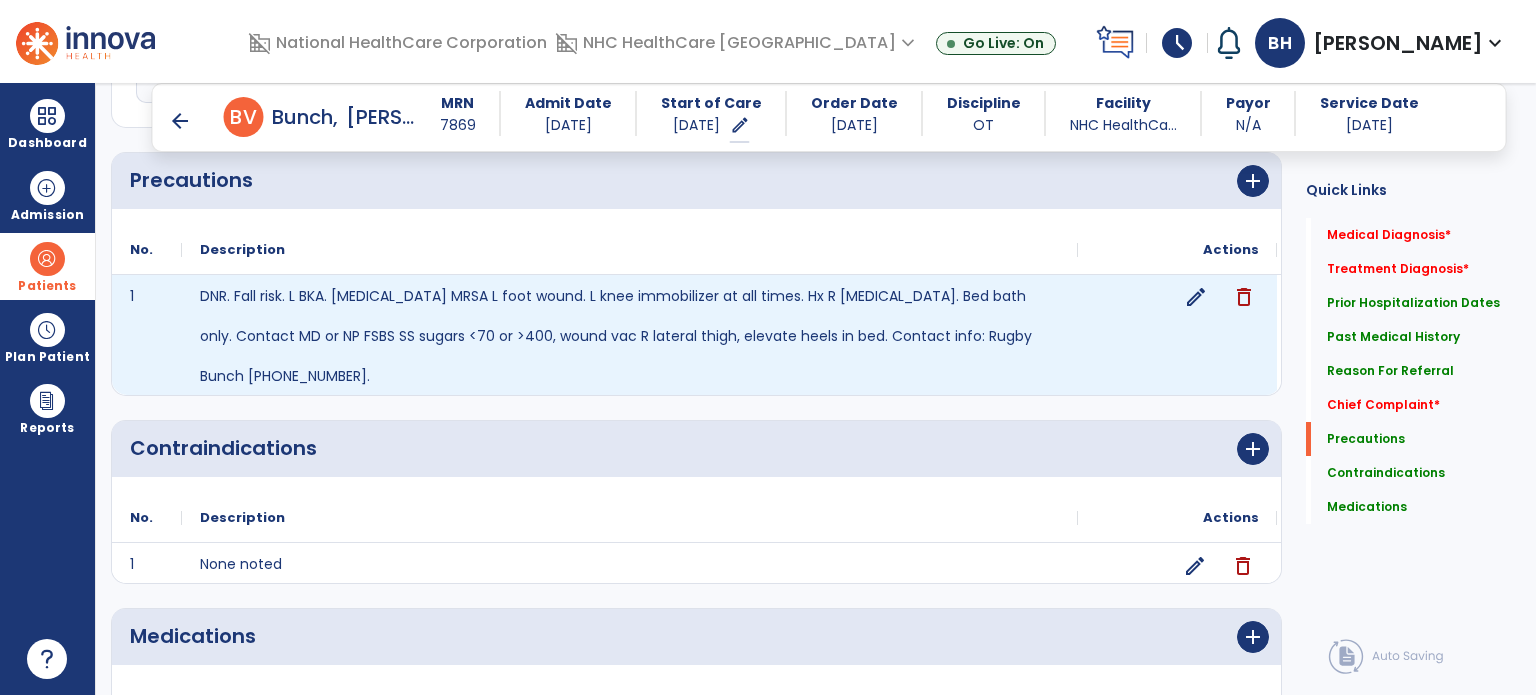 click on "edit" 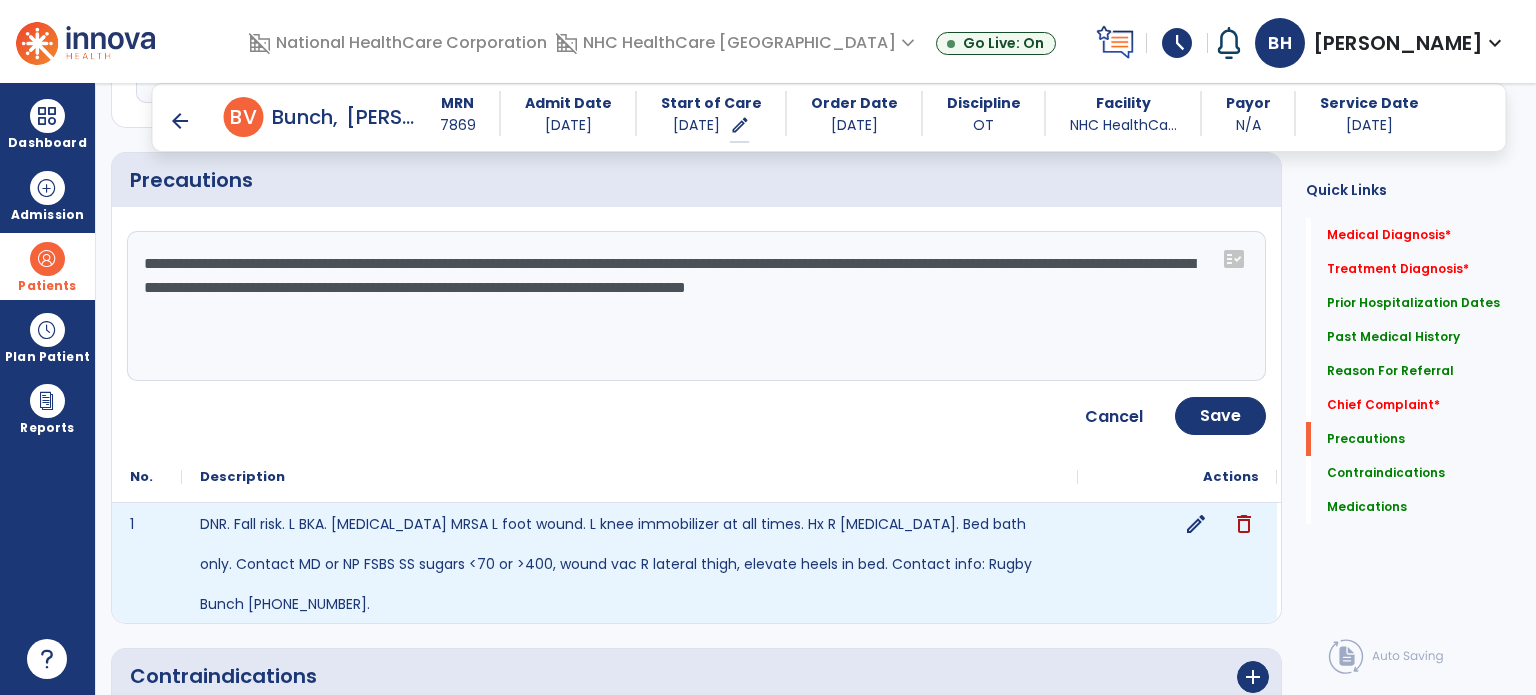 click on "edit" 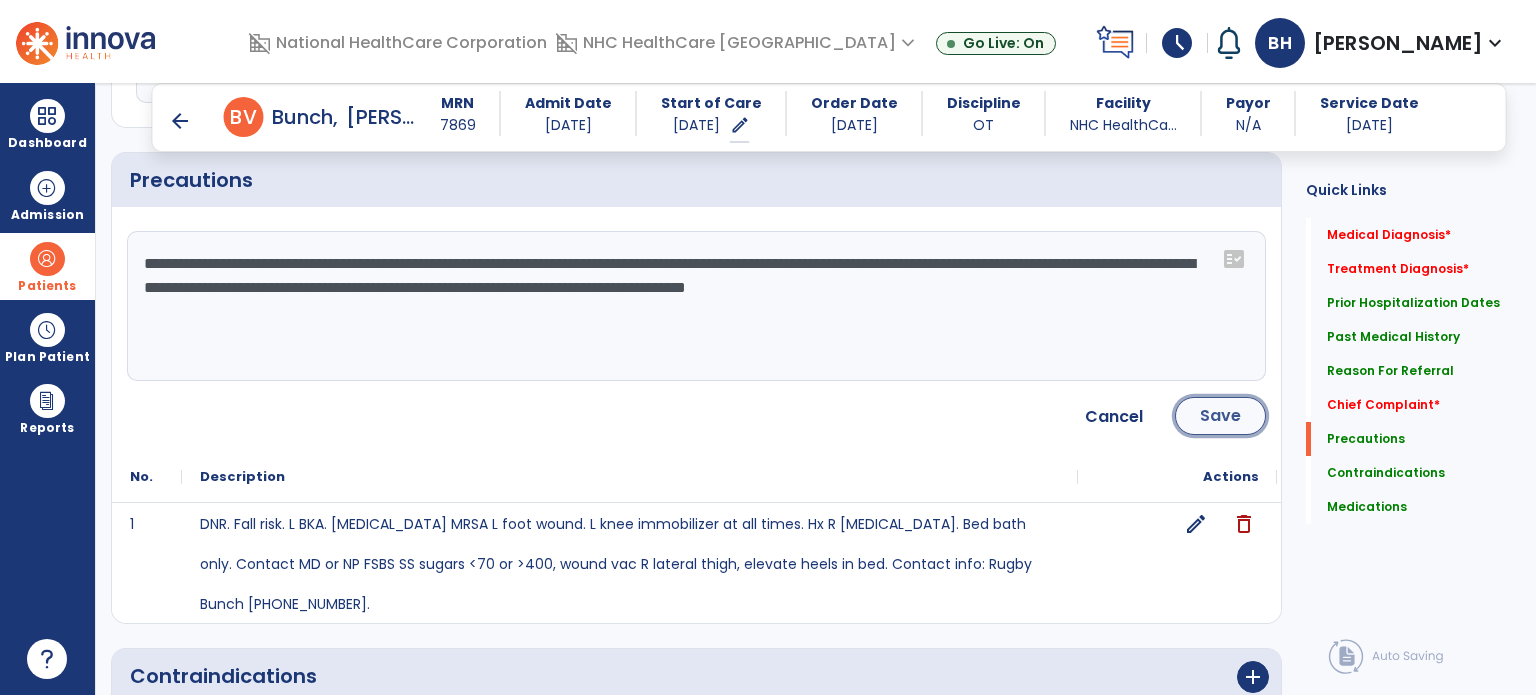 click on "Save" 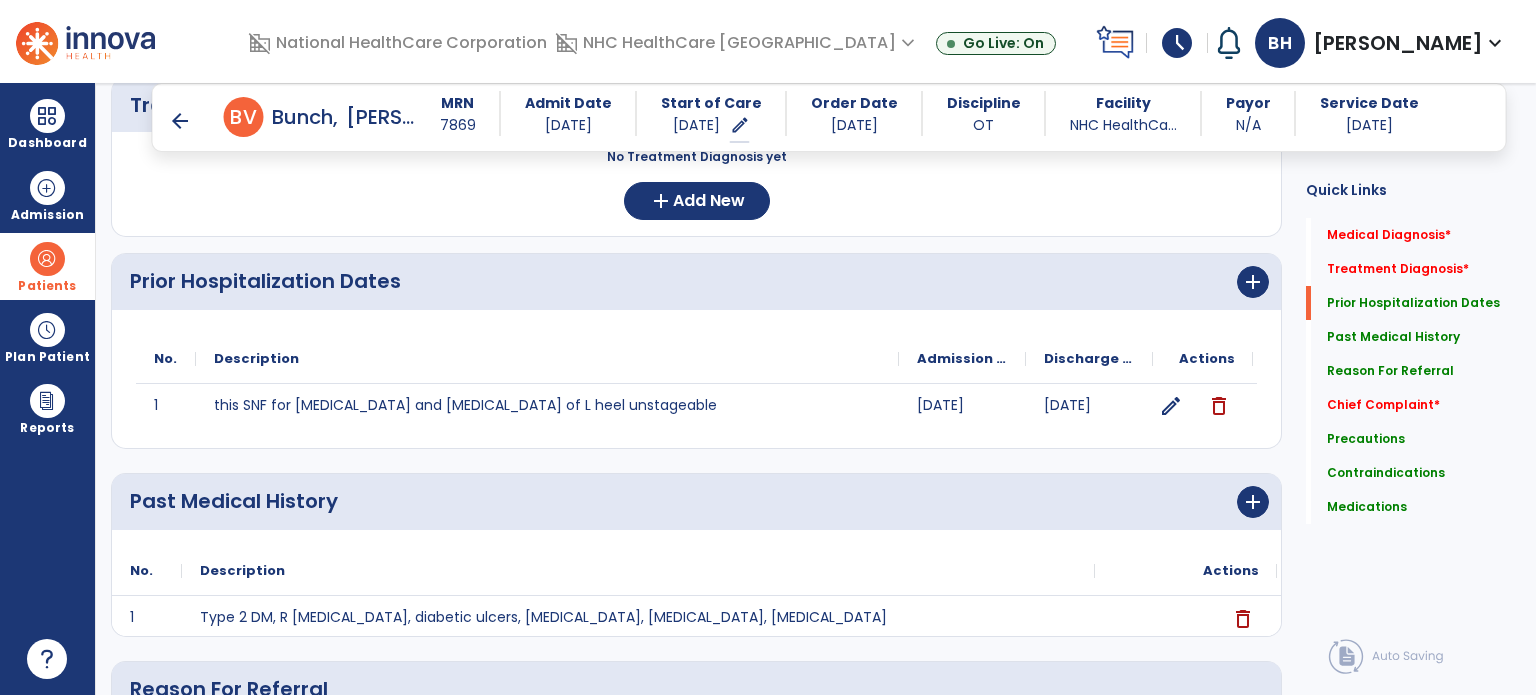 scroll, scrollTop: 400, scrollLeft: 0, axis: vertical 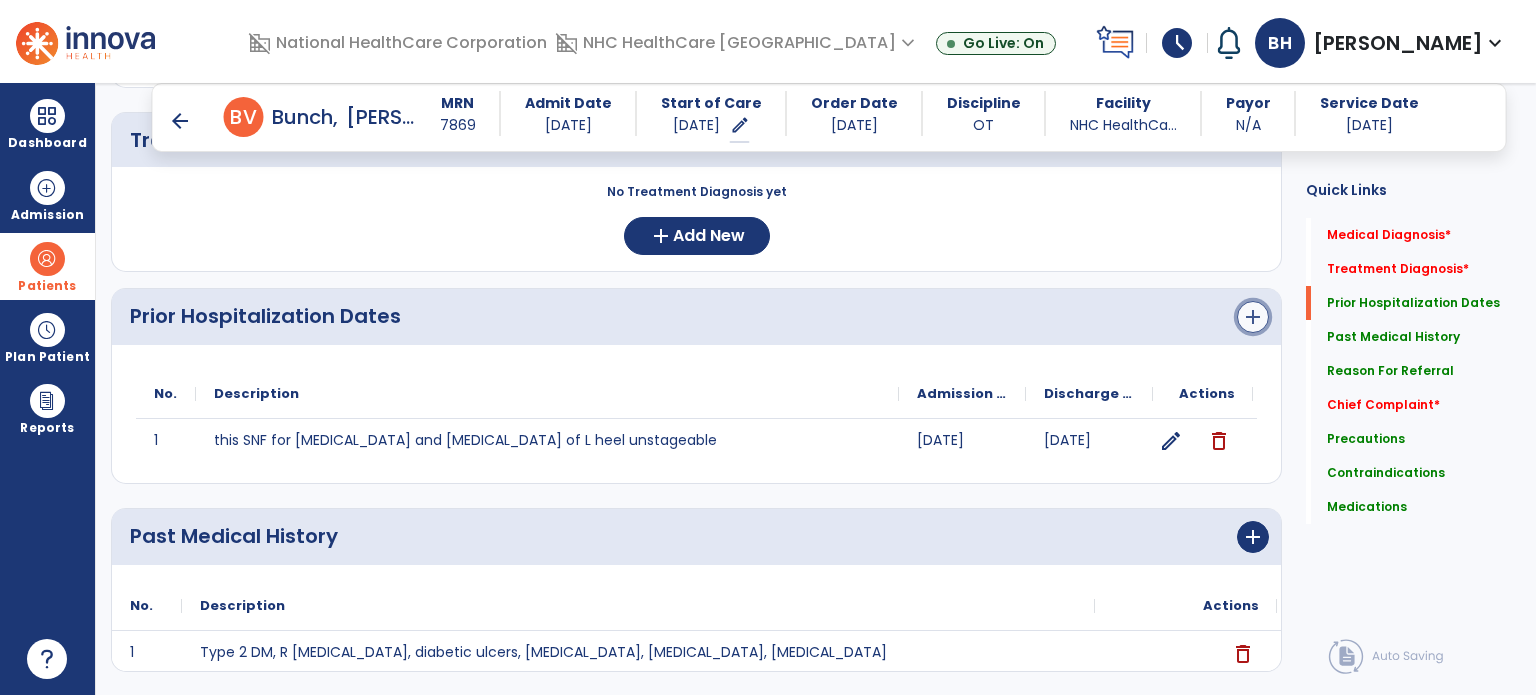 click on "add" 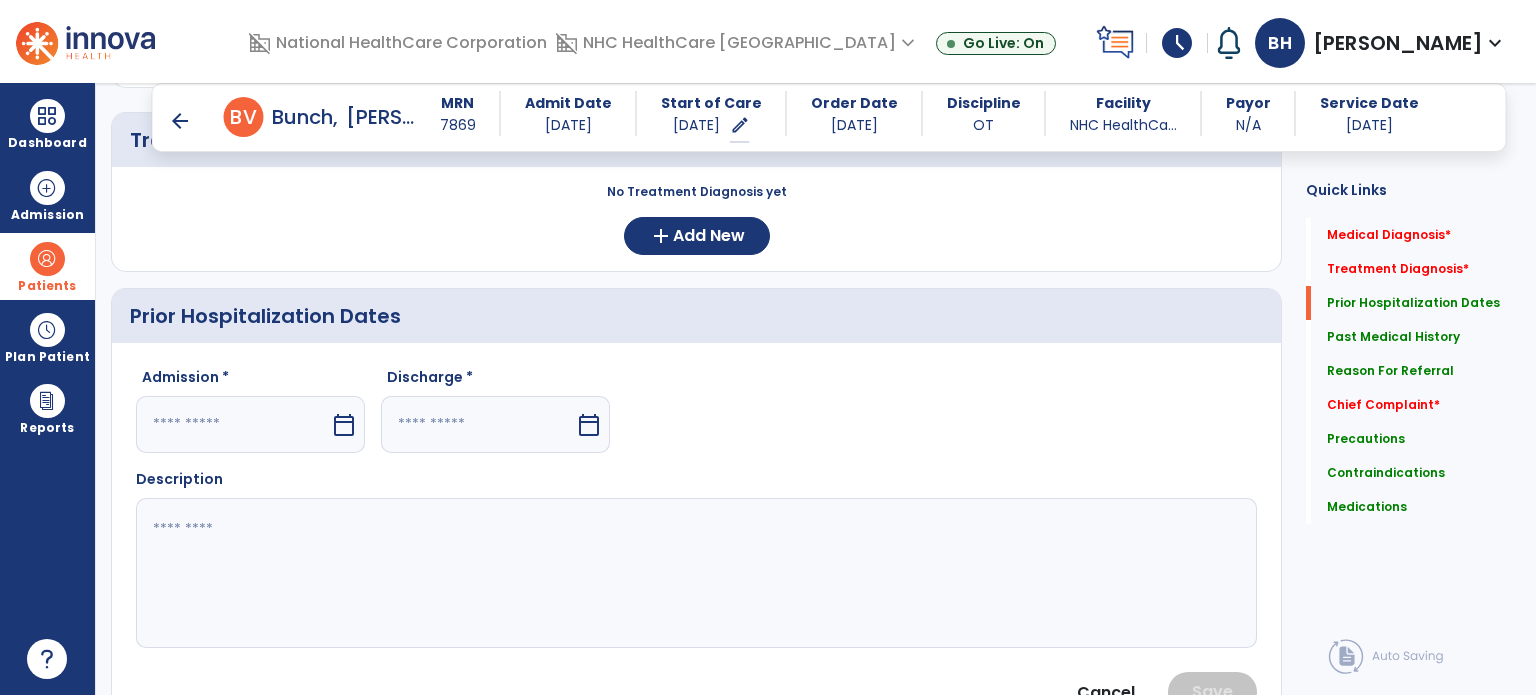 click at bounding box center [233, 424] 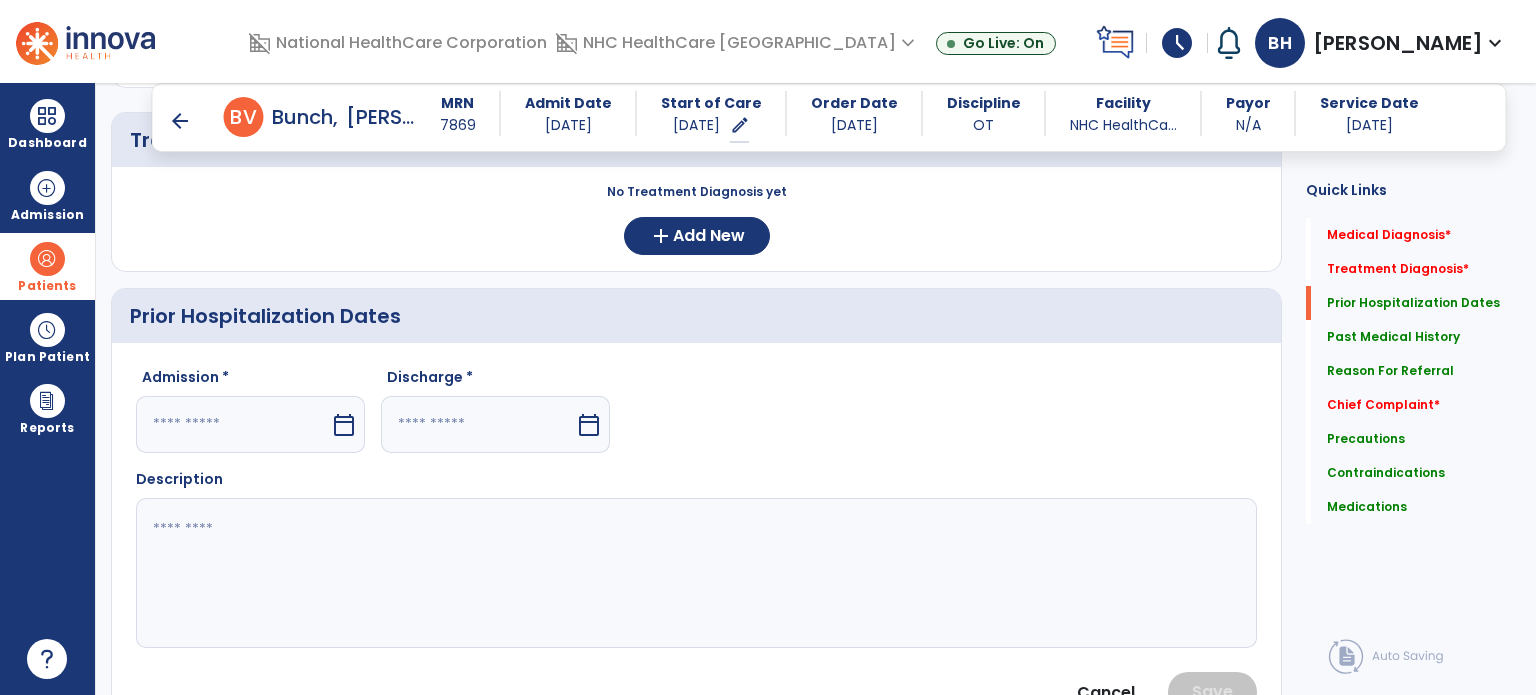 select on "*" 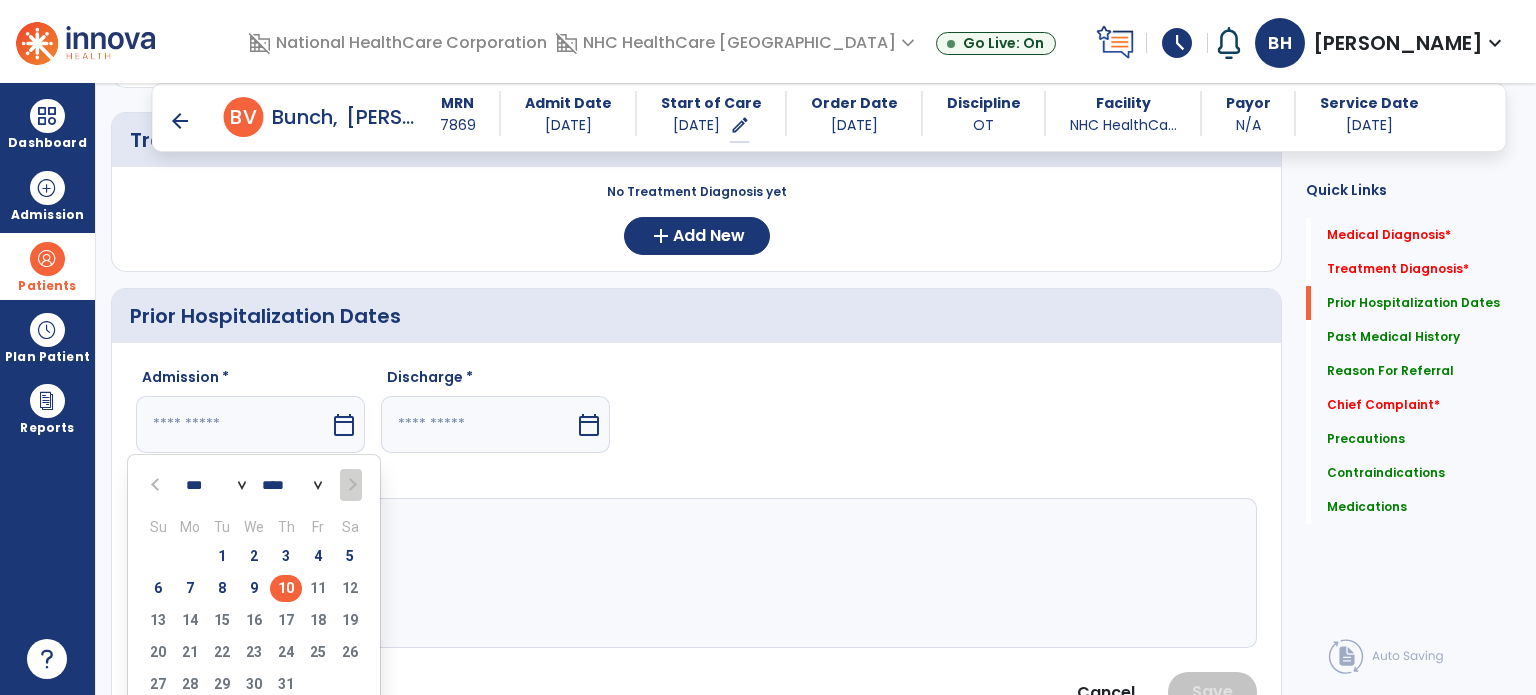 click on "*** *** *** *** *** *** ***" at bounding box center (216, 486) 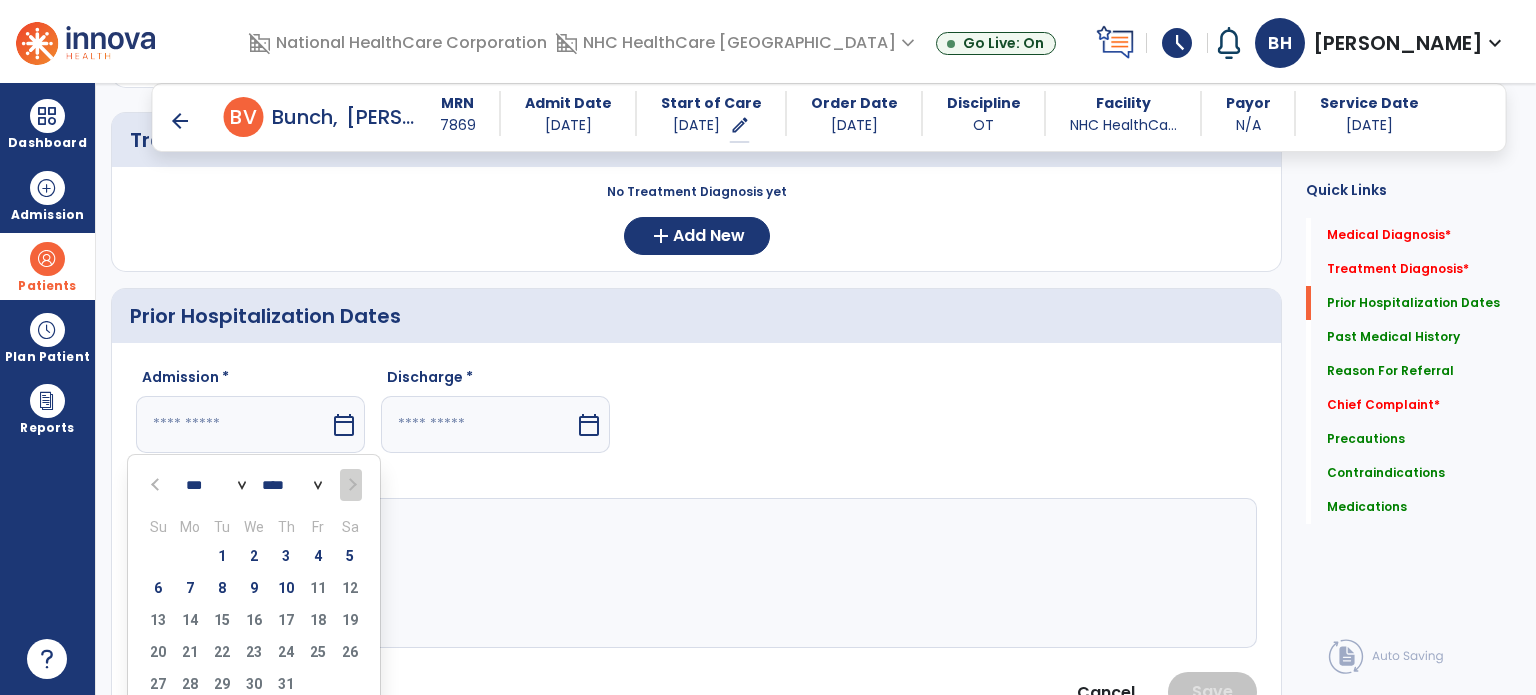 select on "*" 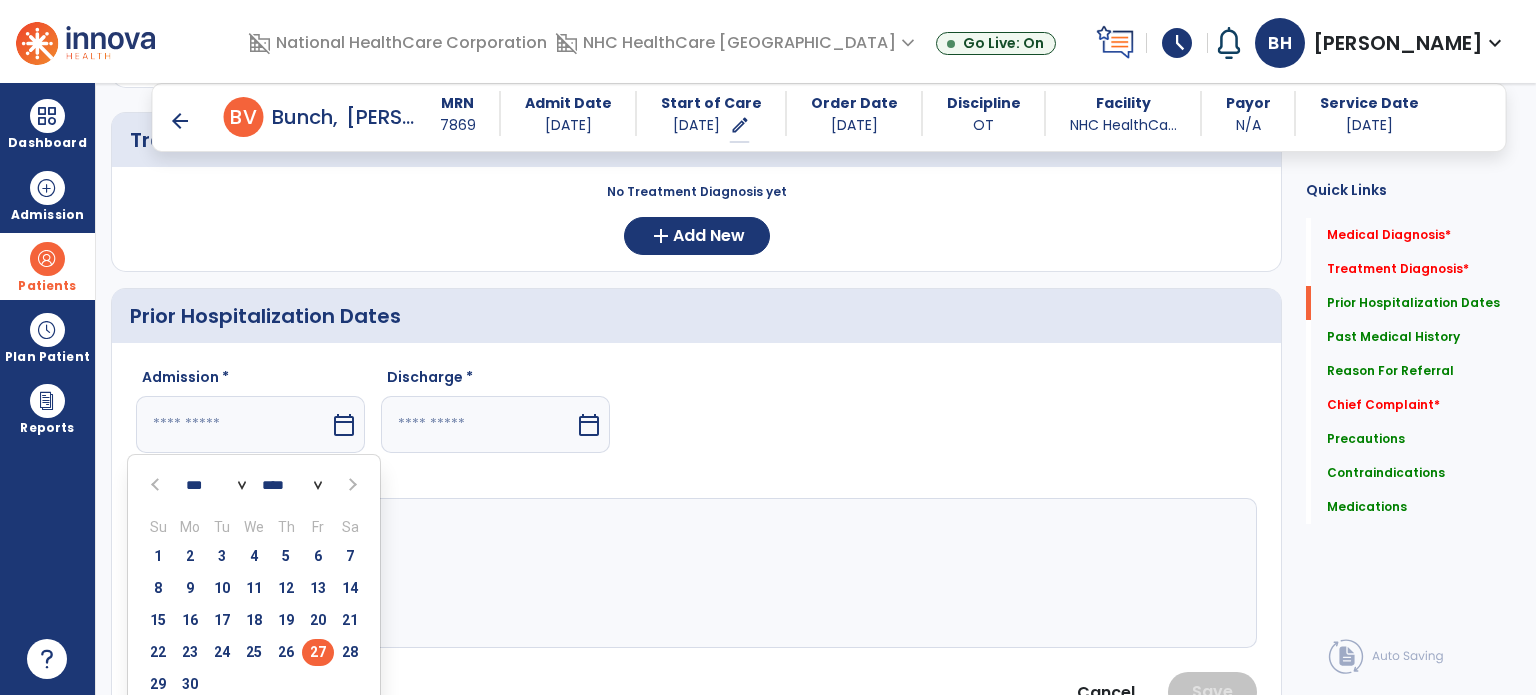 click on "27" at bounding box center (318, 652) 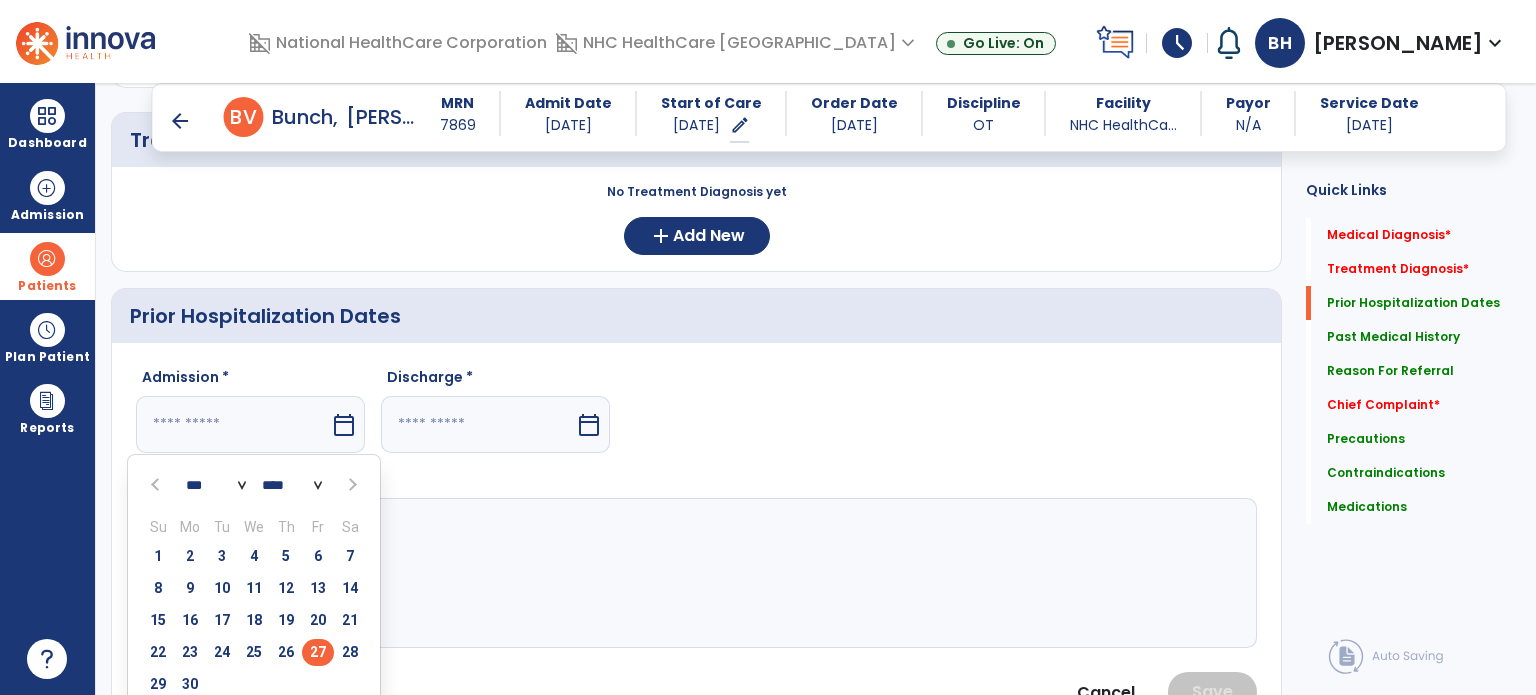 type on "*********" 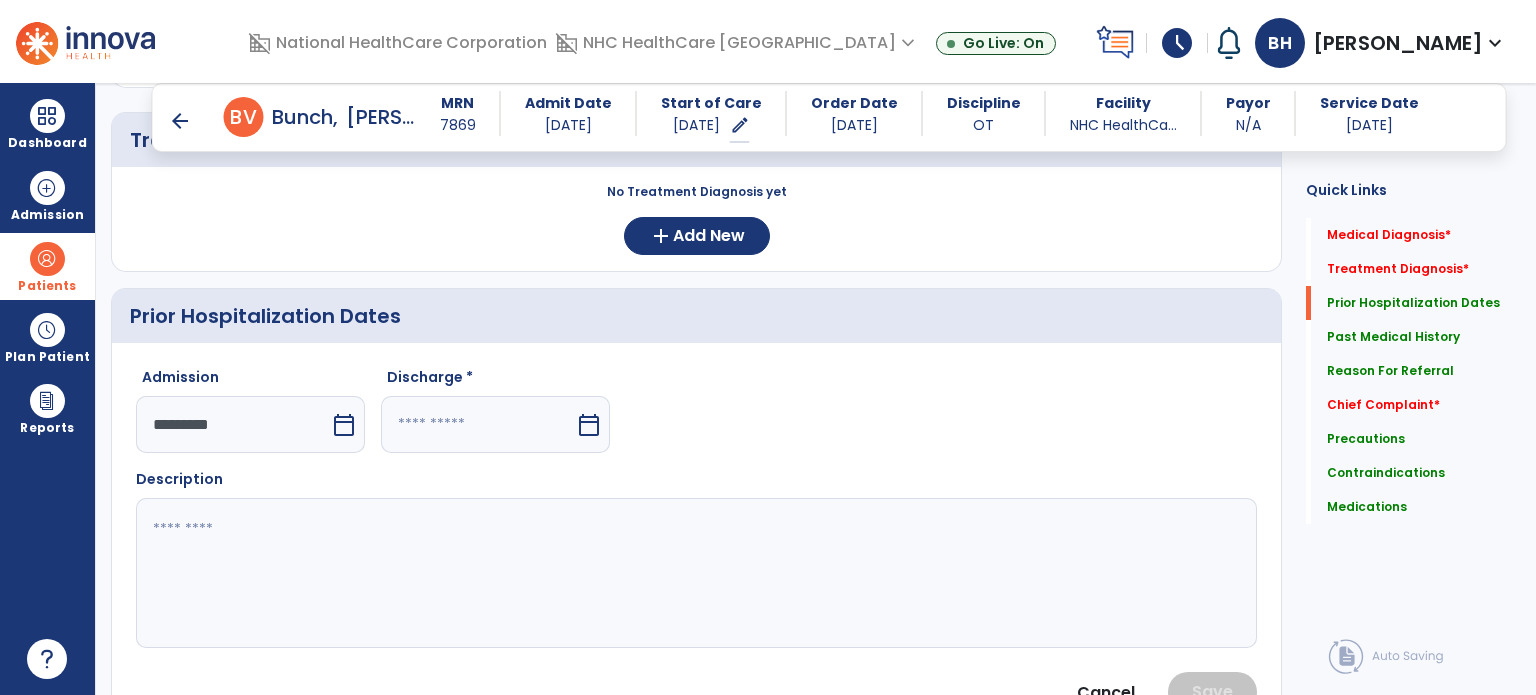click at bounding box center (478, 424) 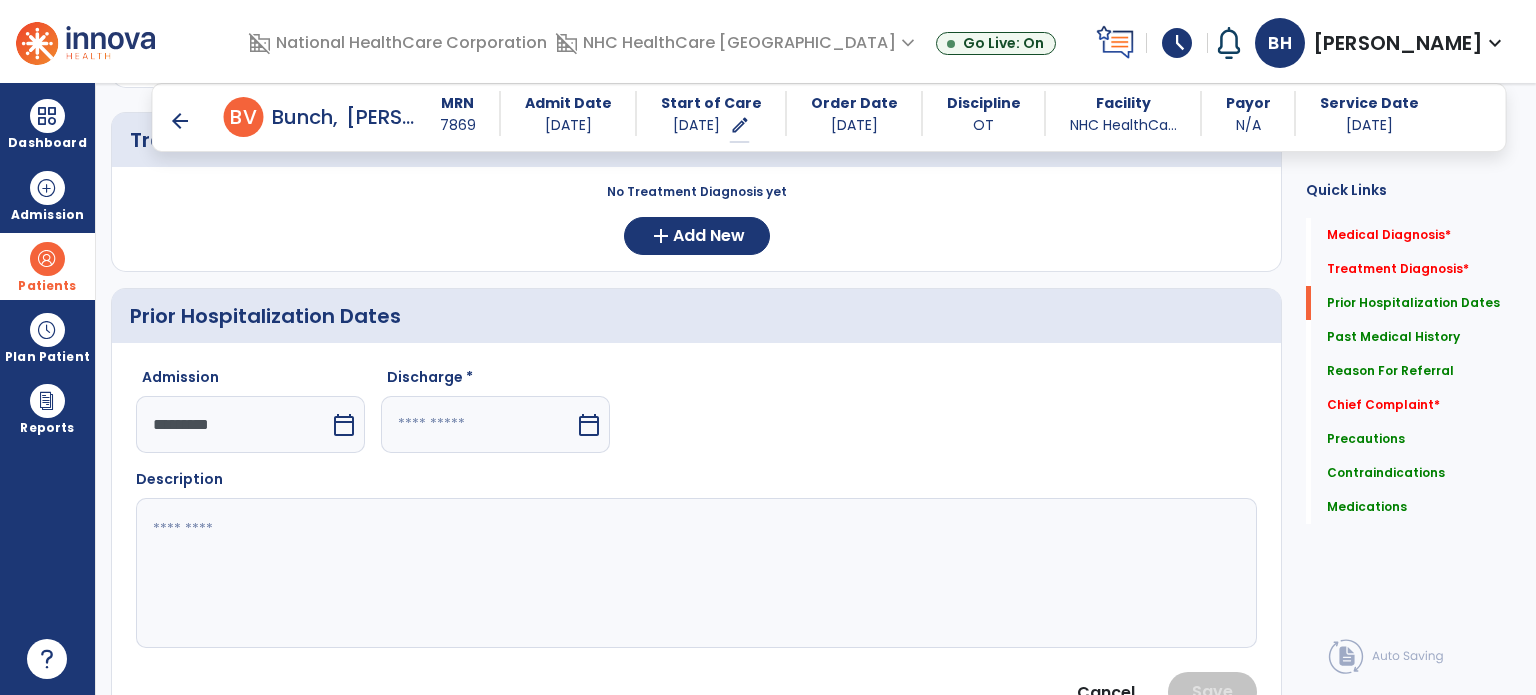 select on "*" 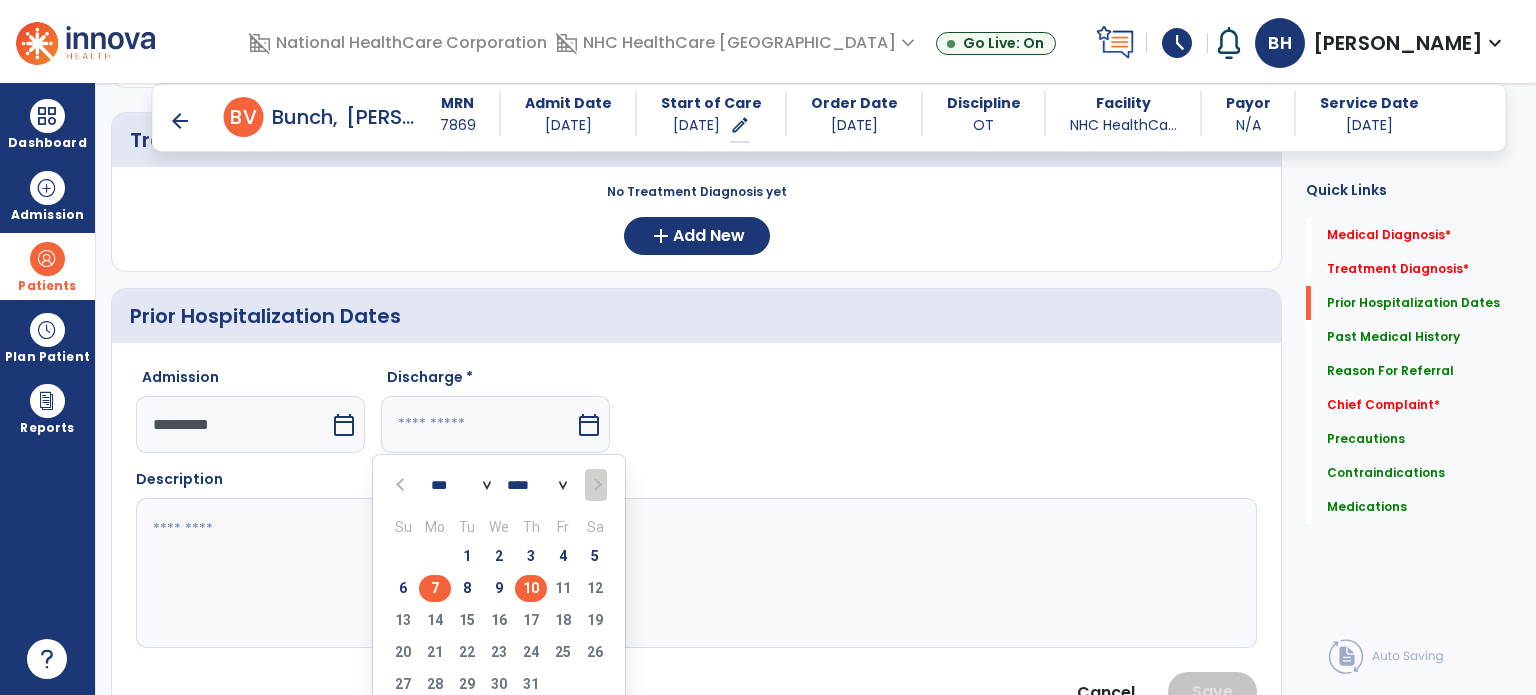 click on "7" at bounding box center [435, 588] 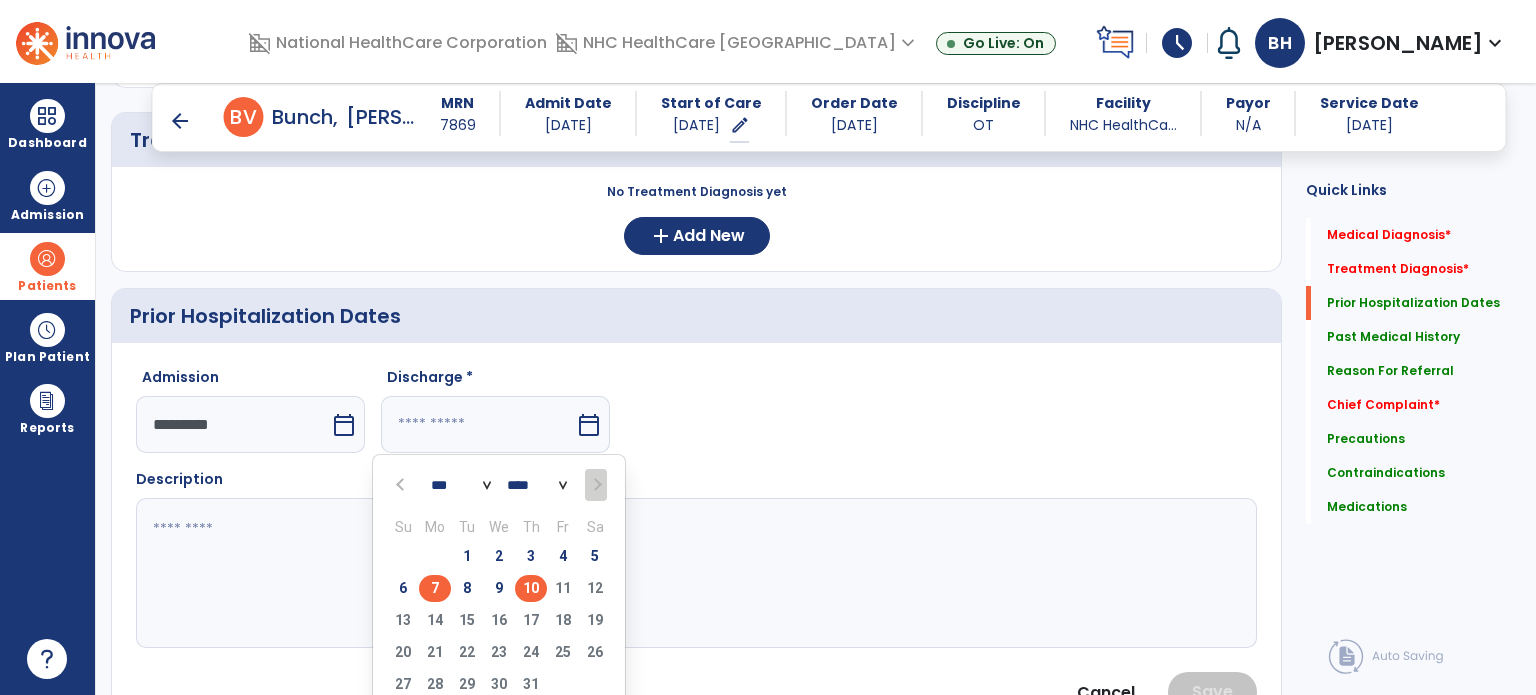 type on "********" 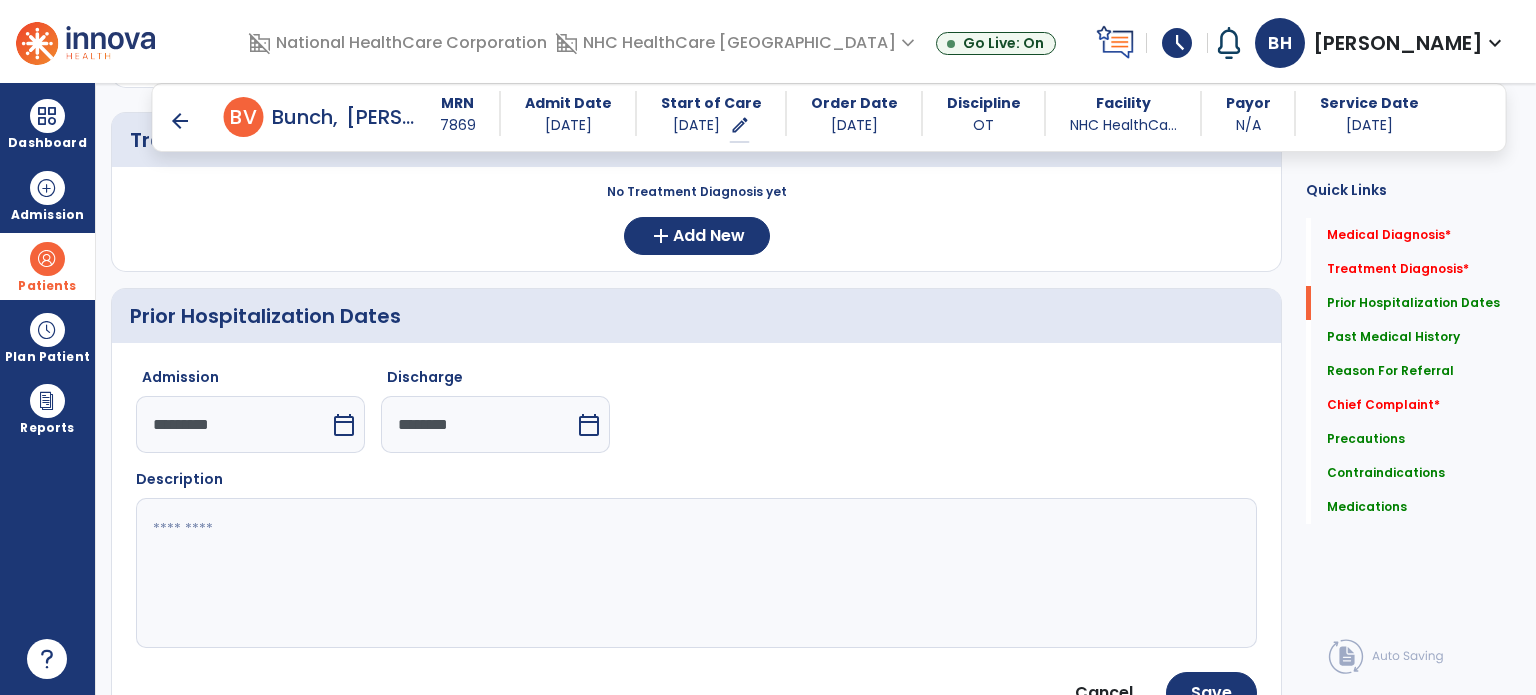 click 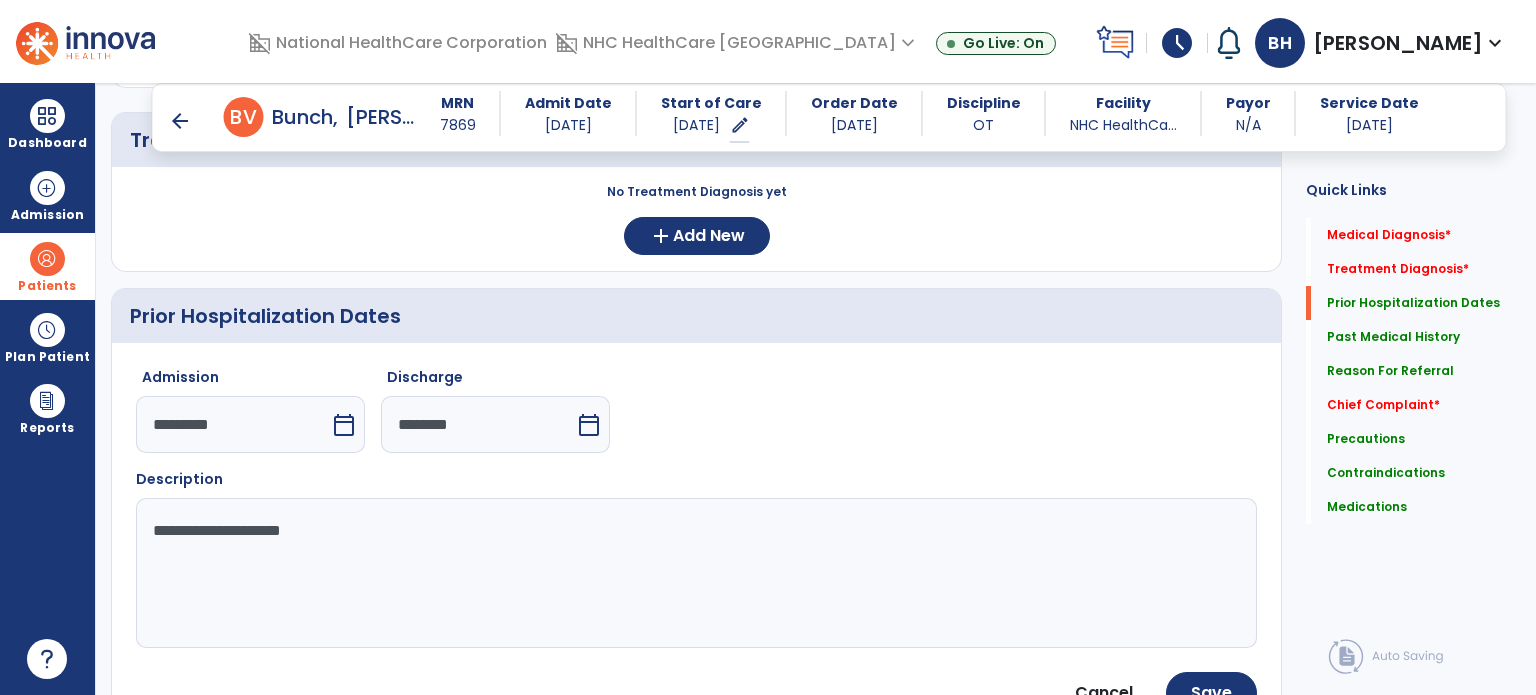 click on "**********" 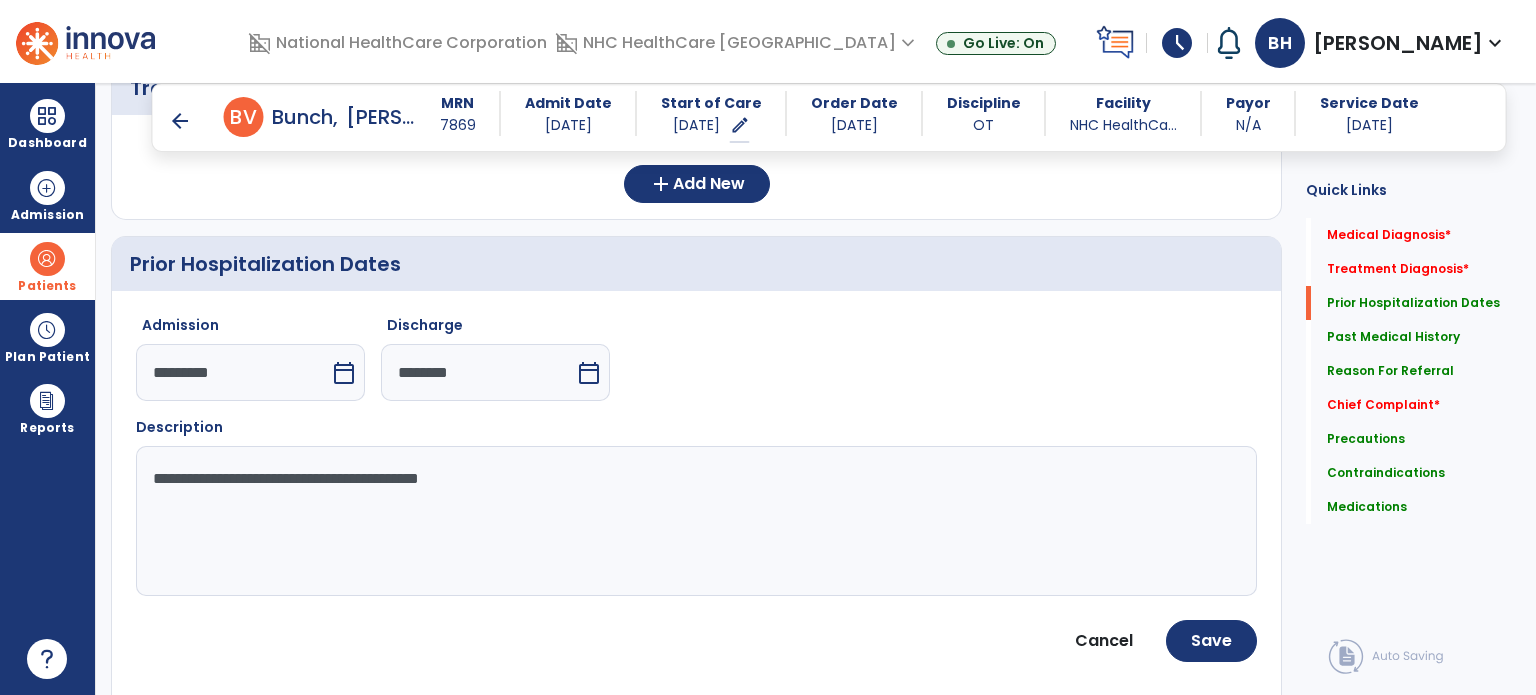 scroll, scrollTop: 500, scrollLeft: 0, axis: vertical 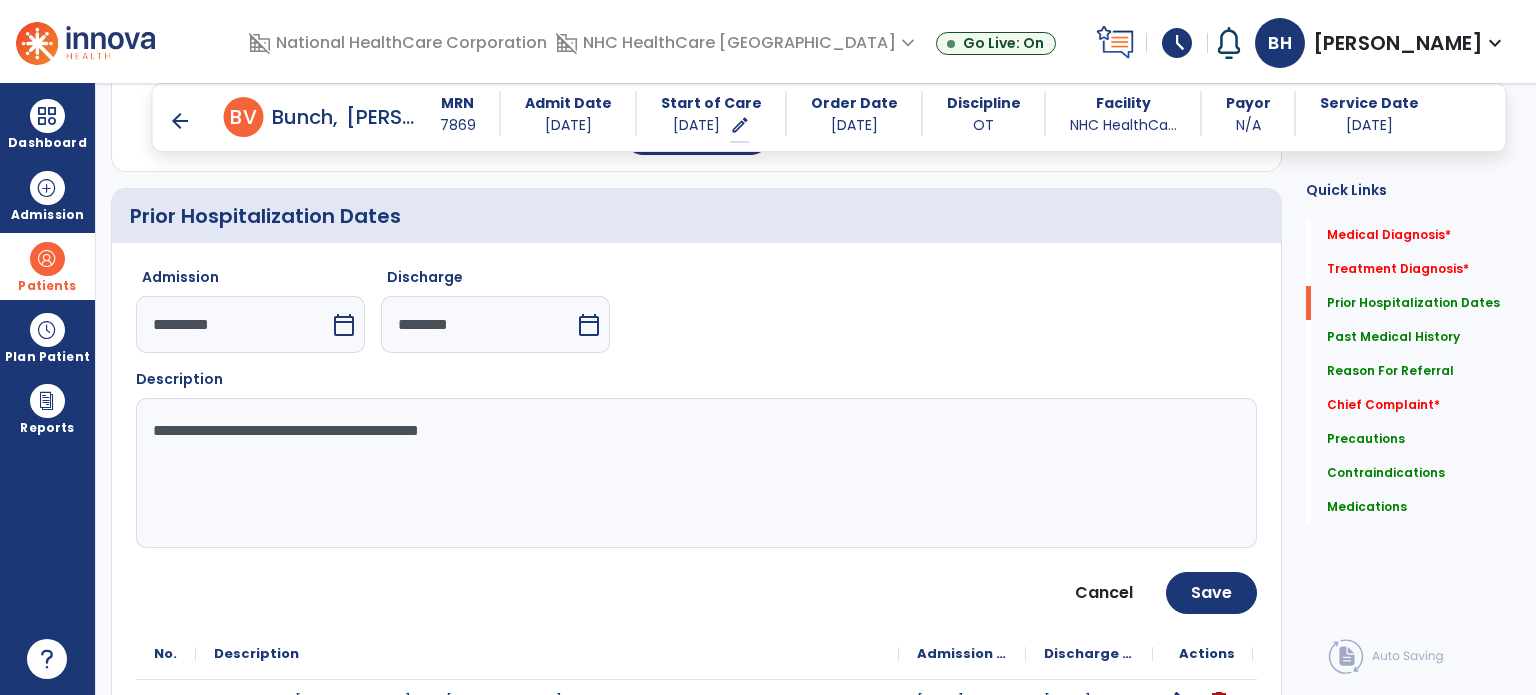 click on "**********" 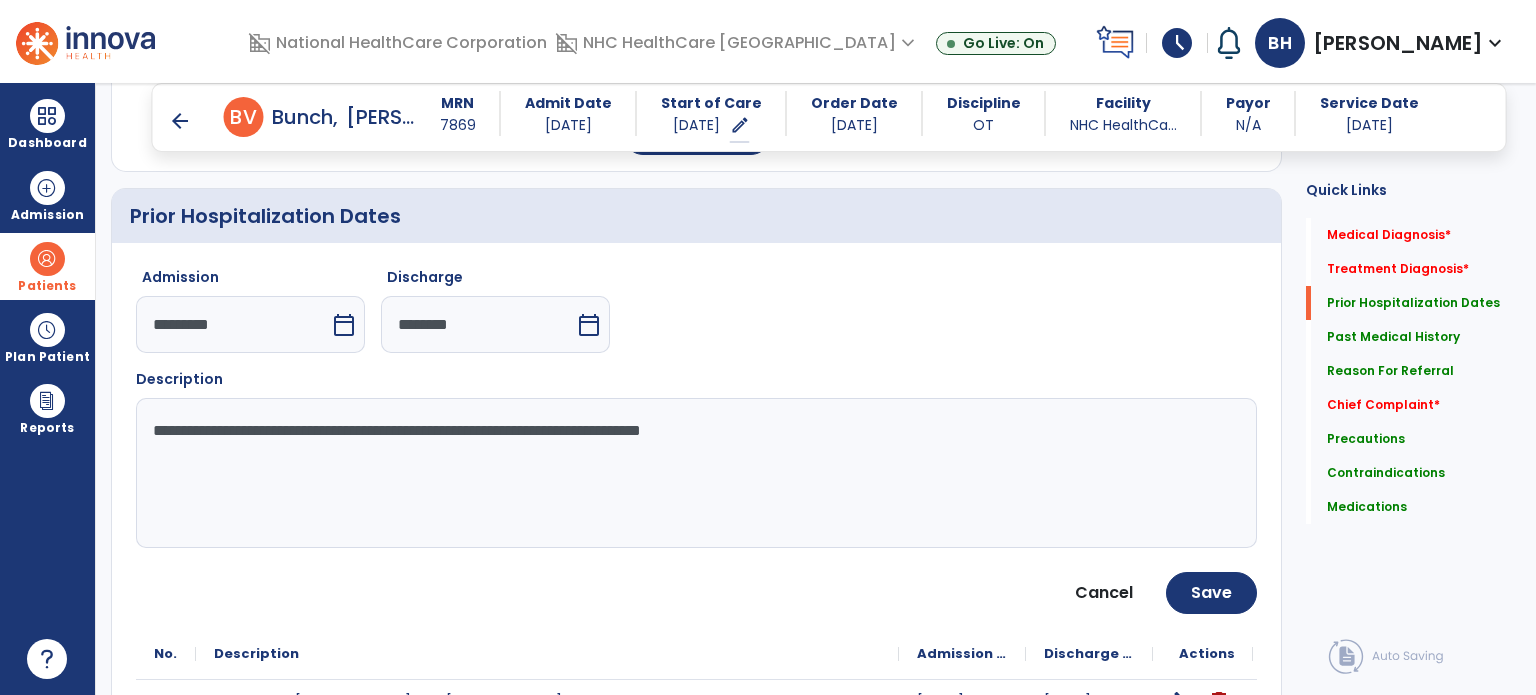 click on "**********" 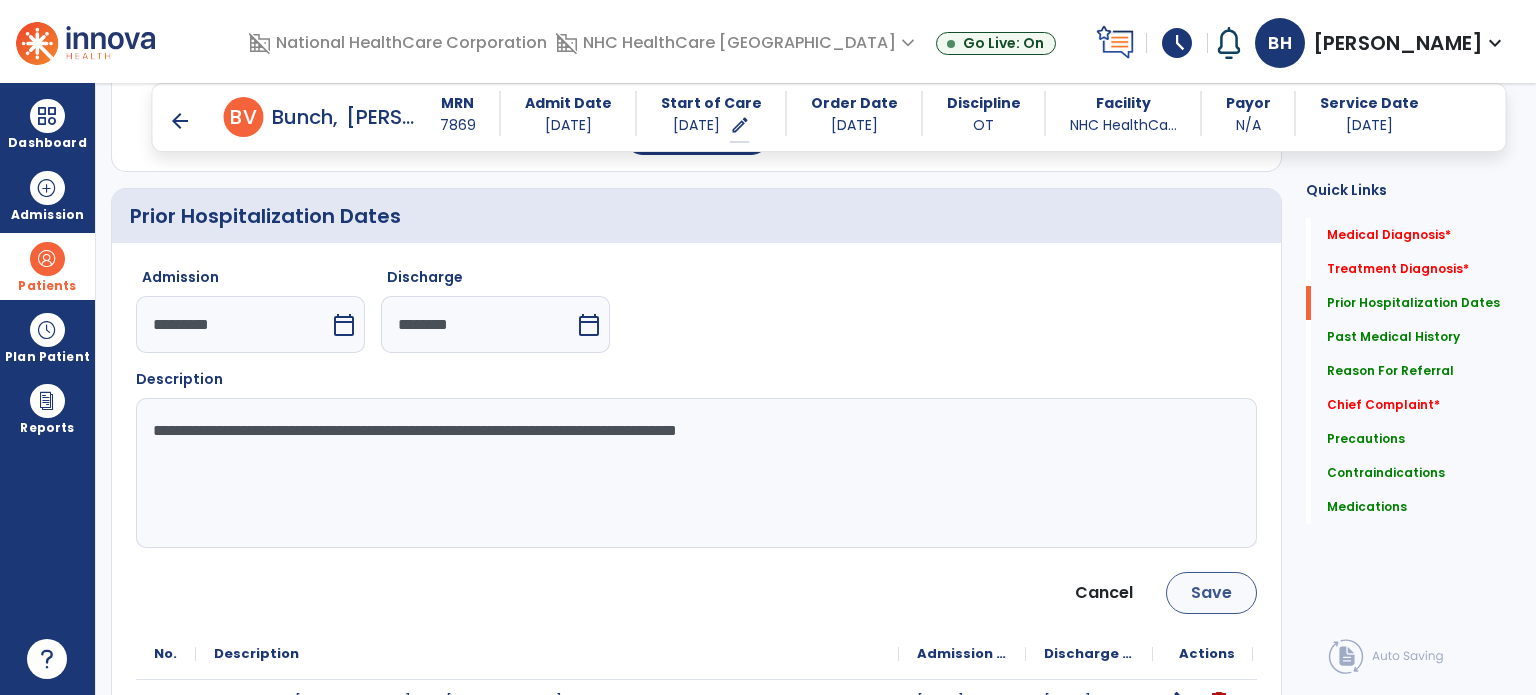 type on "**********" 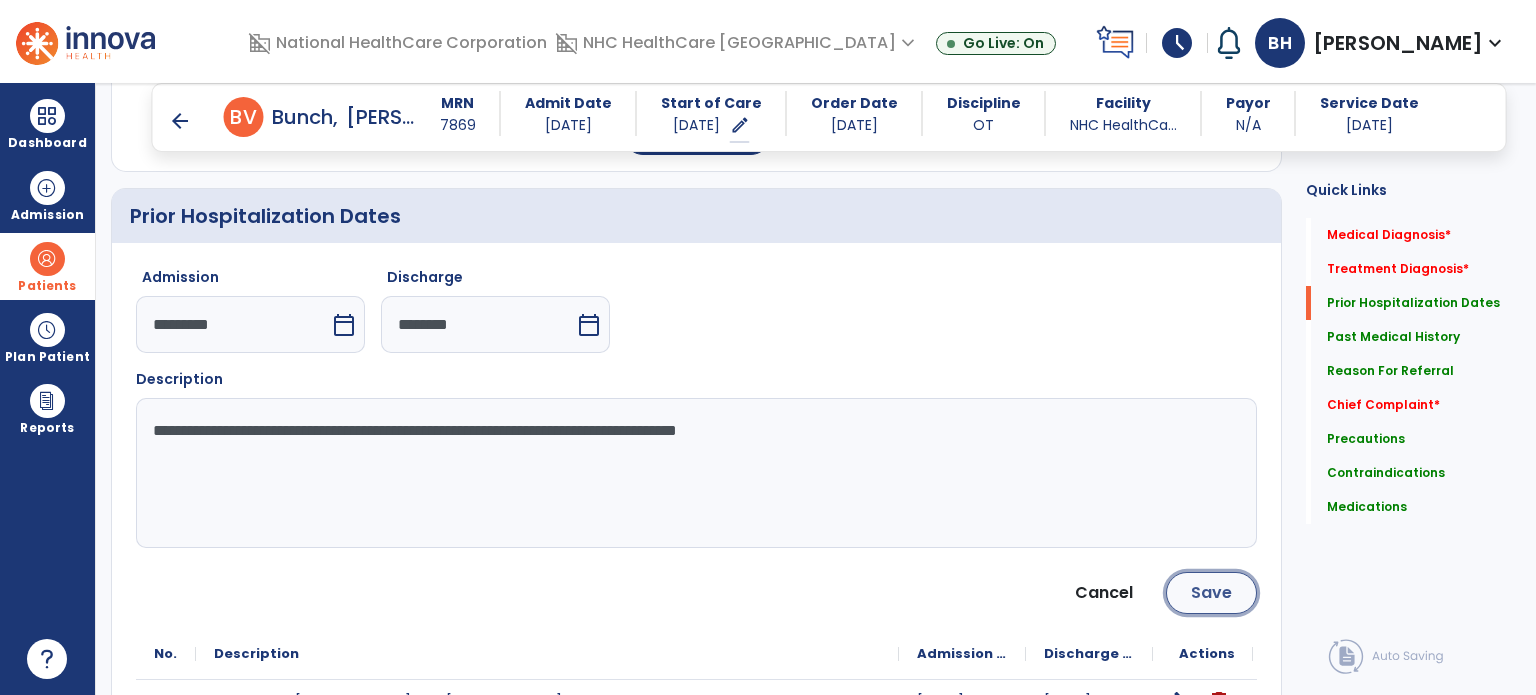 click on "Save" 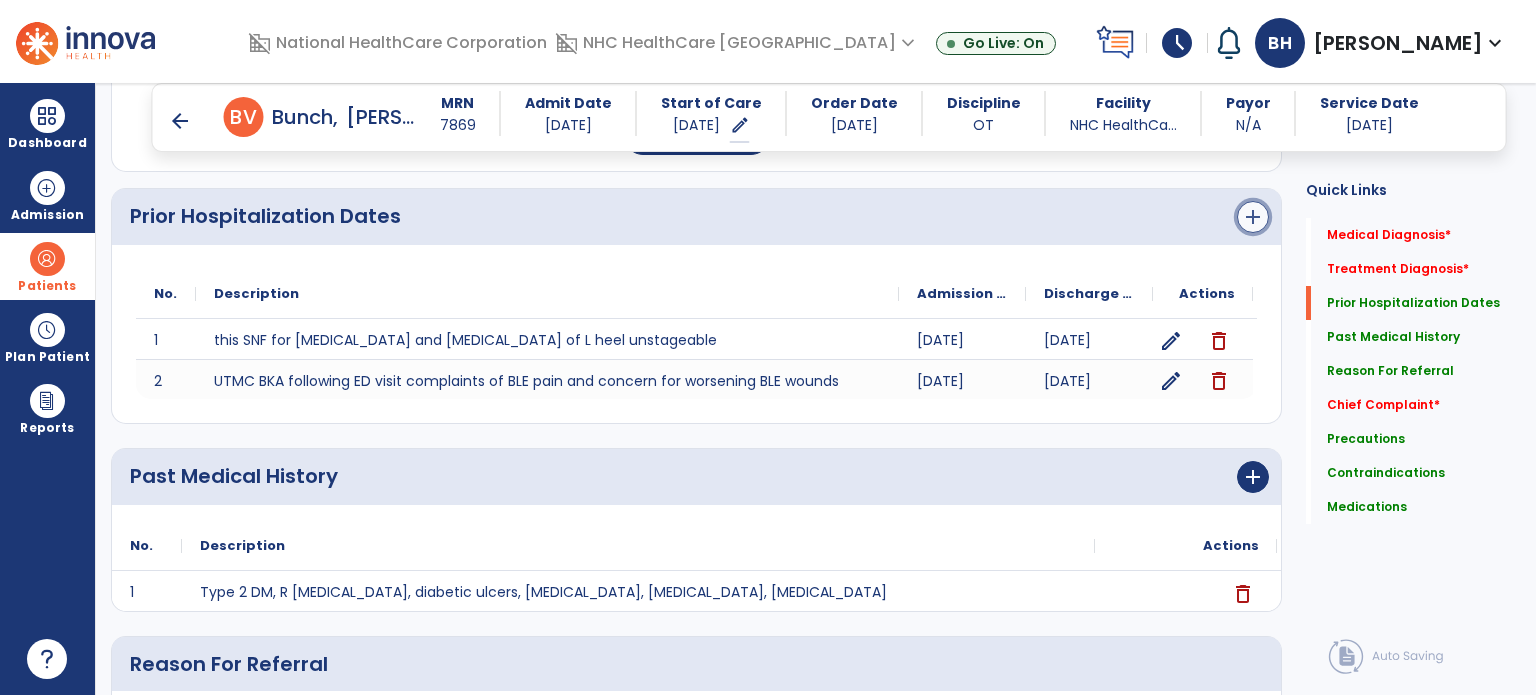click on "add" 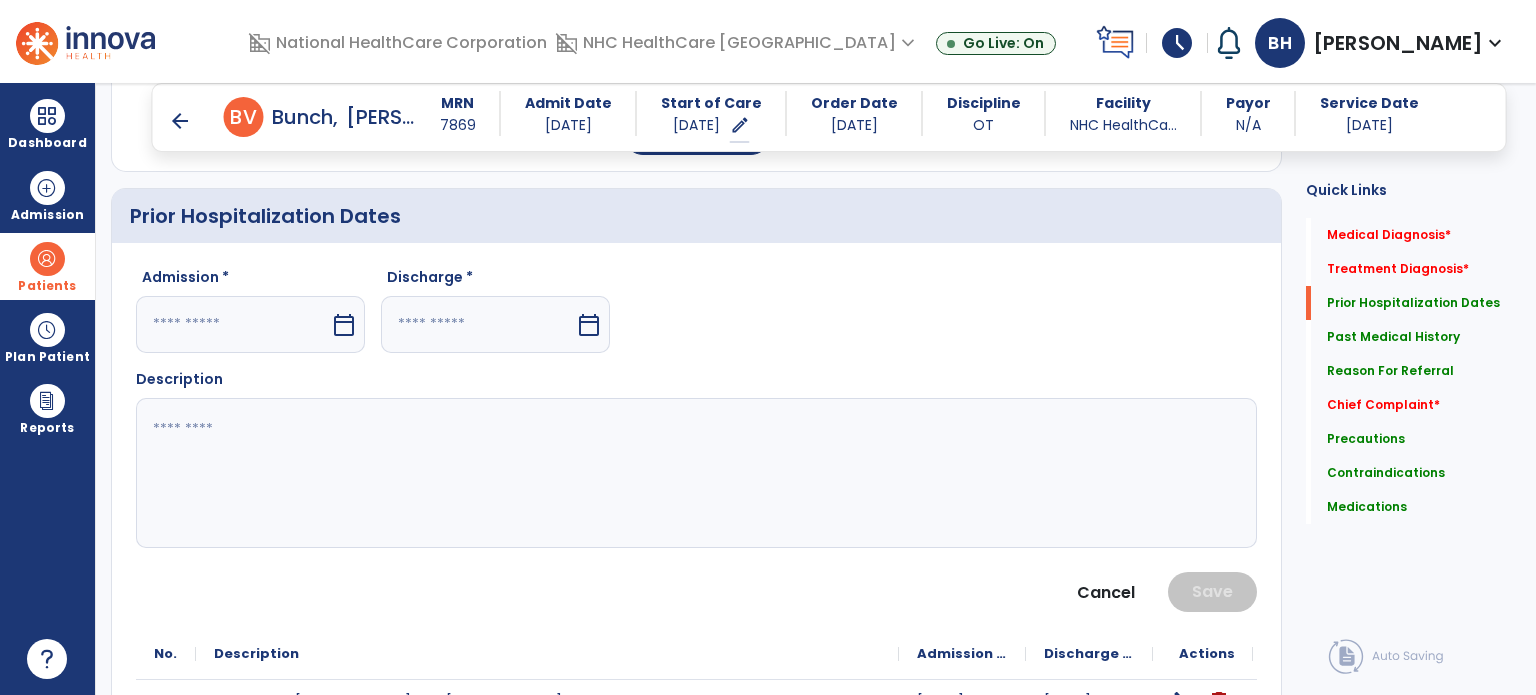 click at bounding box center (233, 324) 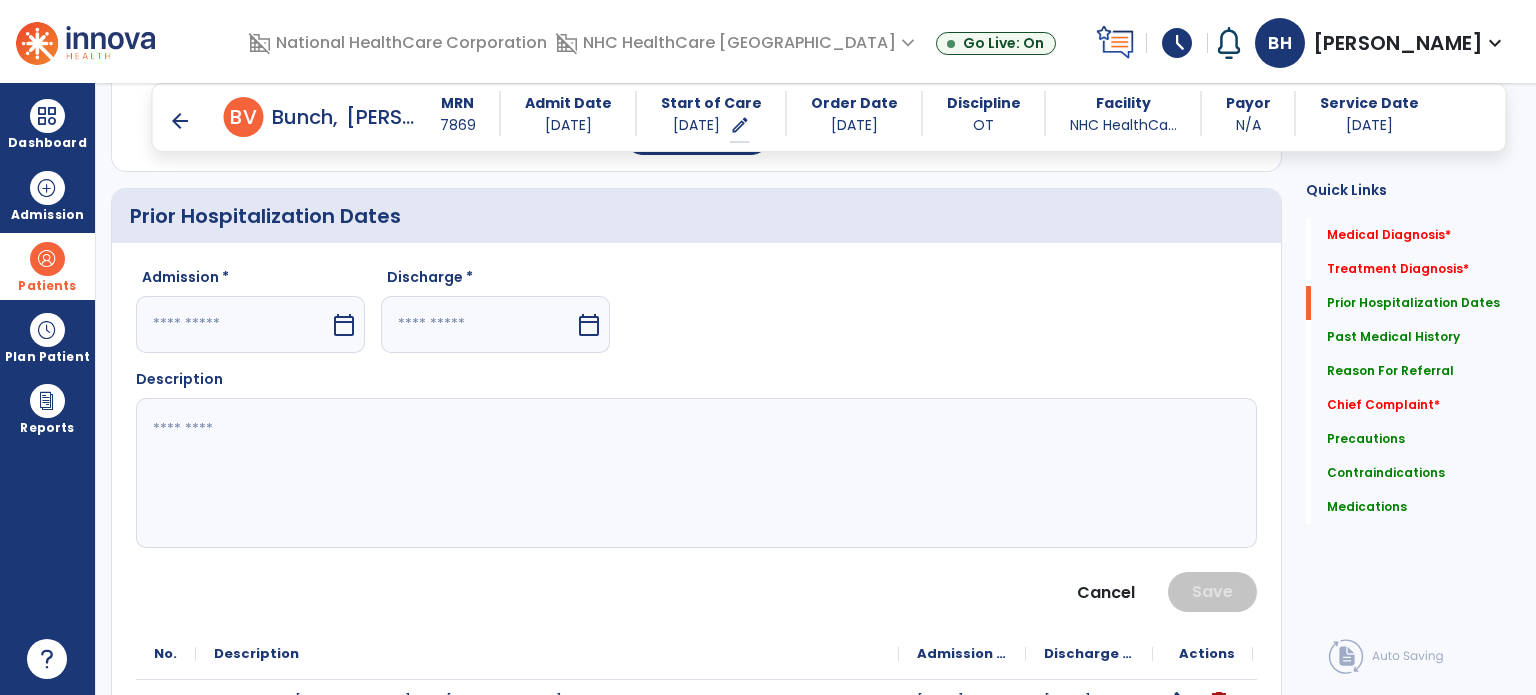 select on "*" 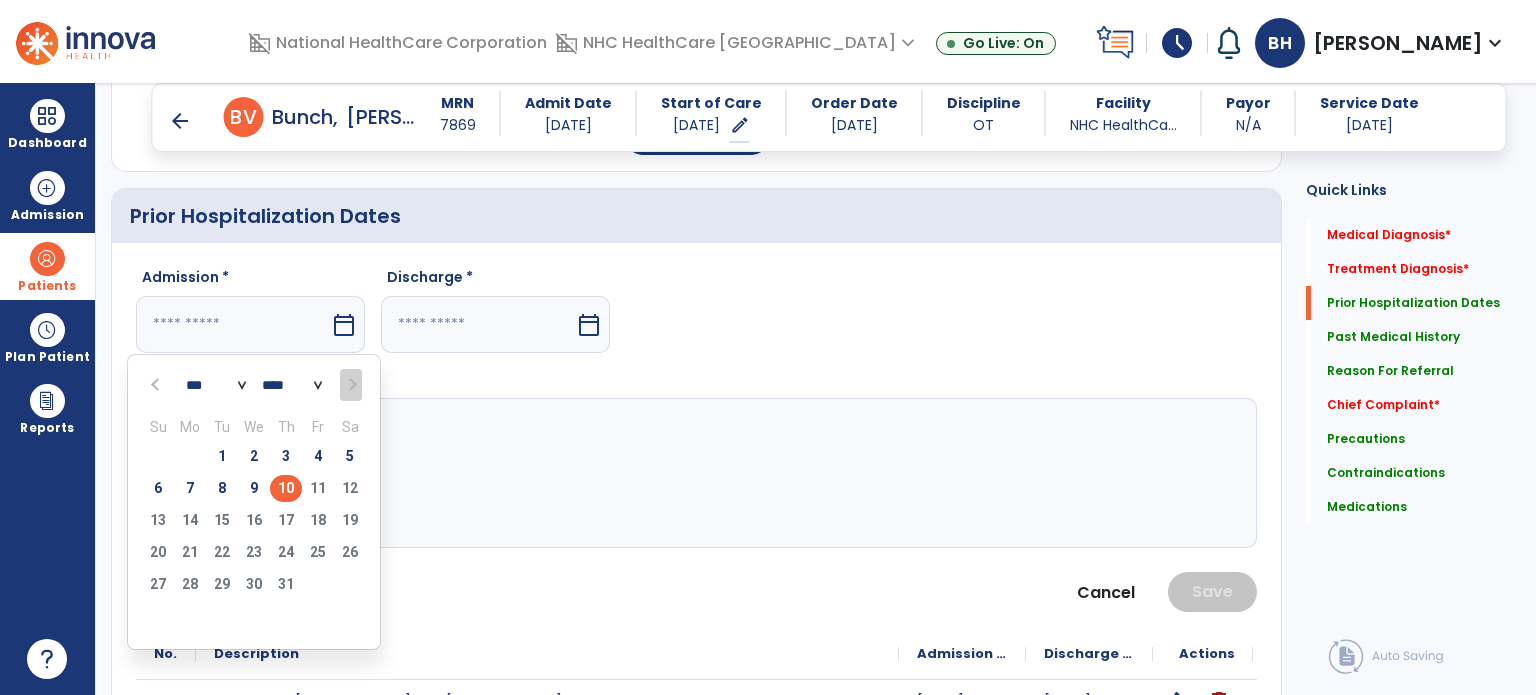 click on "*** *** *** *** *** *** ***" at bounding box center (216, 386) 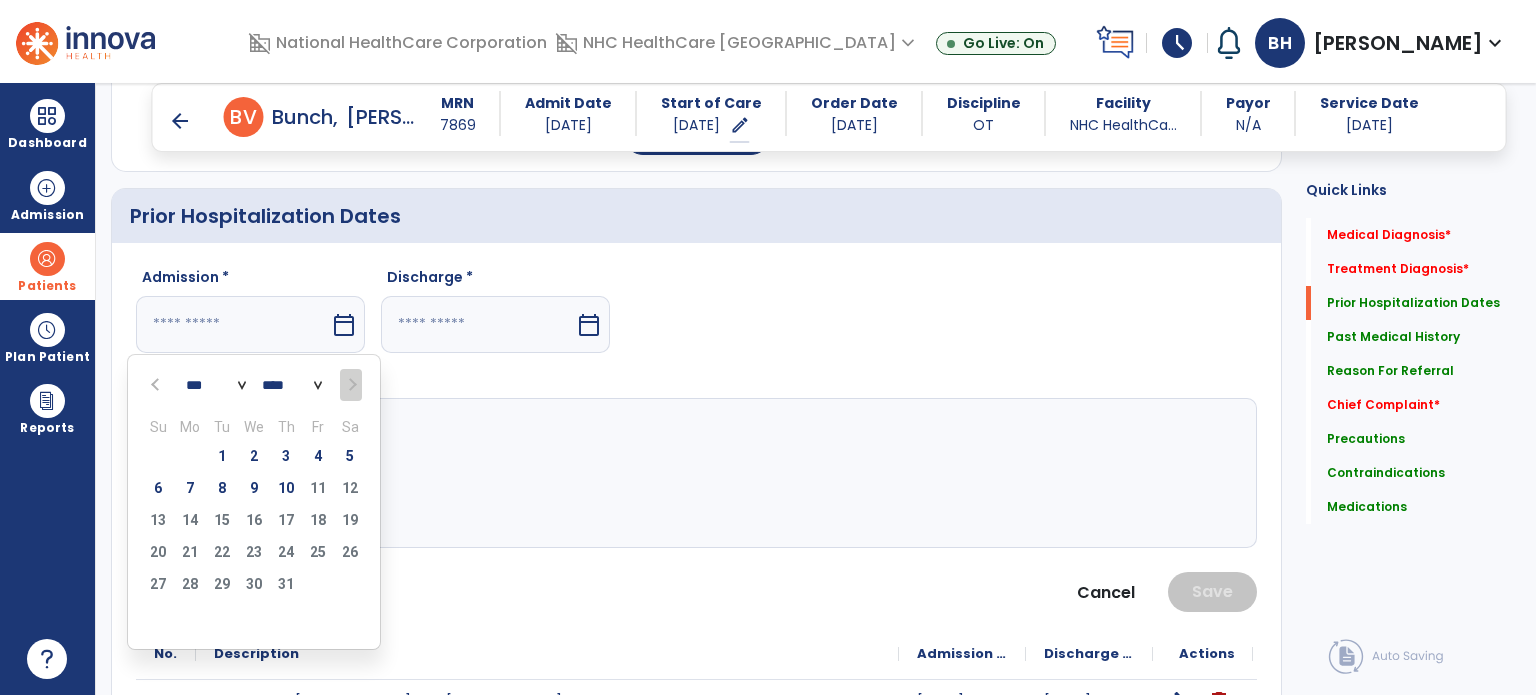 select on "*" 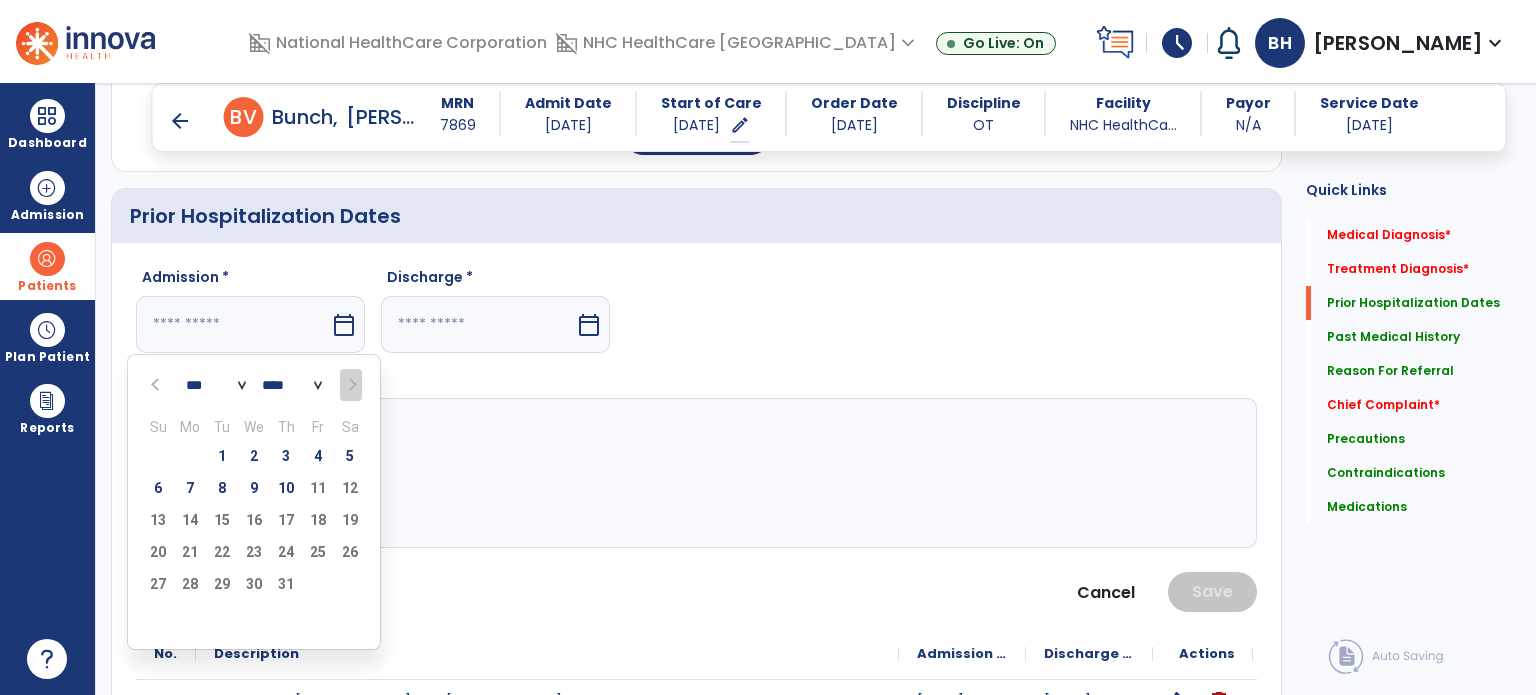 click on "*** *** *** *** *** *** ***" at bounding box center [216, 386] 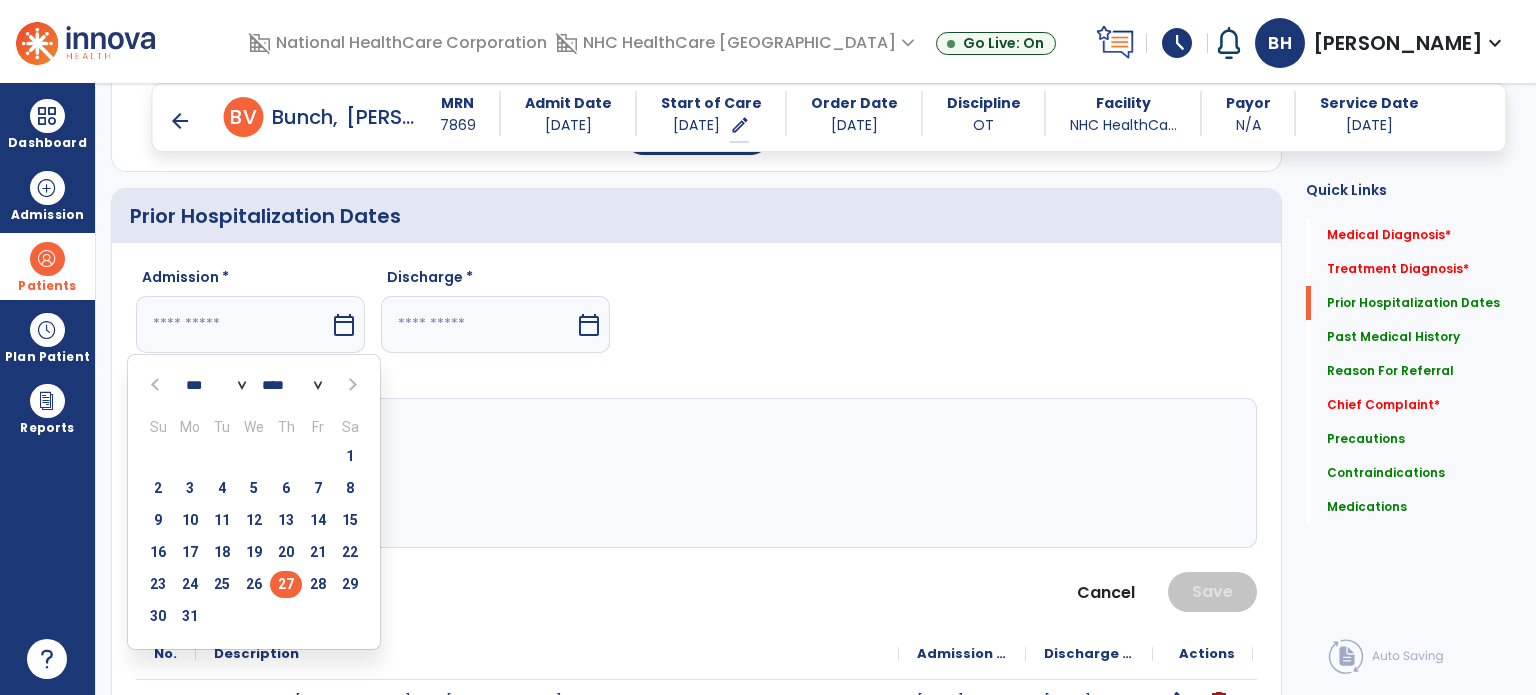 click on "27" at bounding box center (286, 584) 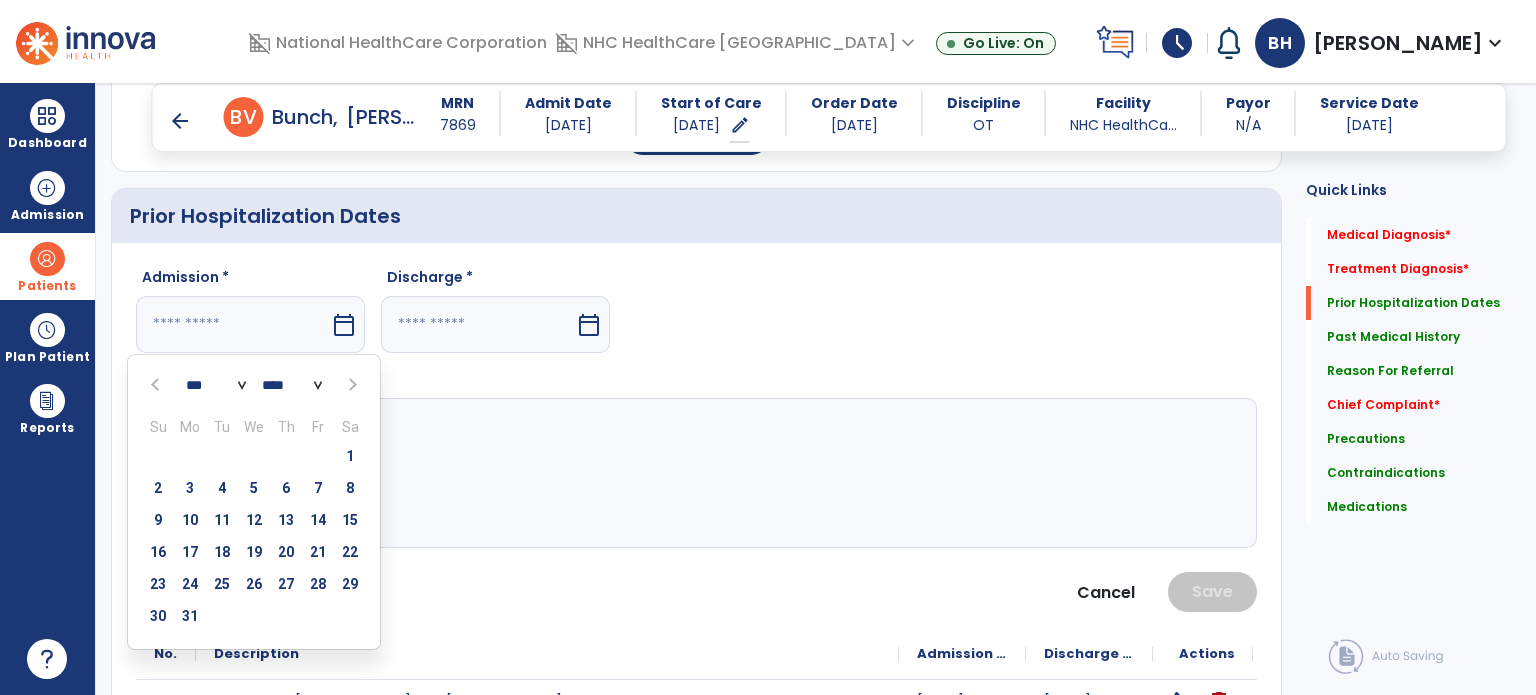 type on "*********" 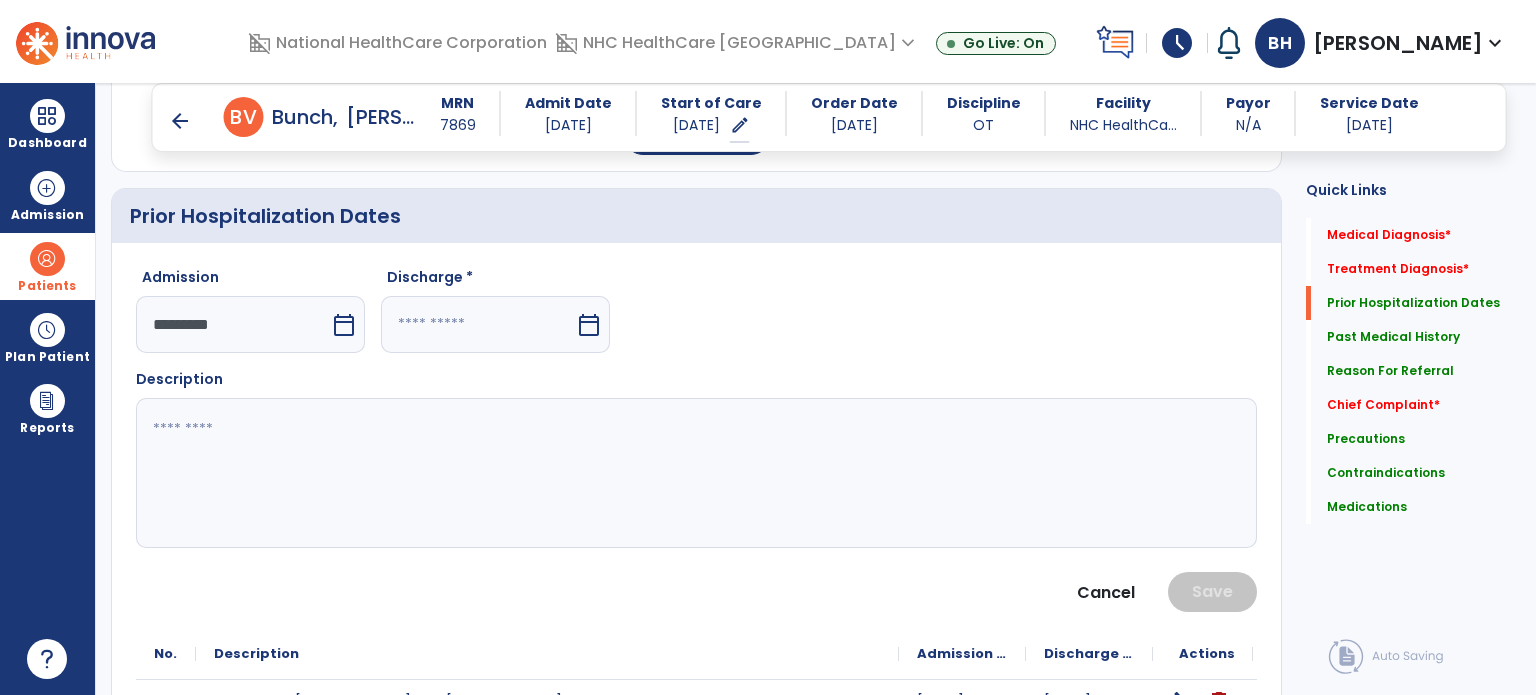 click at bounding box center (478, 324) 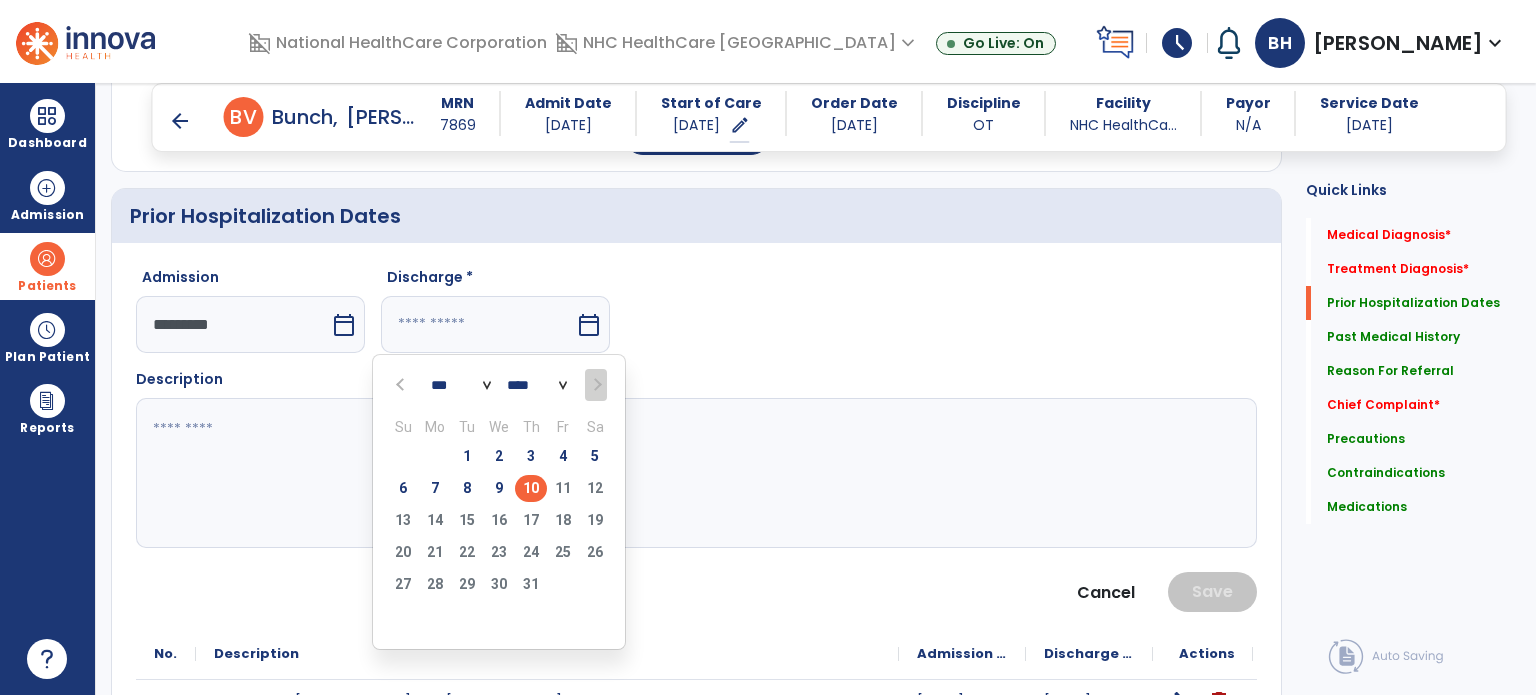 click on "*** *** *** *** ***" at bounding box center [461, 386] 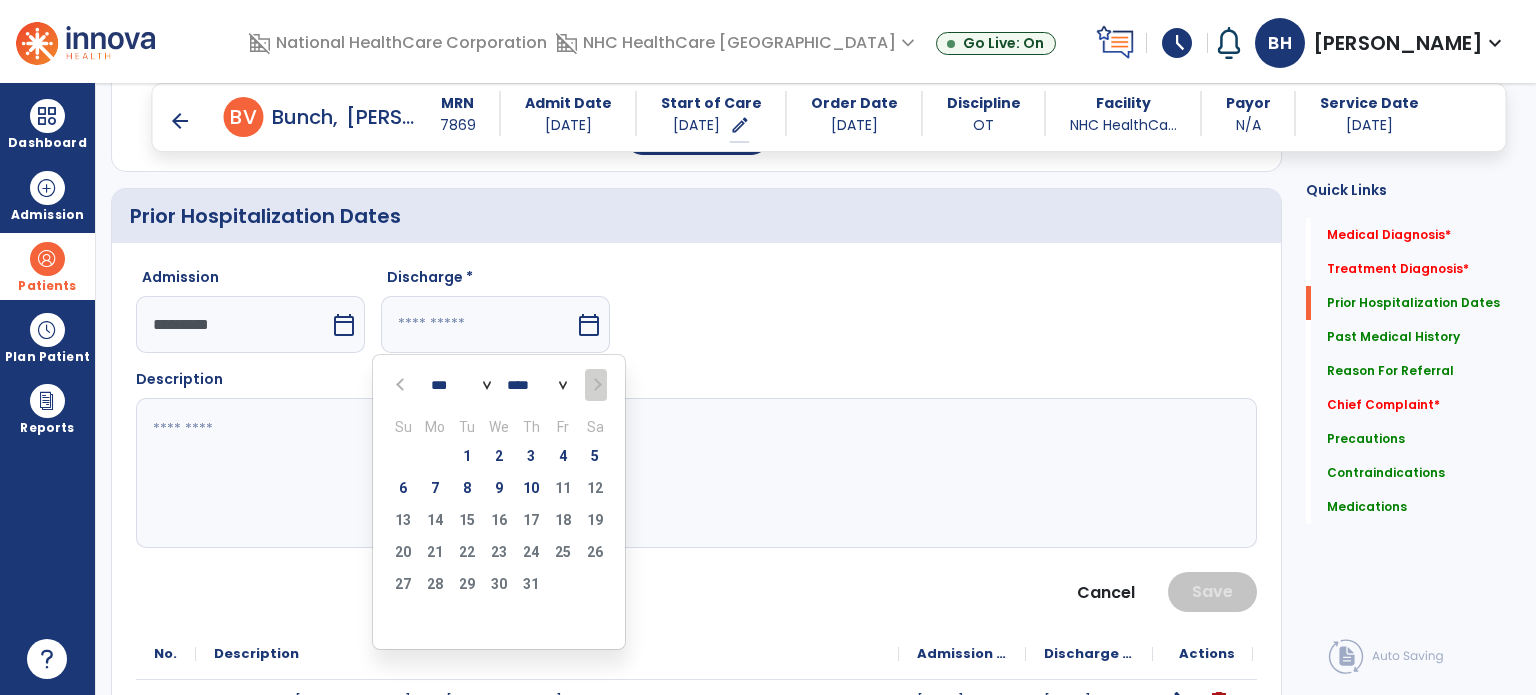 select on "*" 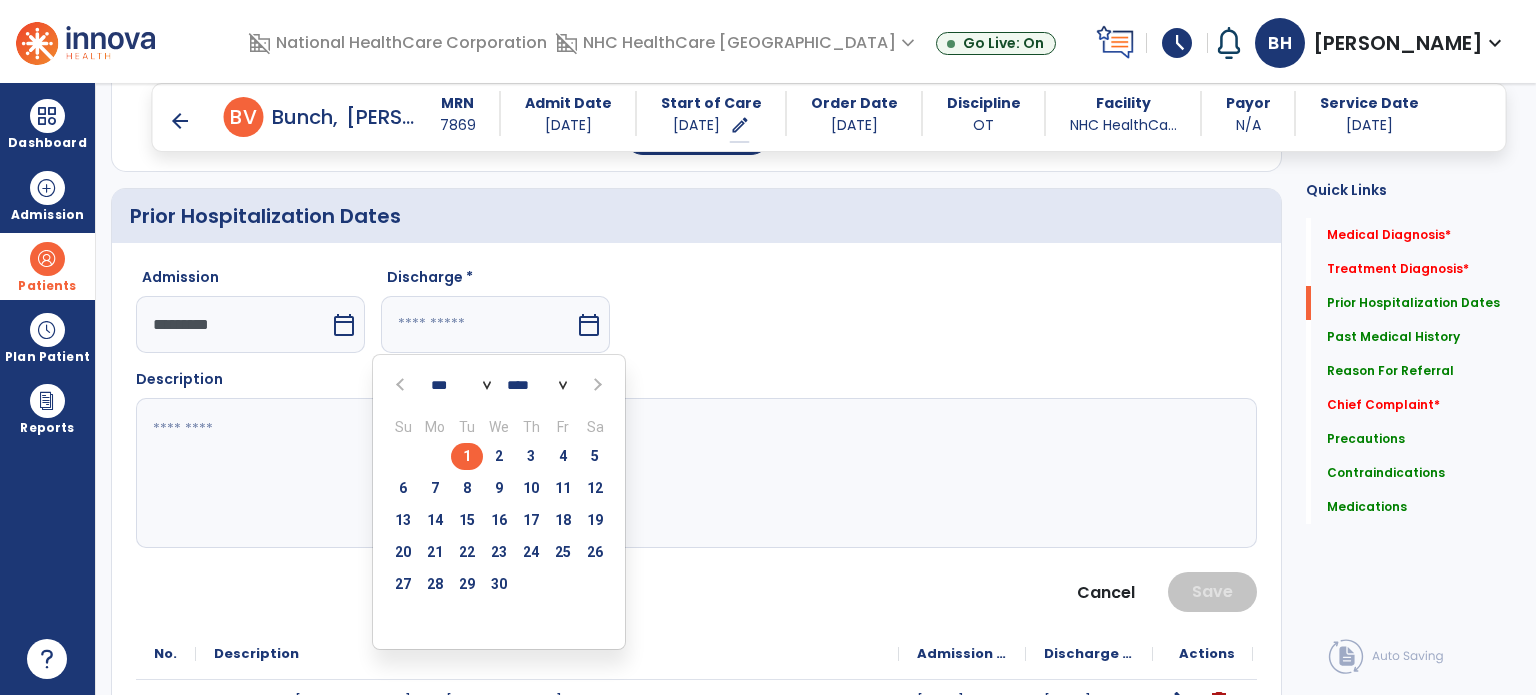 click on "1" at bounding box center [467, 456] 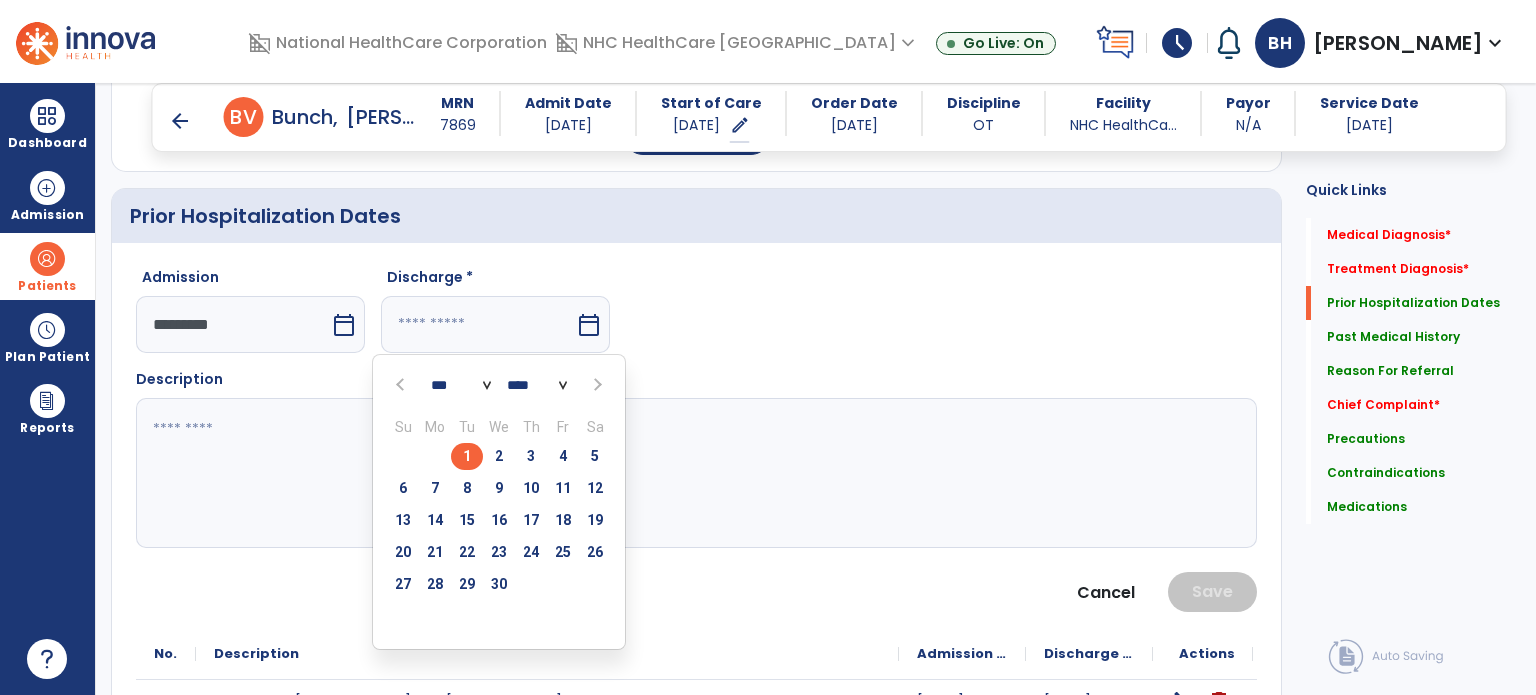 type on "********" 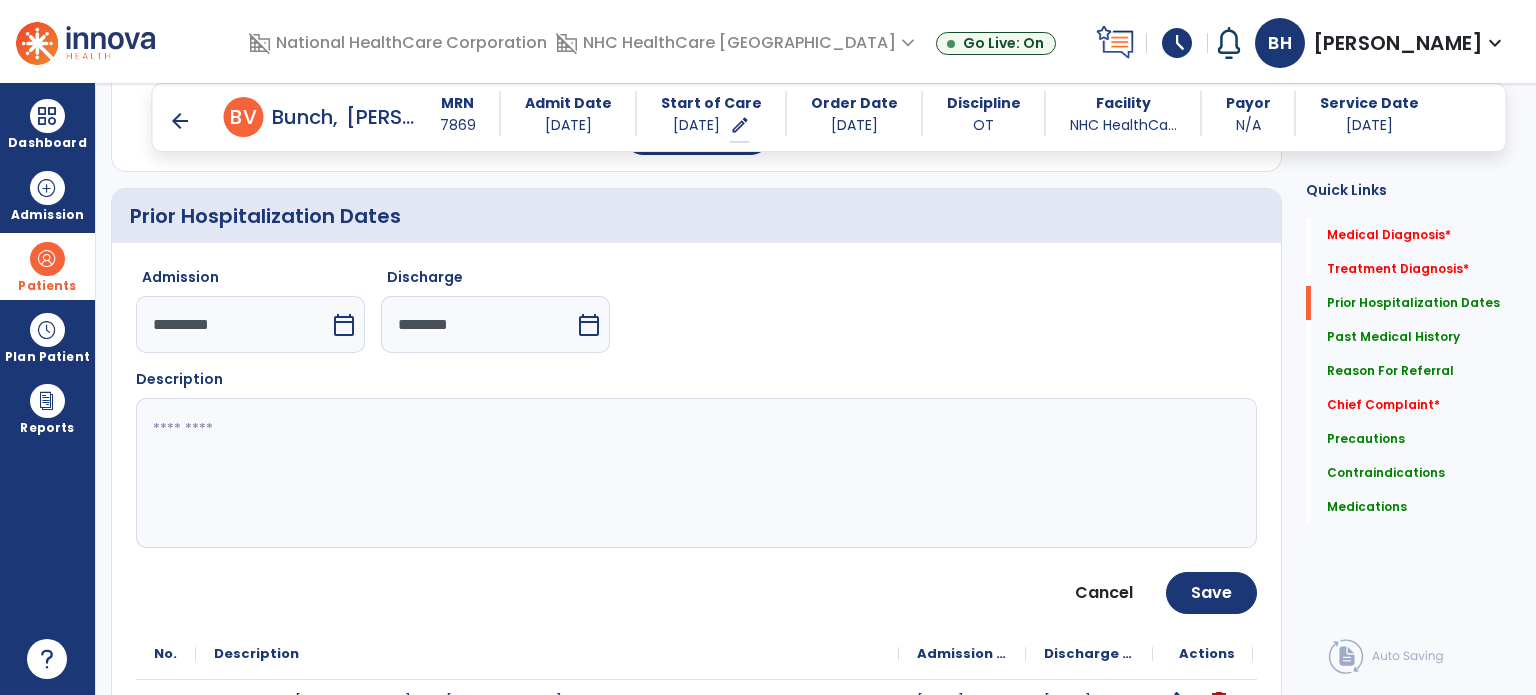 click 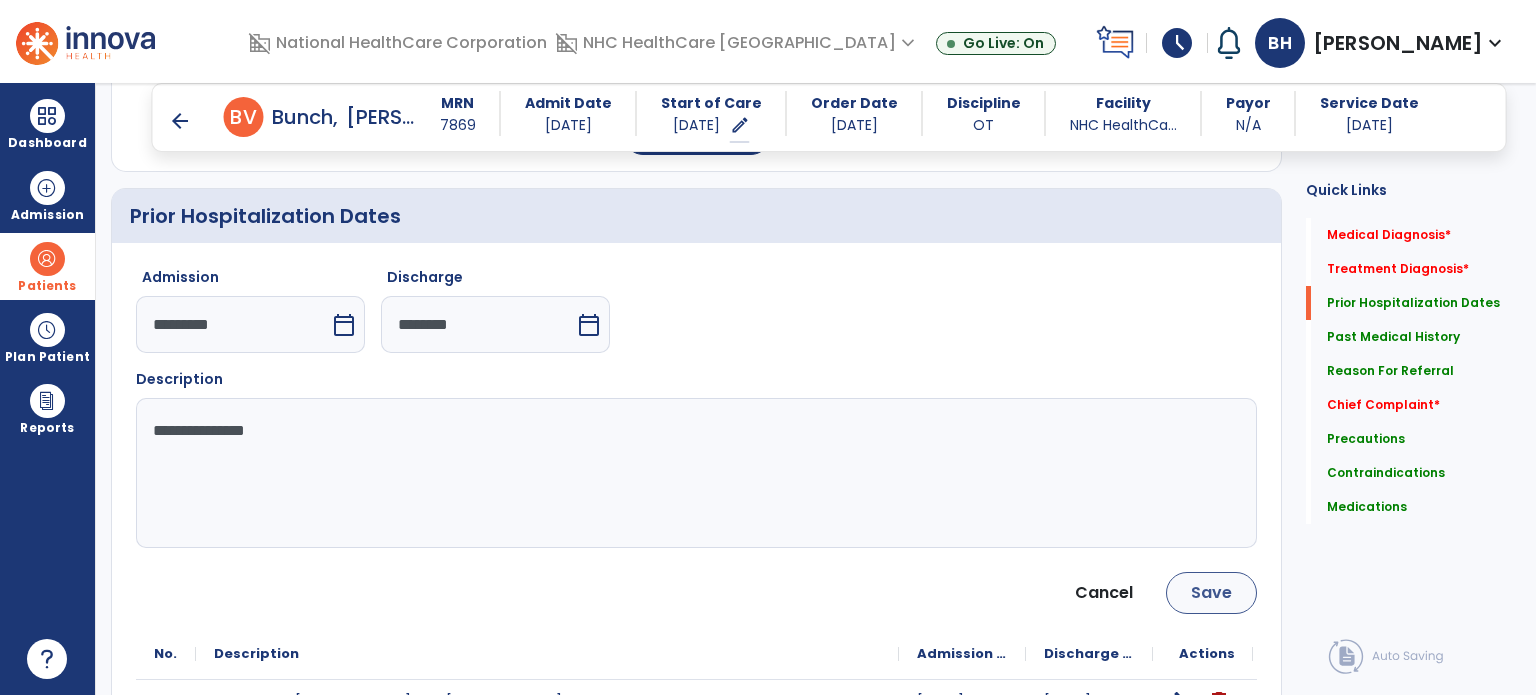 type on "**********" 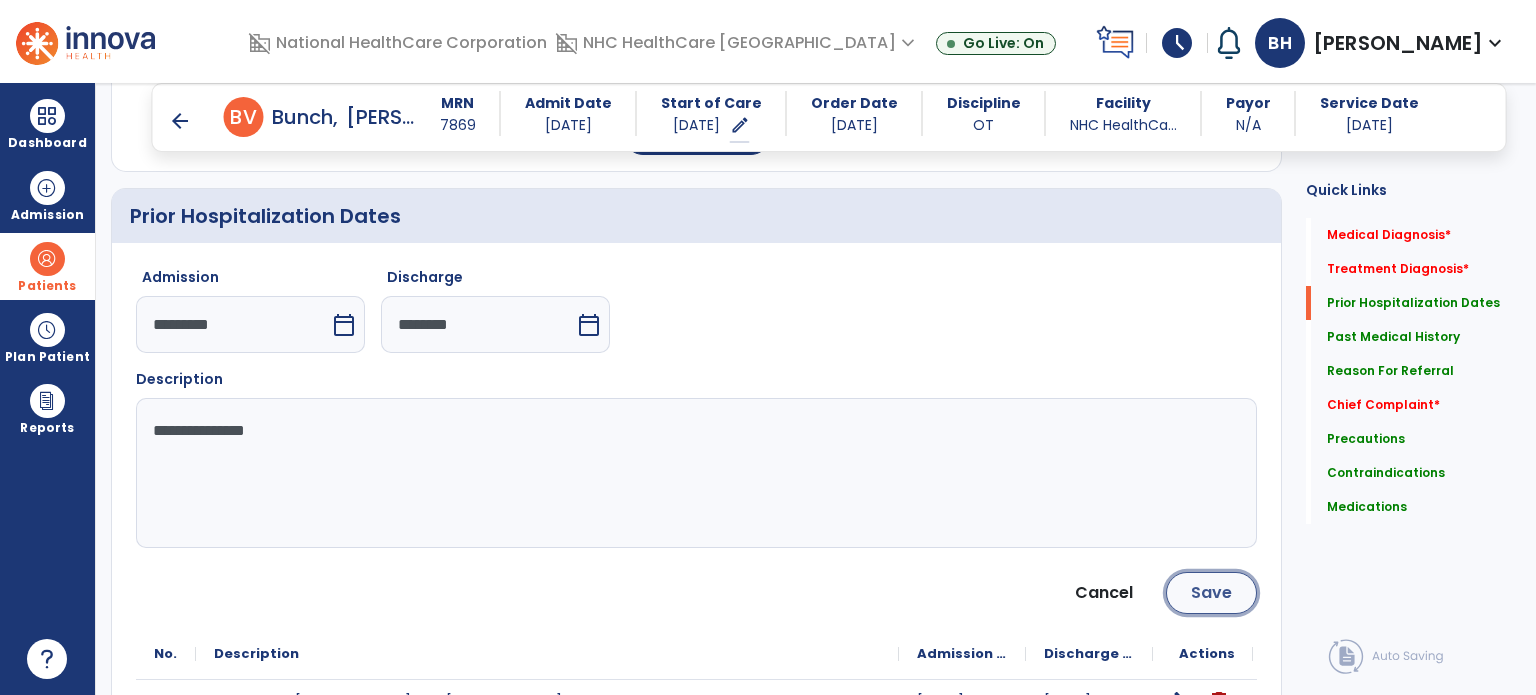 click on "Save" 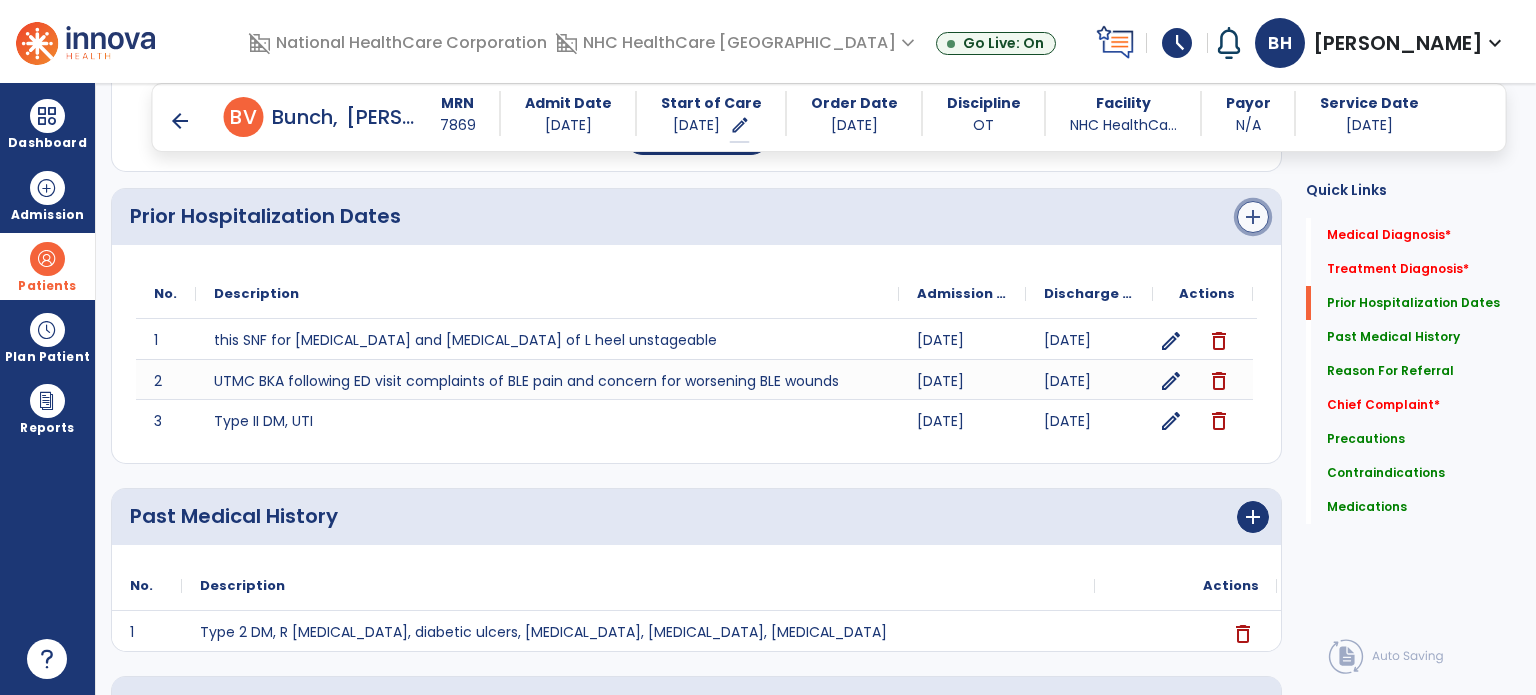 click on "add" 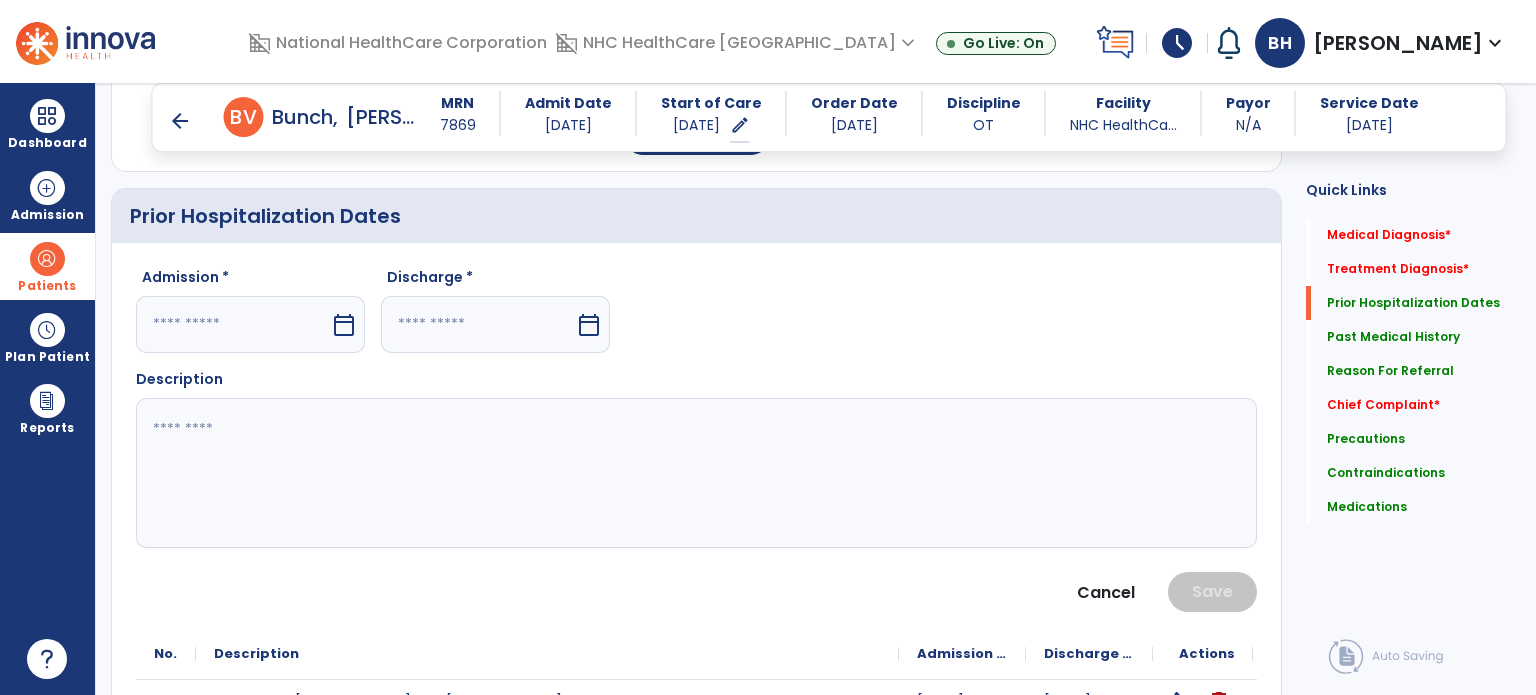 click at bounding box center (233, 324) 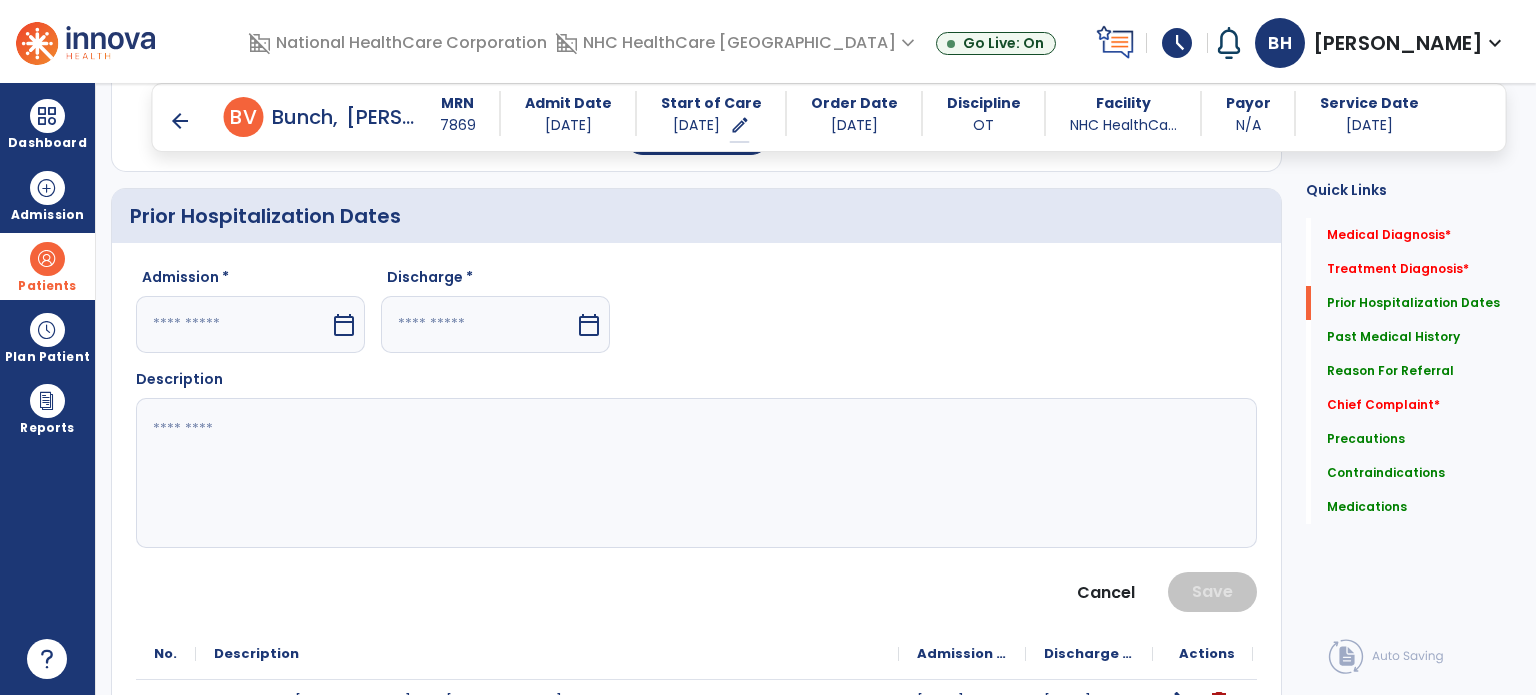 select on "*" 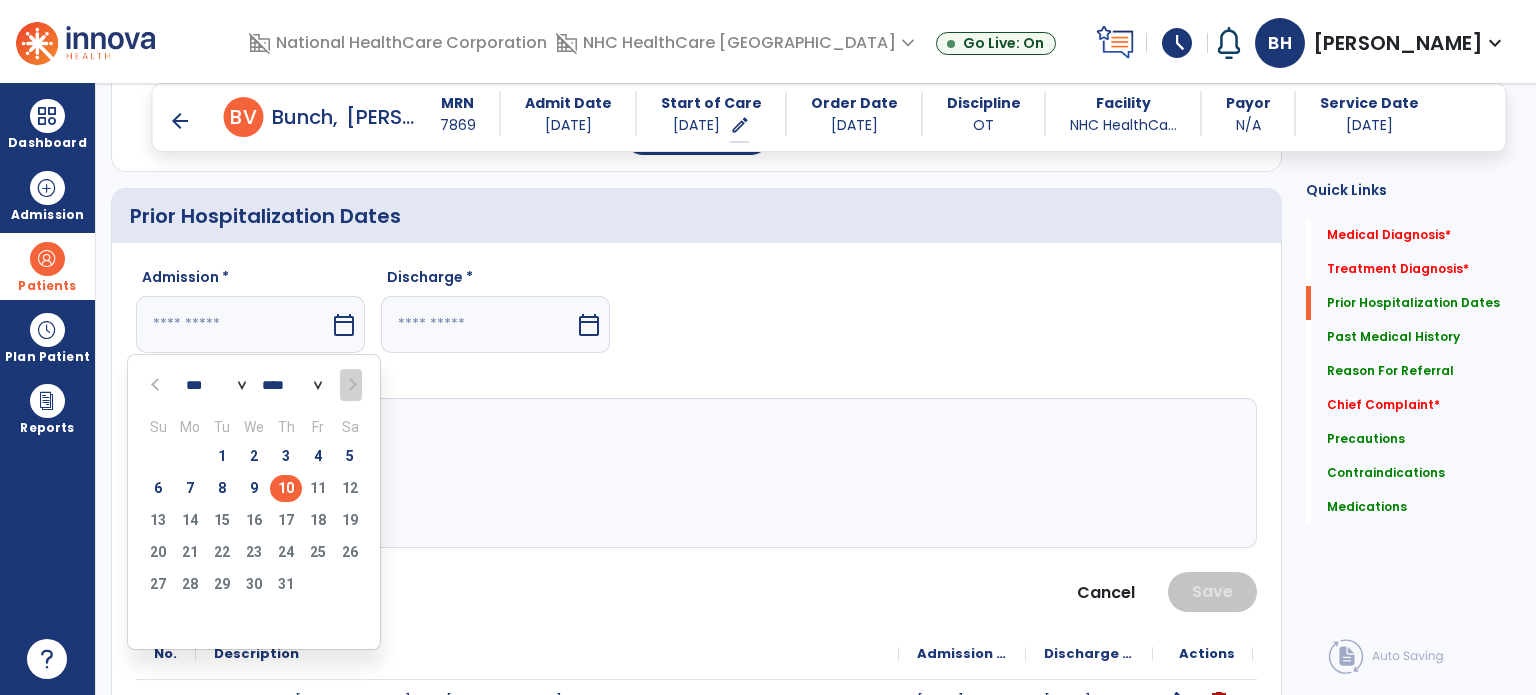 click on "*** *** *** *** *** *** ***" at bounding box center (216, 386) 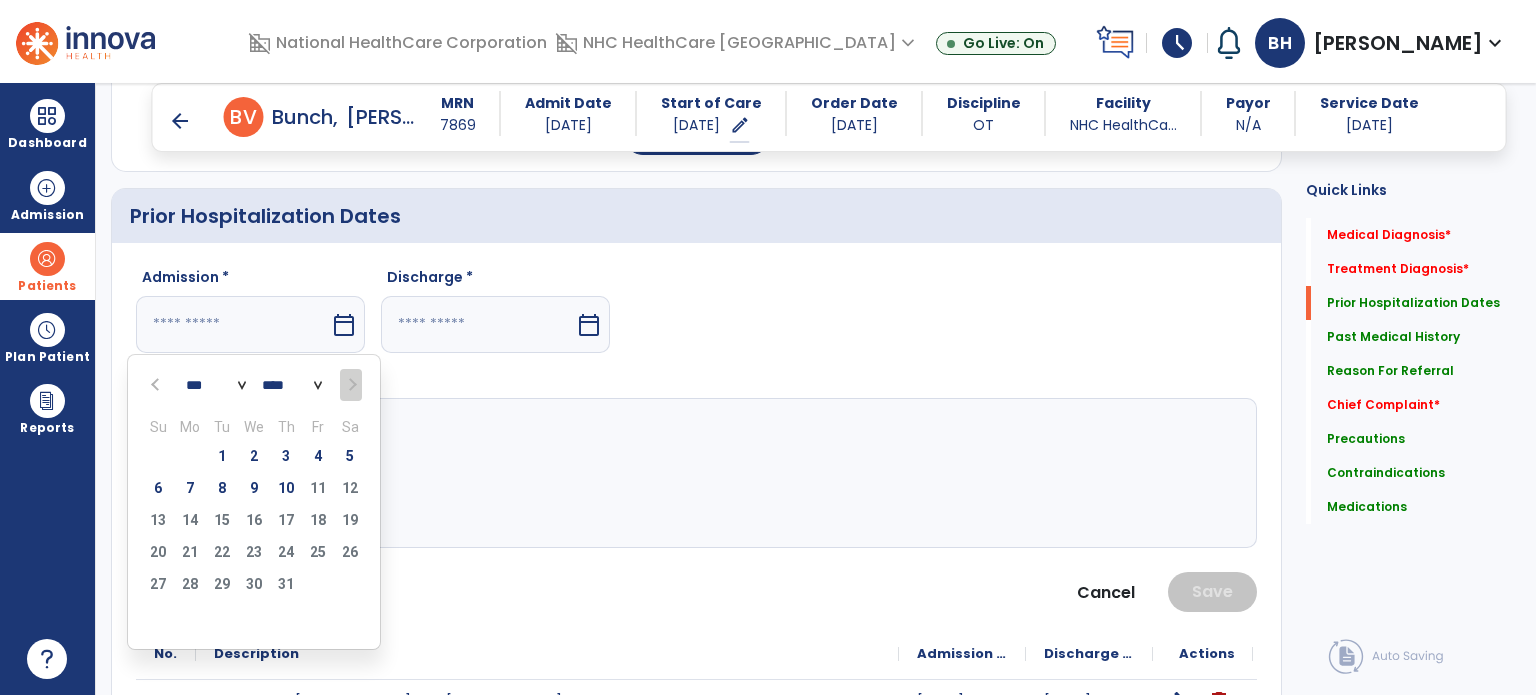 click on "**** **** **** **** **** **** **** **** **** **** **** **** **** **** **** **** **** **** **** **** **** **** **** **** **** **** **** **** **** **** **** **** **** **** **** **** **** **** **** **** **** **** **** **** **** **** **** **** **** **** **** **** **** **** **** **** **** **** **** **** **** **** **** **** **** **** **** **** **** **** **** **** **** **** **** **** **** **** **** **** **** **** **** **** **** **** **** **** **** **** **** **** **** **** **** **** **** **** **** **** **** **** **** **** **** **** **** **** **** **** **** **** **** **** **** **** **** **** **** **** **** **** **** **** **** ****" at bounding box center [292, 386] 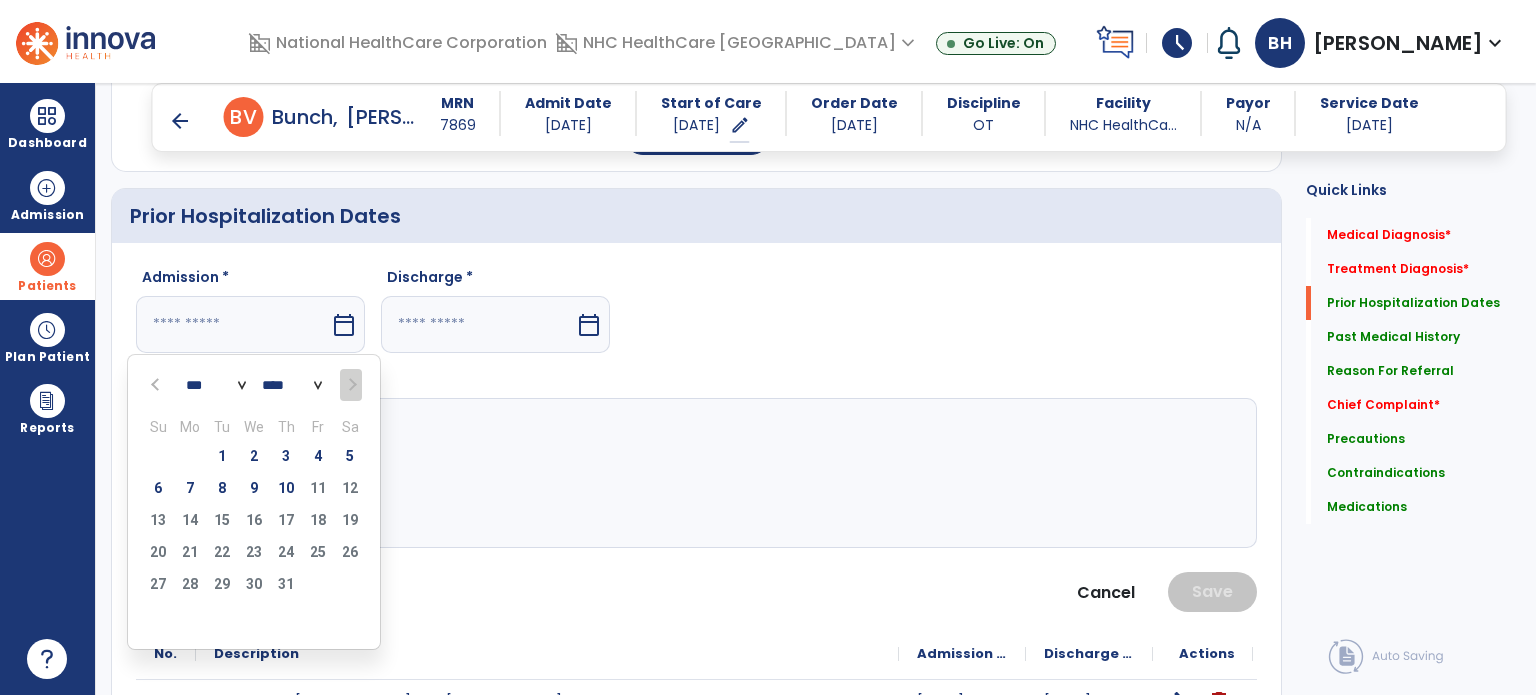 select on "****" 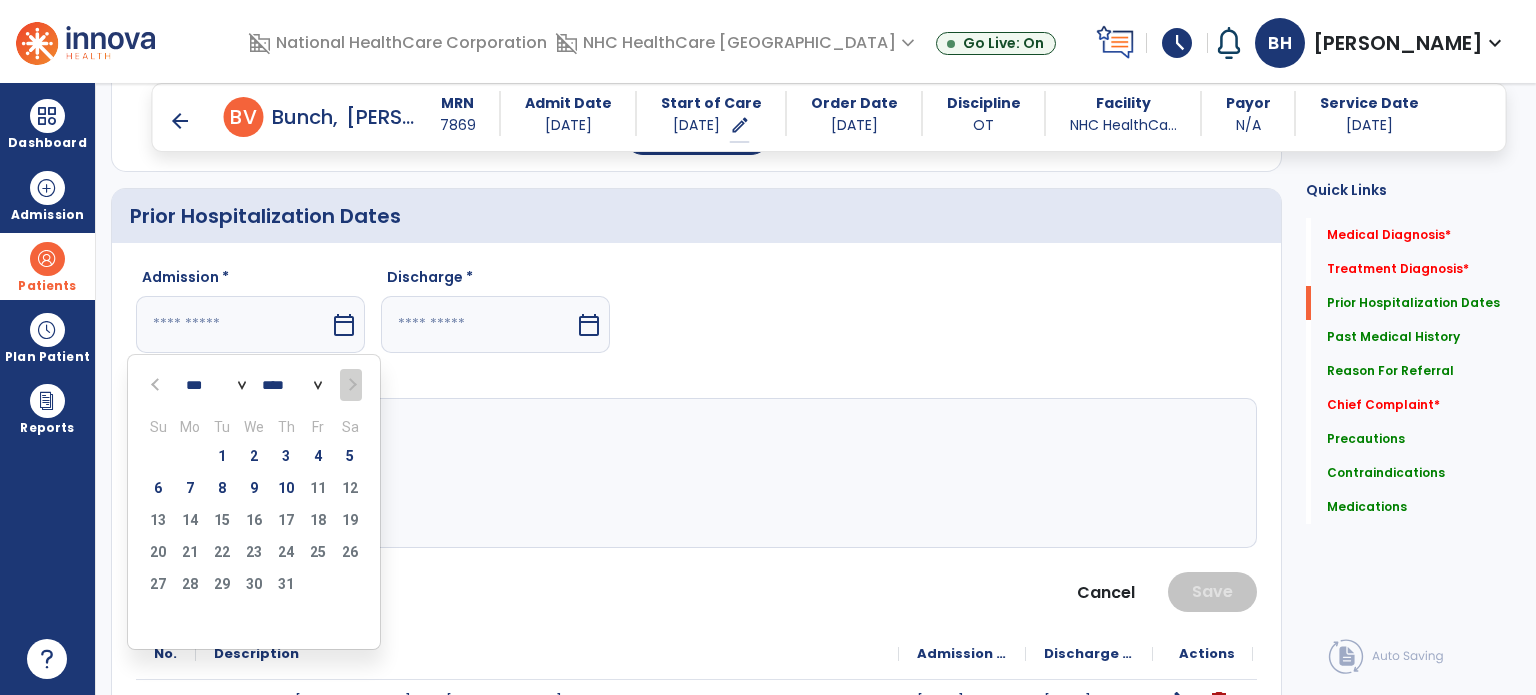 click on "**** **** **** **** **** **** **** **** **** **** **** **** **** **** **** **** **** **** **** **** **** **** **** **** **** **** **** **** **** **** **** **** **** **** **** **** **** **** **** **** **** **** **** **** **** **** **** **** **** **** **** **** **** **** **** **** **** **** **** **** **** **** **** **** **** **** **** **** **** **** **** **** **** **** **** **** **** **** **** **** **** **** **** **** **** **** **** **** **** **** **** **** **** **** **** **** **** **** **** **** **** **** **** **** **** **** **** **** **** **** **** **** **** **** **** **** **** **** **** **** **** **** **** **** **** ****" at bounding box center (292, 386) 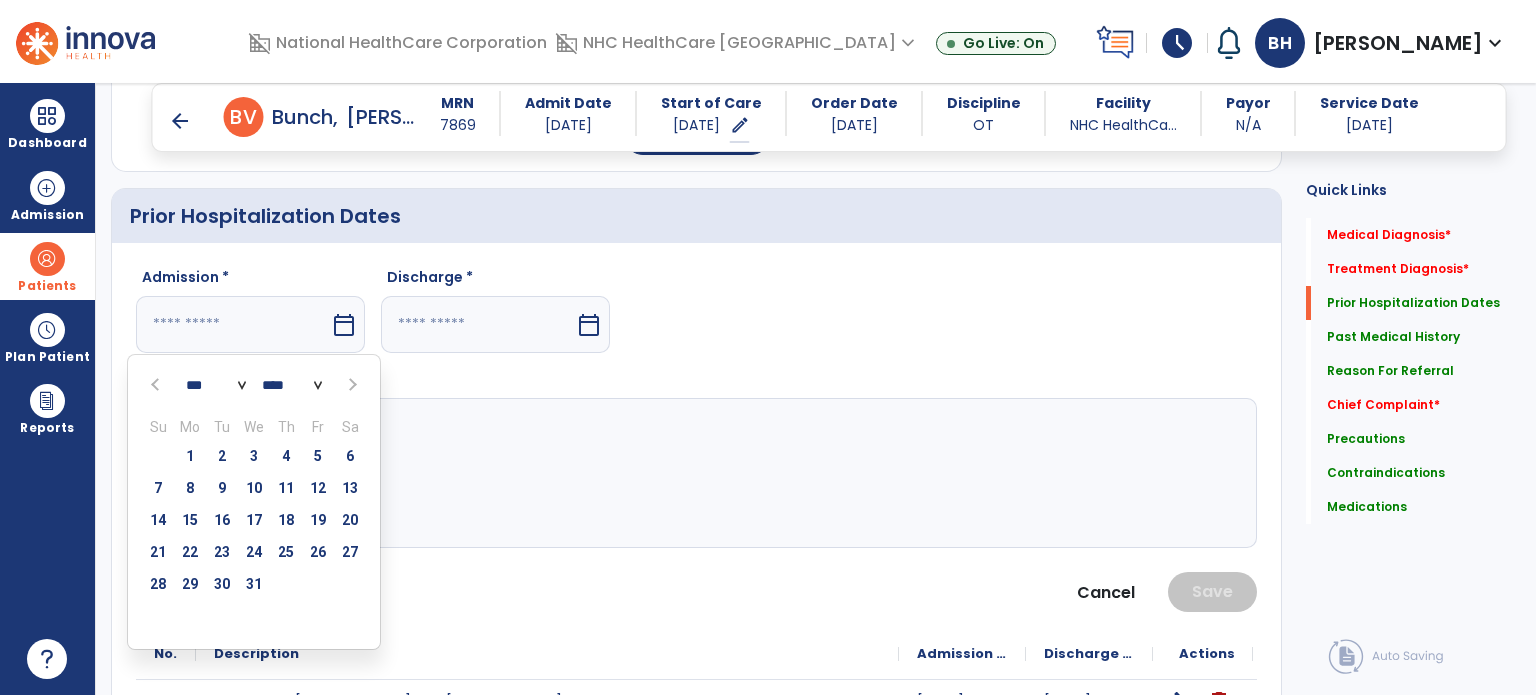 click on "*** *** *** *** *** *** *** *** *** *** *** ***" at bounding box center [216, 386] 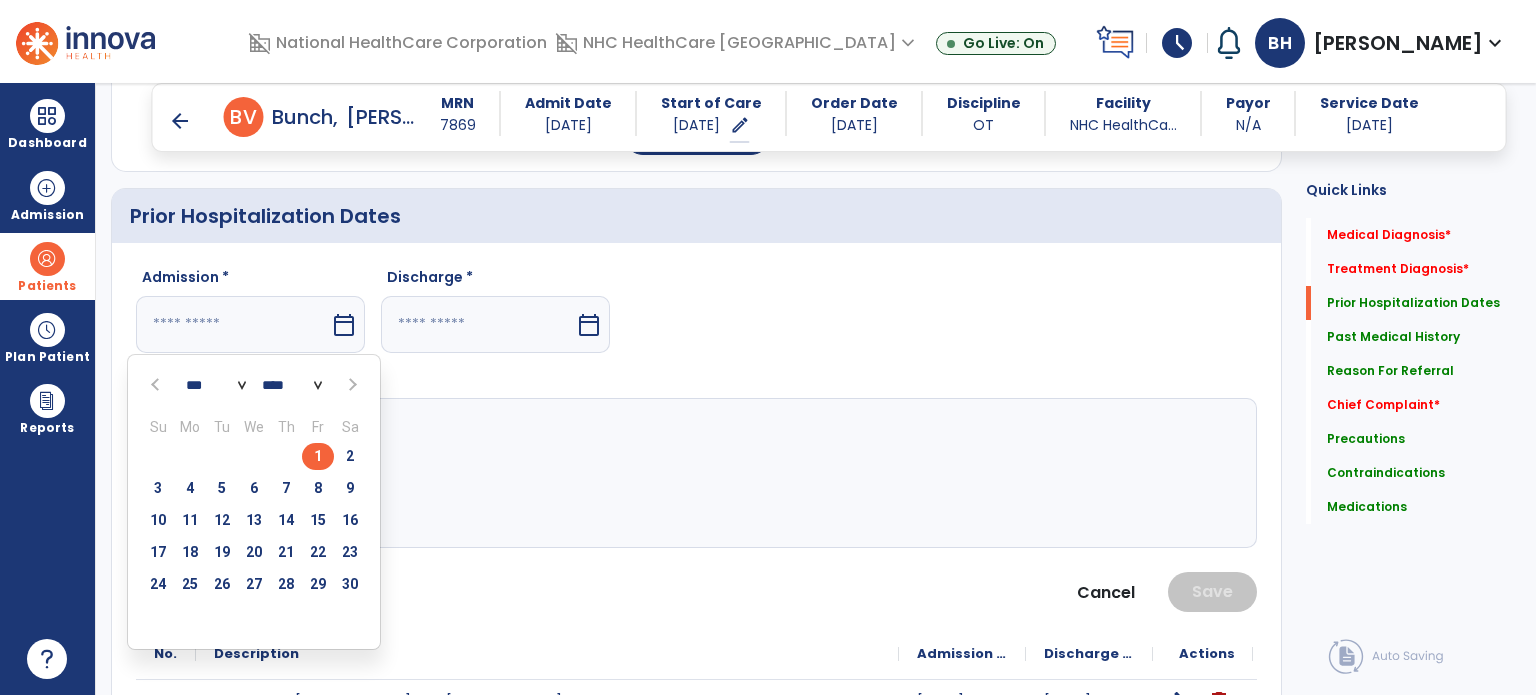 click on "1" at bounding box center (318, 456) 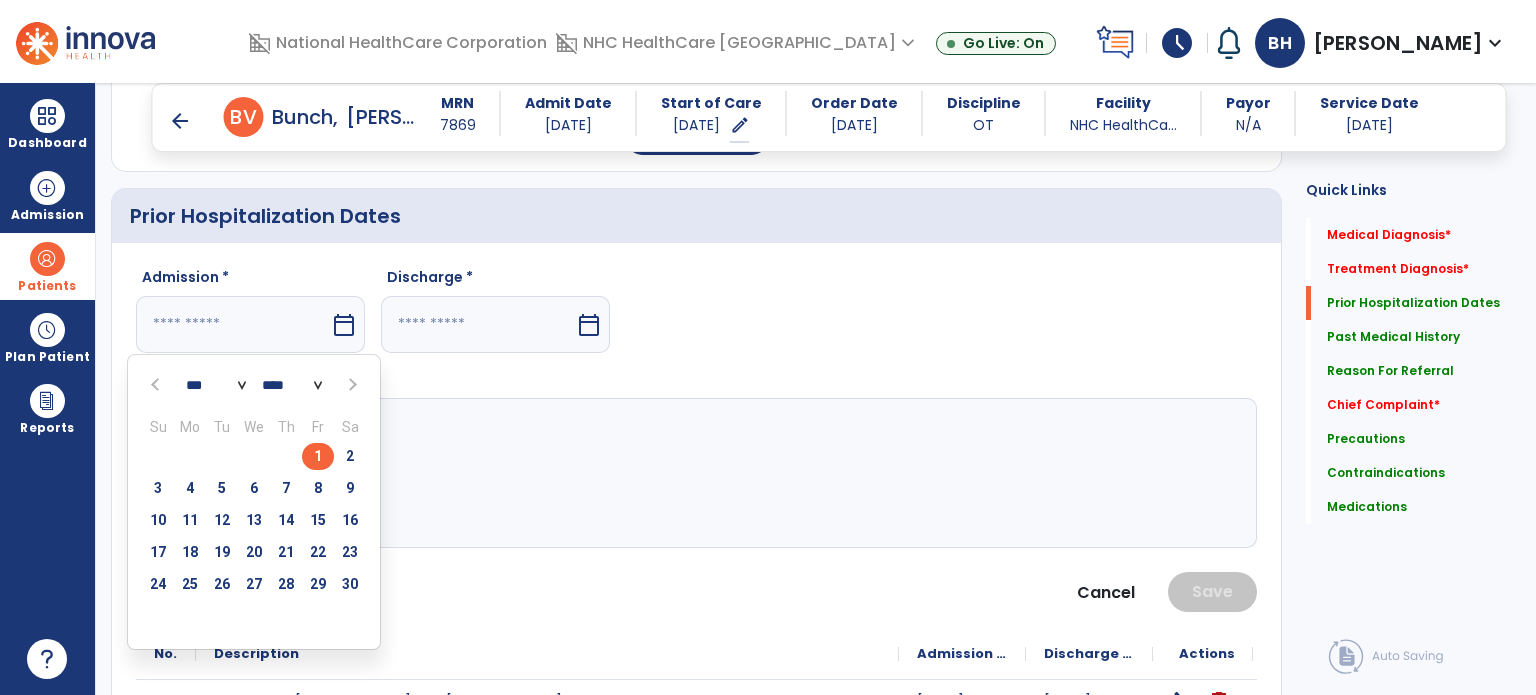 type on "*********" 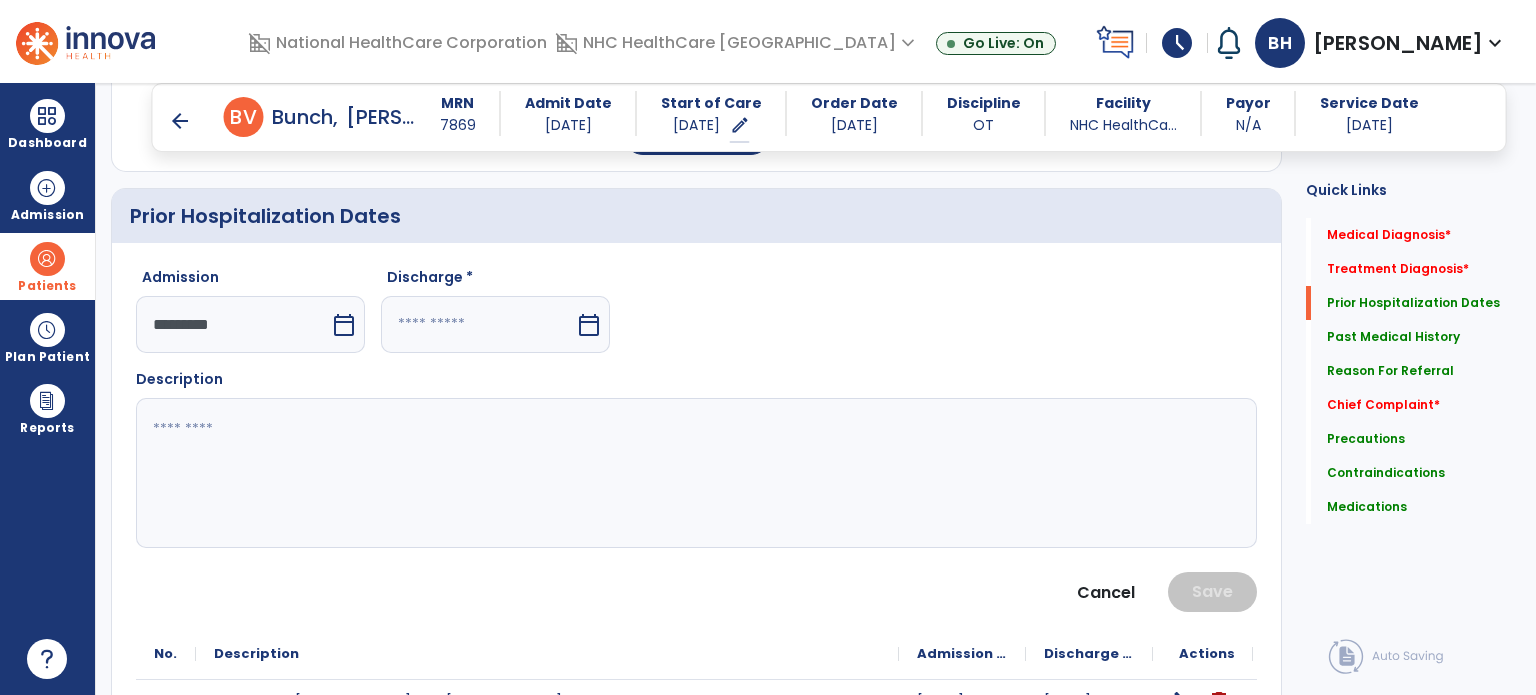 click at bounding box center [478, 324] 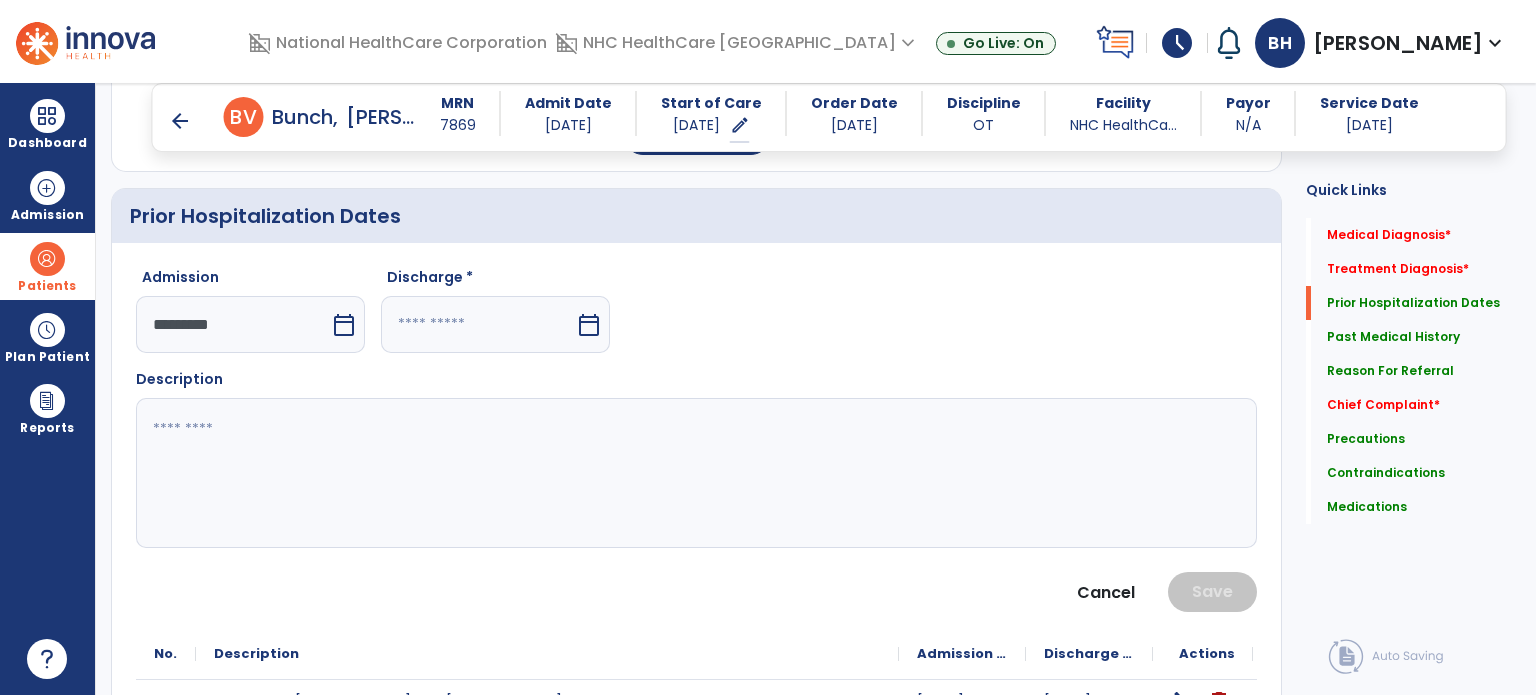 select on "*" 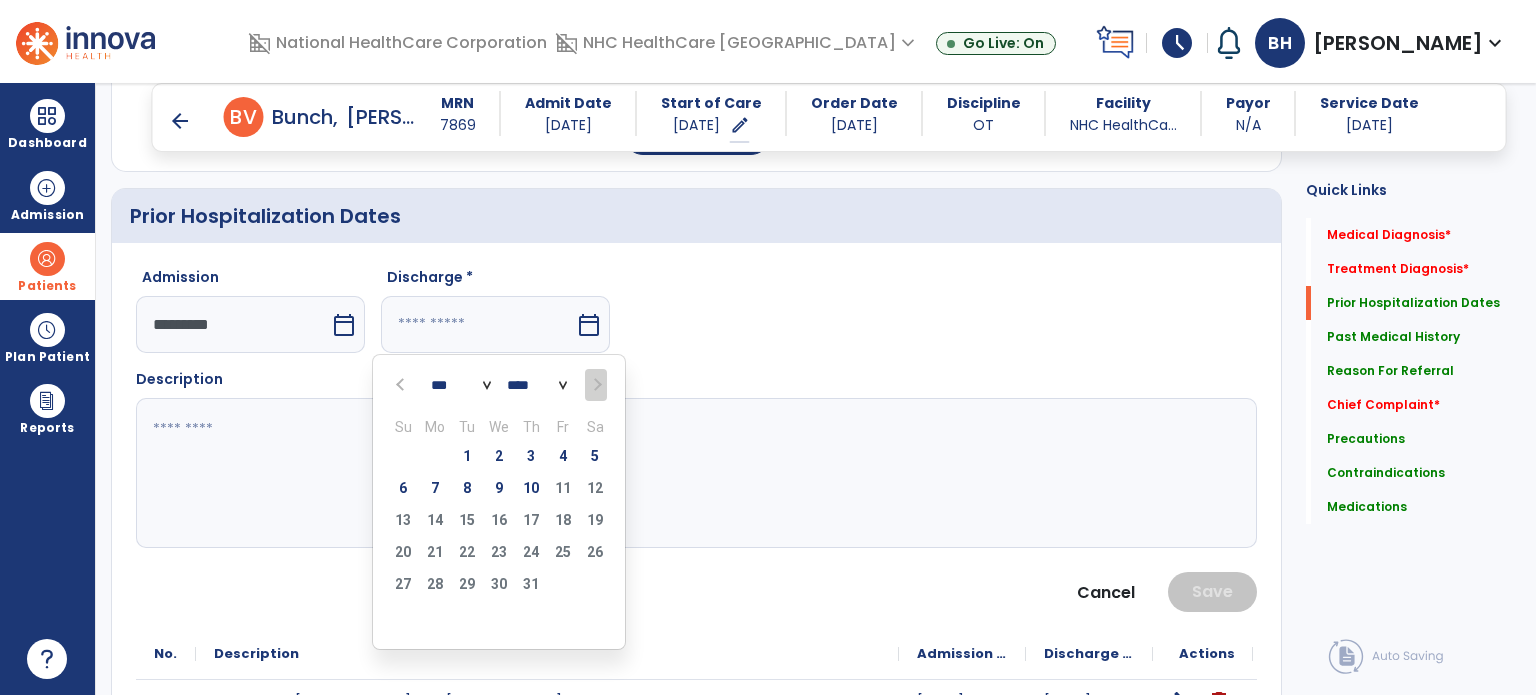 click on "*** *** *** *** *** *** ***" at bounding box center (461, 386) 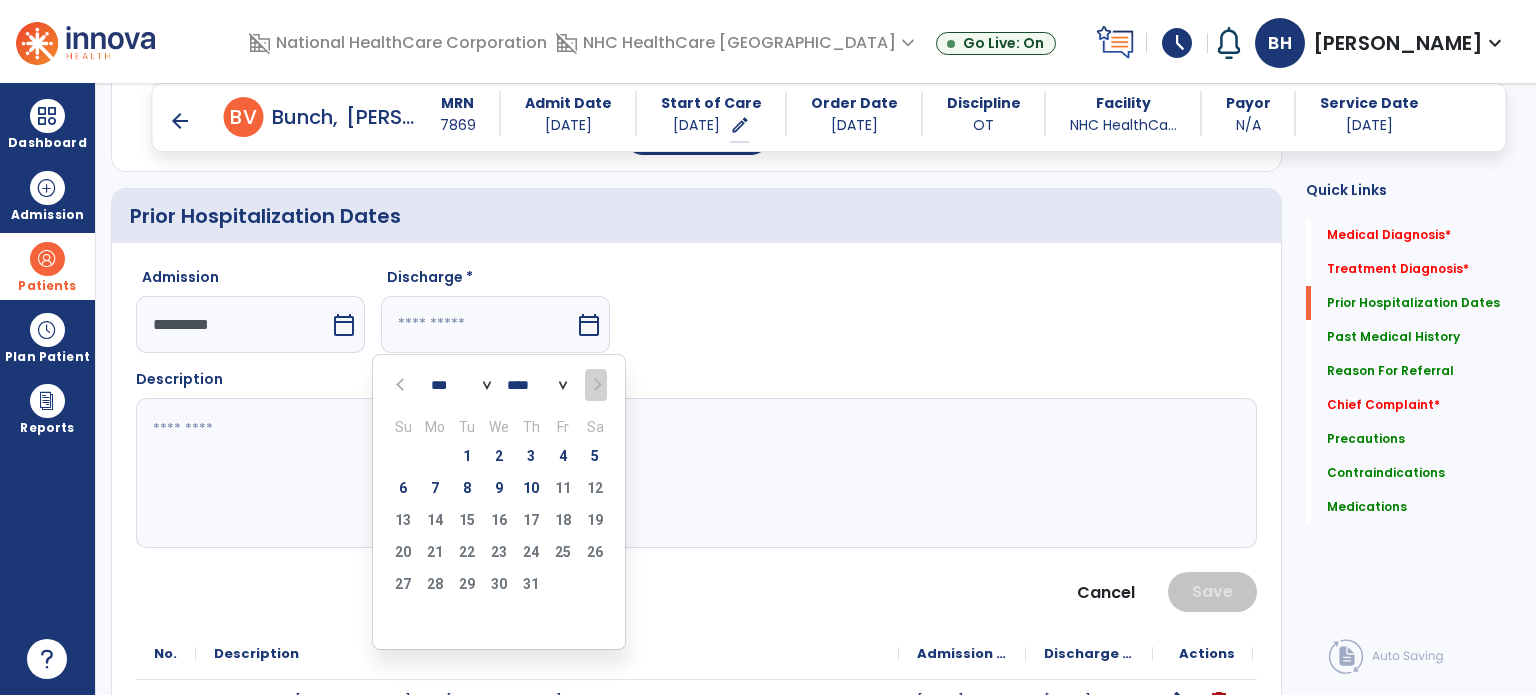 click on "*** *** *** *** *** *** ***" at bounding box center (461, 386) 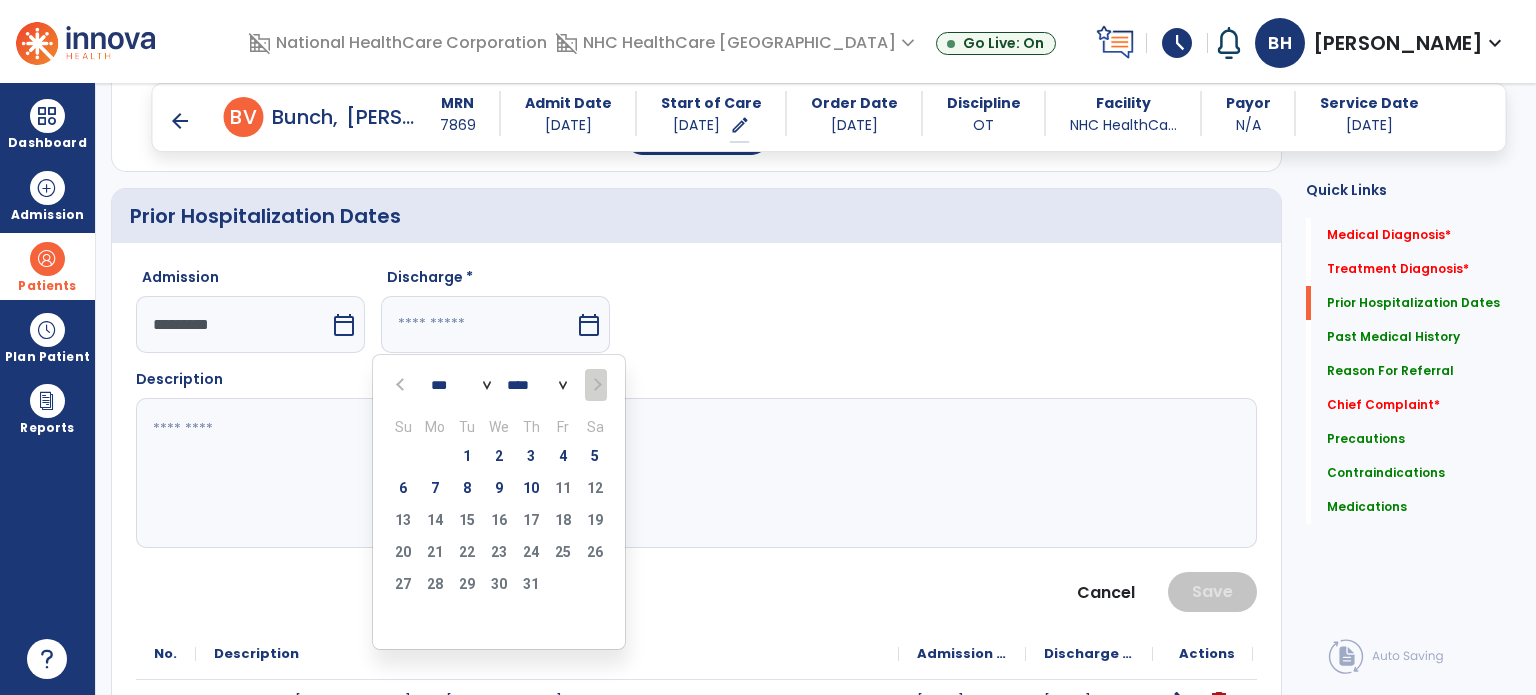 click on "*** *** *** *** *** *** ***" at bounding box center [461, 386] 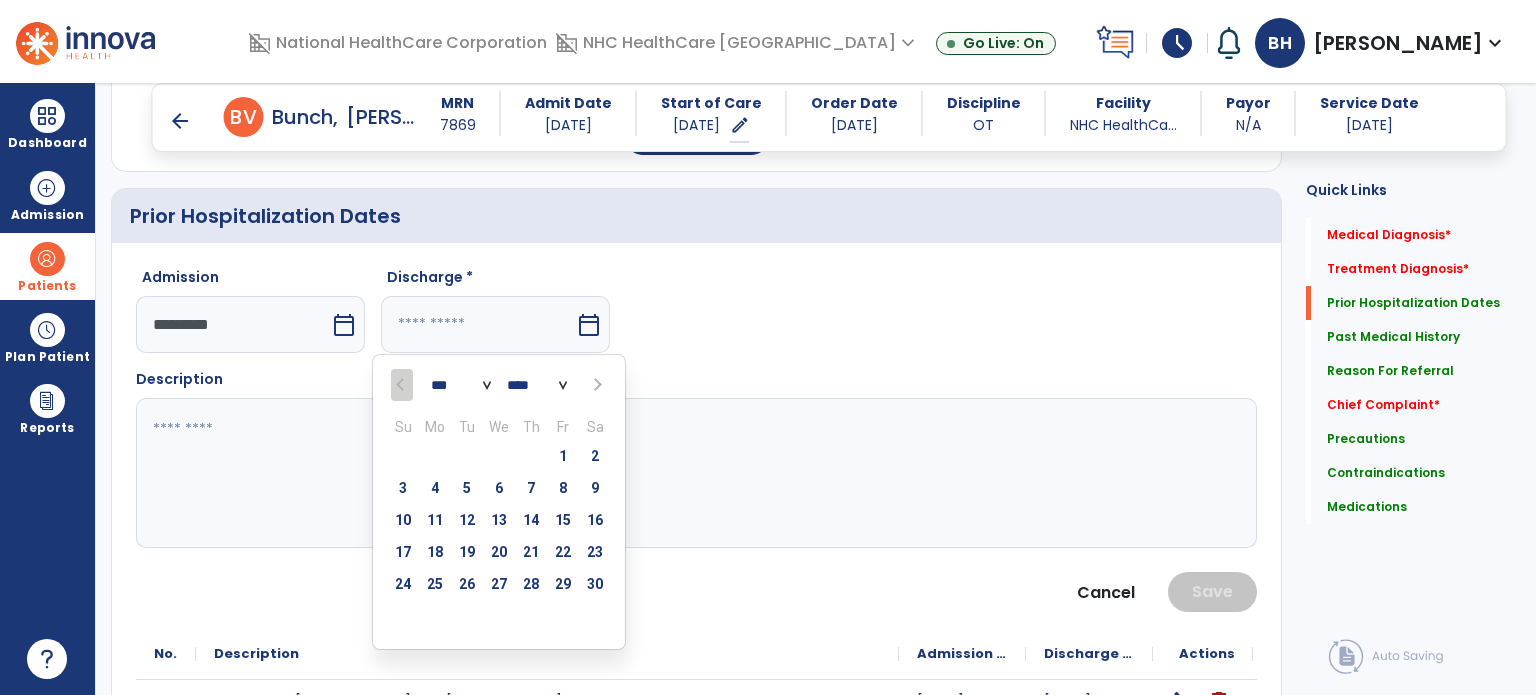 click on "*** ***" at bounding box center (461, 386) 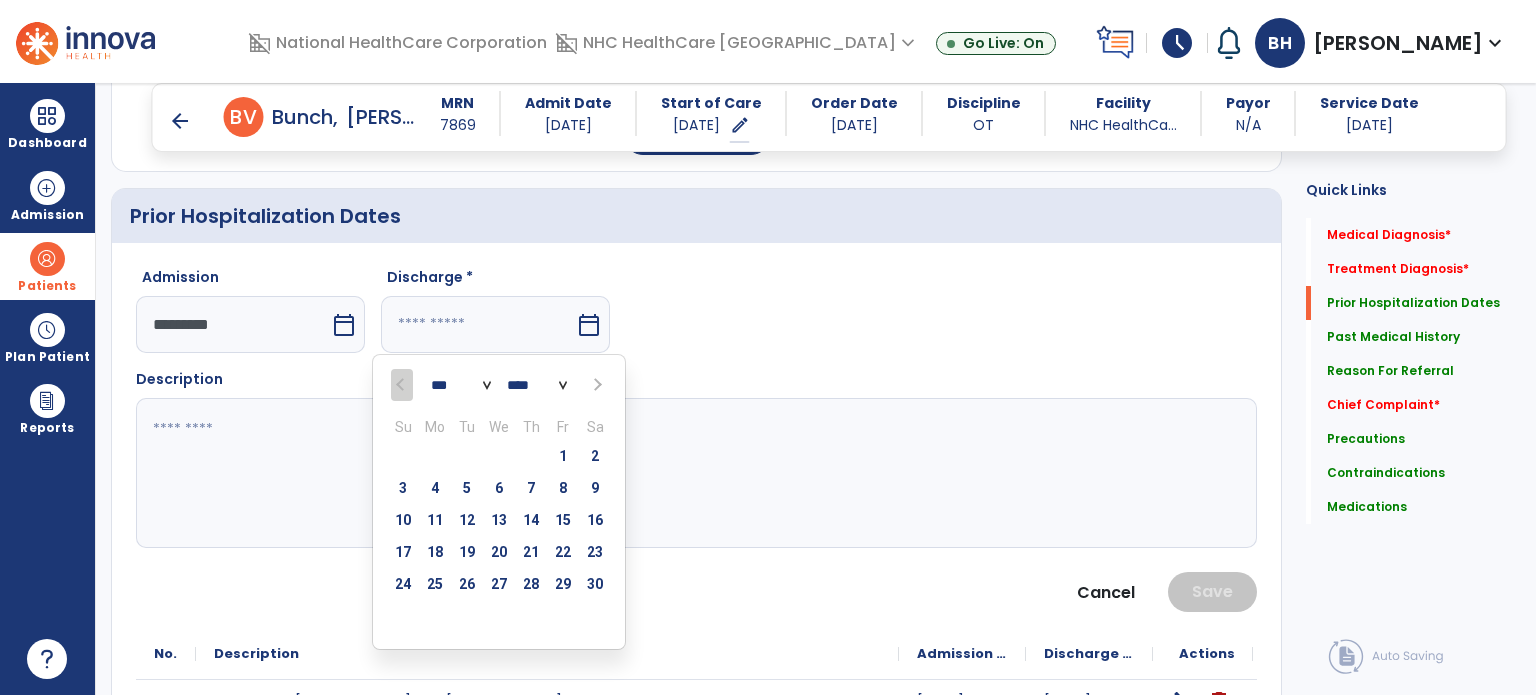 click on "*** ***" at bounding box center (461, 386) 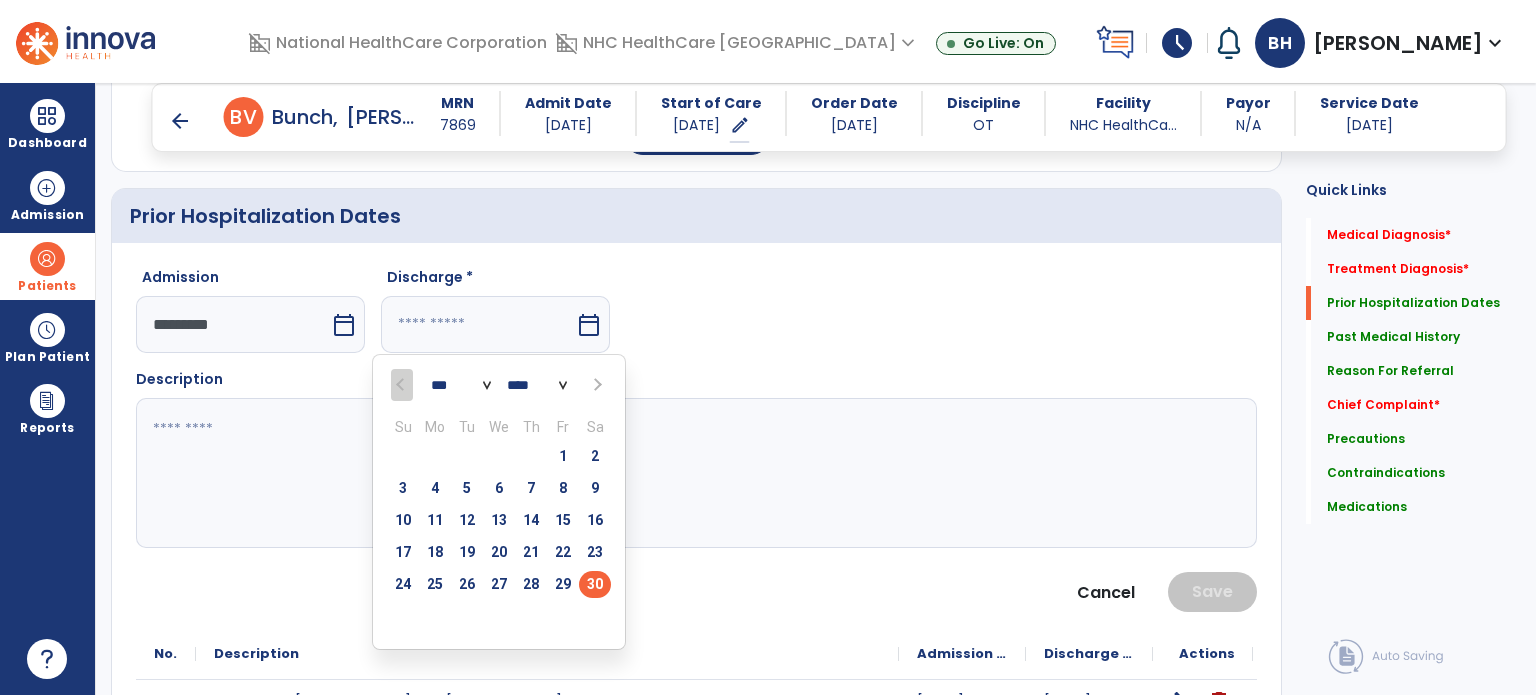 click on "30" at bounding box center [595, 584] 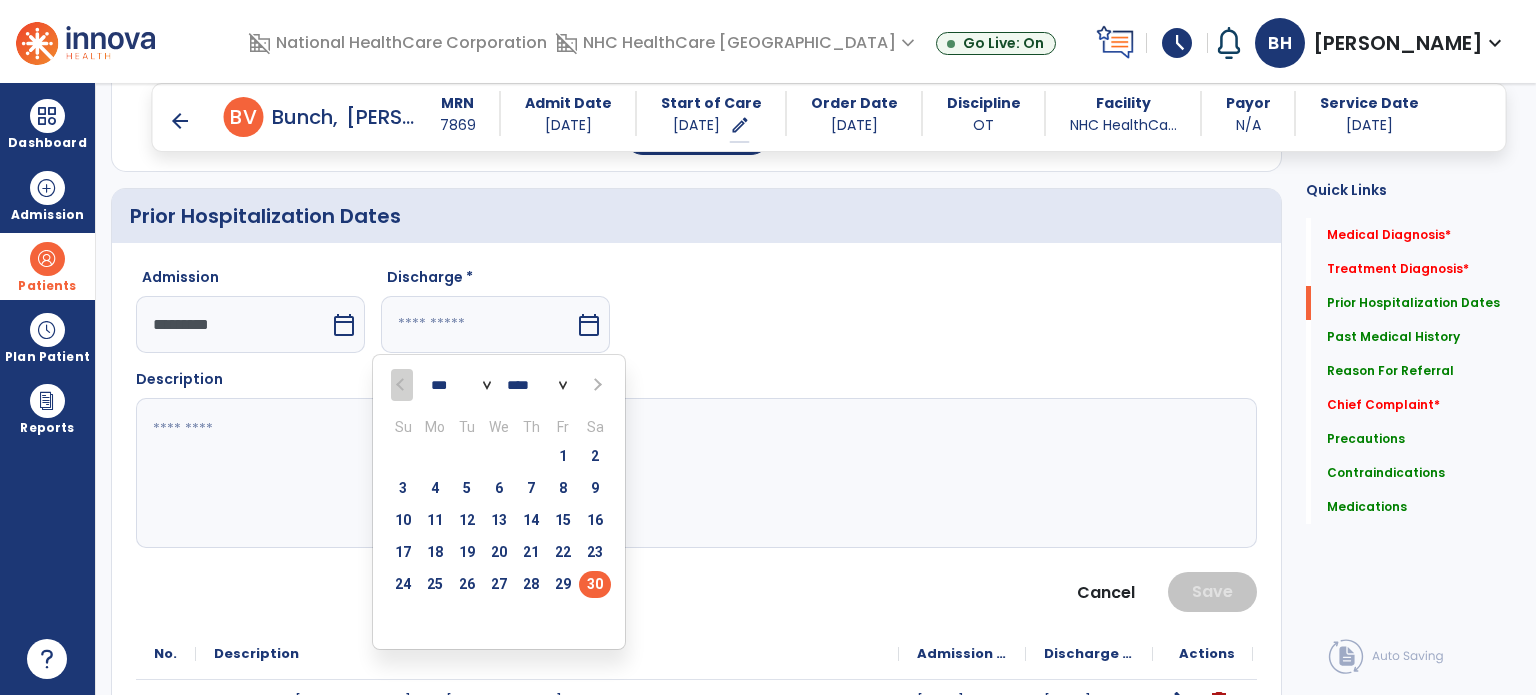 type on "**********" 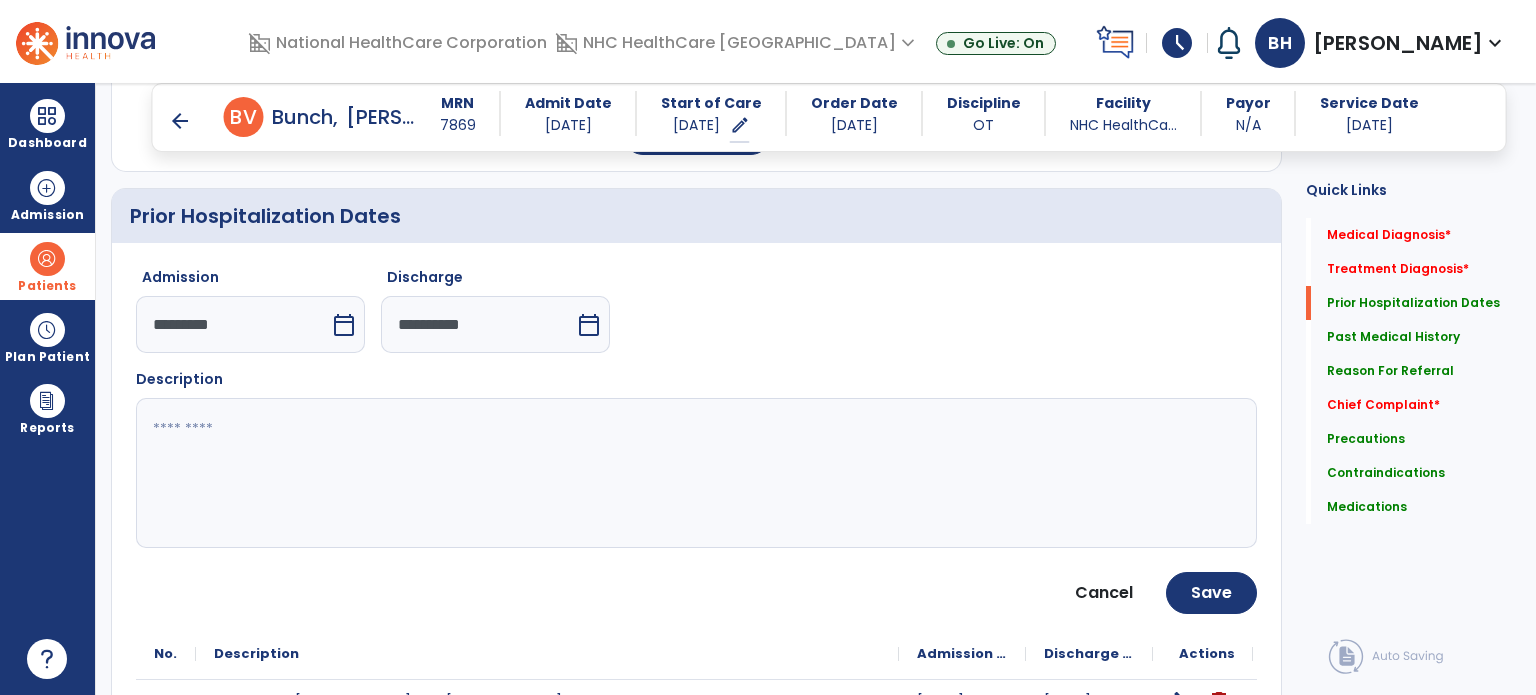 click 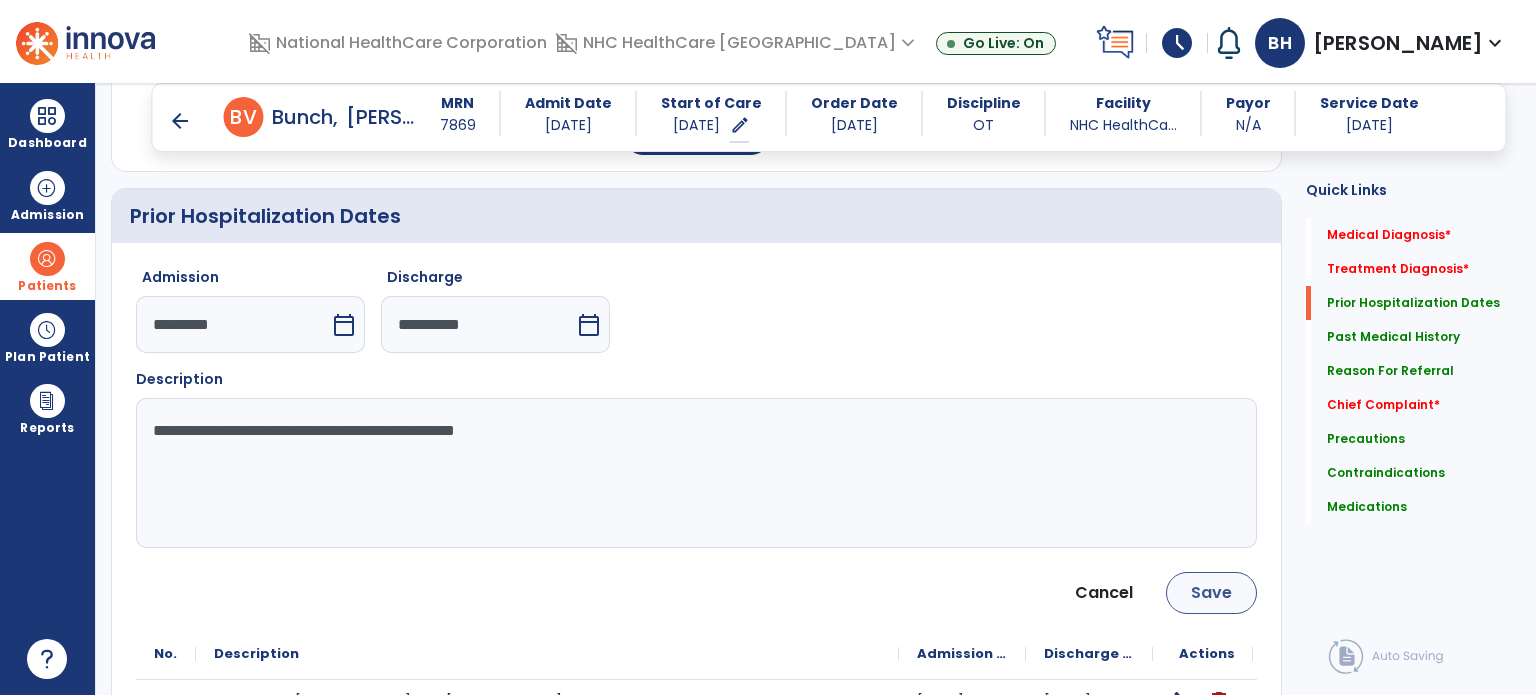 type on "**********" 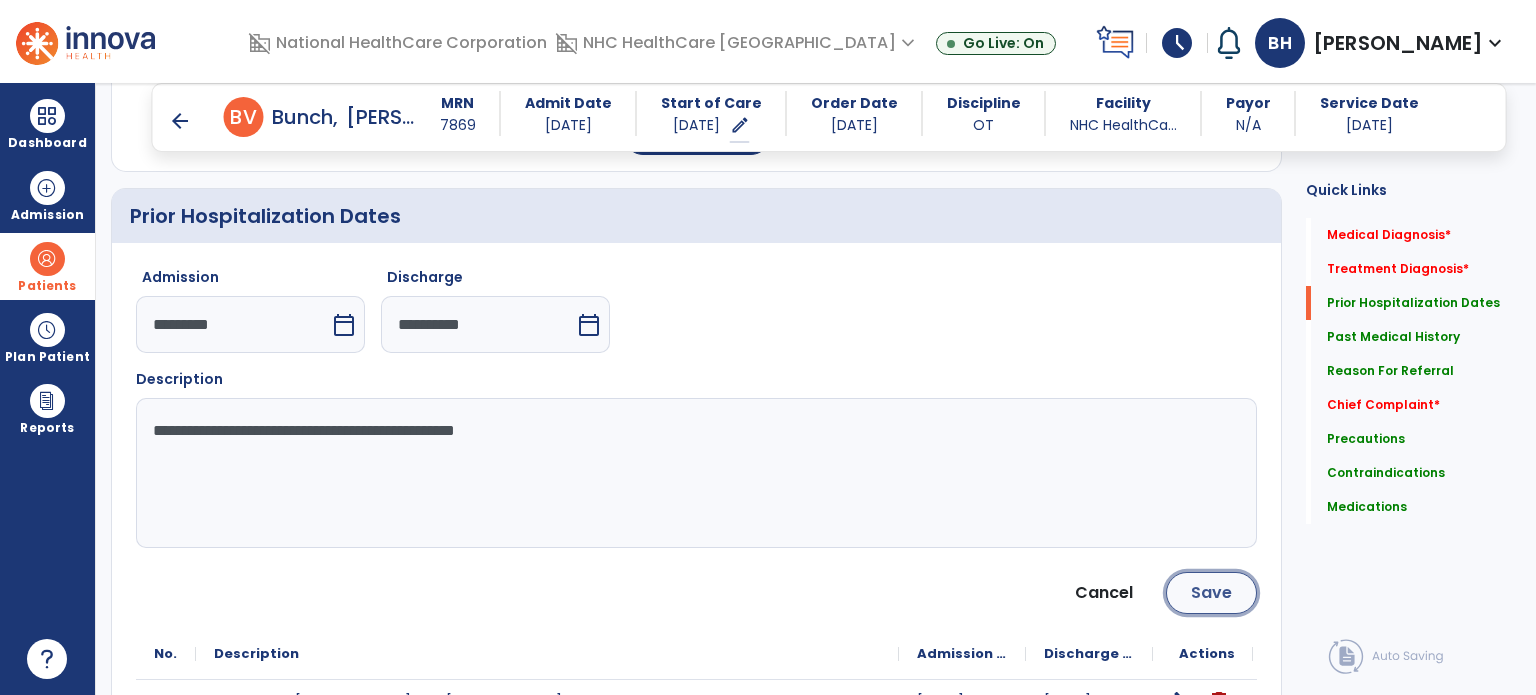click on "Save" 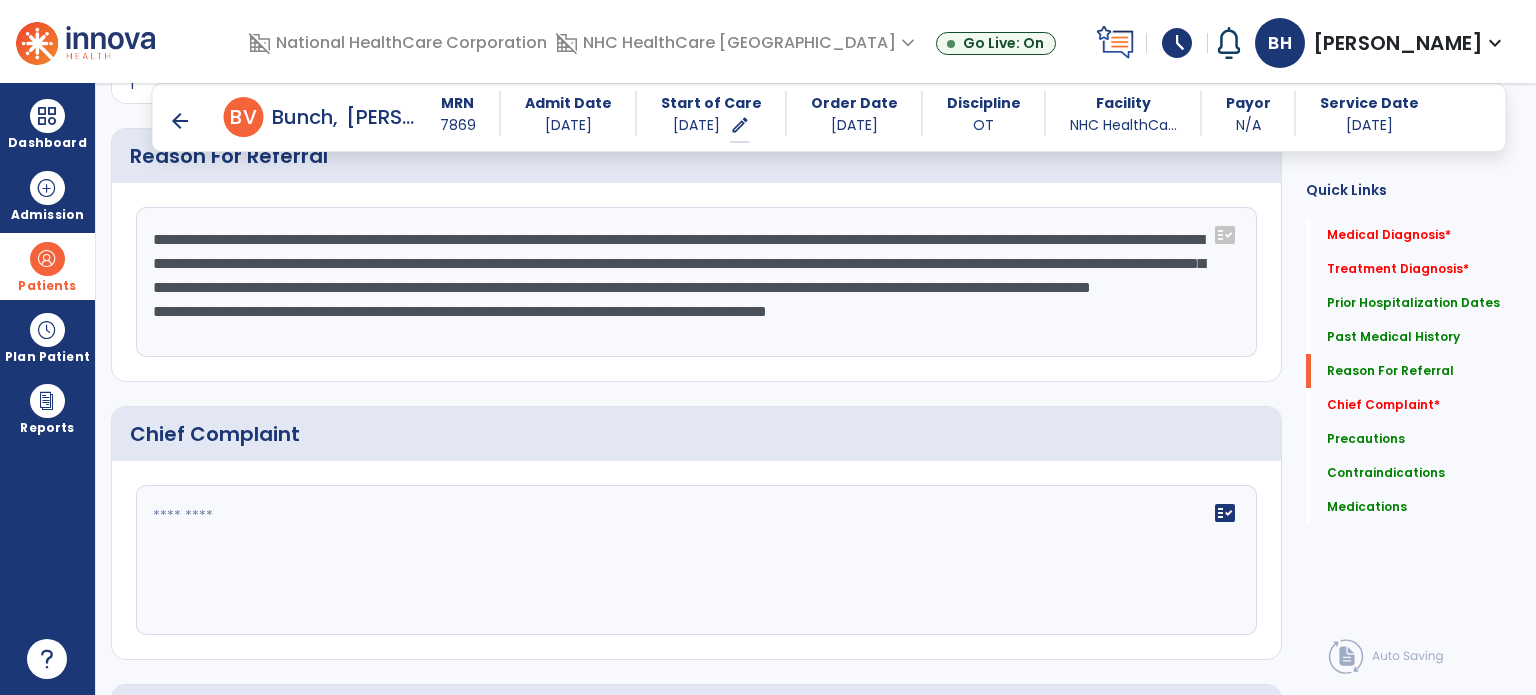 scroll, scrollTop: 1100, scrollLeft: 0, axis: vertical 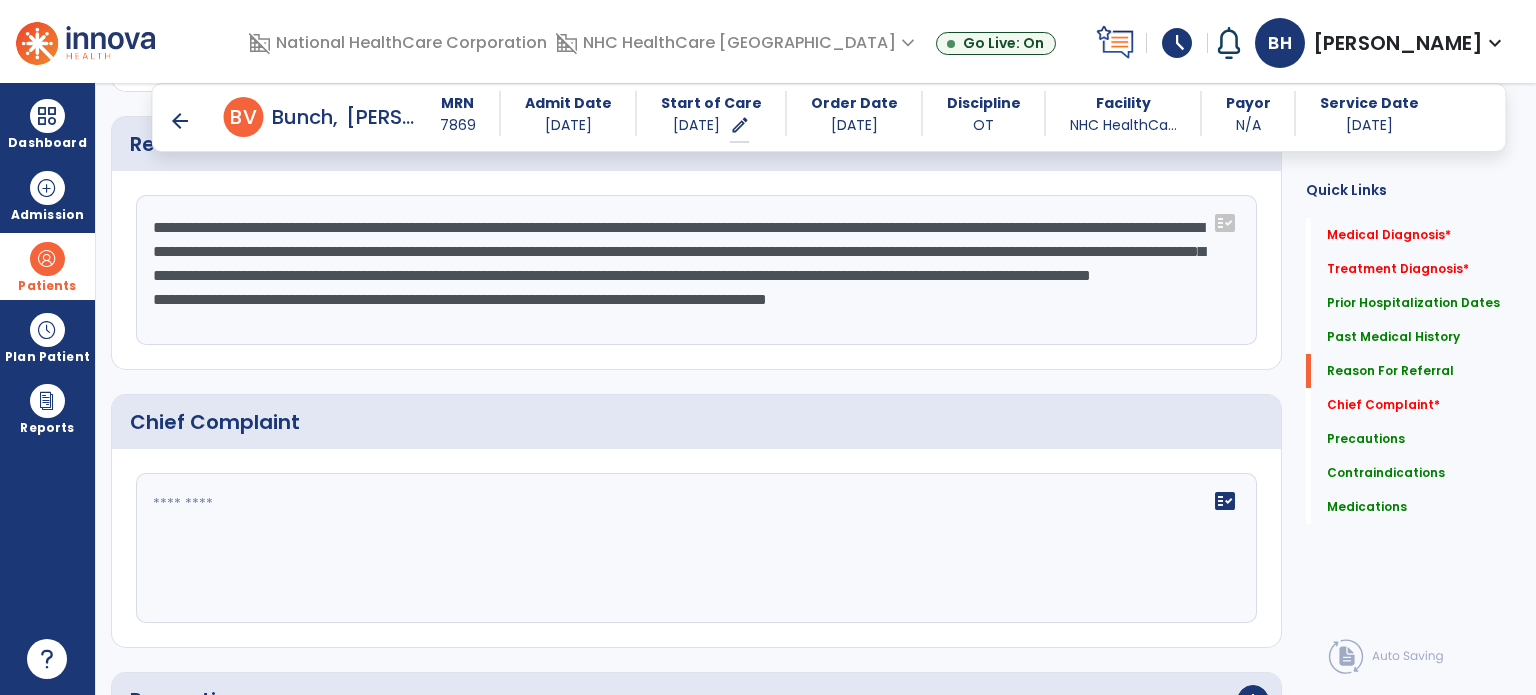 drag, startPoint x: 848, startPoint y: 322, endPoint x: 388, endPoint y: 318, distance: 460.0174 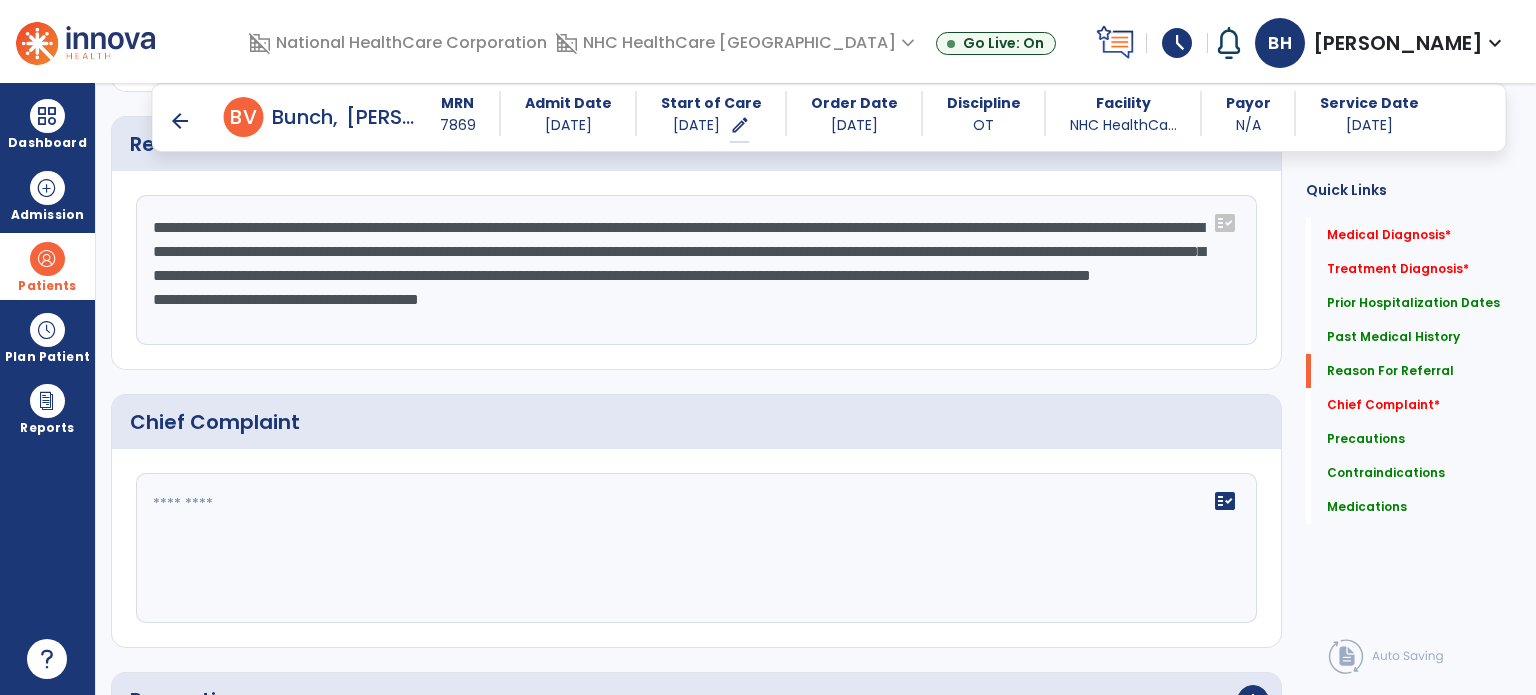 click on "**********" 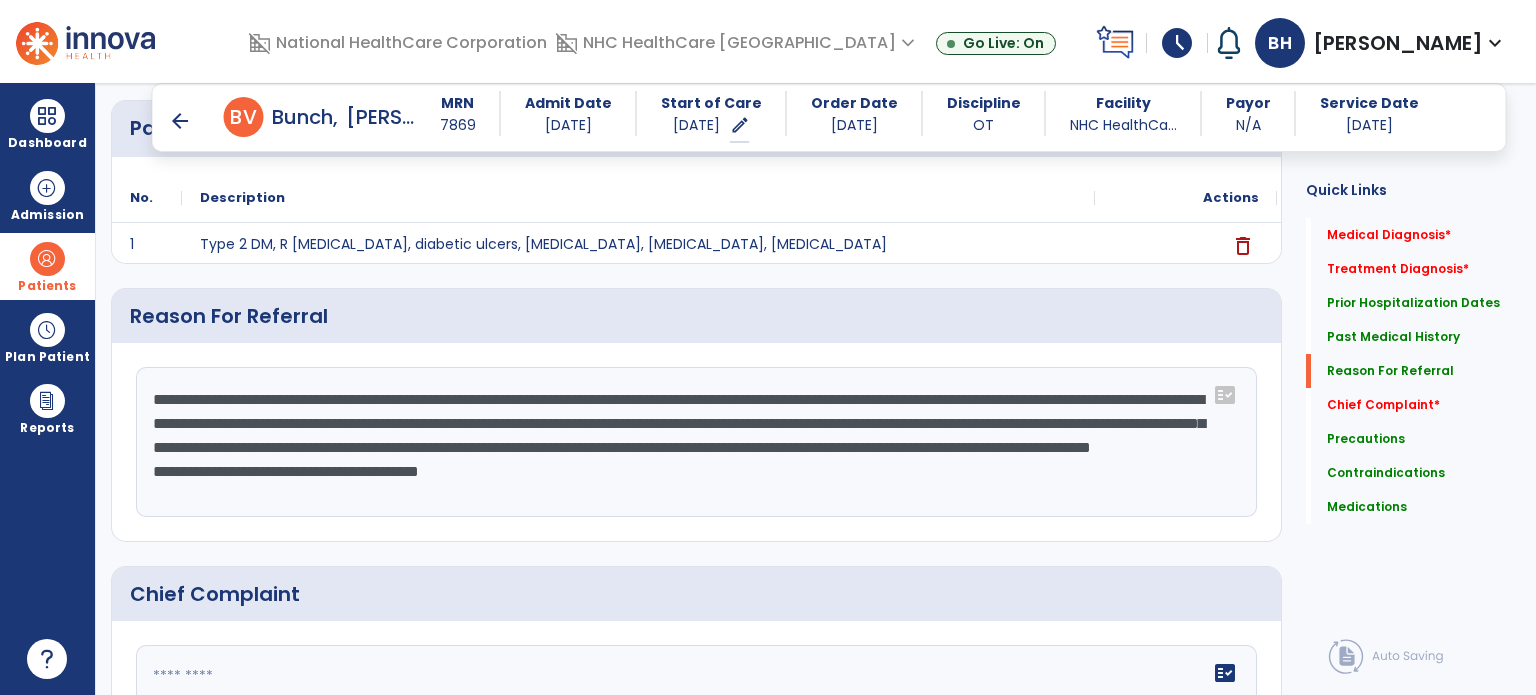 scroll, scrollTop: 900, scrollLeft: 0, axis: vertical 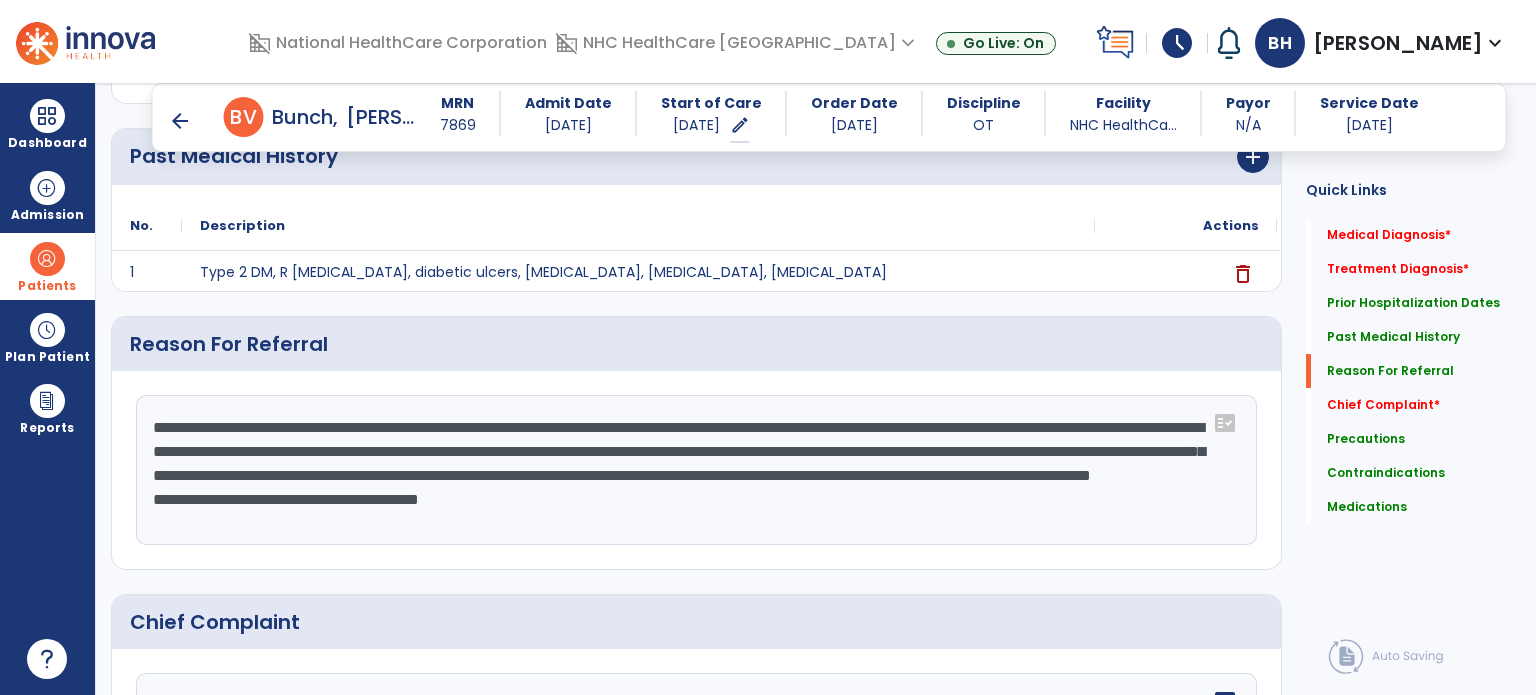 drag, startPoint x: 892, startPoint y: 474, endPoint x: 811, endPoint y: 479, distance: 81.154175 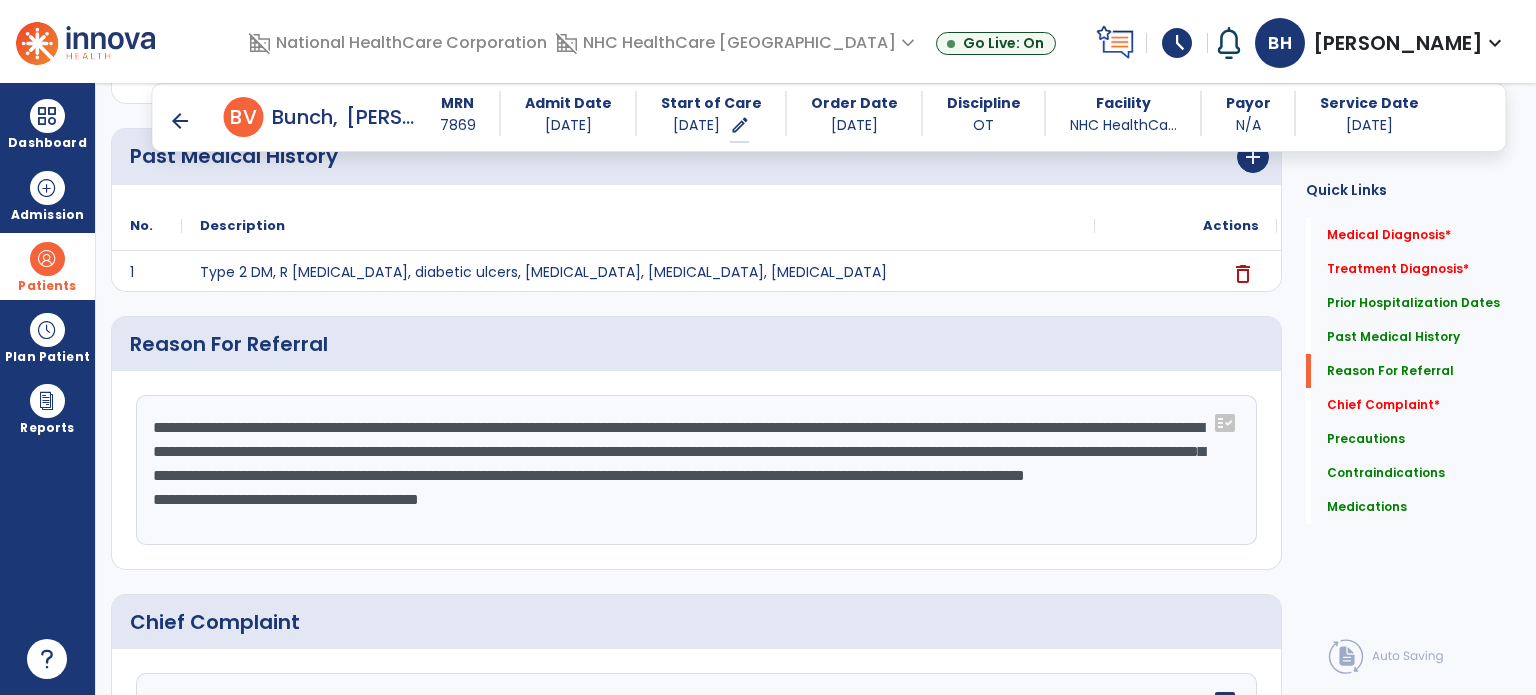 click on "**********" 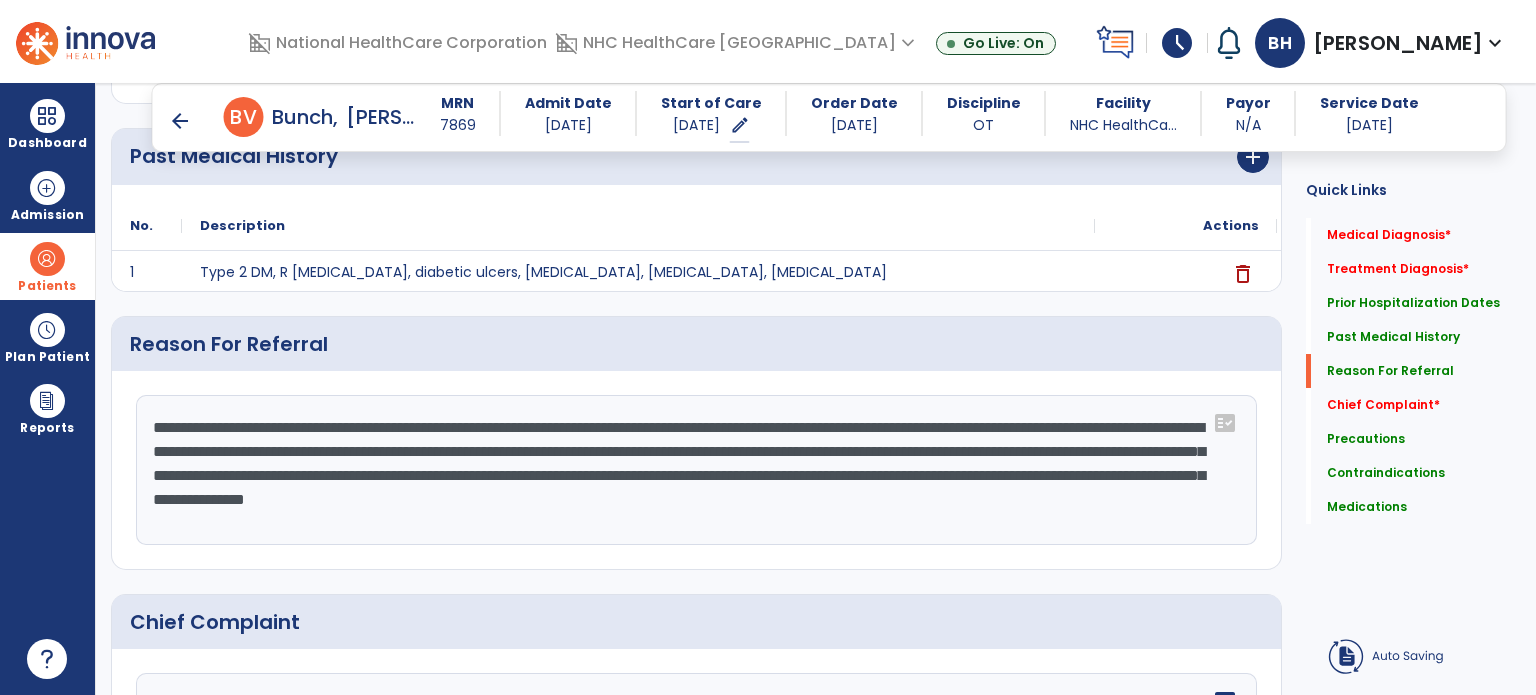 click on "**********" 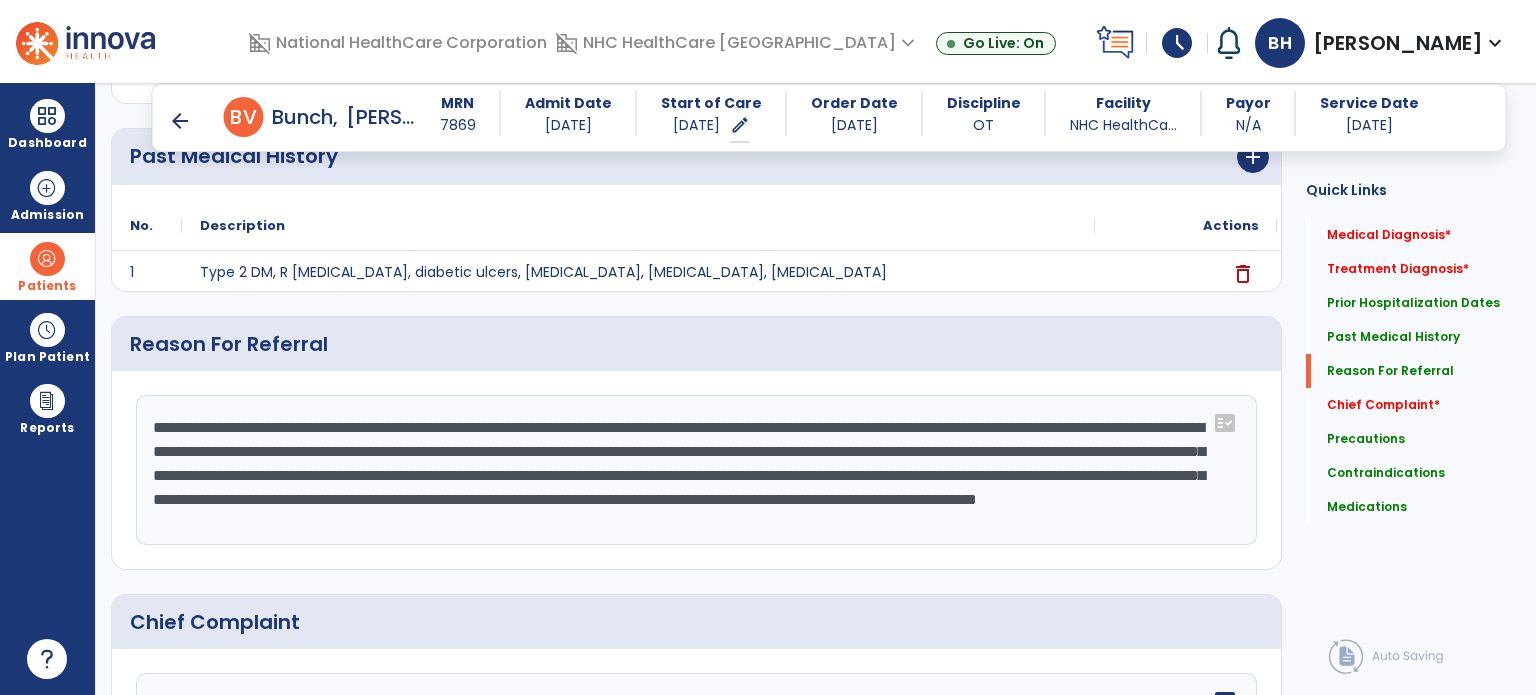 scroll, scrollTop: 15, scrollLeft: 0, axis: vertical 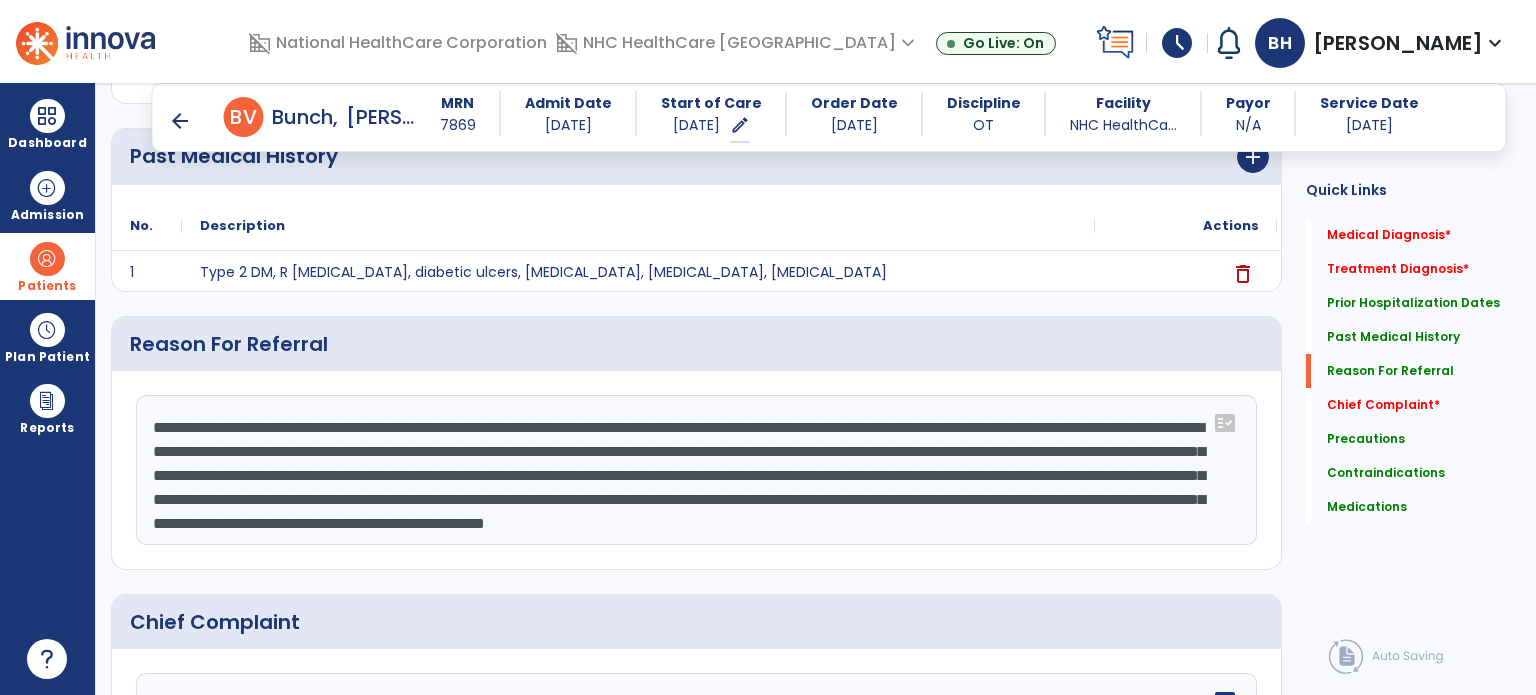 click on "**********" 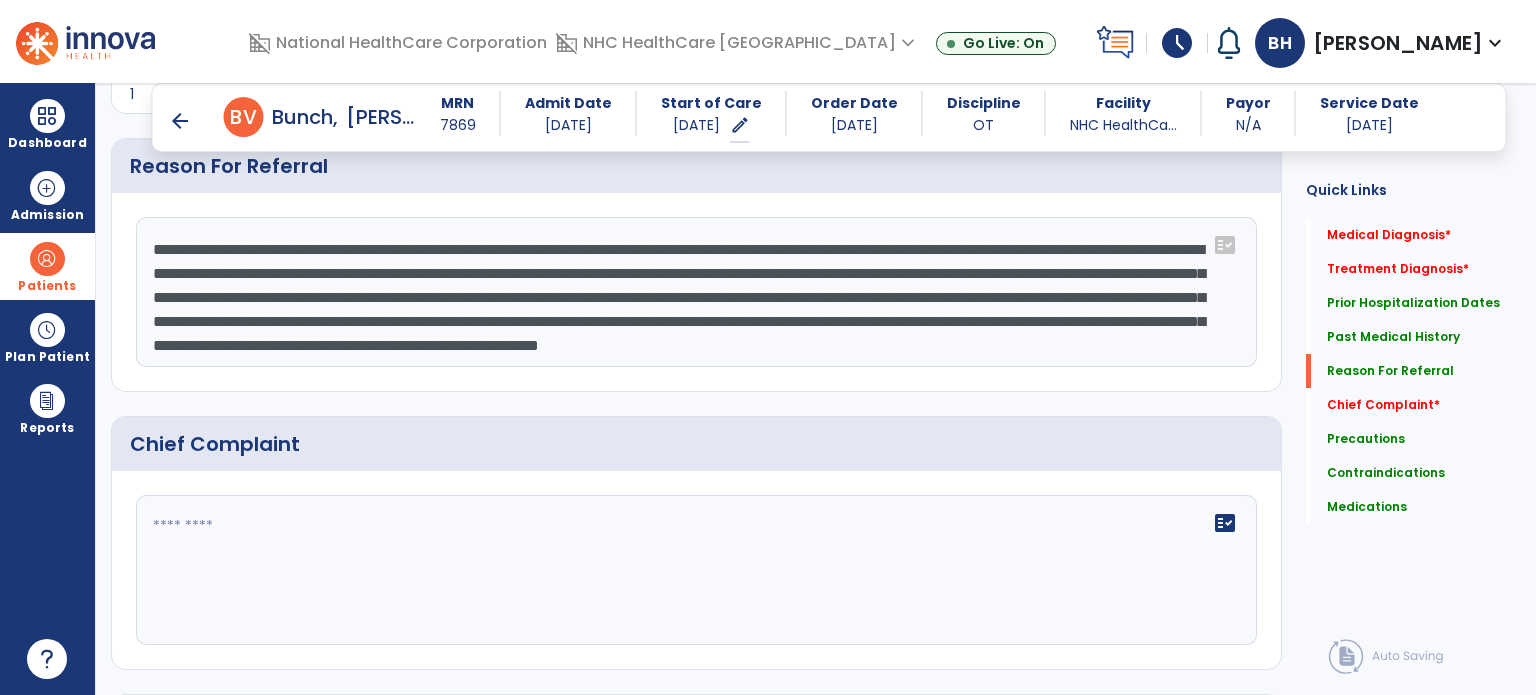 scroll, scrollTop: 1100, scrollLeft: 0, axis: vertical 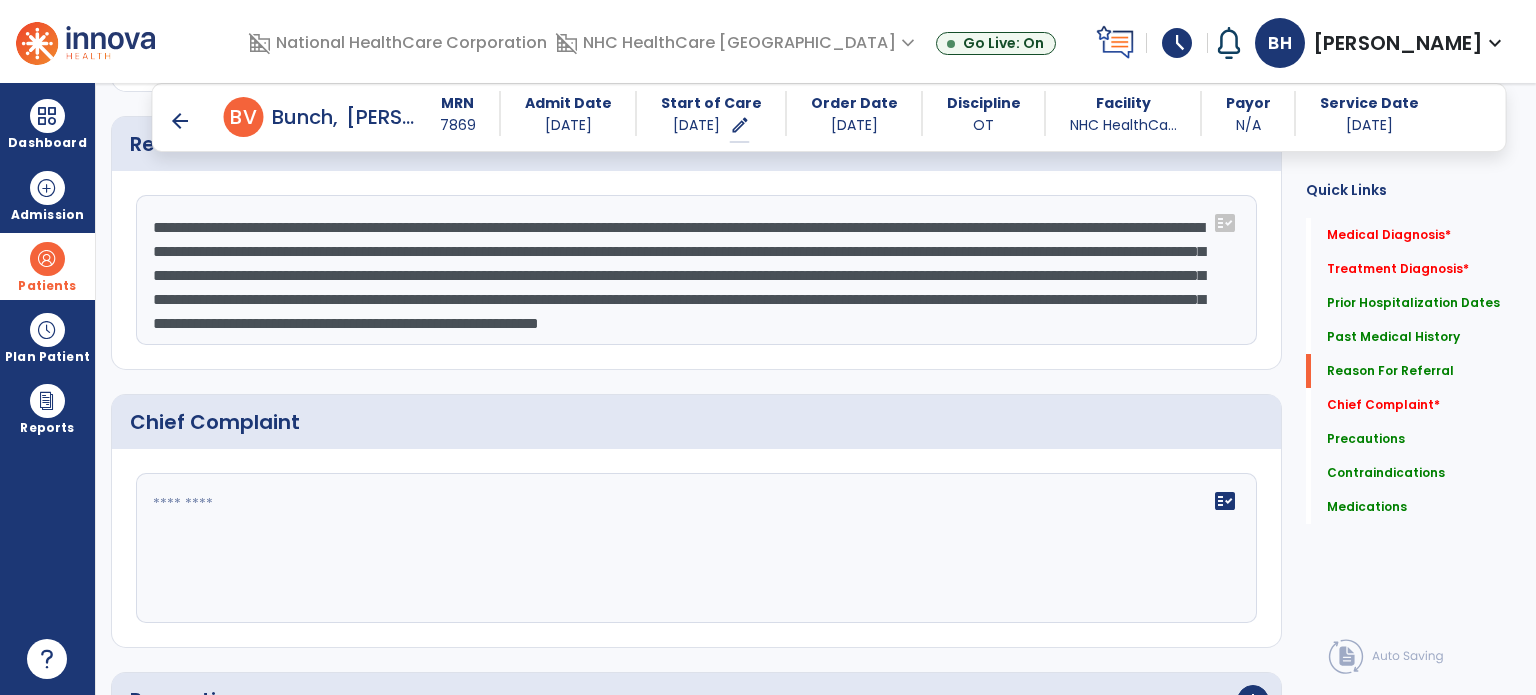 type on "**********" 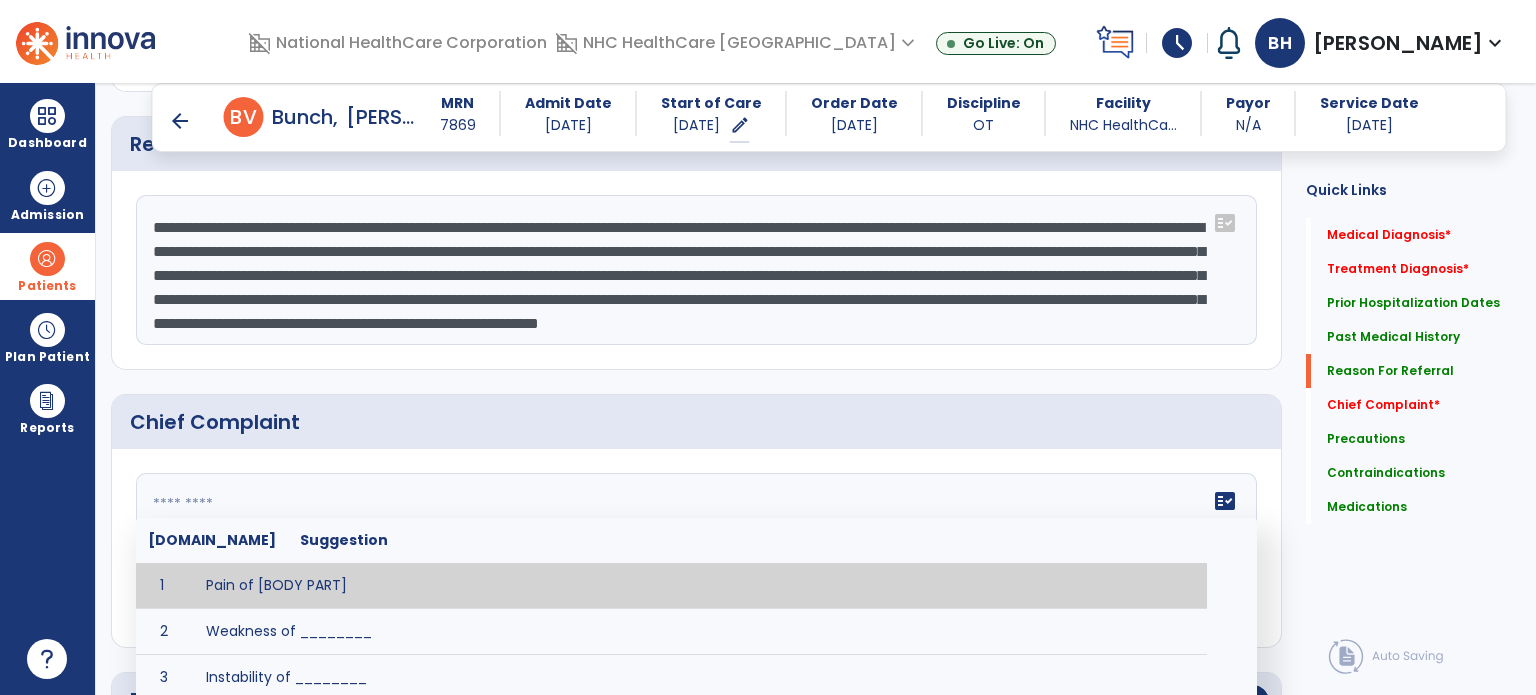 click on "Chief Complaint" 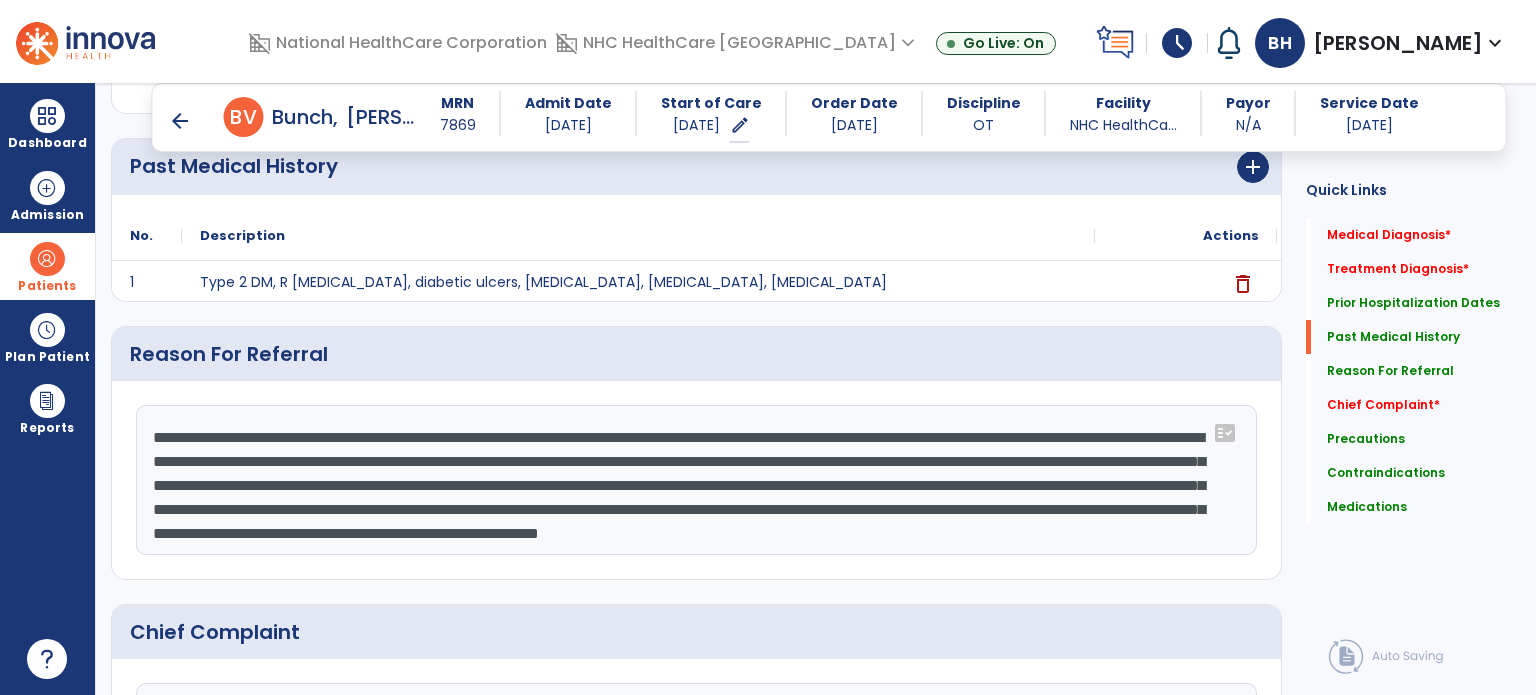 scroll, scrollTop: 900, scrollLeft: 0, axis: vertical 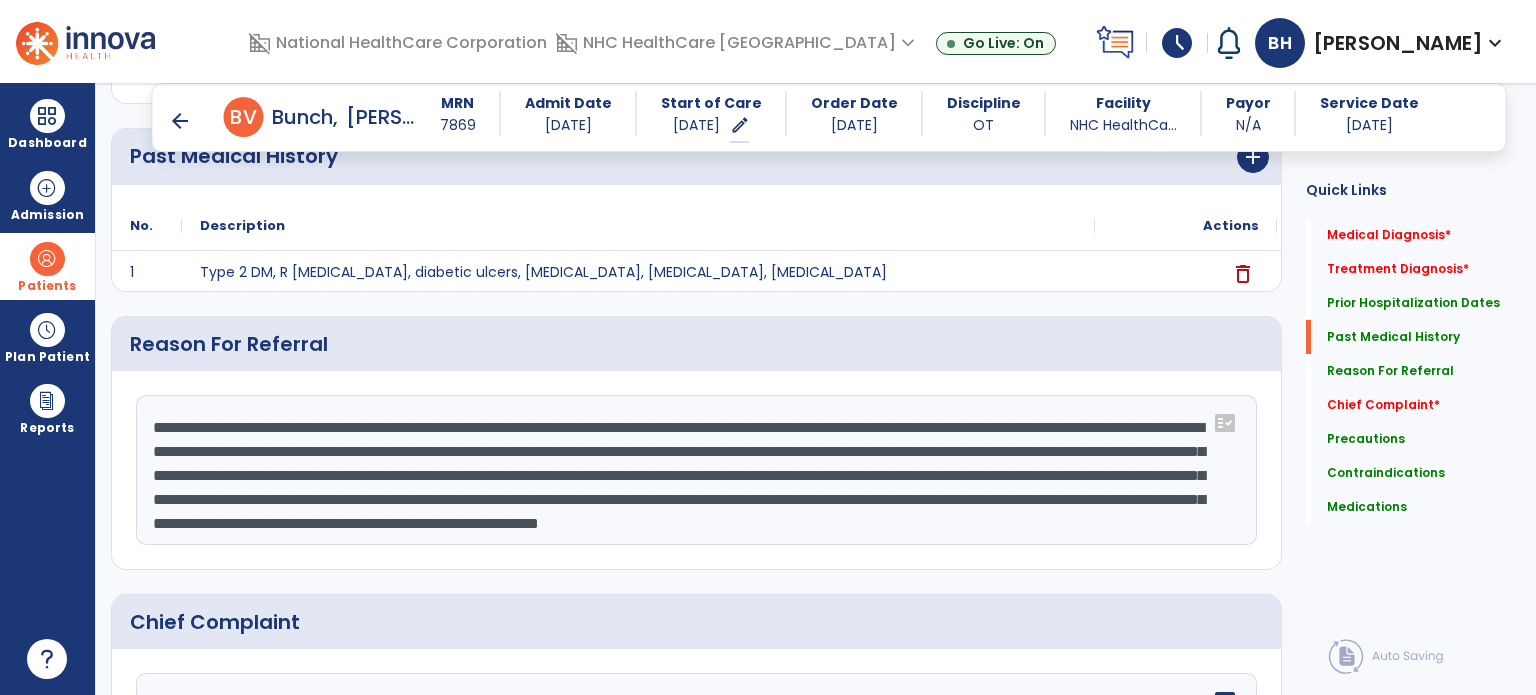 click on "arrow_back" at bounding box center (180, 121) 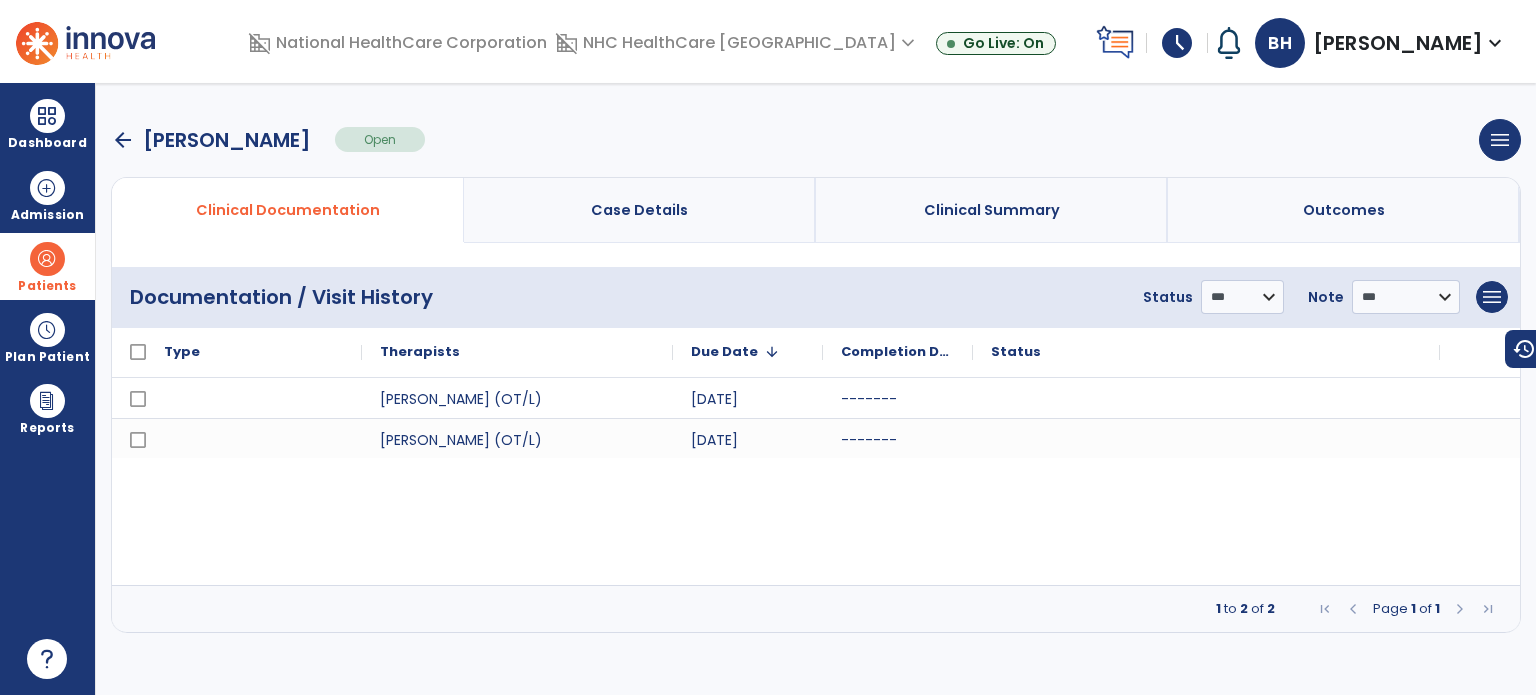 scroll, scrollTop: 0, scrollLeft: 0, axis: both 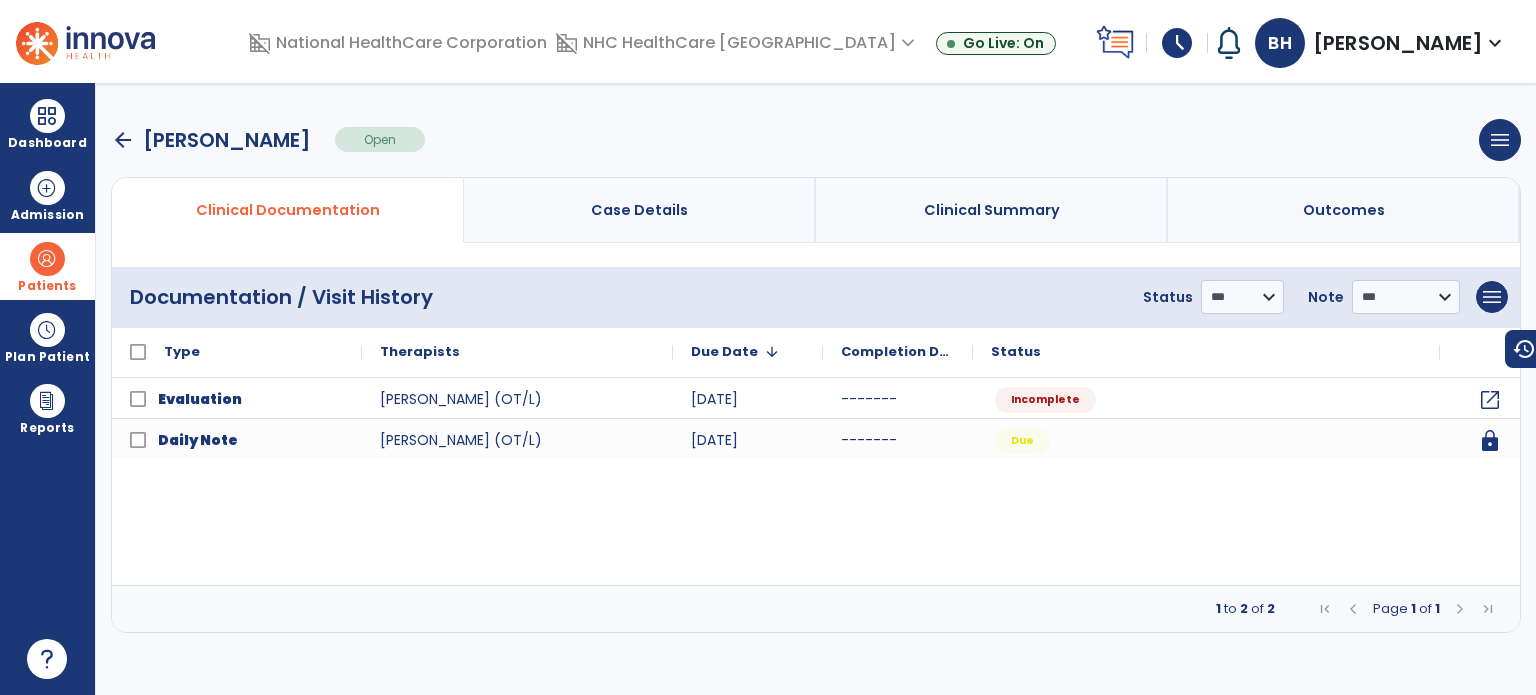 click on "arrow_back" at bounding box center (123, 140) 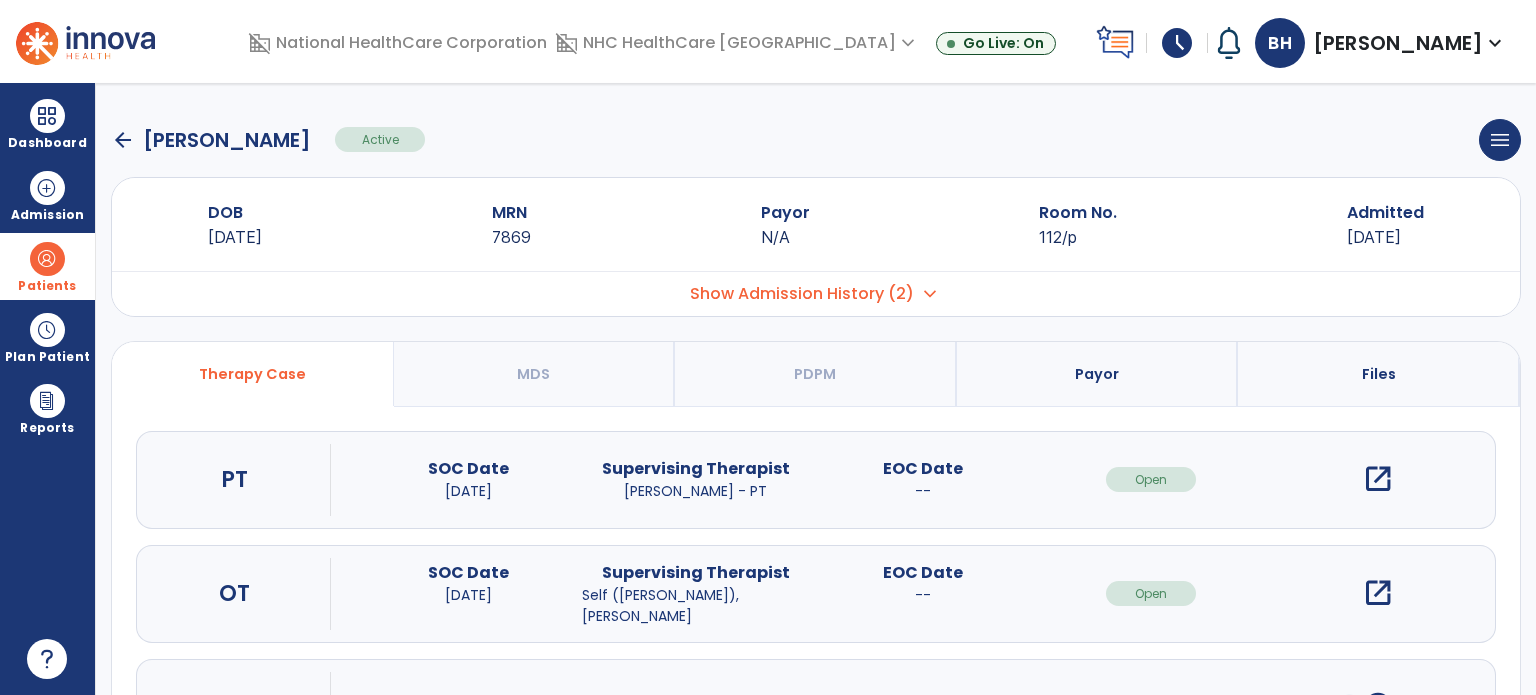 click on "arrow_back" 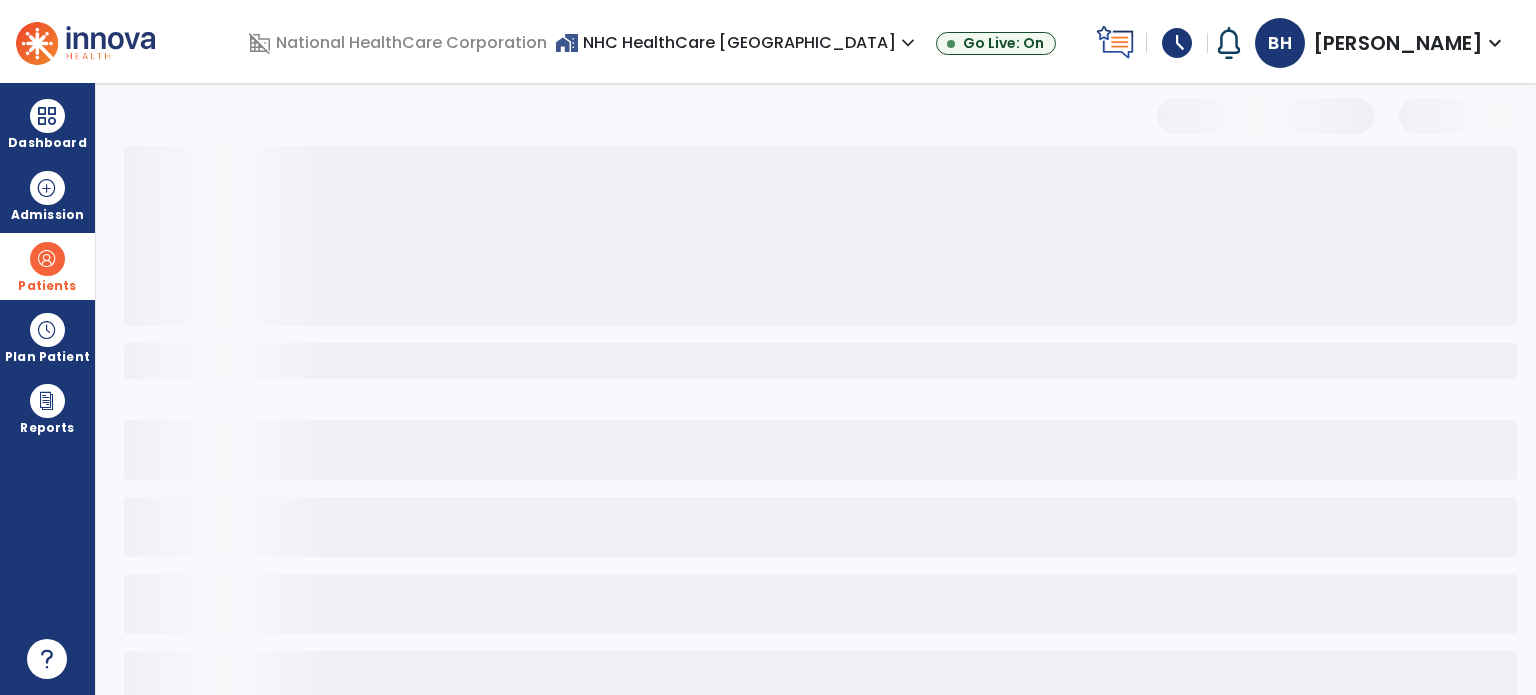 select on "***" 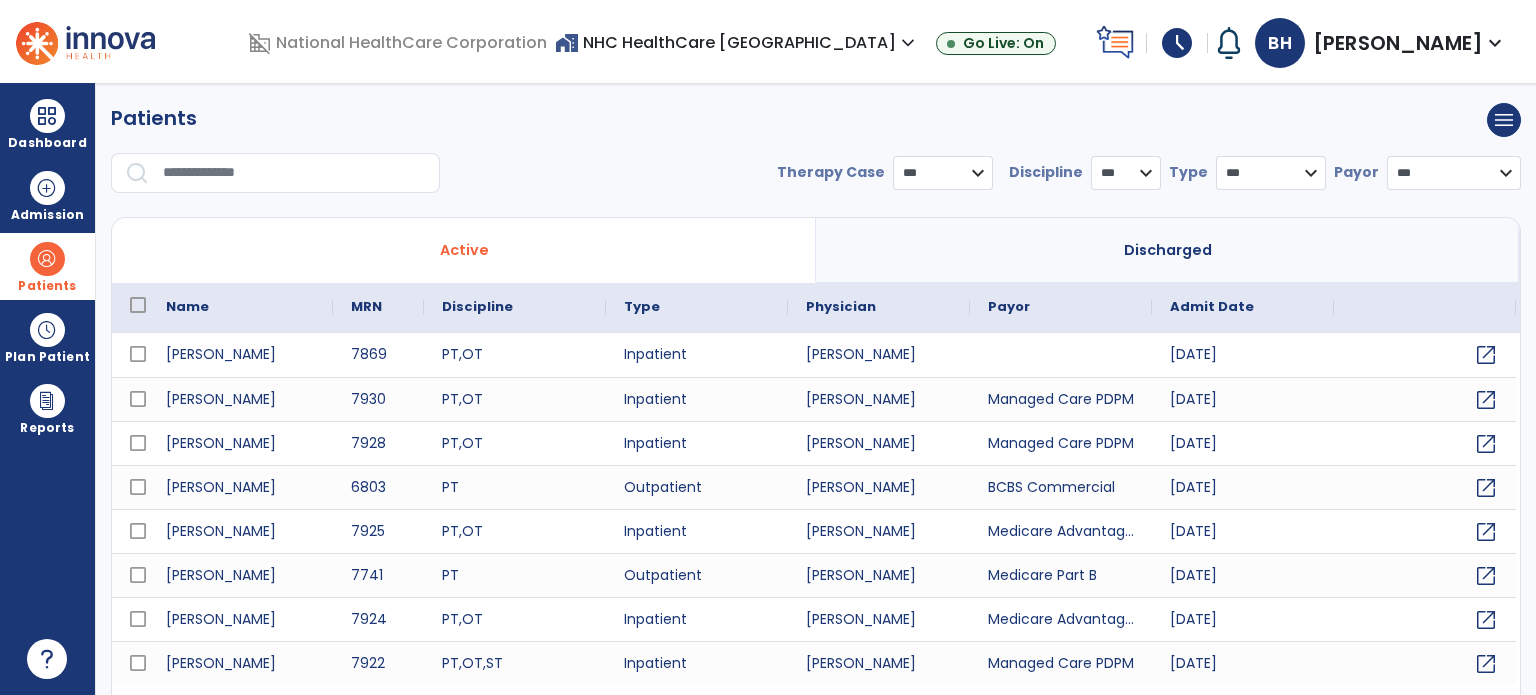 click at bounding box center [294, 173] 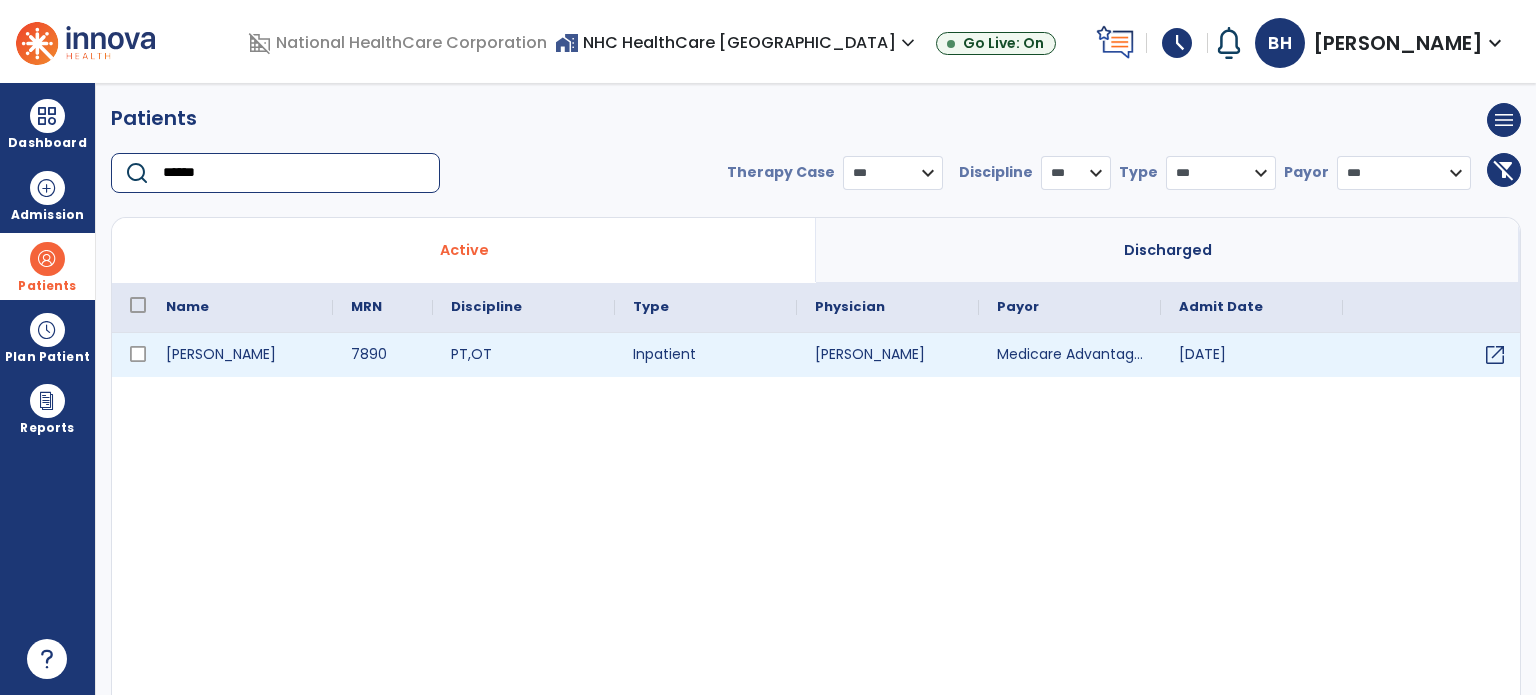 type on "******" 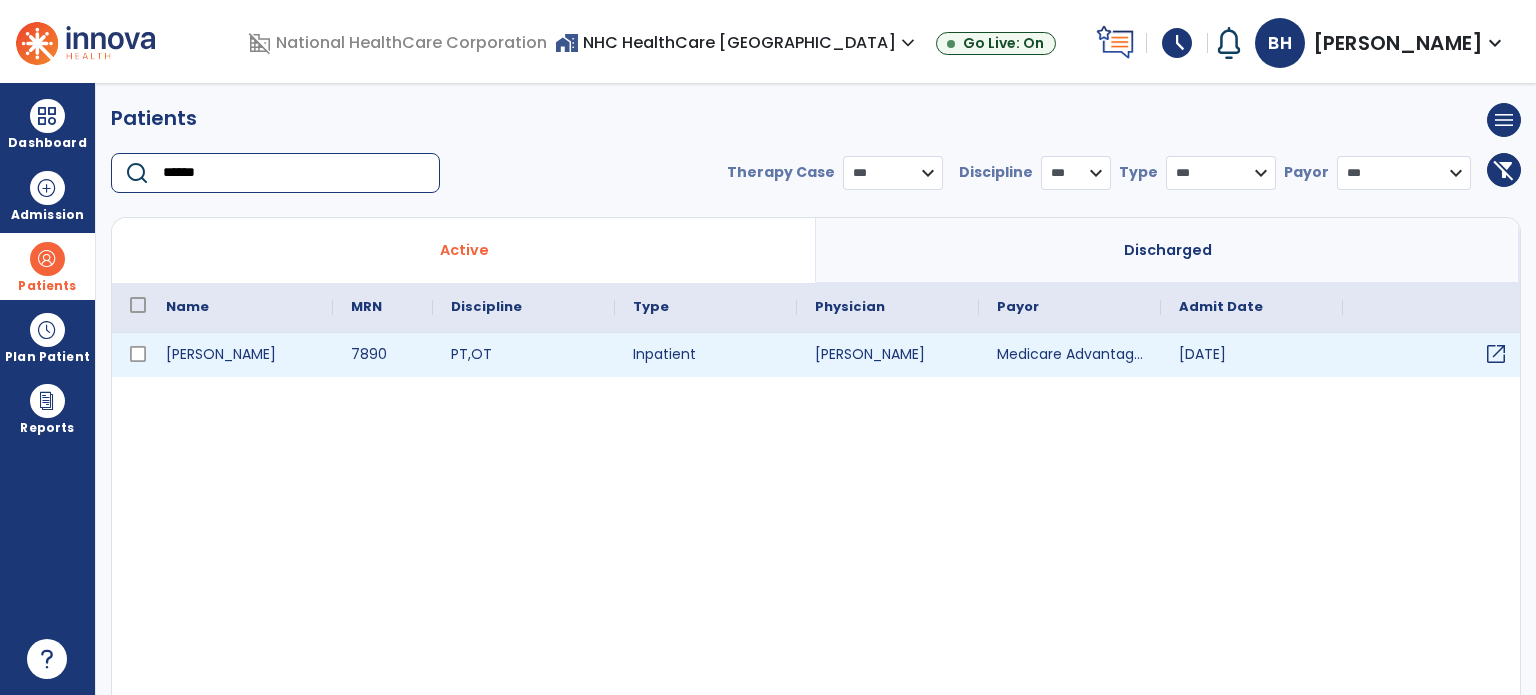 click on "open_in_new" at bounding box center [1496, 354] 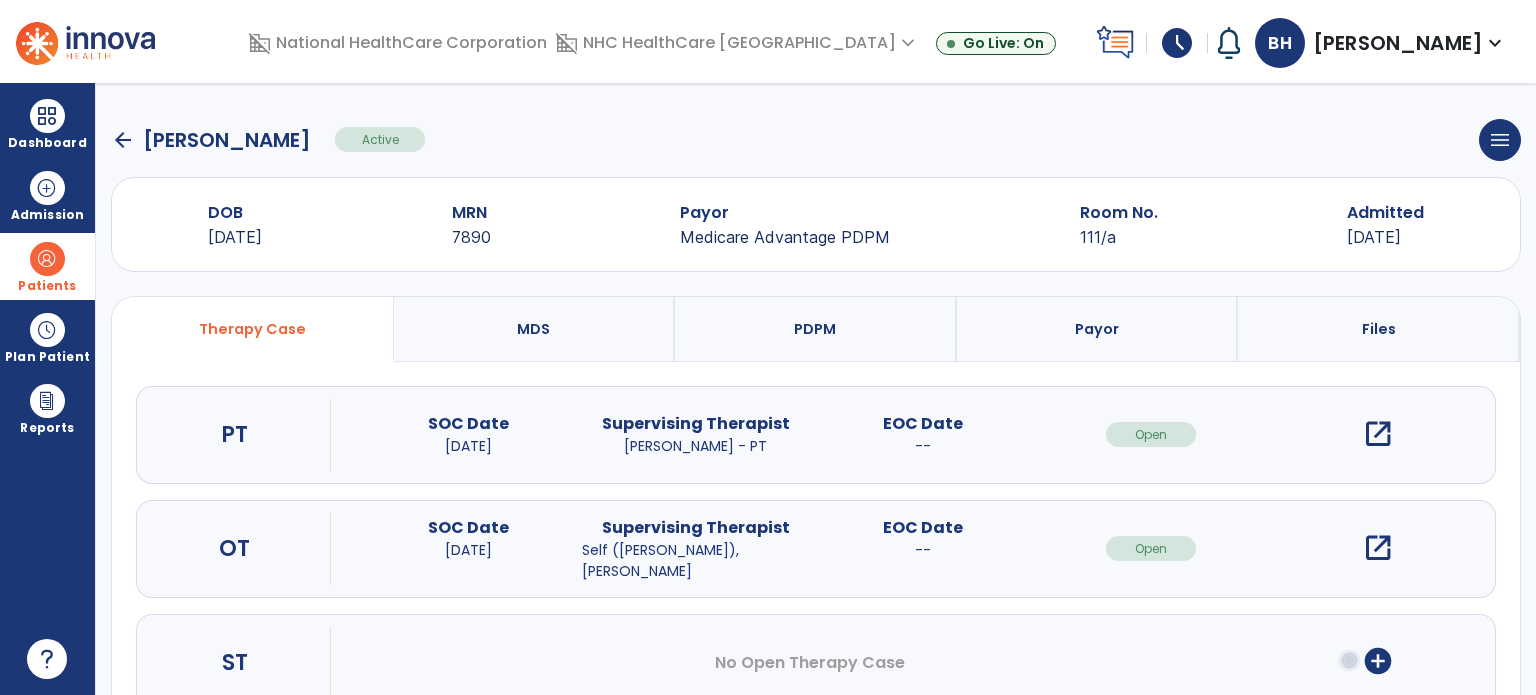 click on "open_in_new" at bounding box center (1378, 548) 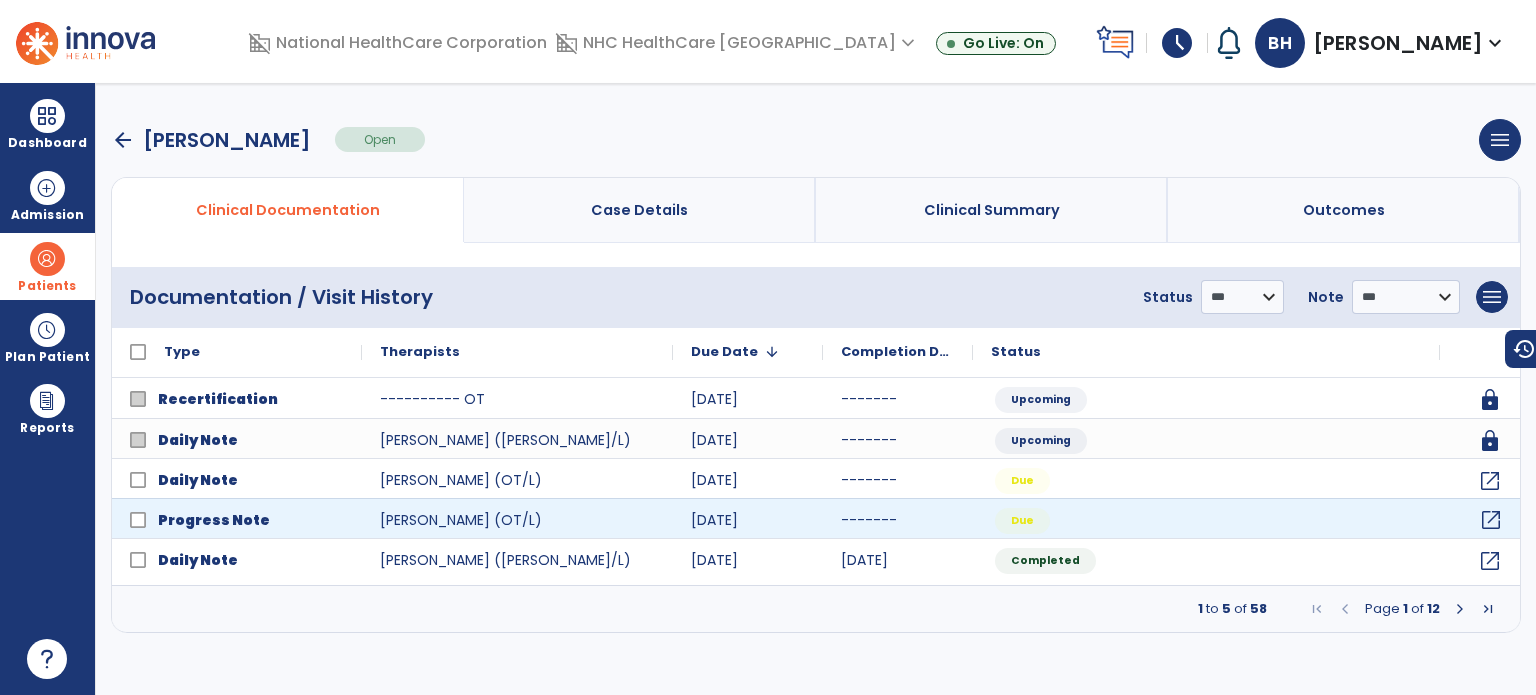 click on "open_in_new" 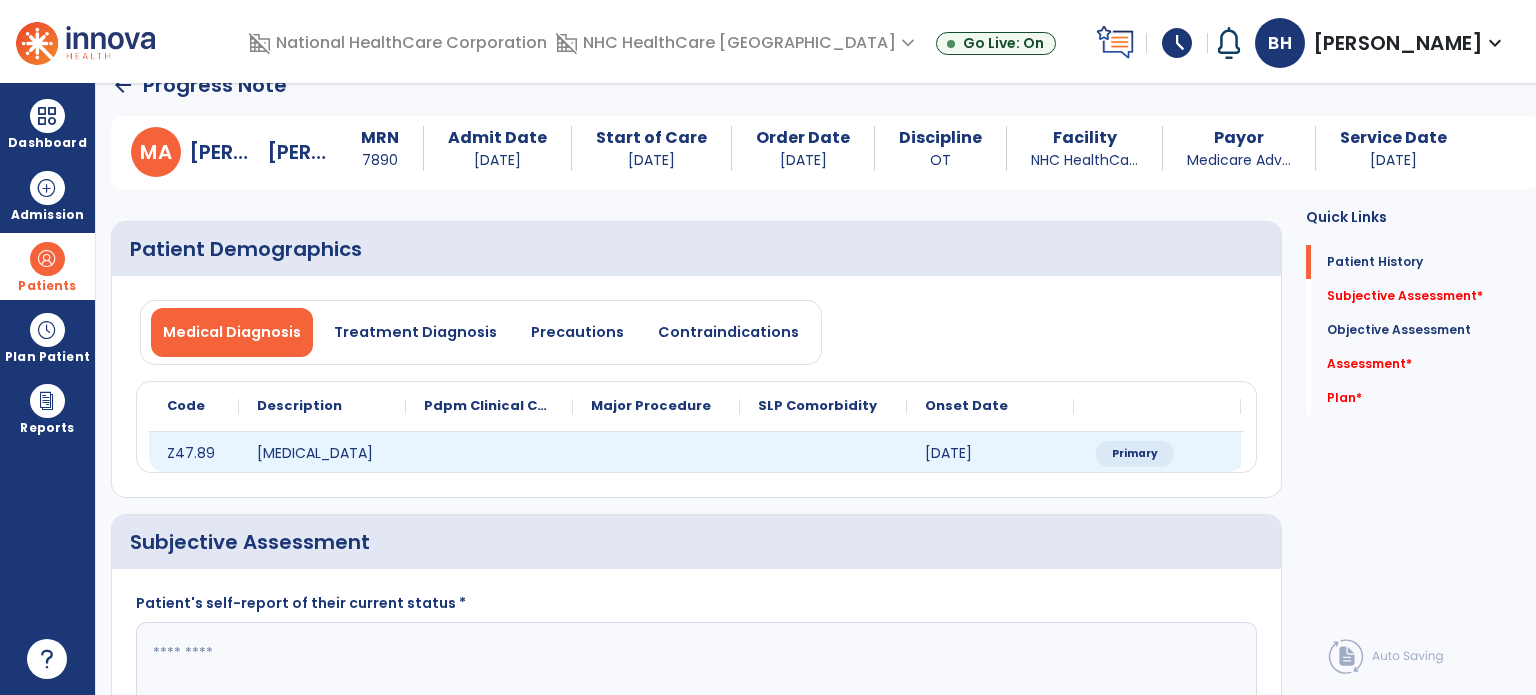 scroll, scrollTop: 0, scrollLeft: 0, axis: both 